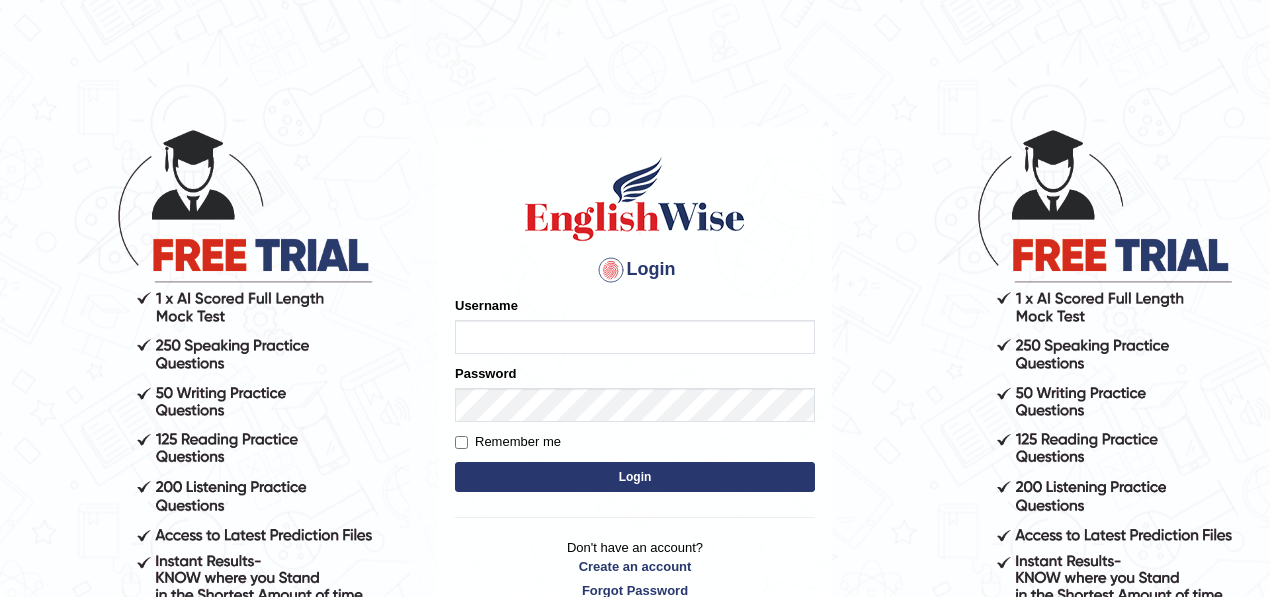 scroll, scrollTop: 0, scrollLeft: 0, axis: both 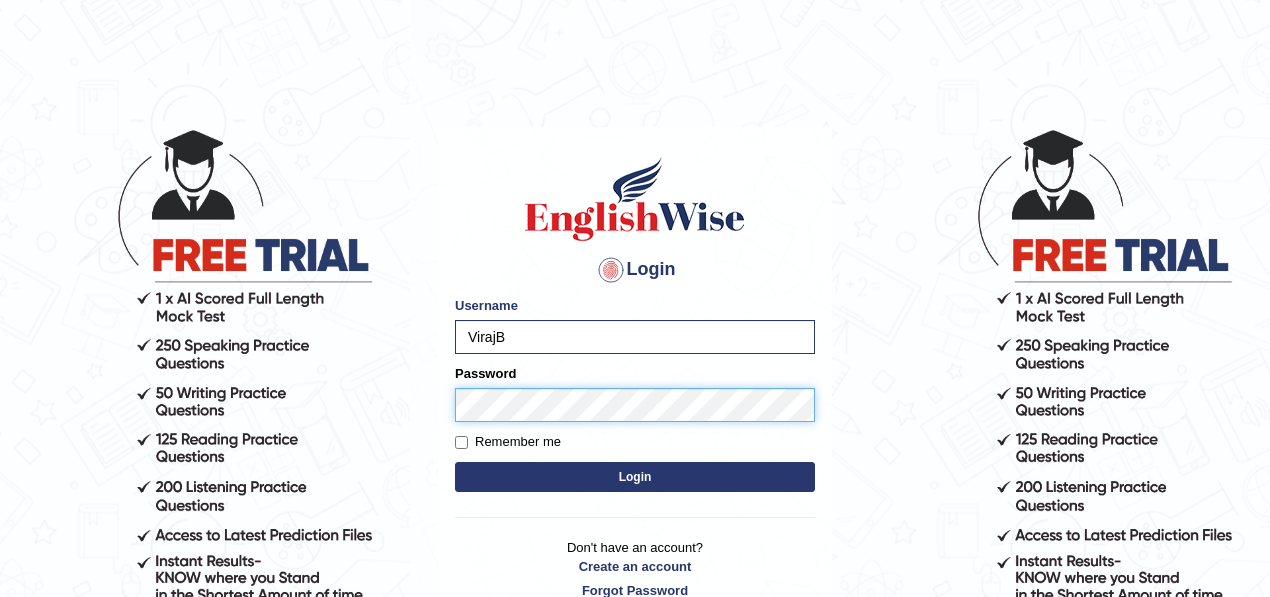 click on "Login" at bounding box center (635, 477) 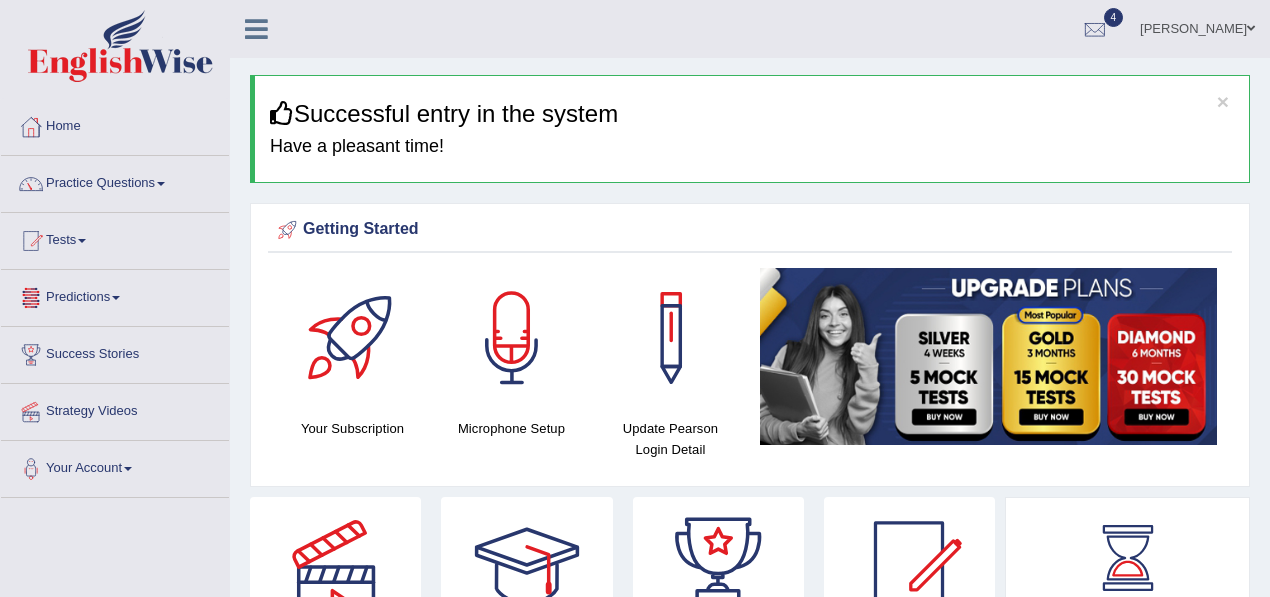 scroll, scrollTop: 0, scrollLeft: 0, axis: both 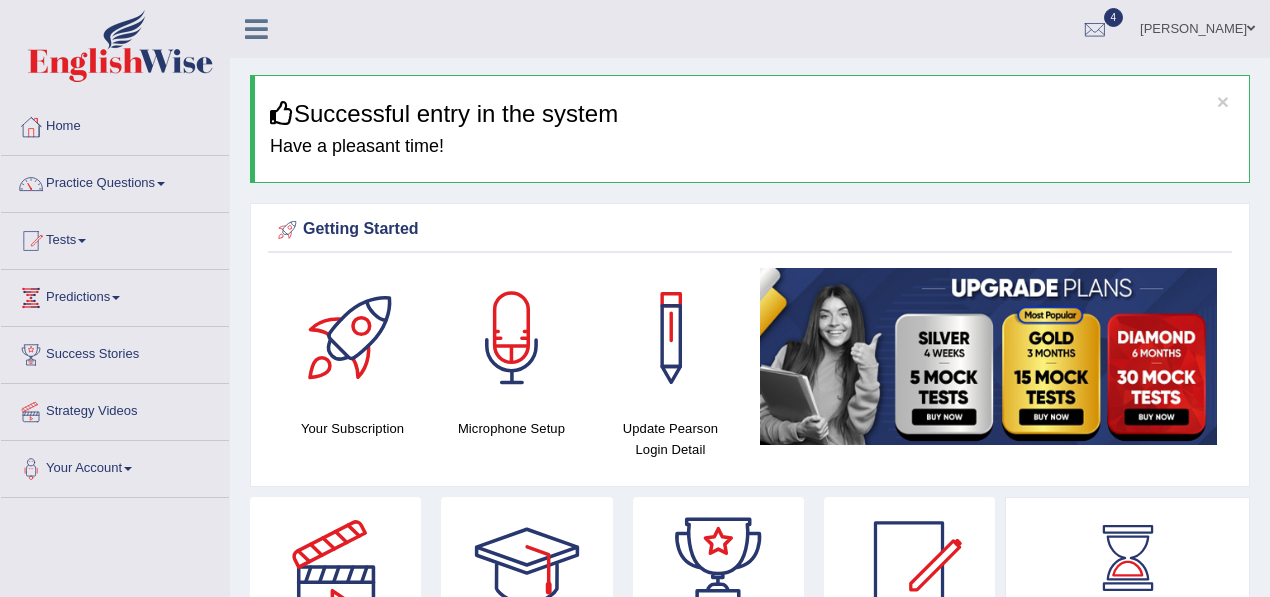 click on "Strategy Videos" at bounding box center [115, 409] 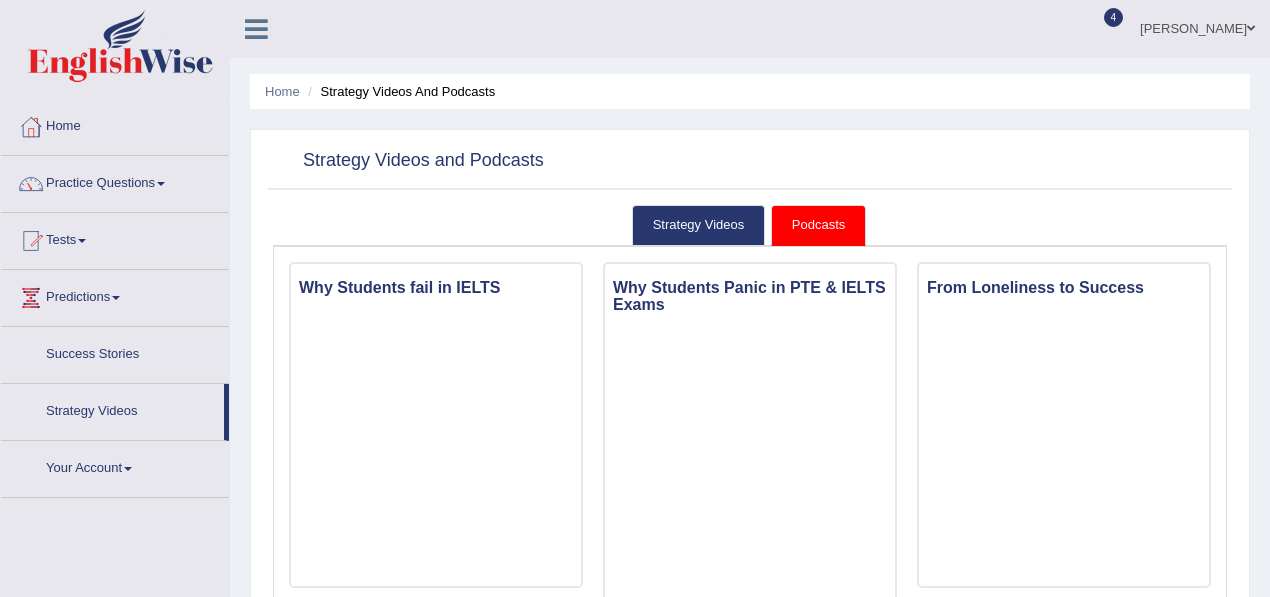 scroll, scrollTop: 0, scrollLeft: 0, axis: both 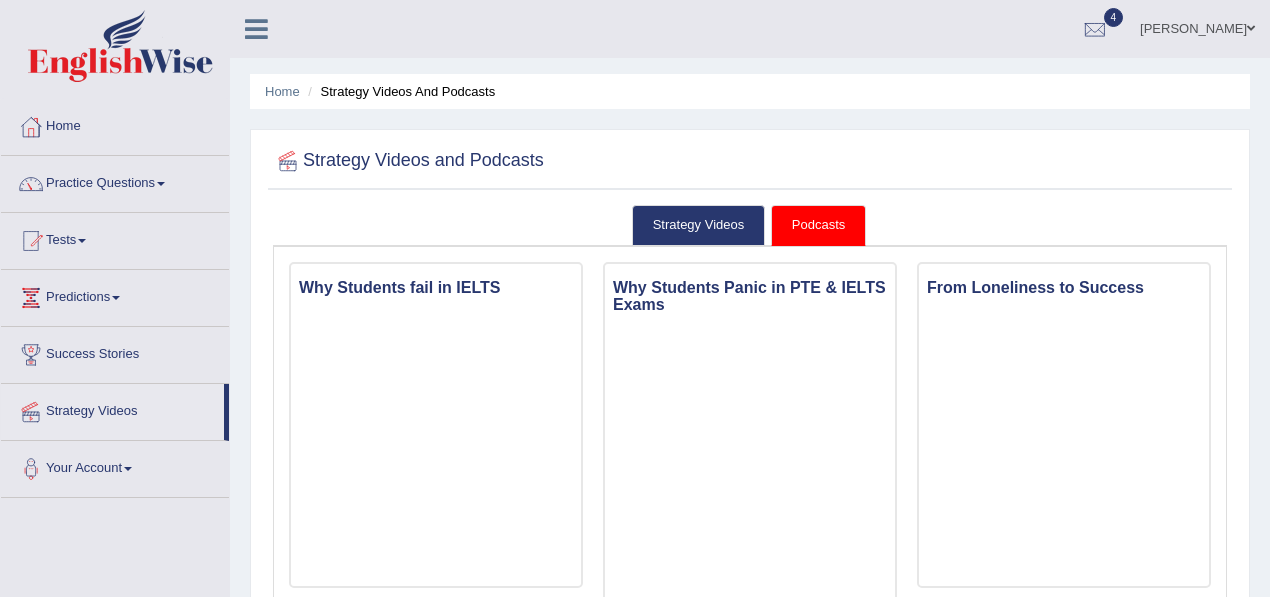 click on "Tests" at bounding box center (115, 238) 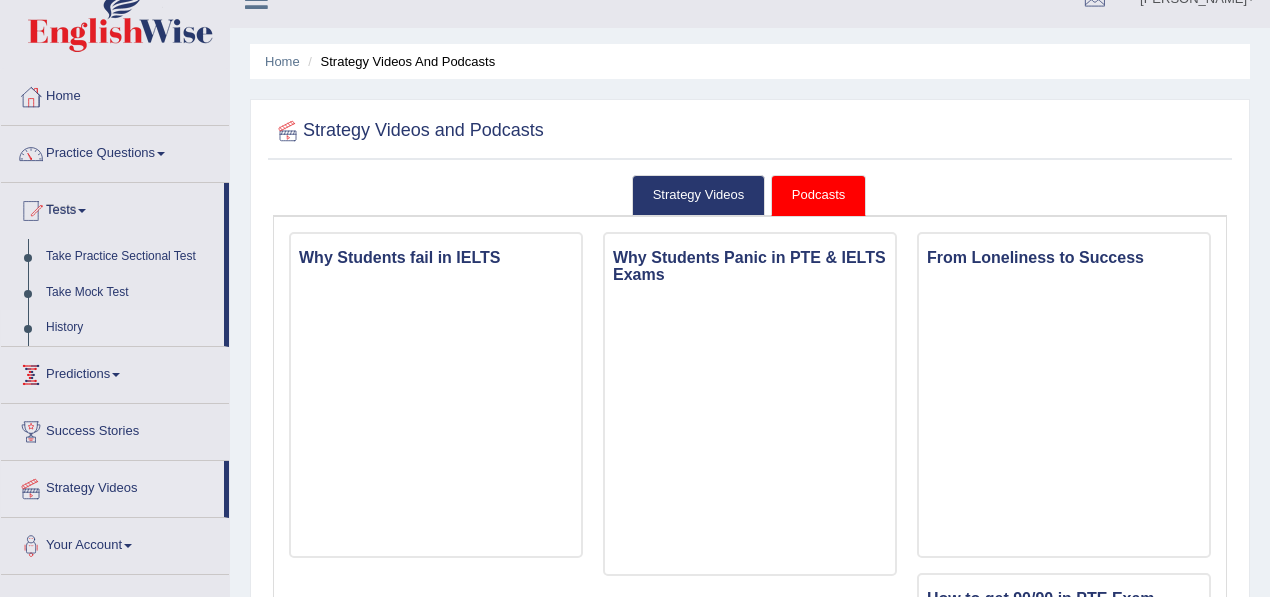 scroll, scrollTop: 0, scrollLeft: 0, axis: both 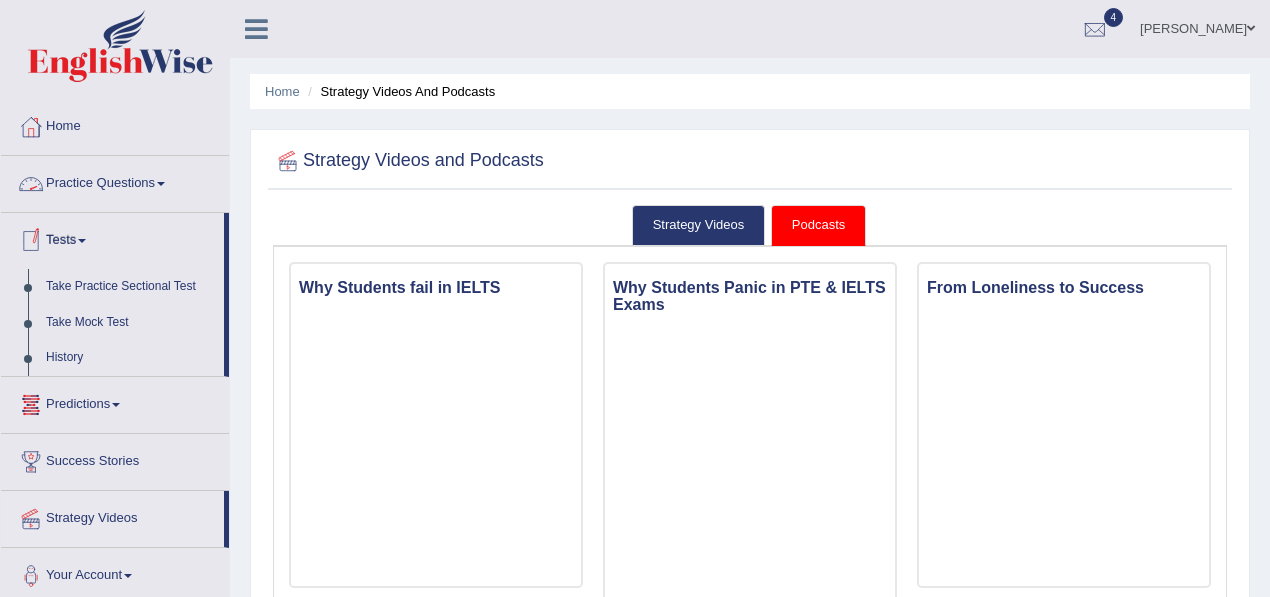 click on "Practice Questions" at bounding box center (115, 181) 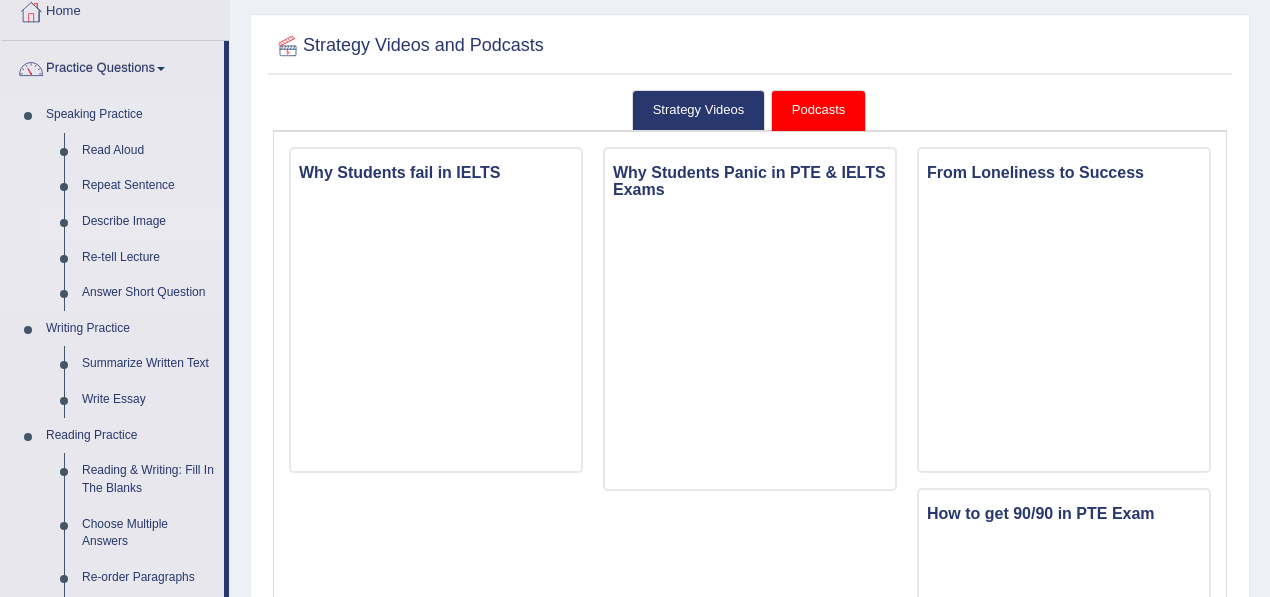 scroll, scrollTop: 0, scrollLeft: 0, axis: both 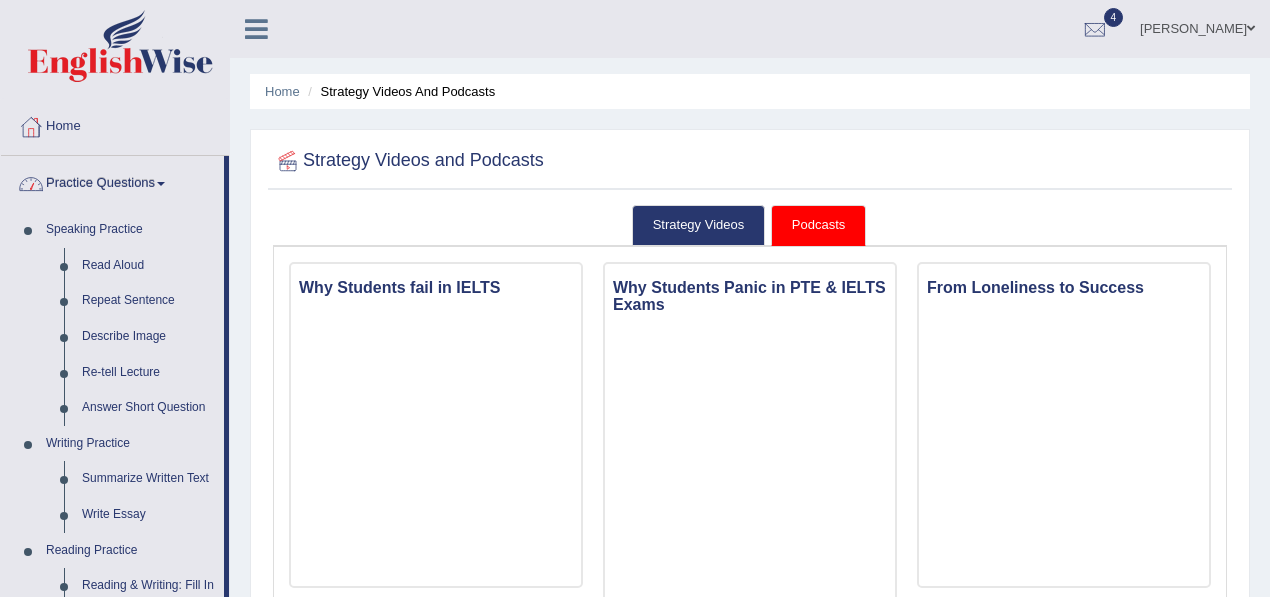 click on "Practice Questions" at bounding box center [112, 181] 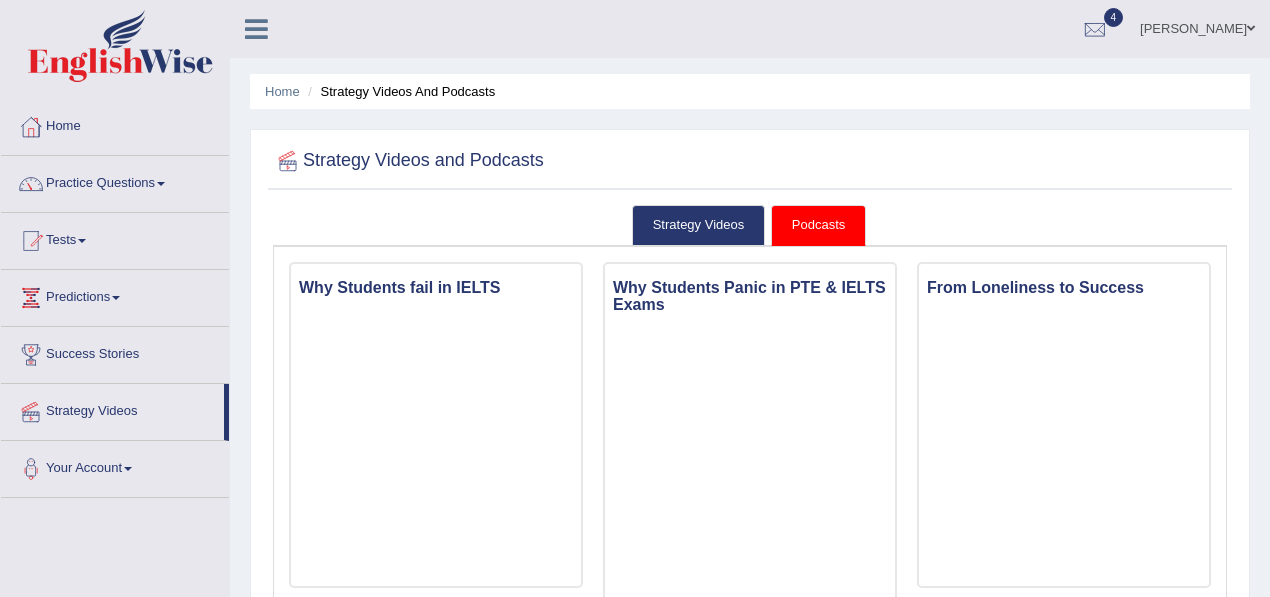 click on "Predictions" at bounding box center (115, 295) 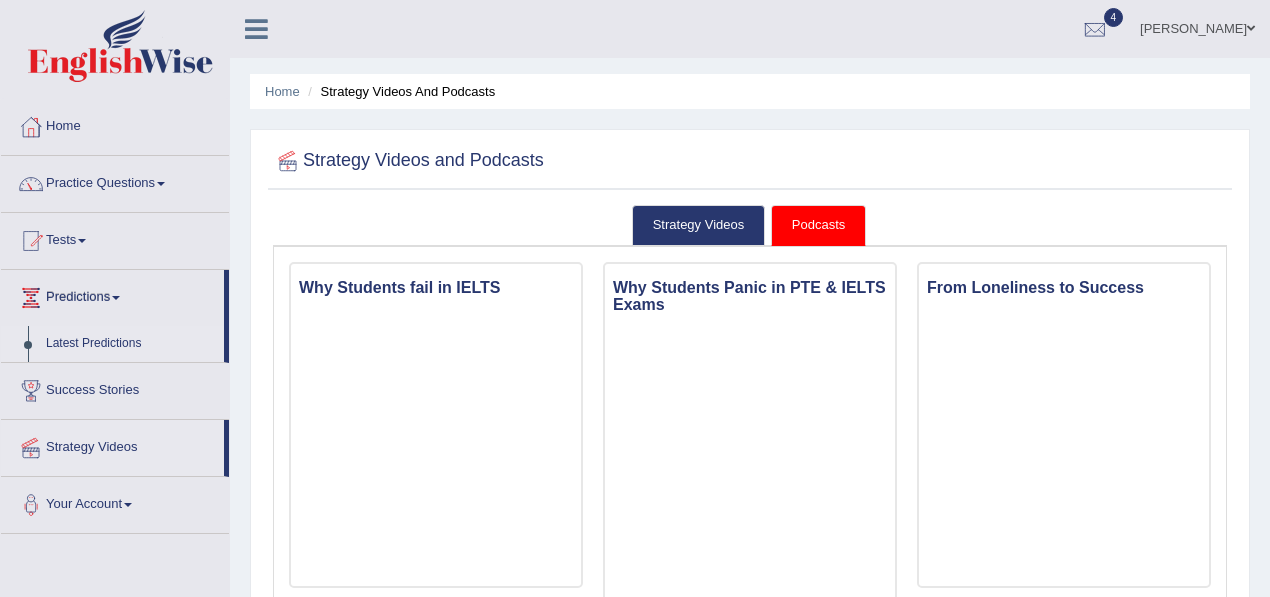 click on "Latest Predictions" at bounding box center [130, 344] 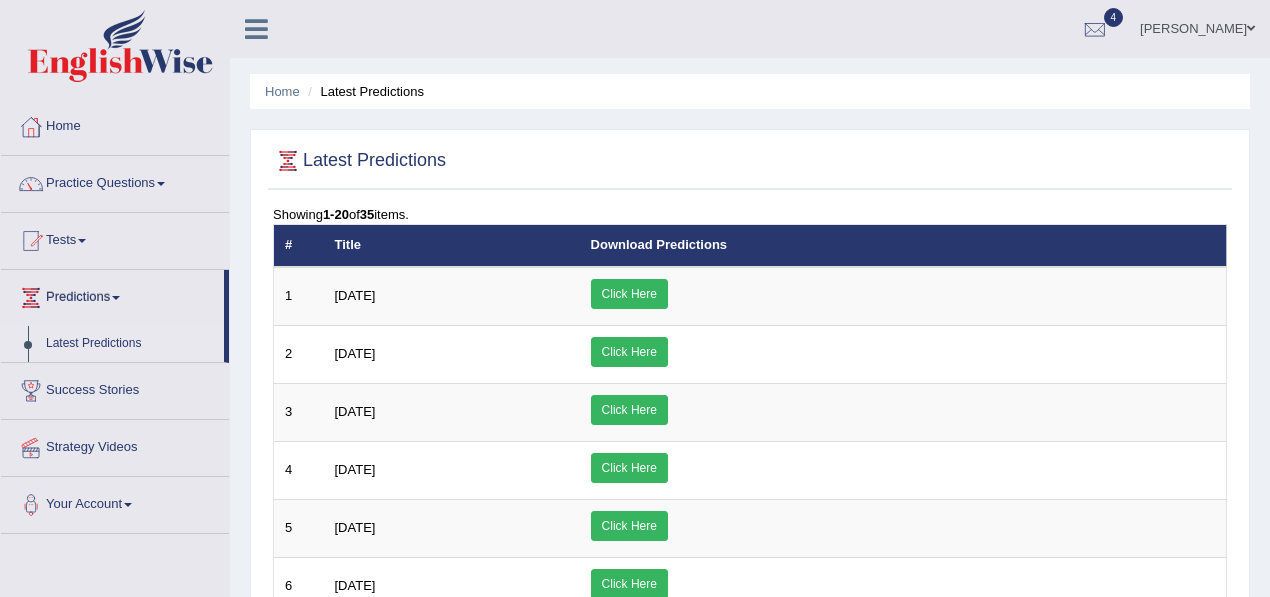 scroll, scrollTop: 0, scrollLeft: 0, axis: both 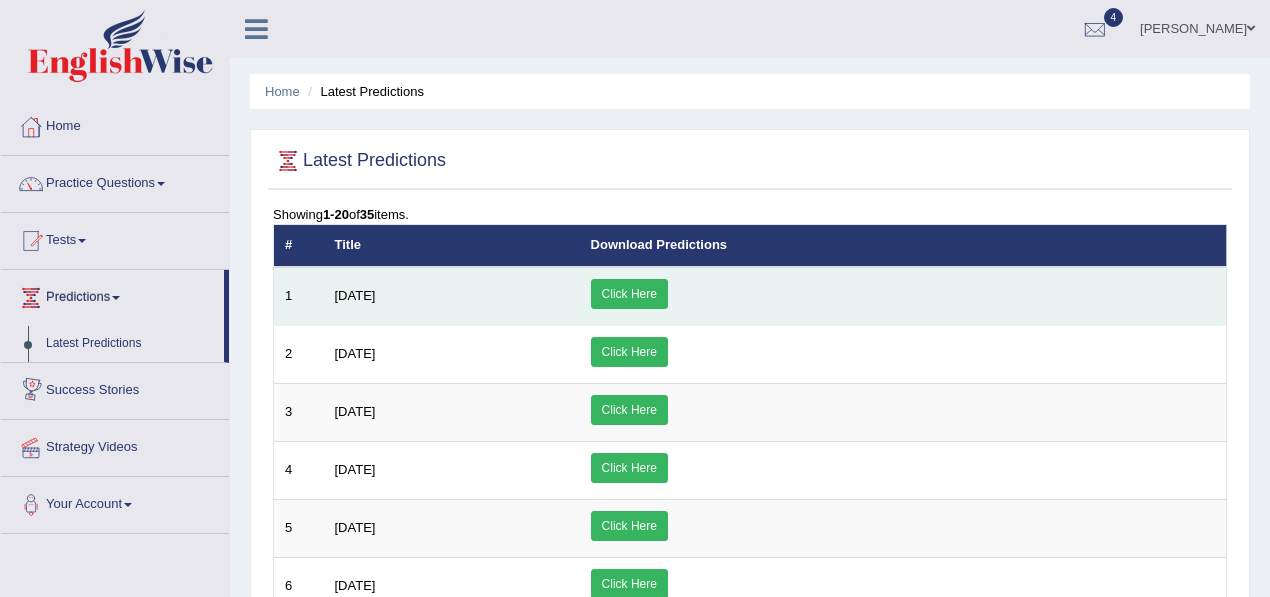 click on "Click Here" at bounding box center (629, 294) 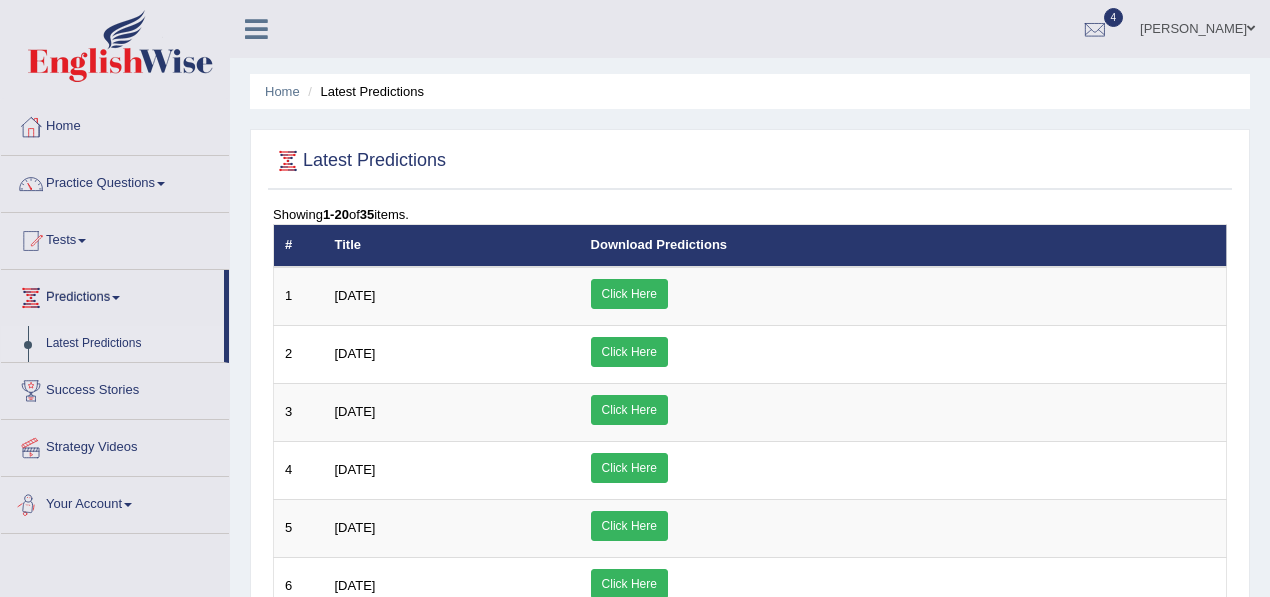 click on "Your Account" at bounding box center (115, 502) 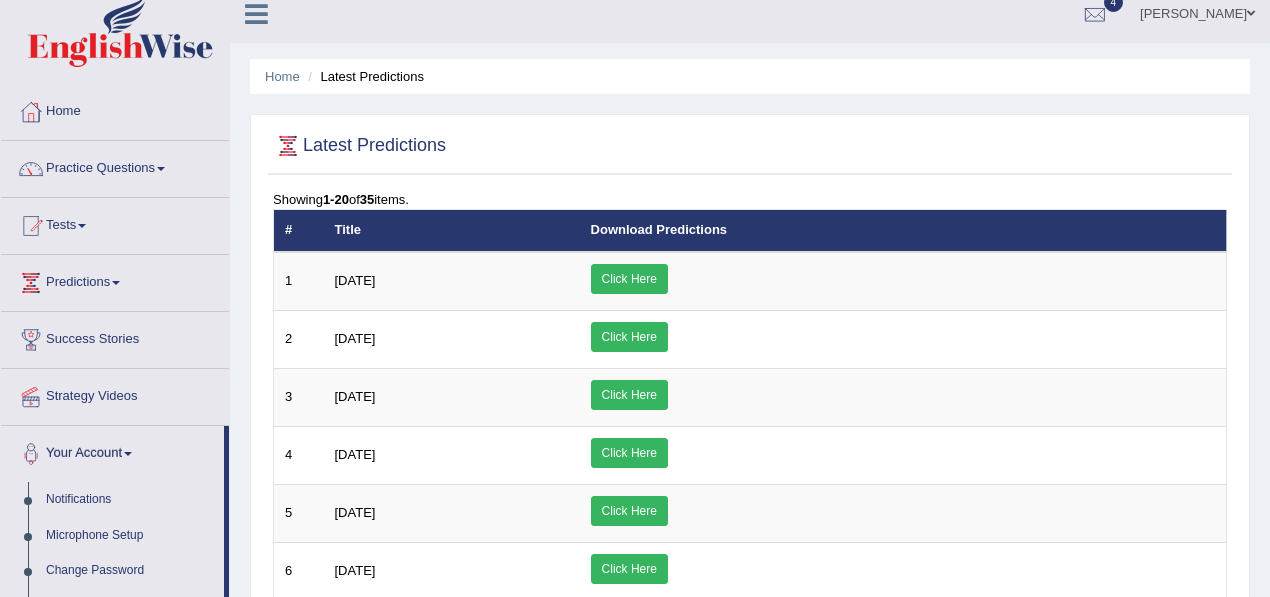 scroll, scrollTop: 0, scrollLeft: 0, axis: both 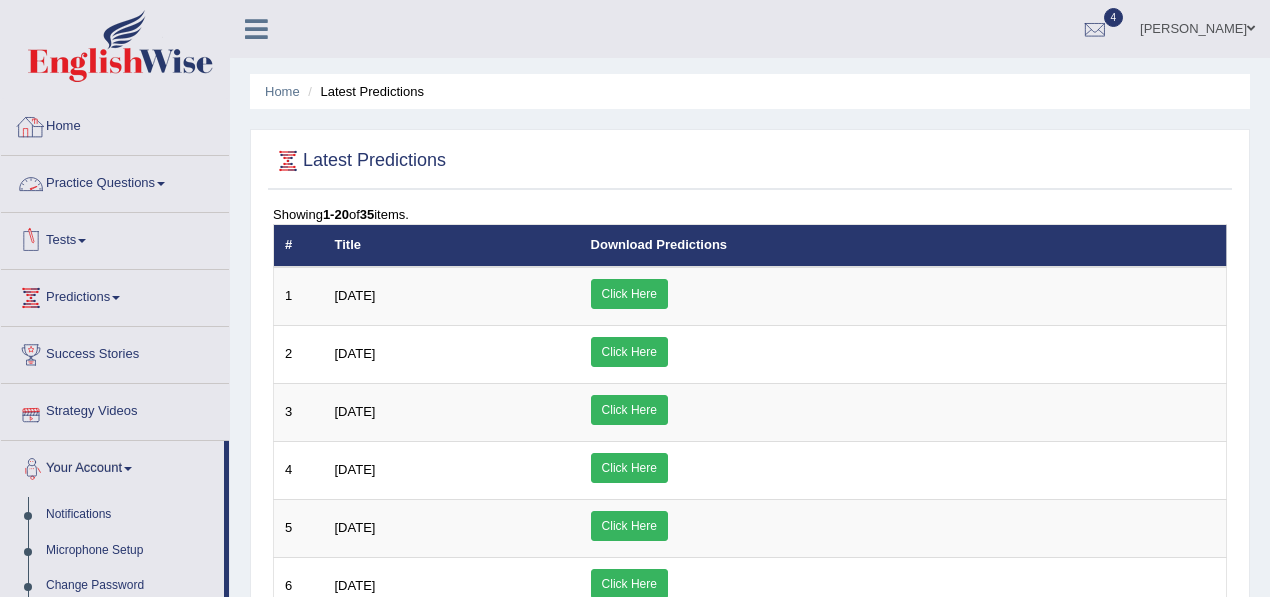 click on "Home" at bounding box center [115, 124] 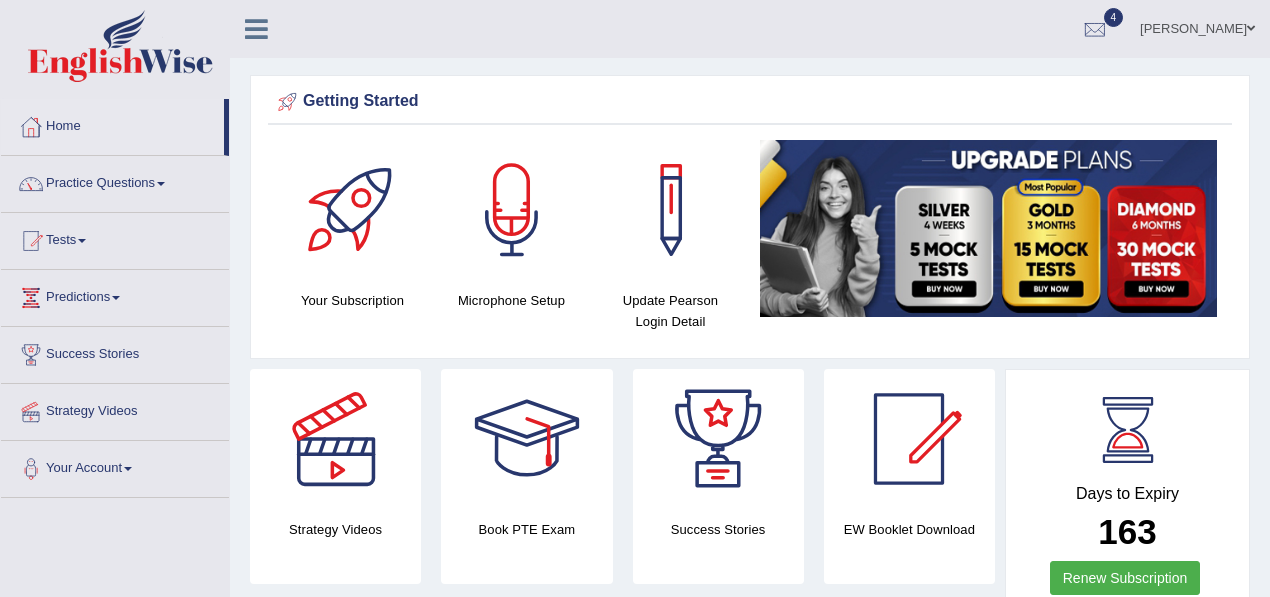 scroll, scrollTop: 79, scrollLeft: 0, axis: vertical 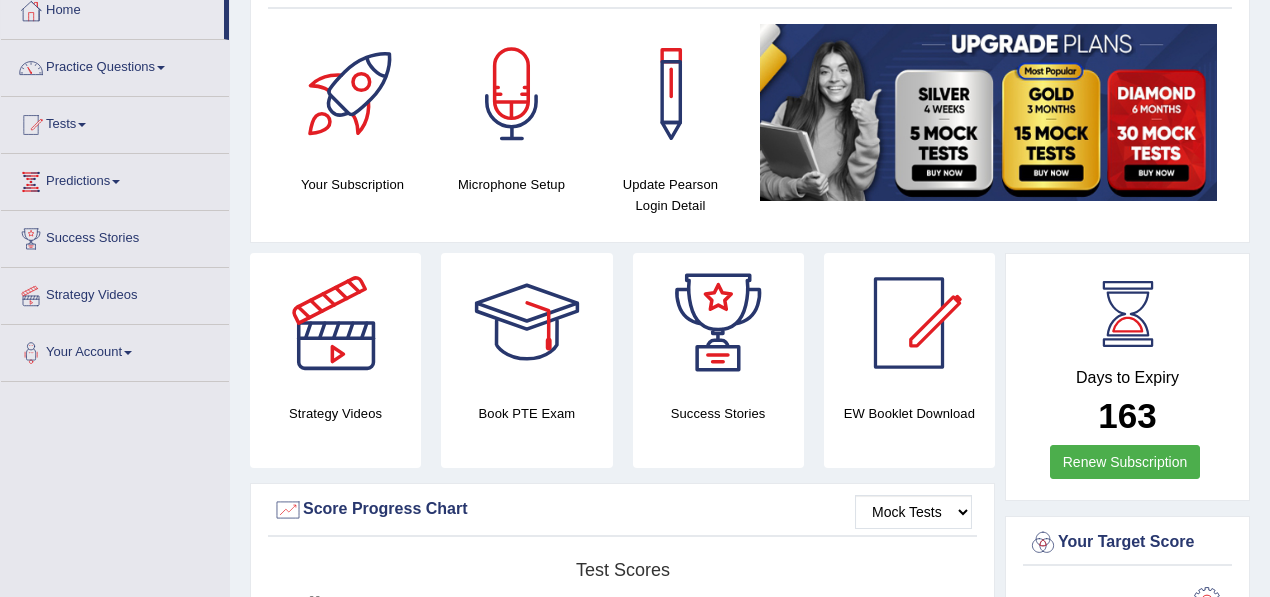 click at bounding box center (909, 323) 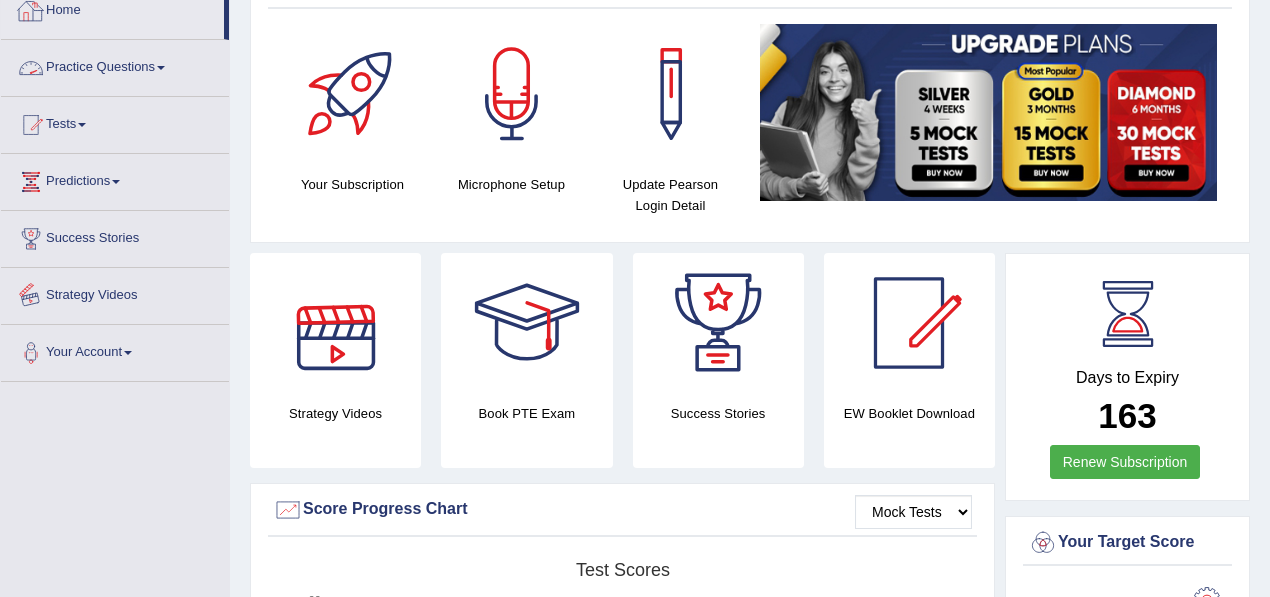 scroll, scrollTop: 0, scrollLeft: 0, axis: both 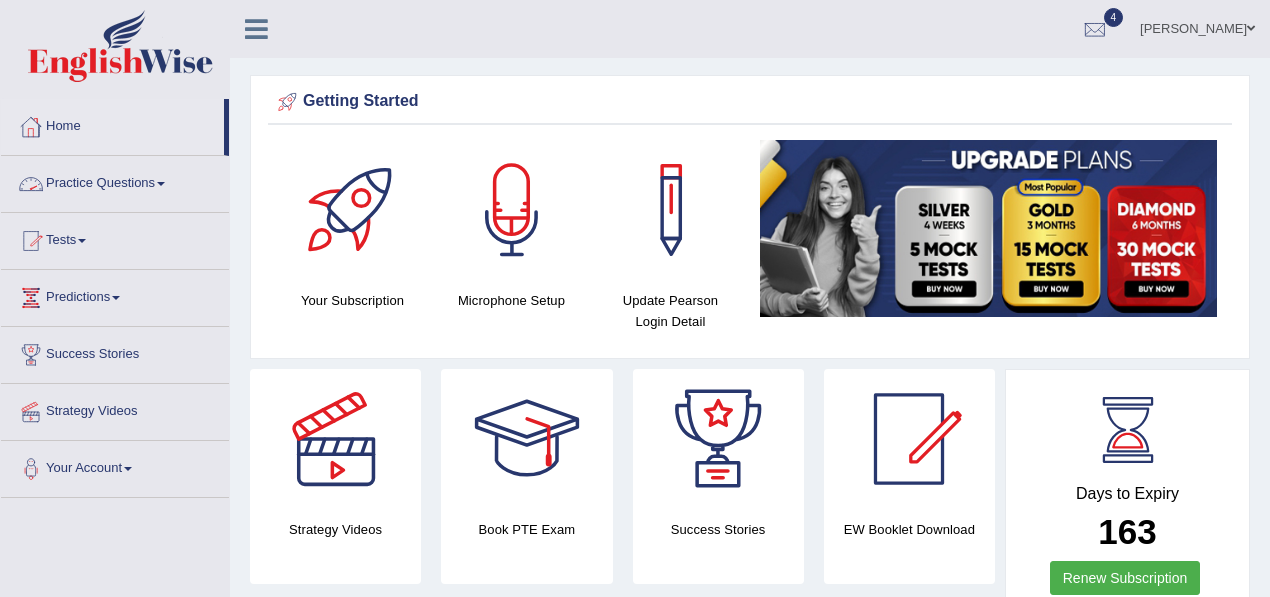 click on "Practice Questions" at bounding box center [115, 181] 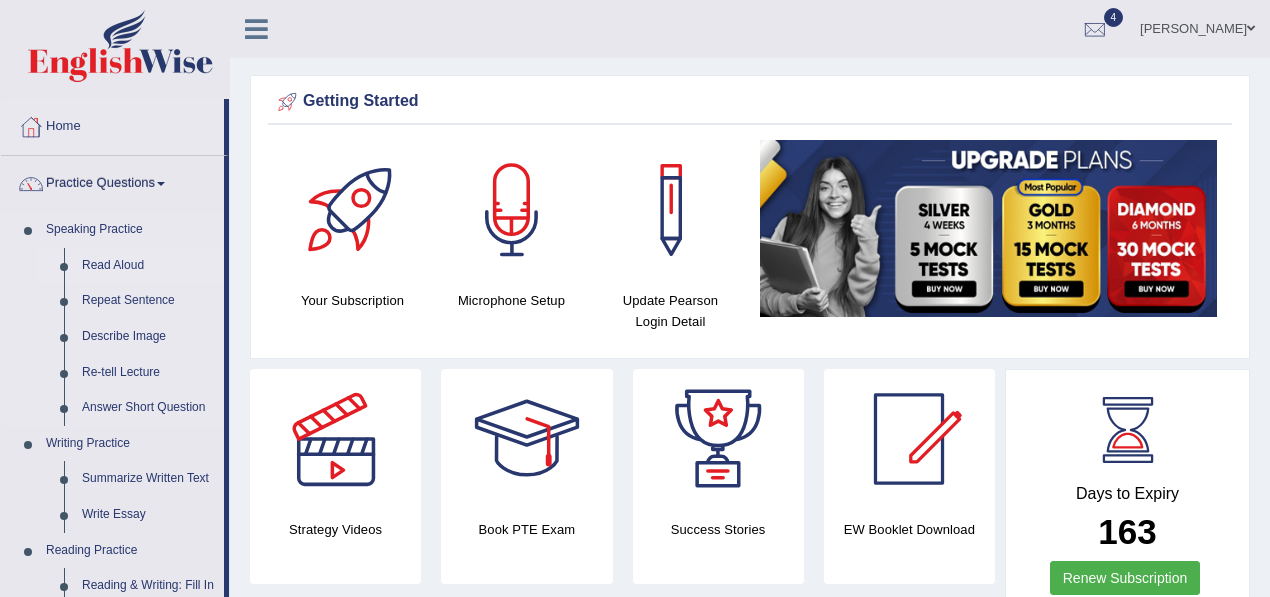 click on "Read Aloud" at bounding box center (148, 266) 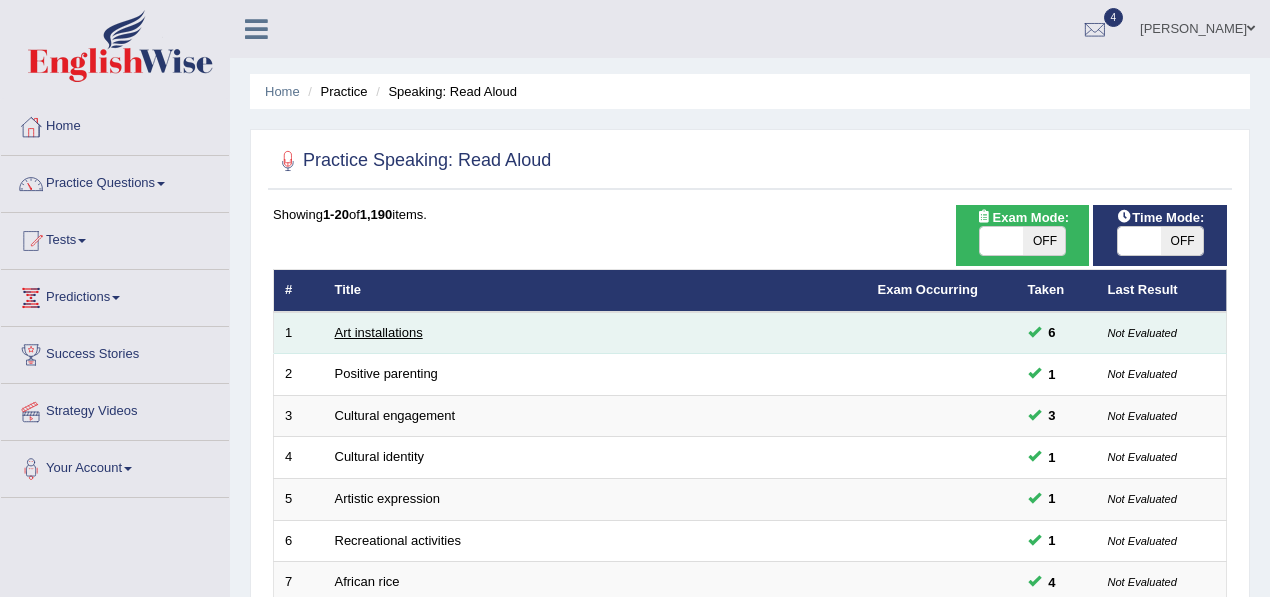 scroll, scrollTop: 0, scrollLeft: 0, axis: both 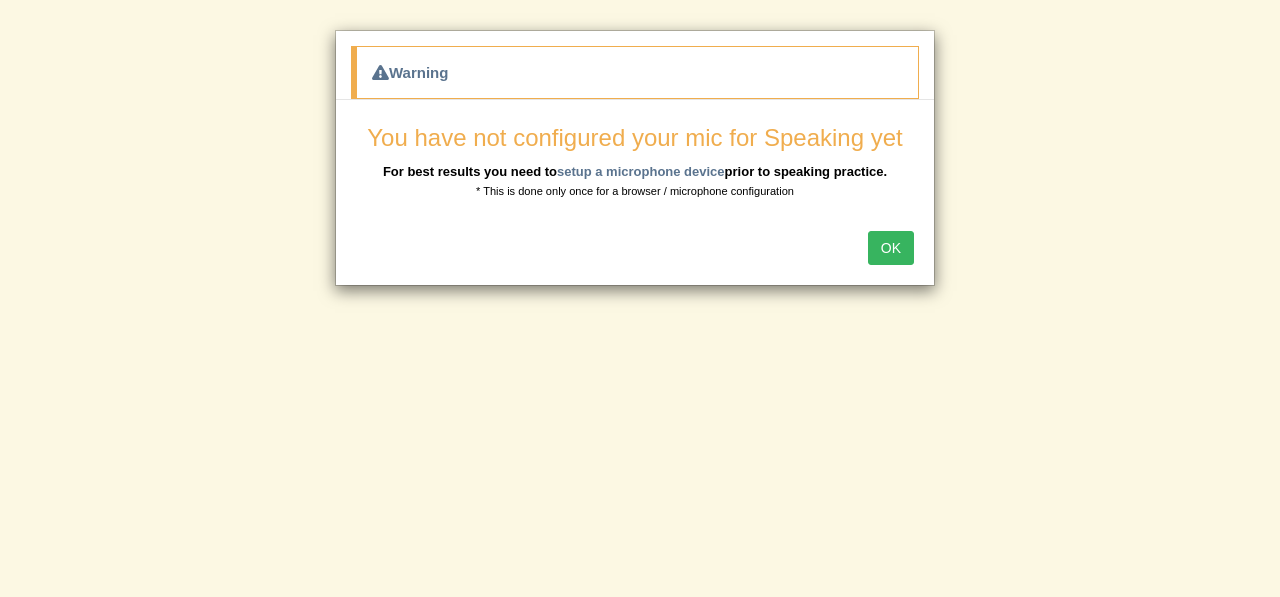 type 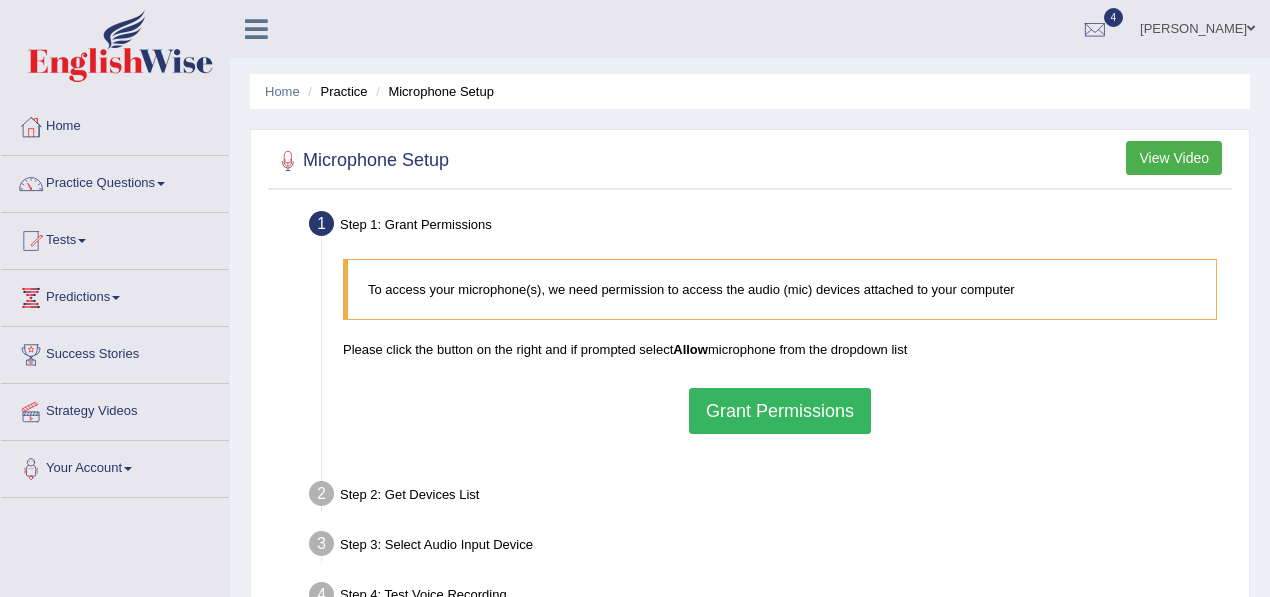scroll, scrollTop: 0, scrollLeft: 0, axis: both 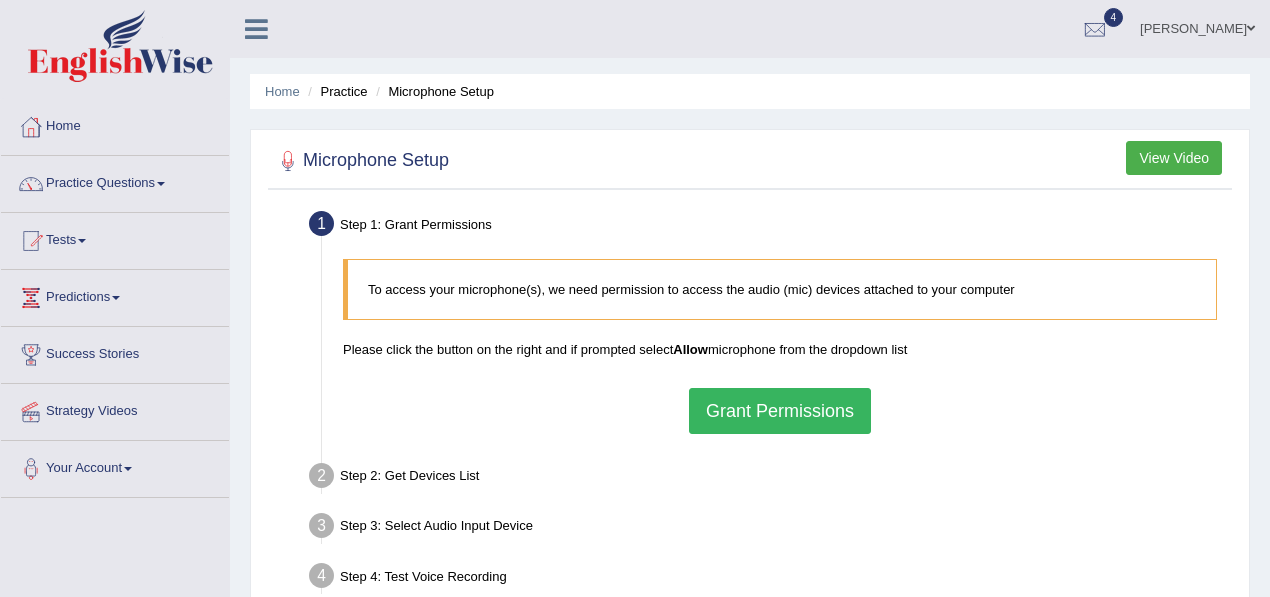 click on "Grant Permissions" at bounding box center (780, 411) 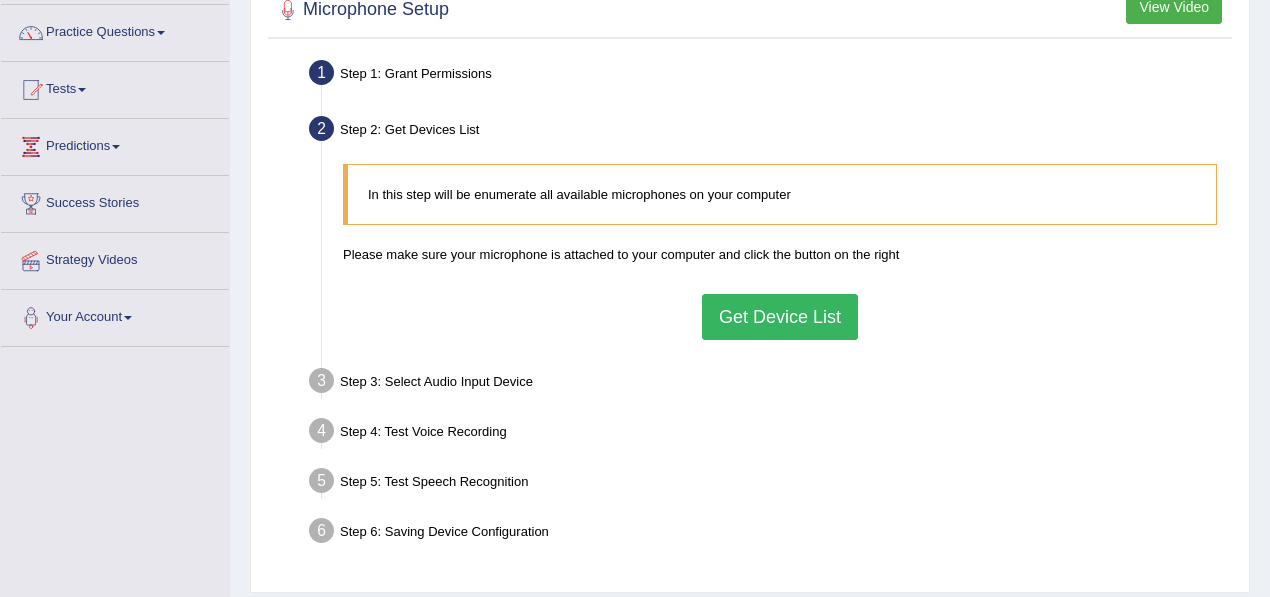 scroll, scrollTop: 161, scrollLeft: 0, axis: vertical 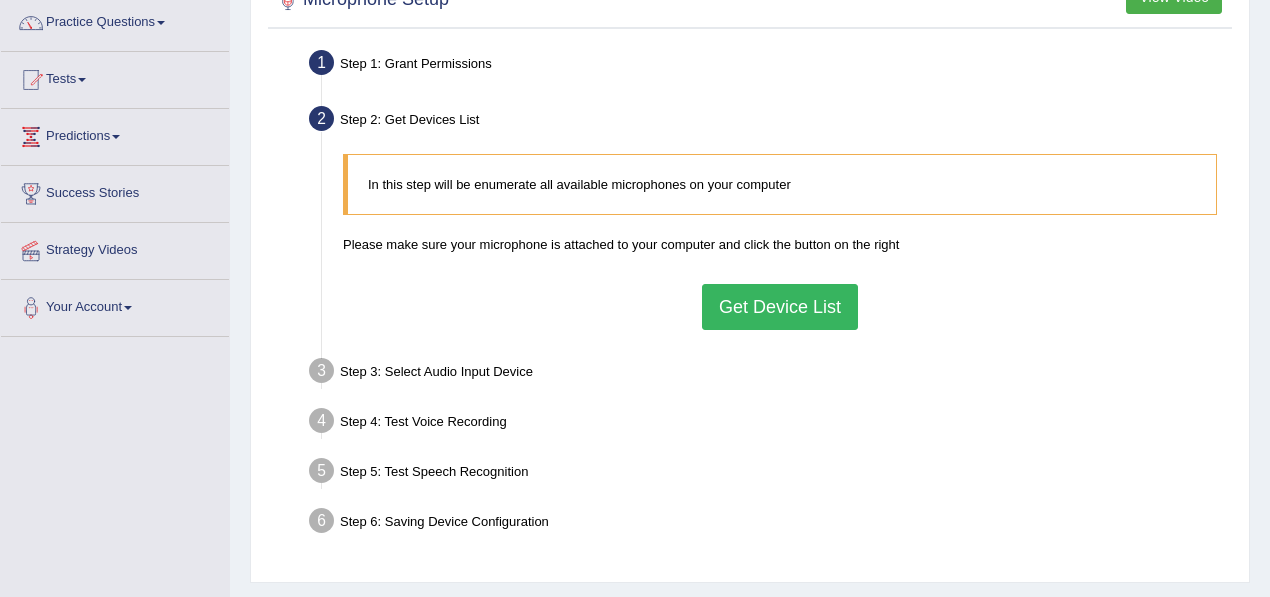 click on "Get Device List" at bounding box center (780, 307) 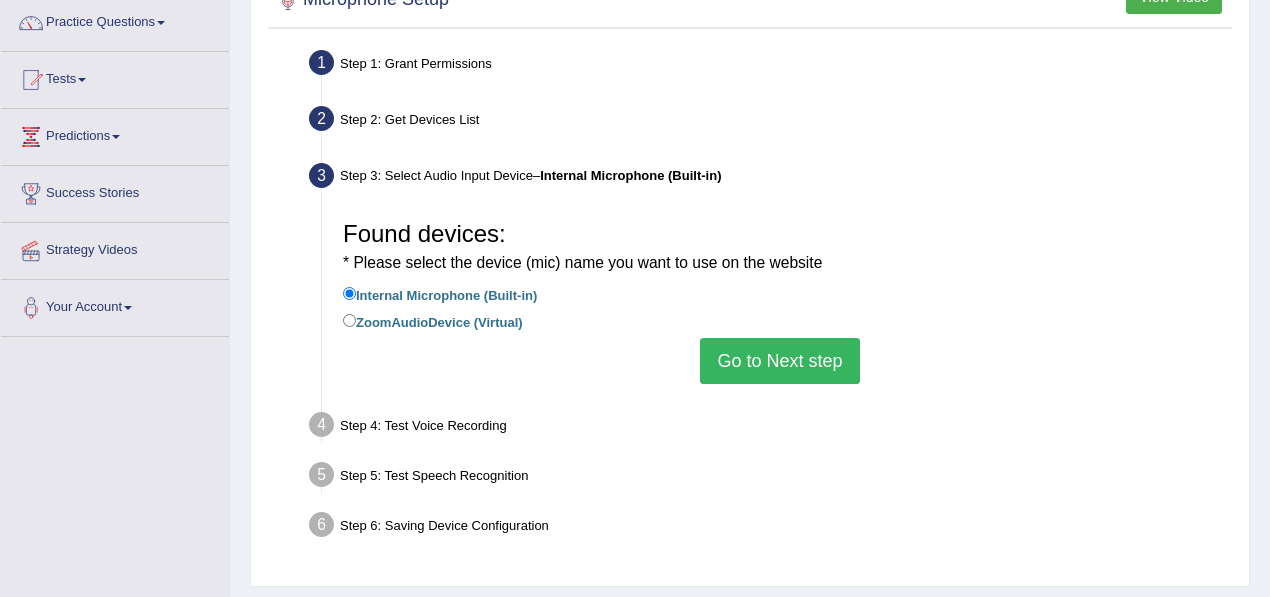 click on "Go to Next step" at bounding box center (779, 361) 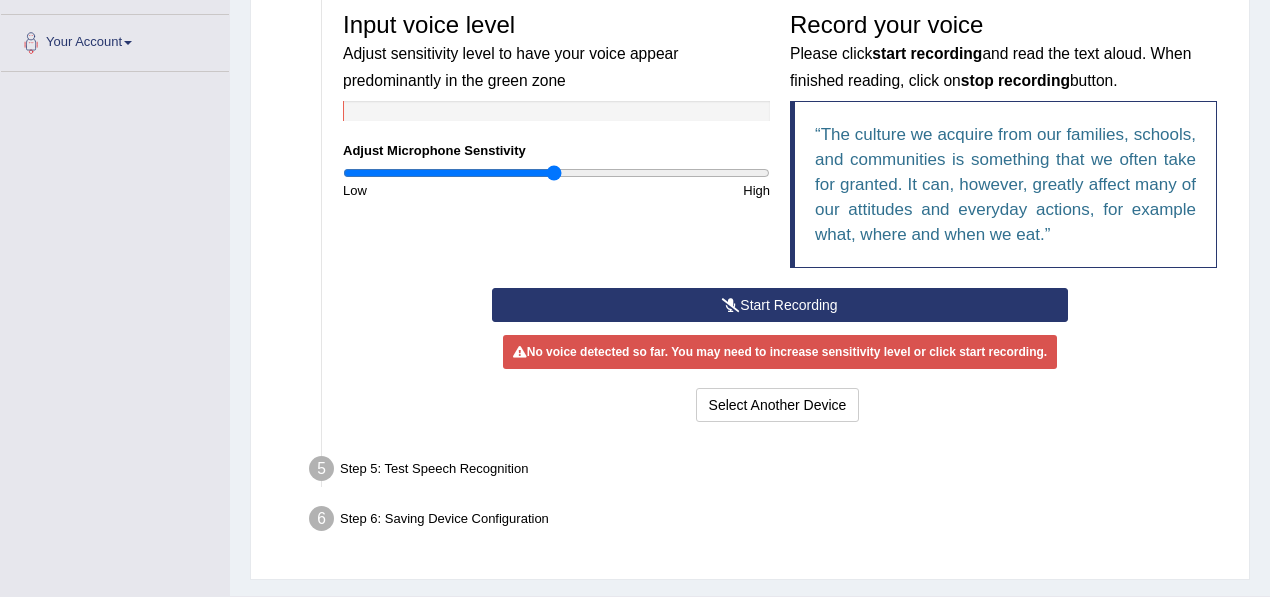 scroll, scrollTop: 425, scrollLeft: 0, axis: vertical 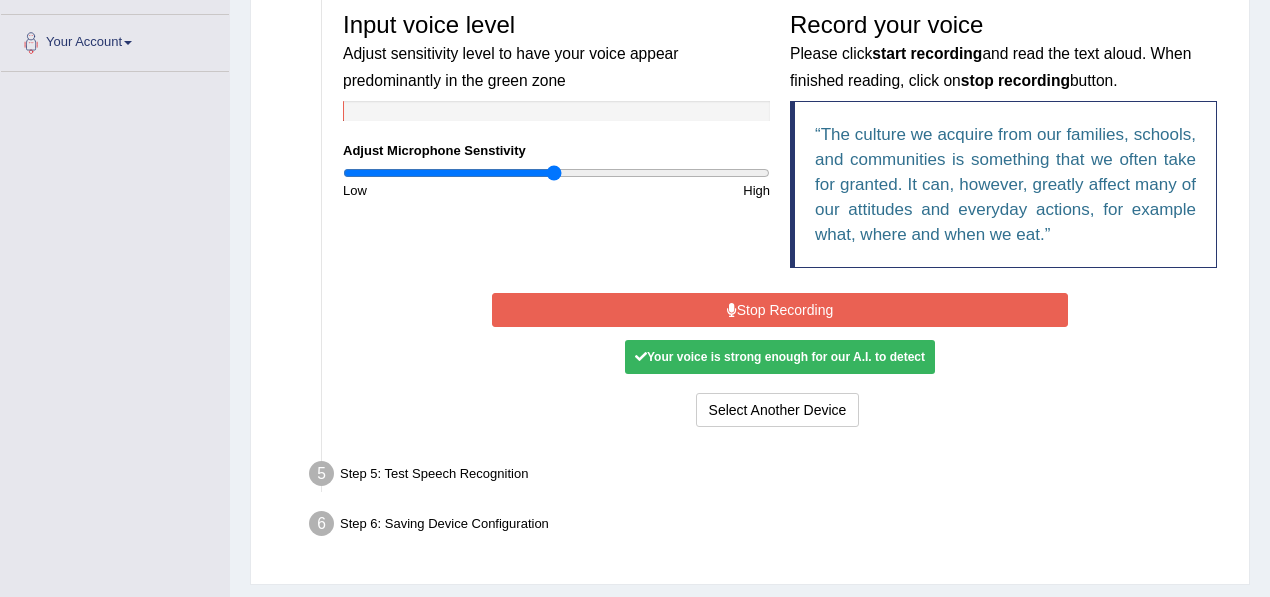 click on "Stop Recording" at bounding box center [780, 310] 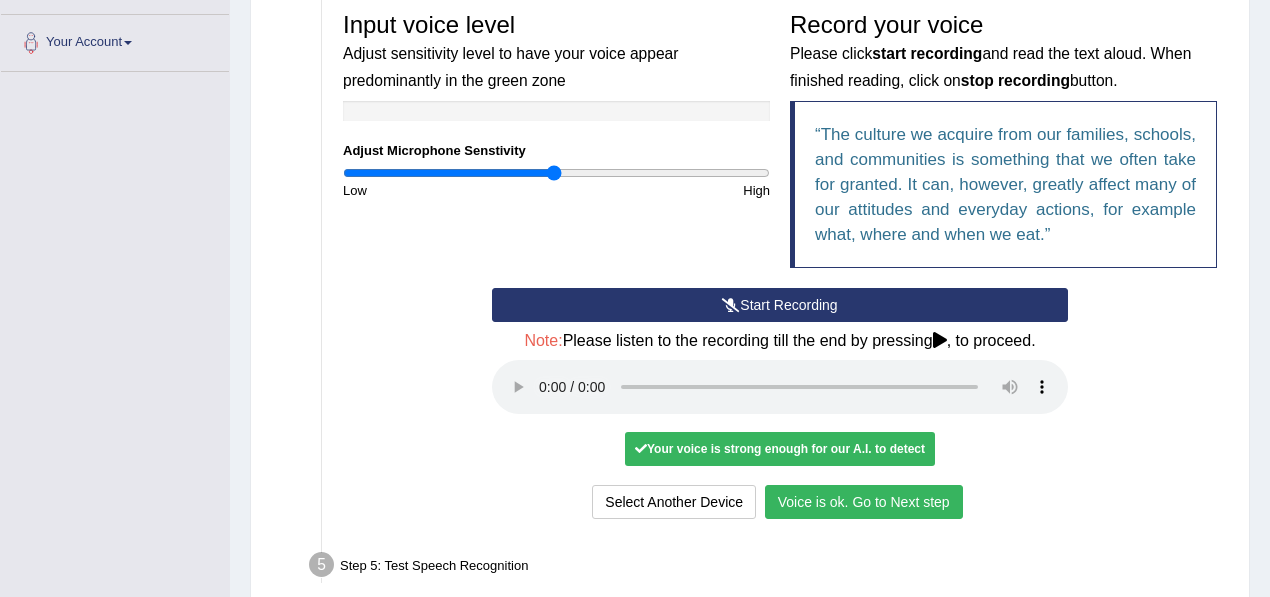 click on "Voice is ok. Go to Next step" at bounding box center [864, 502] 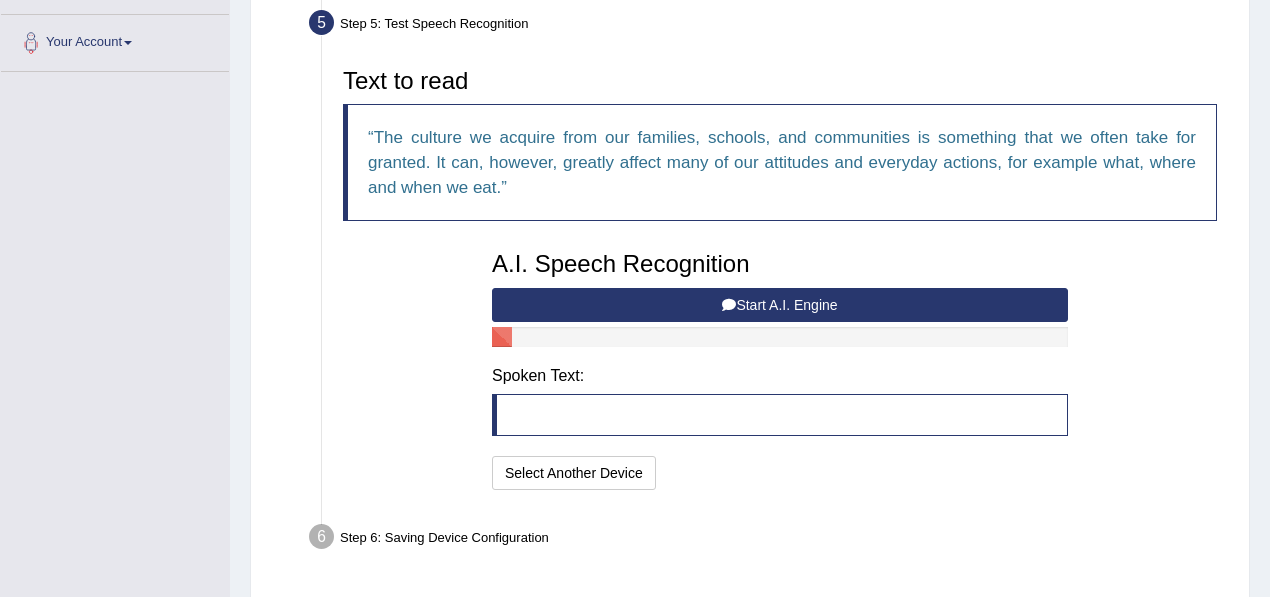 click on "Start A.I. Engine" at bounding box center (780, 305) 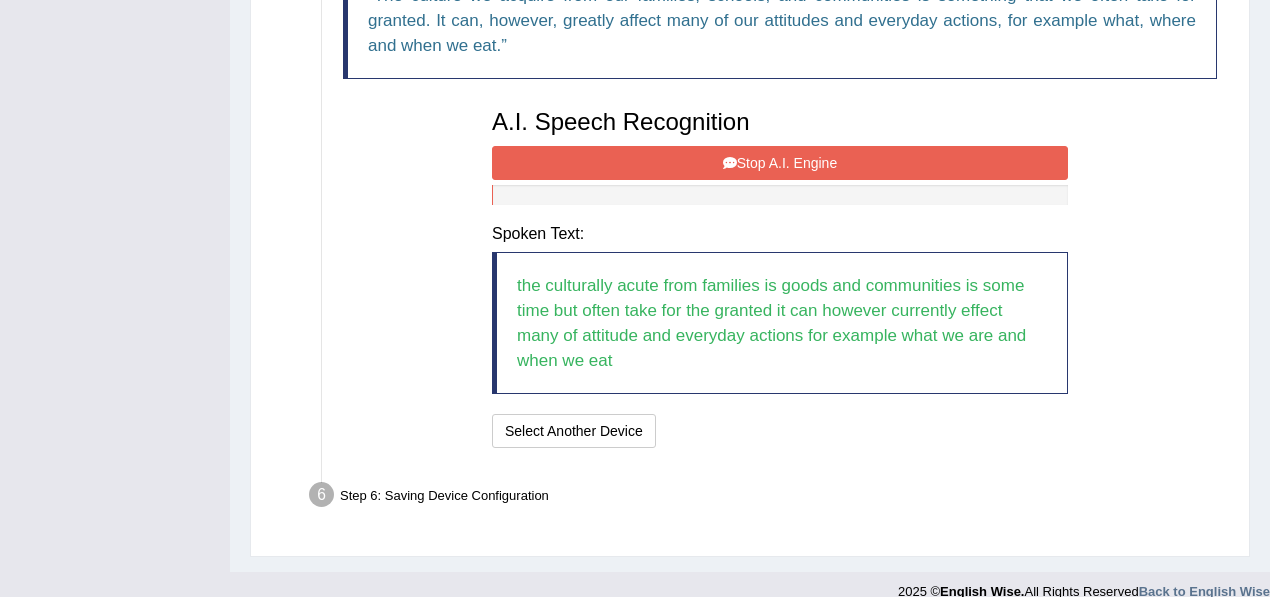 scroll, scrollTop: 589, scrollLeft: 0, axis: vertical 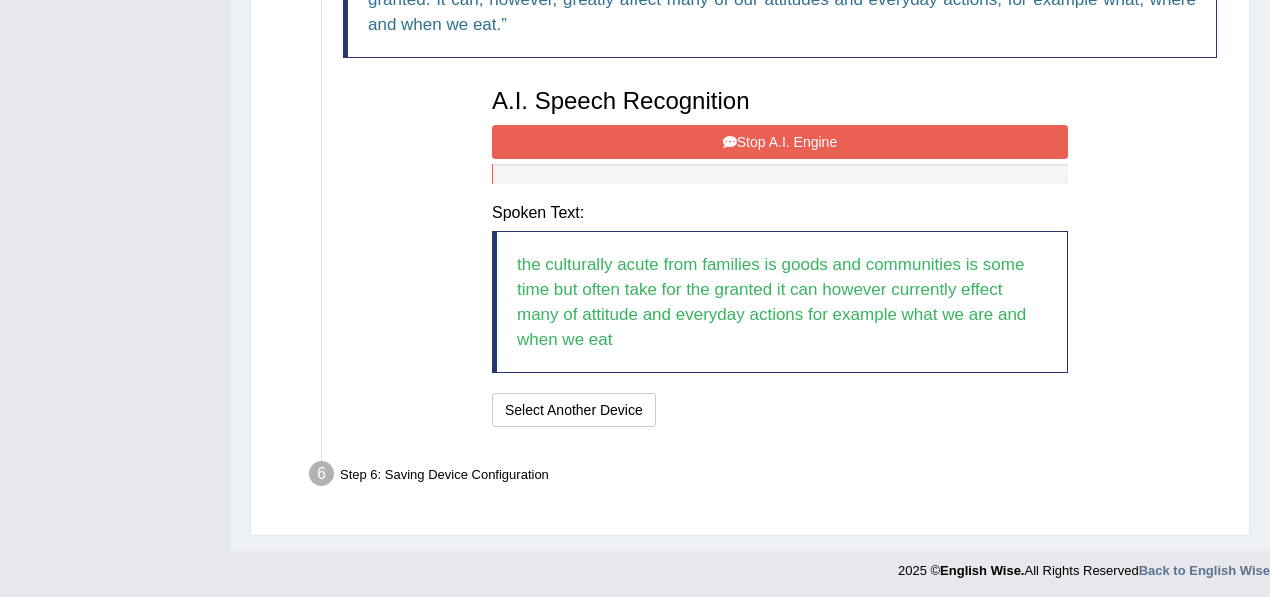 click on "Stop A.I. Engine" at bounding box center (780, 142) 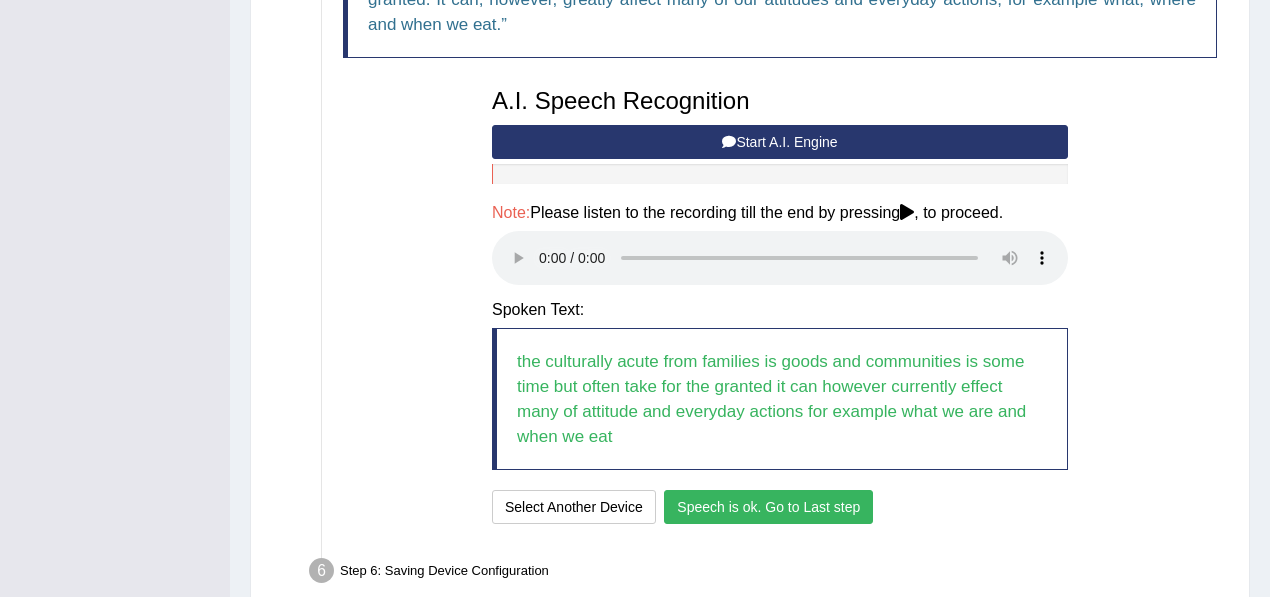click on "Speech is ok. Go to Last step" at bounding box center [768, 507] 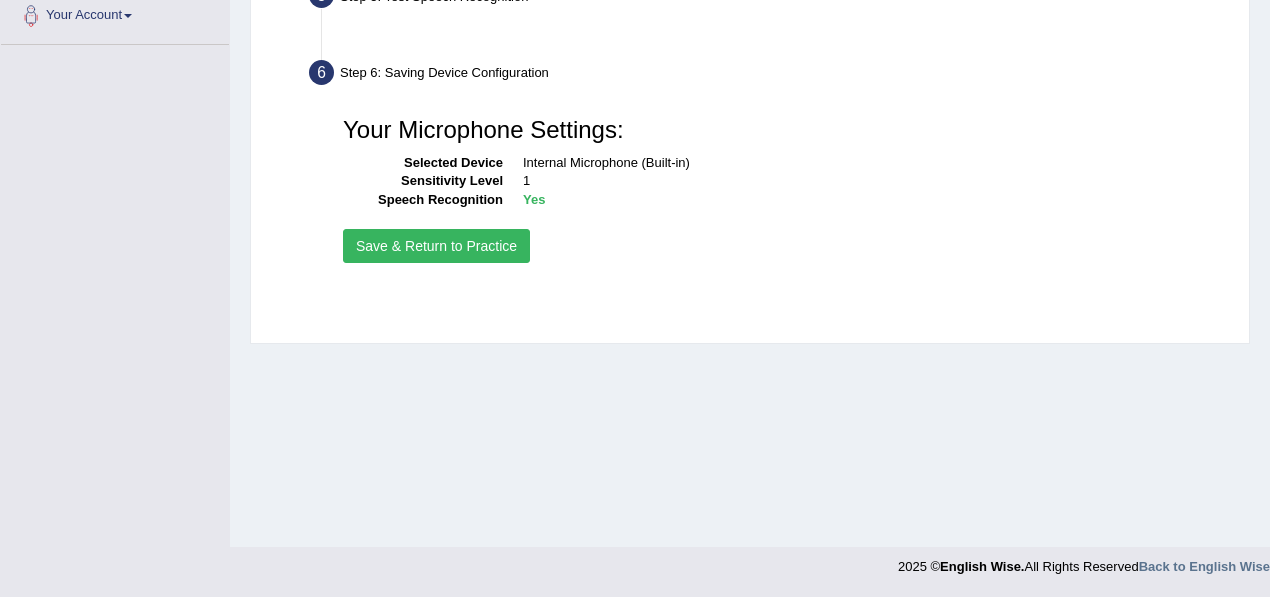 scroll, scrollTop: 452, scrollLeft: 0, axis: vertical 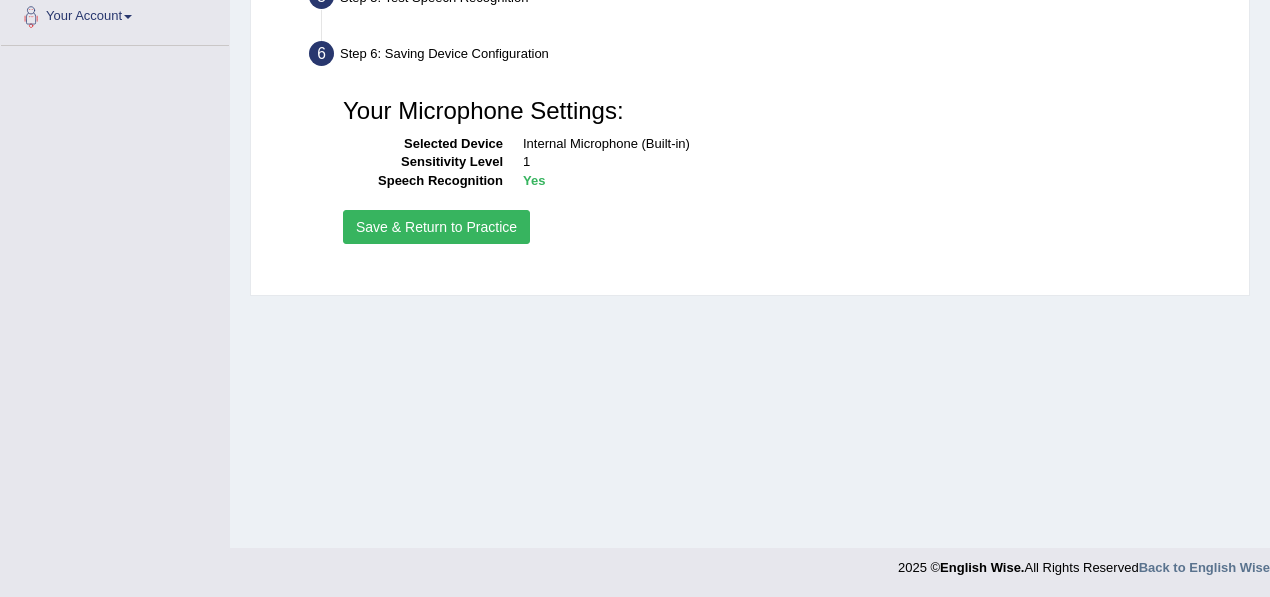 click on "Save & Return to Practice" at bounding box center [436, 227] 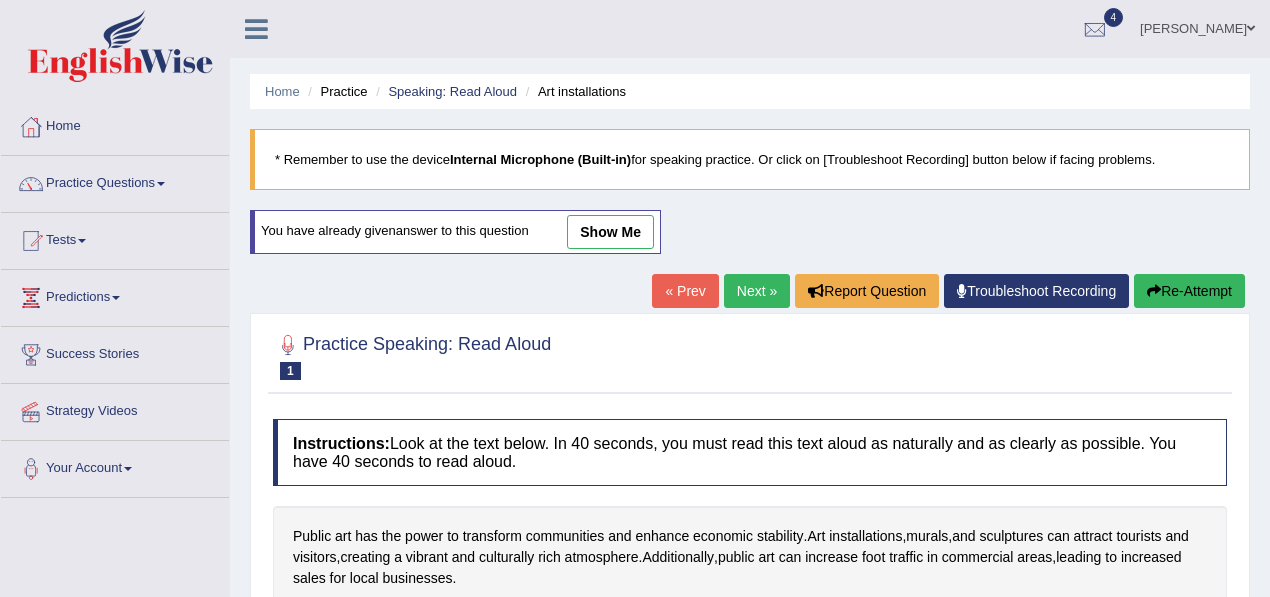 scroll, scrollTop: 0, scrollLeft: 0, axis: both 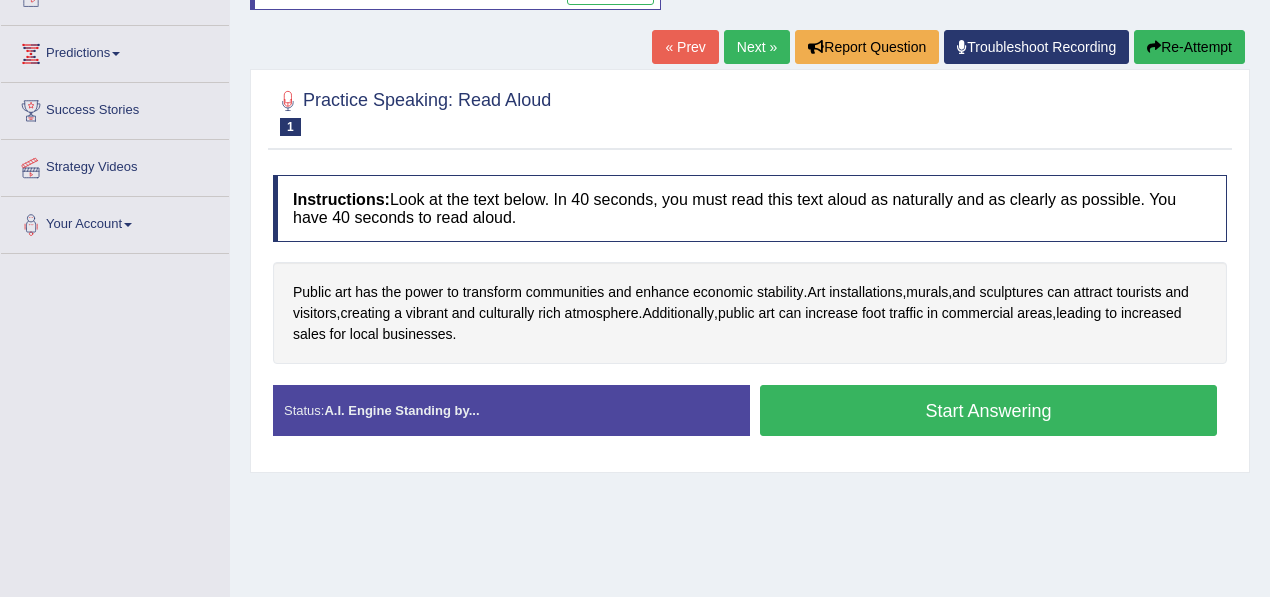 click on "Start Answering" at bounding box center (988, 410) 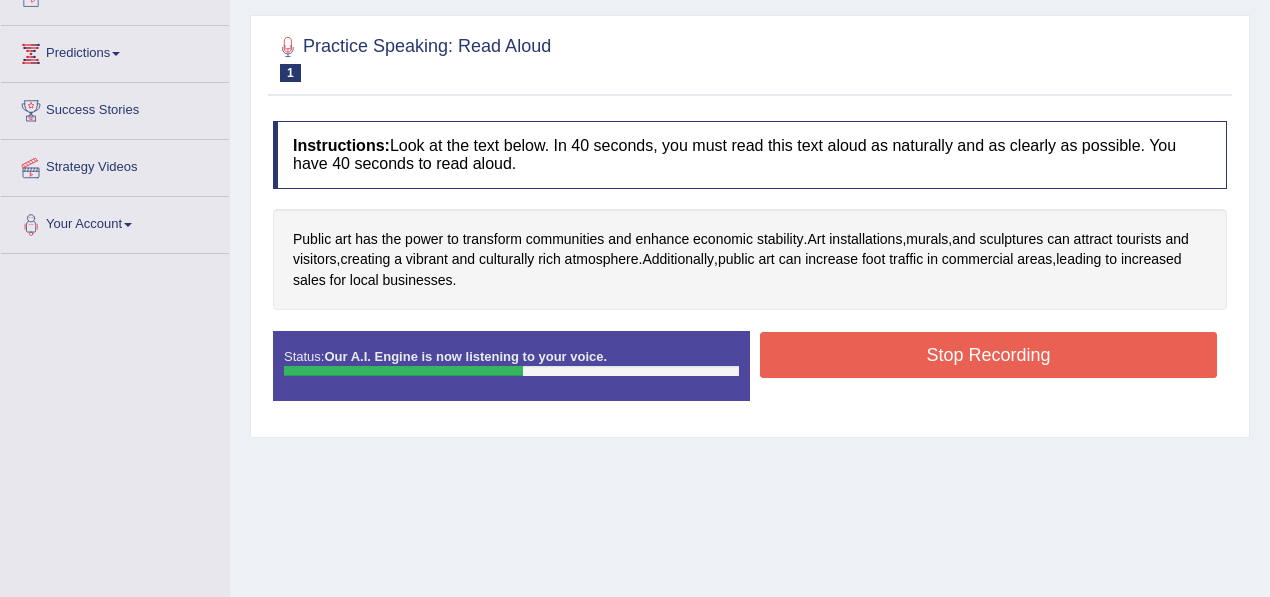 click on "Stop Recording" at bounding box center (988, 355) 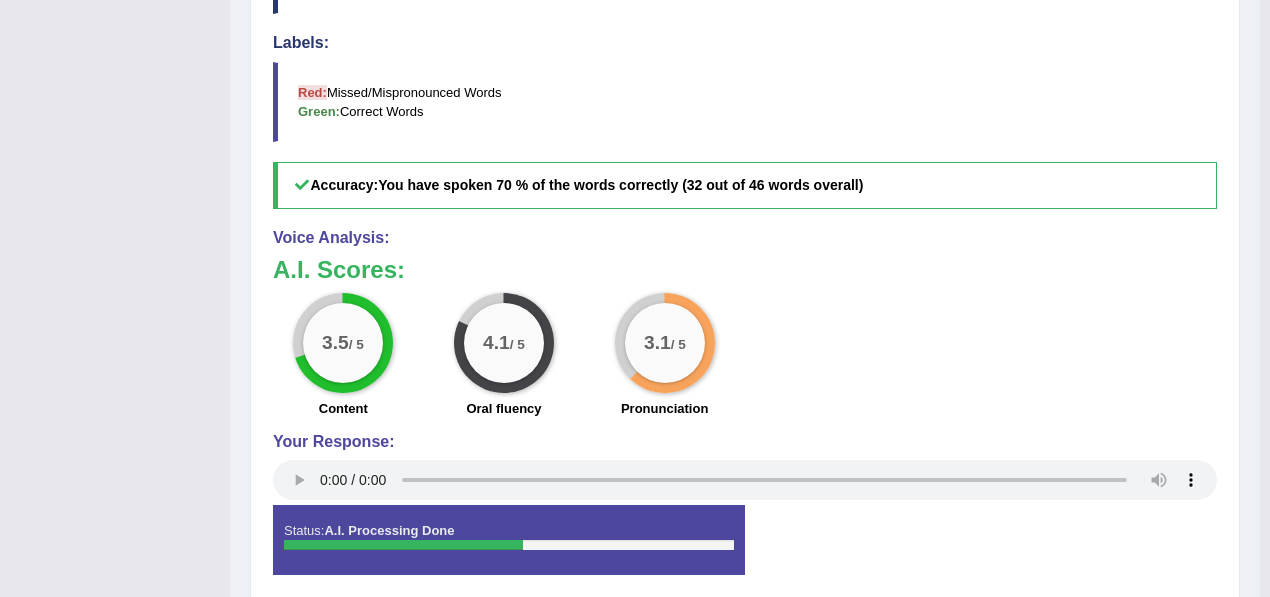 scroll, scrollTop: 704, scrollLeft: 0, axis: vertical 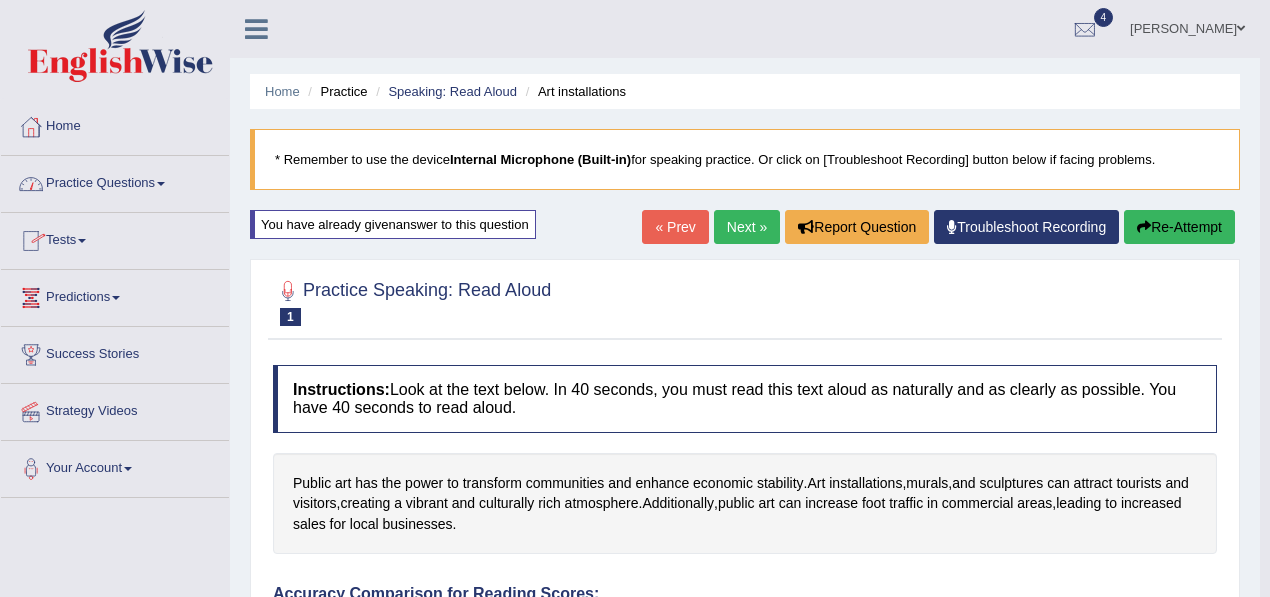 click on "Practice Questions" at bounding box center (115, 181) 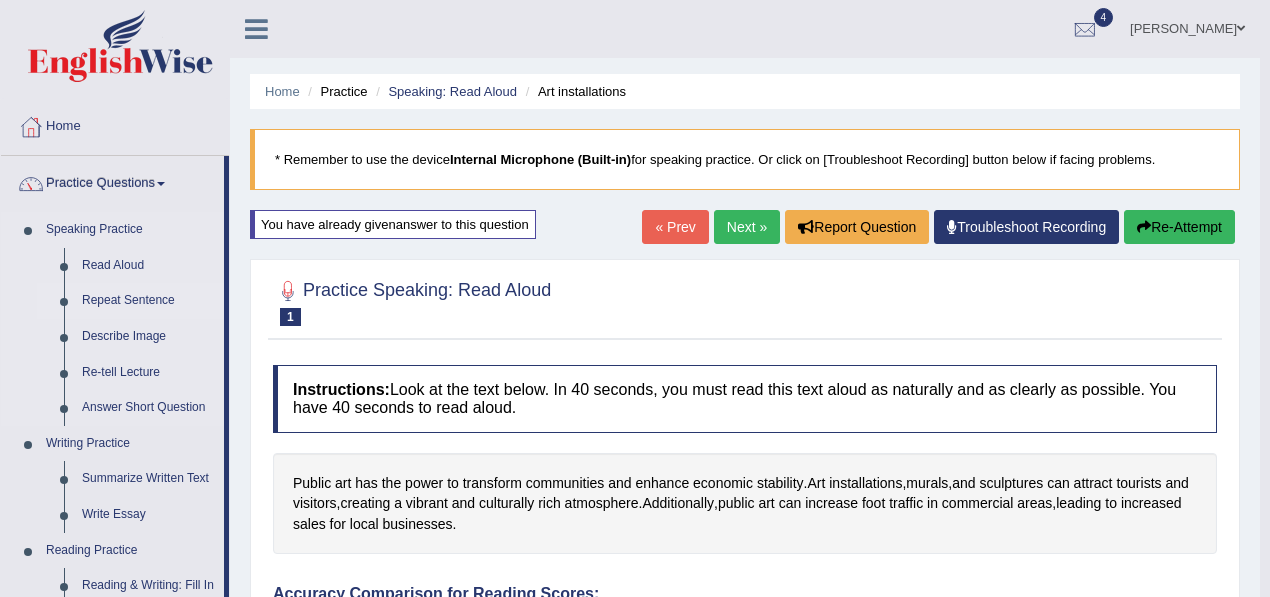 click on "Repeat Sentence" at bounding box center (148, 301) 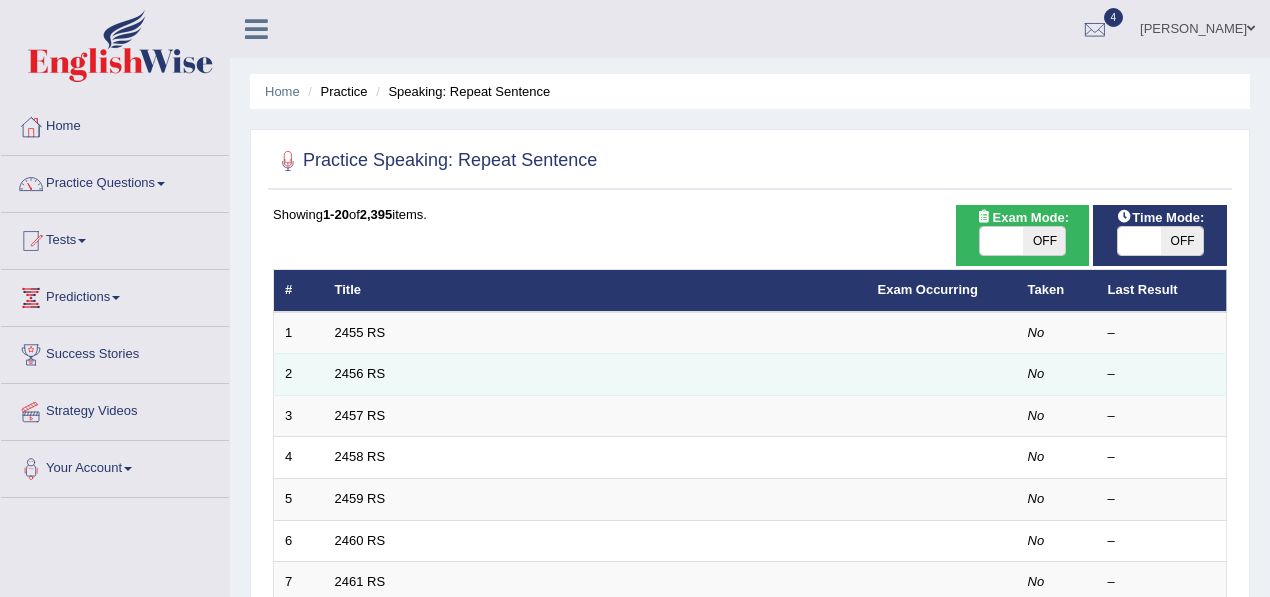 scroll, scrollTop: 0, scrollLeft: 0, axis: both 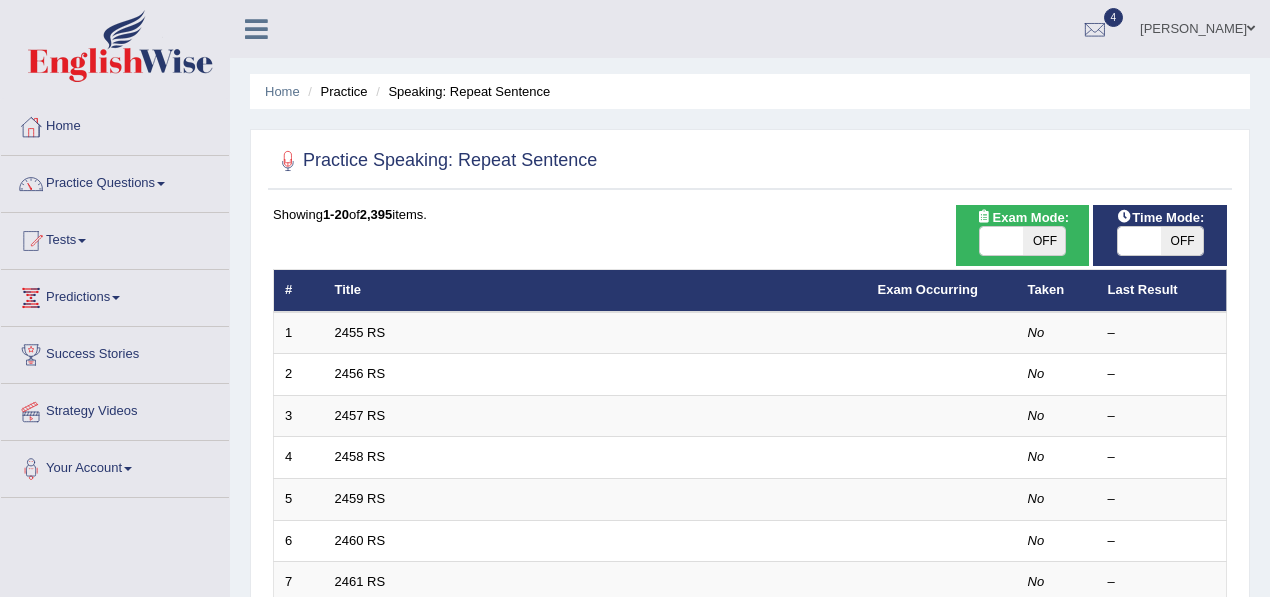 click on "OFF" at bounding box center [1044, 241] 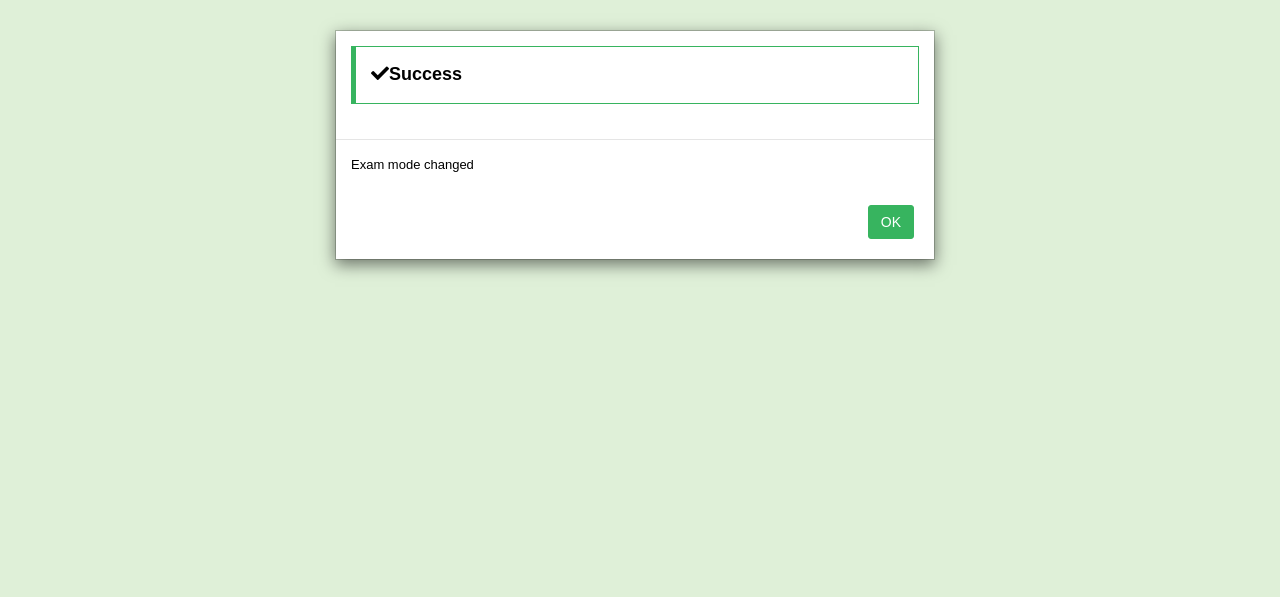 click on "OK" at bounding box center [891, 222] 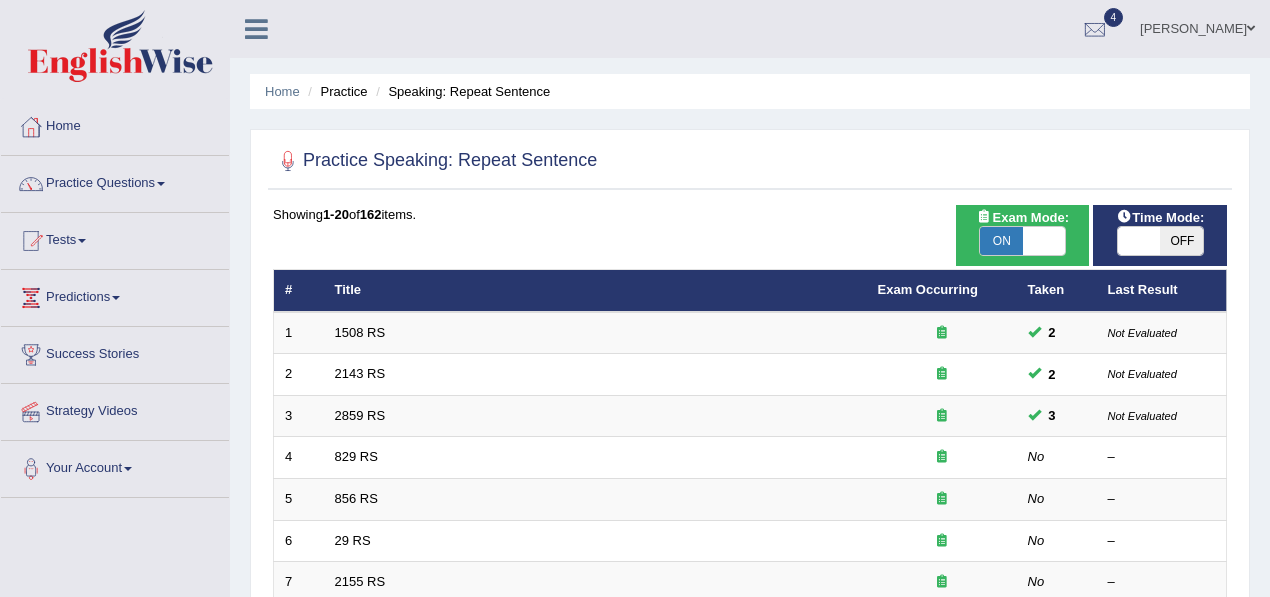 scroll, scrollTop: 0, scrollLeft: 0, axis: both 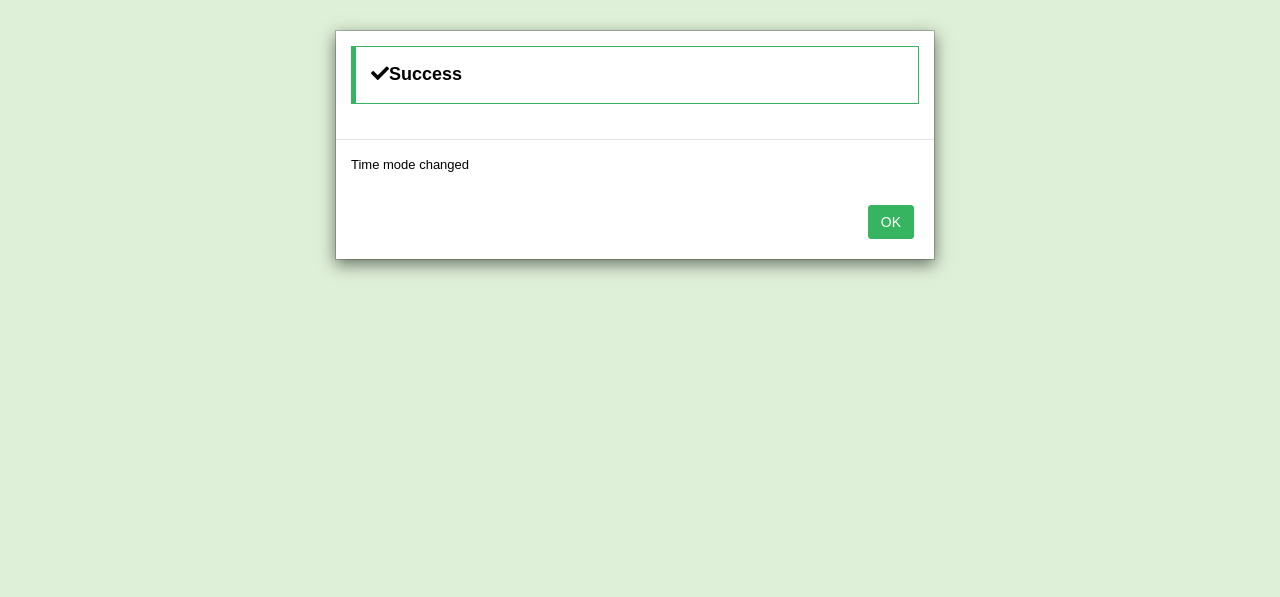 click on "OK" at bounding box center [891, 222] 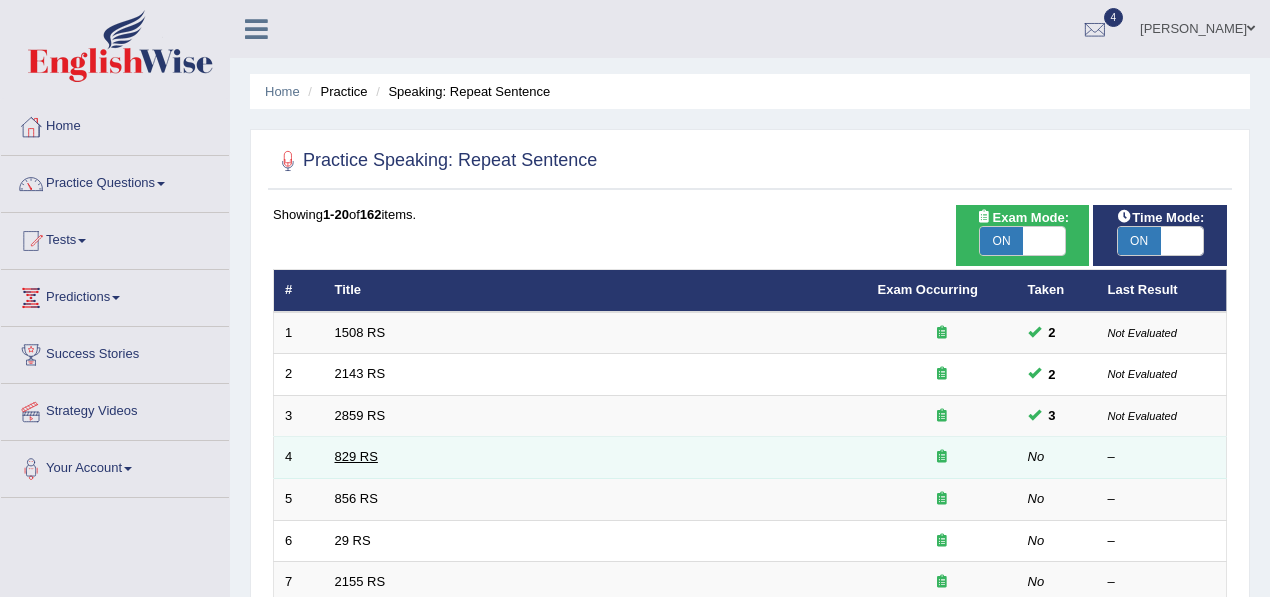 click on "829 RS" at bounding box center (356, 456) 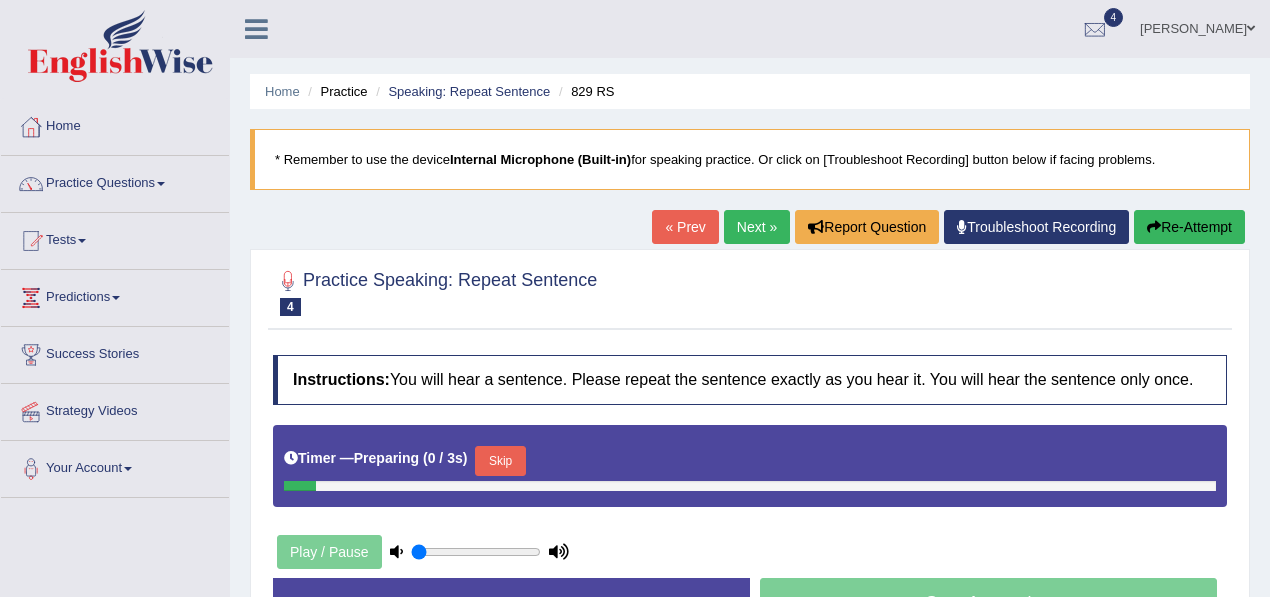 scroll, scrollTop: 0, scrollLeft: 0, axis: both 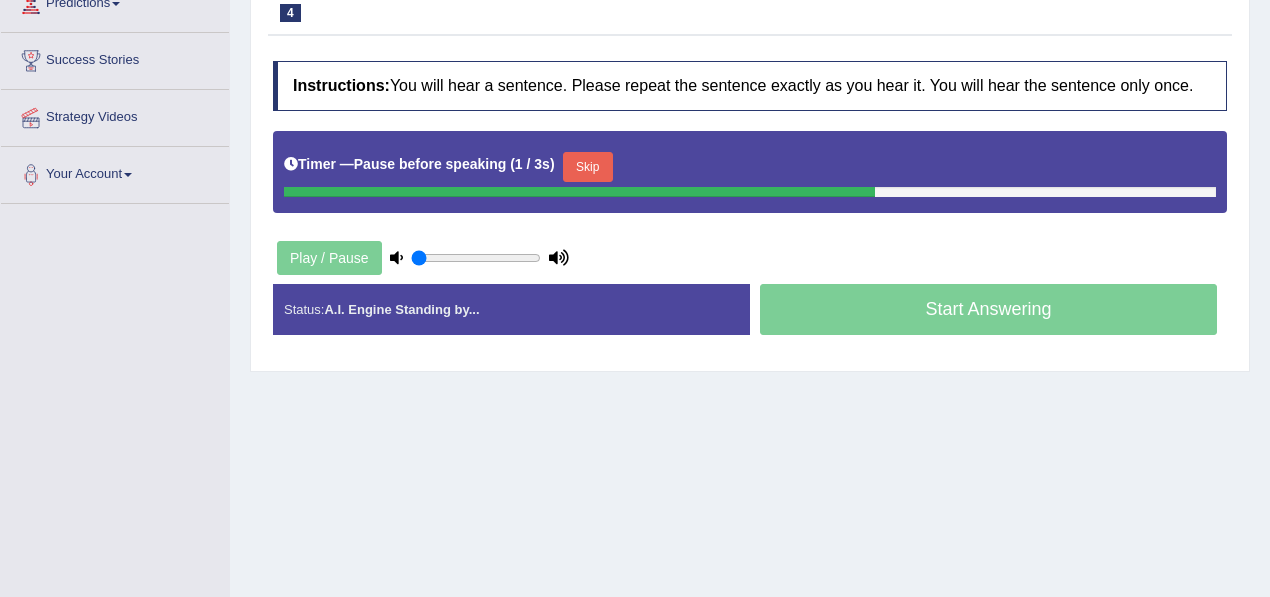 click on "Skip" at bounding box center [588, 167] 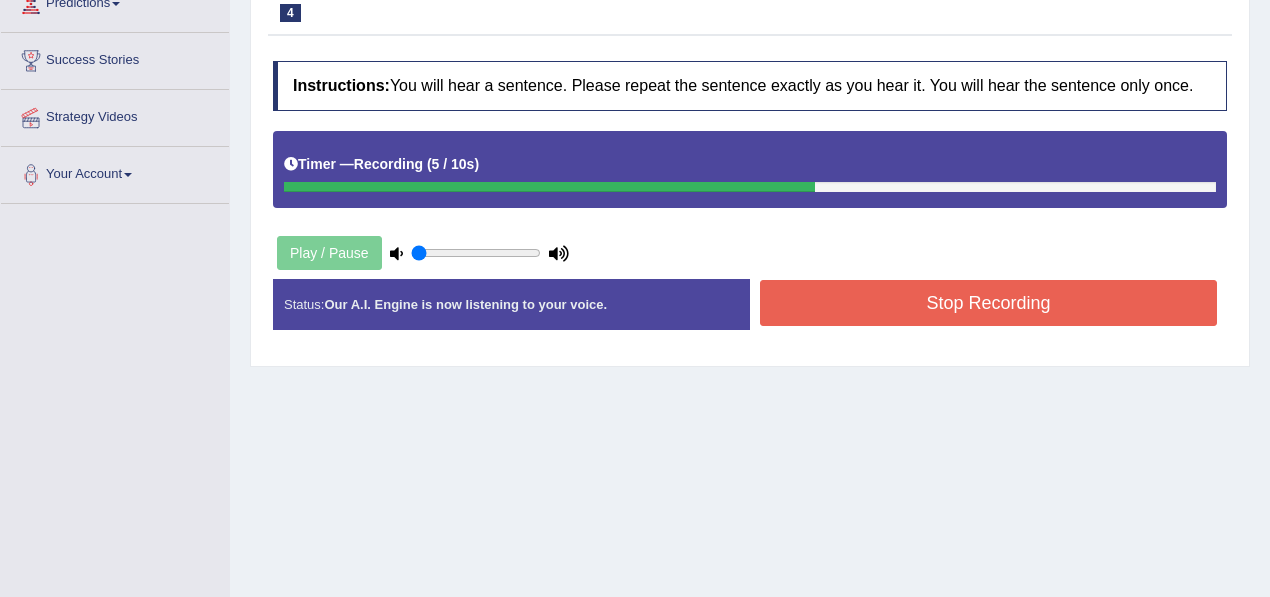 click on "Stop Recording" at bounding box center (988, 303) 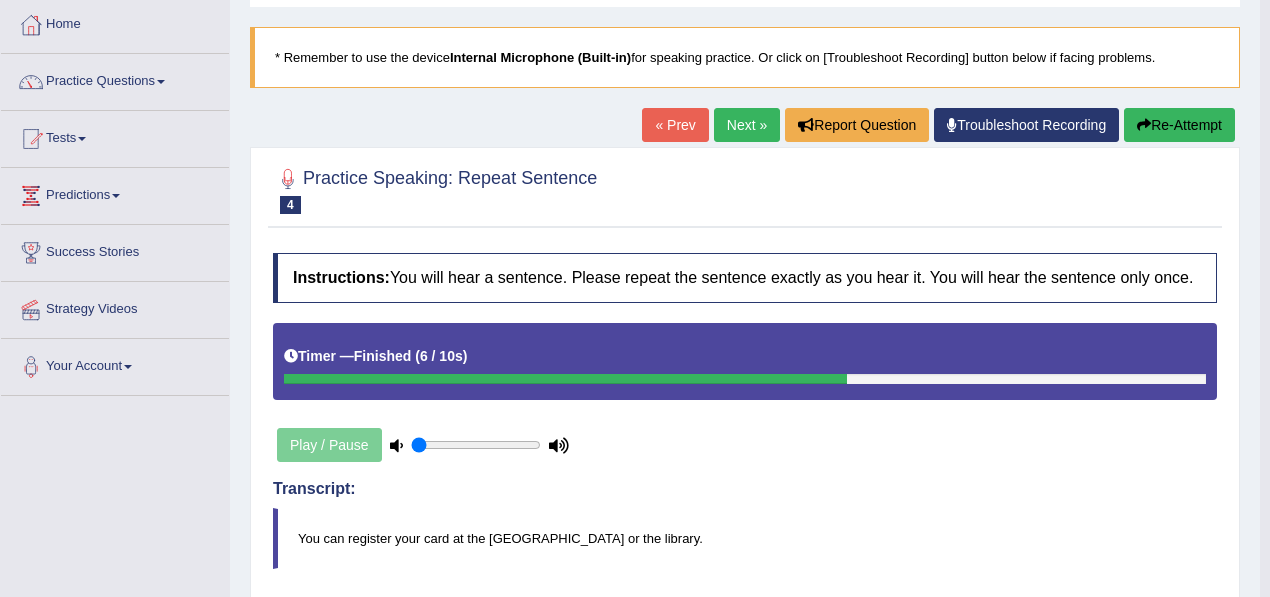scroll, scrollTop: 0, scrollLeft: 0, axis: both 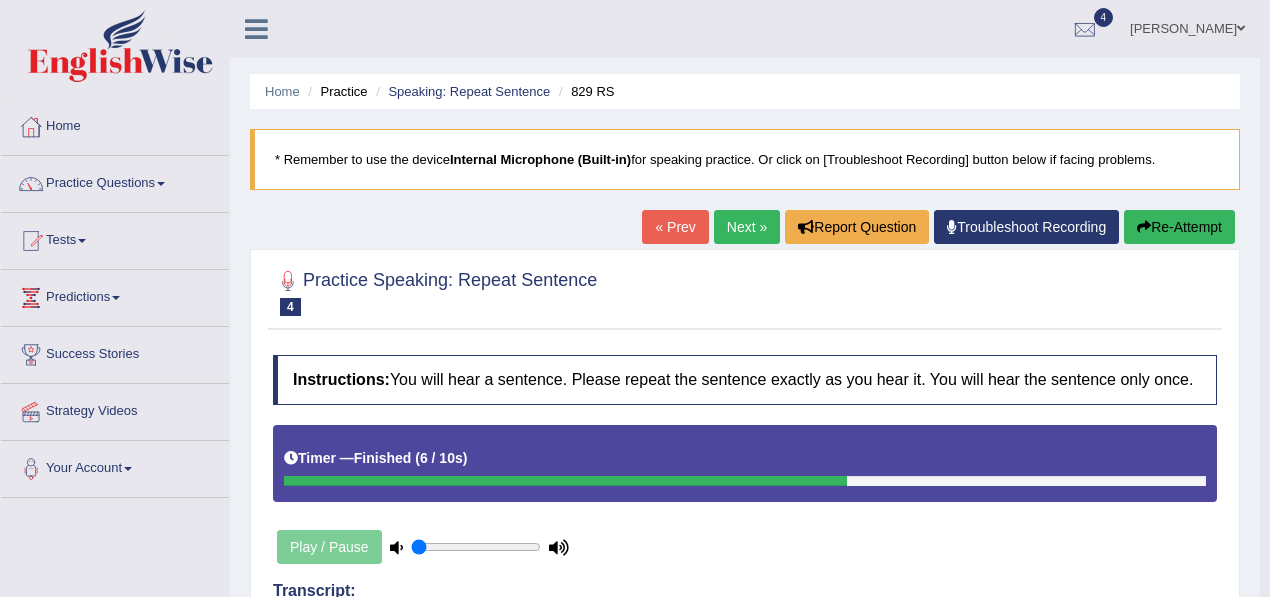 click on "Next »" at bounding box center [747, 227] 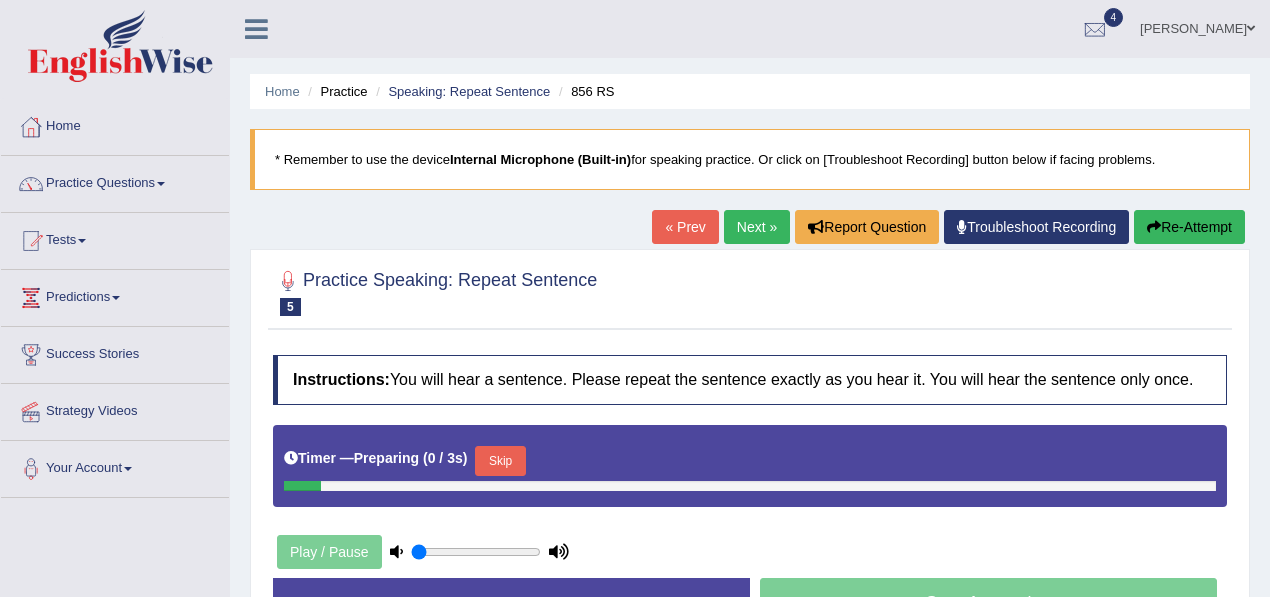 scroll, scrollTop: 0, scrollLeft: 0, axis: both 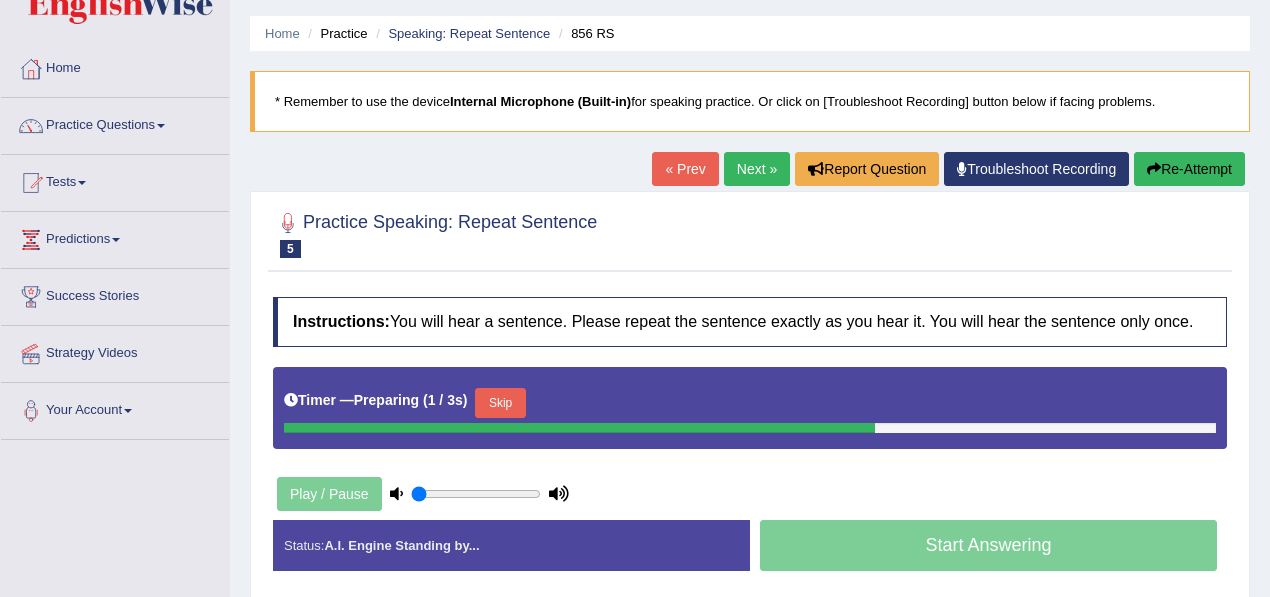 click on "Skip" at bounding box center [500, 403] 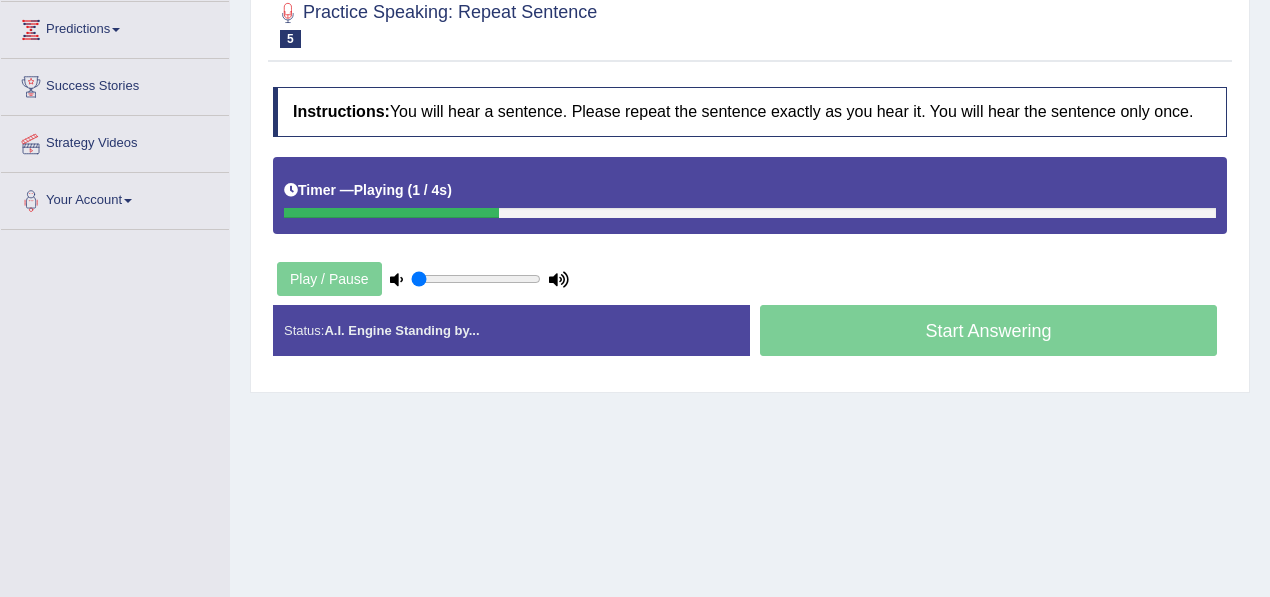 scroll, scrollTop: 272, scrollLeft: 0, axis: vertical 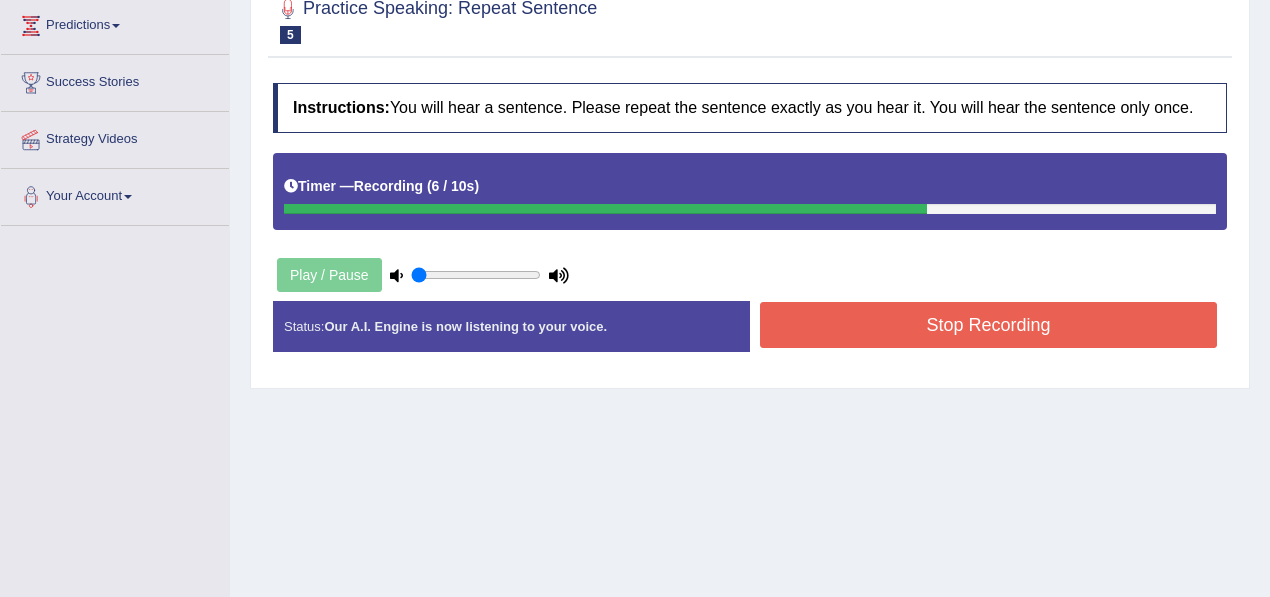 click on "Stop Recording" at bounding box center (988, 325) 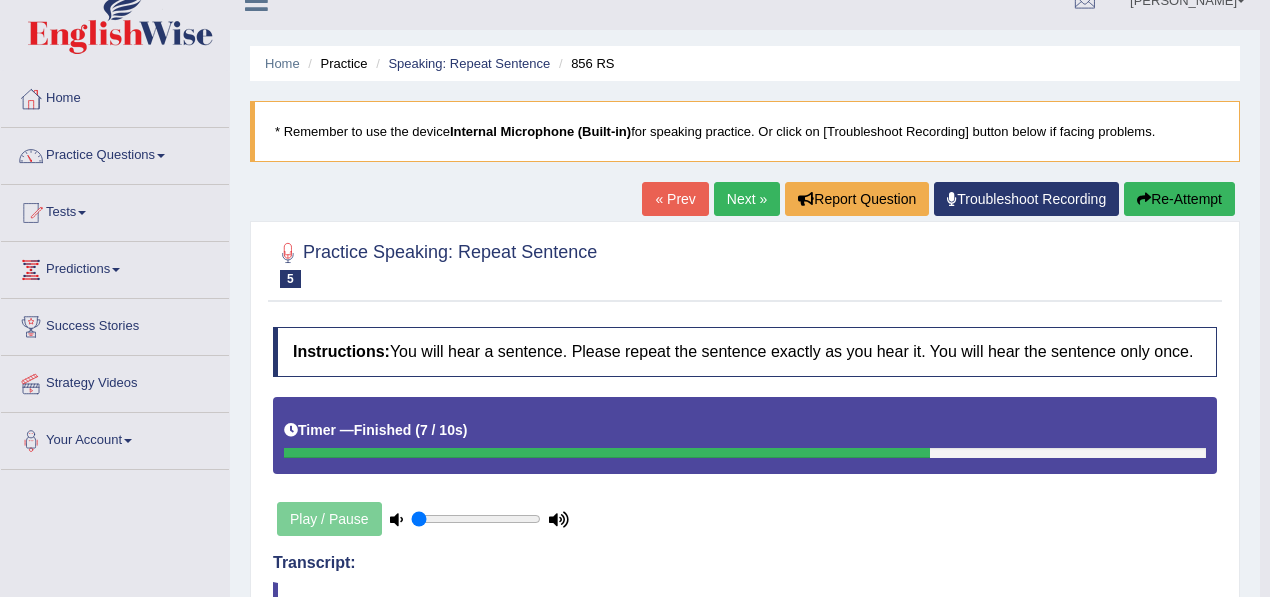 scroll, scrollTop: 24, scrollLeft: 0, axis: vertical 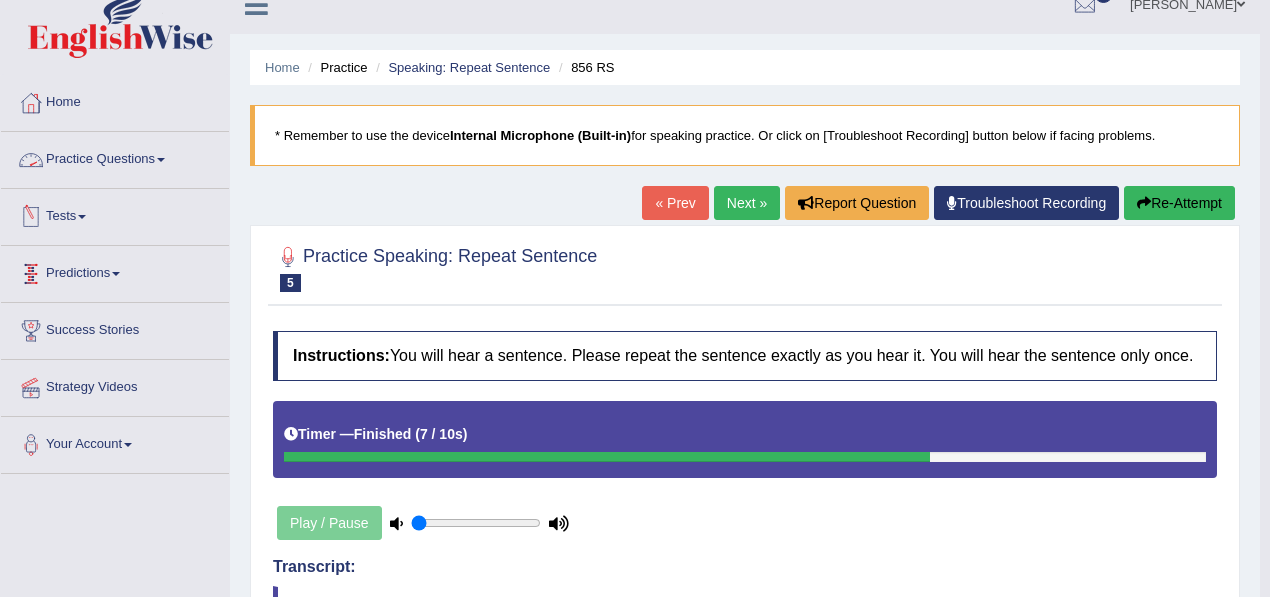 click on "Practice Questions" at bounding box center (115, 157) 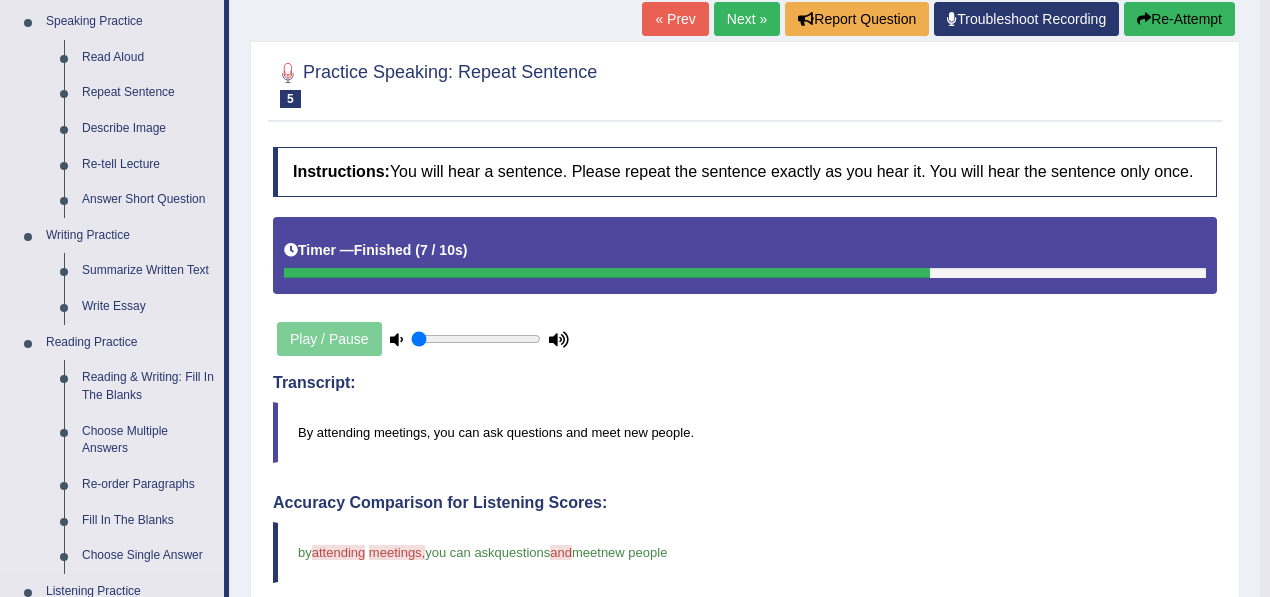 scroll, scrollTop: 212, scrollLeft: 0, axis: vertical 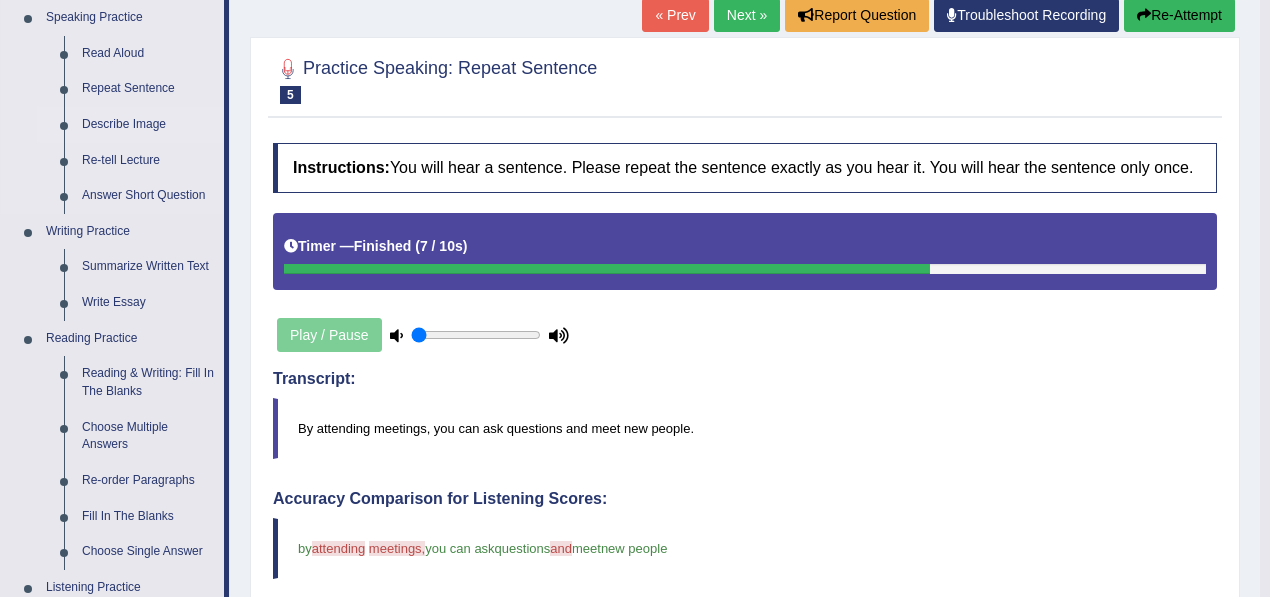 click on "Describe Image" at bounding box center (148, 125) 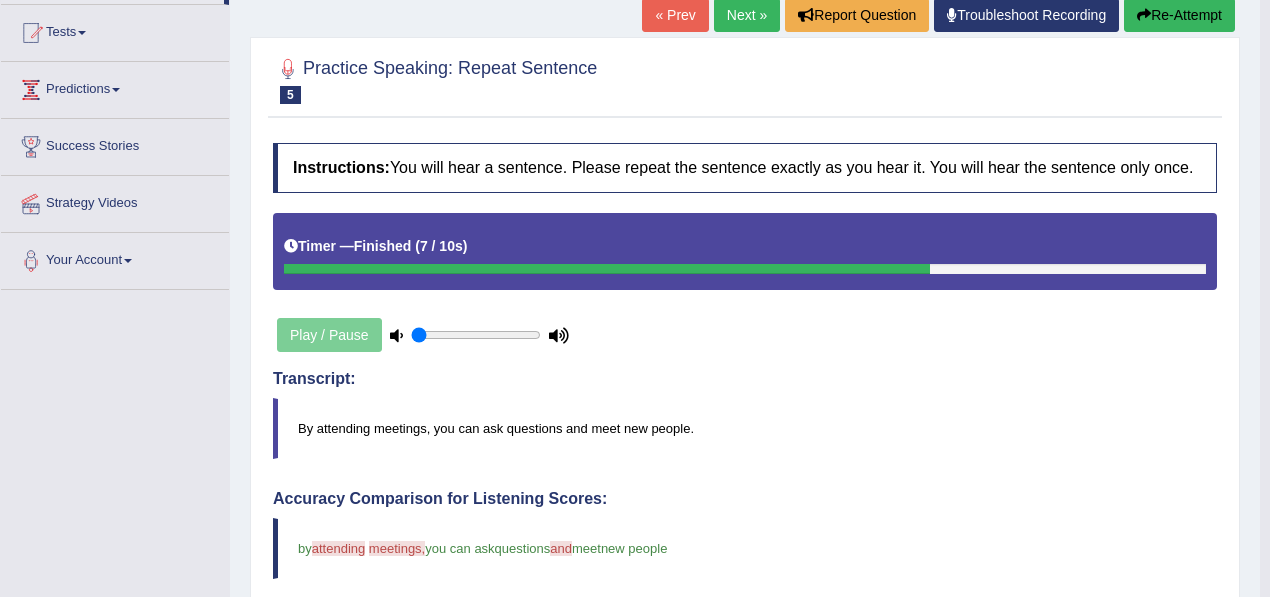 scroll, scrollTop: 214, scrollLeft: 0, axis: vertical 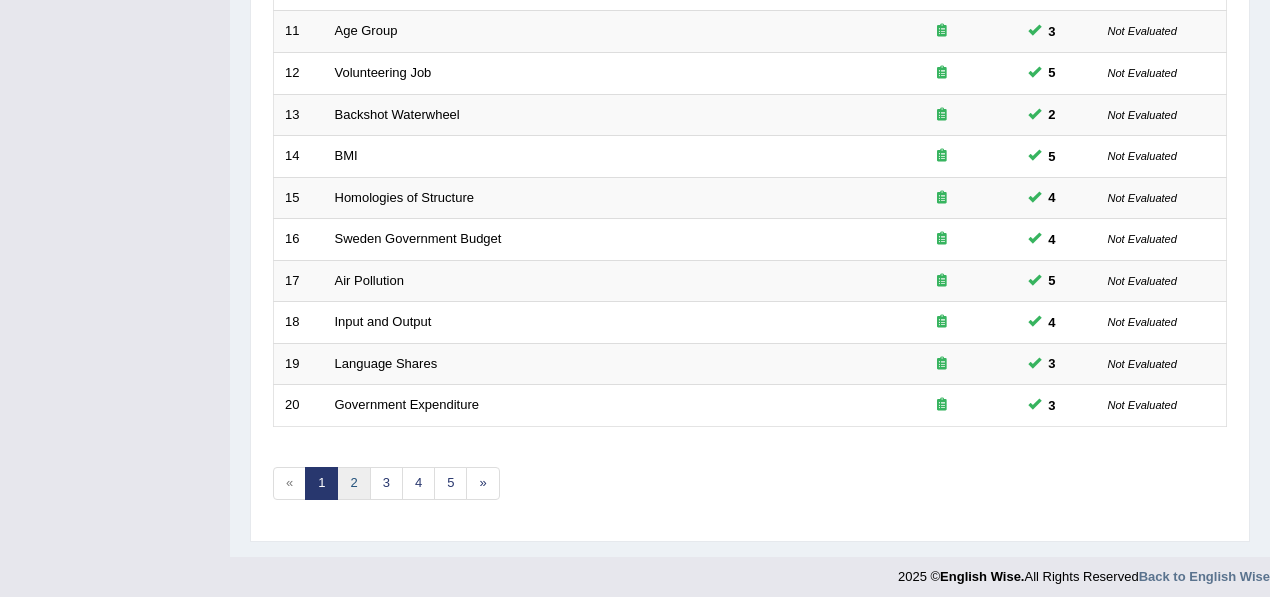 click on "2" at bounding box center [353, 483] 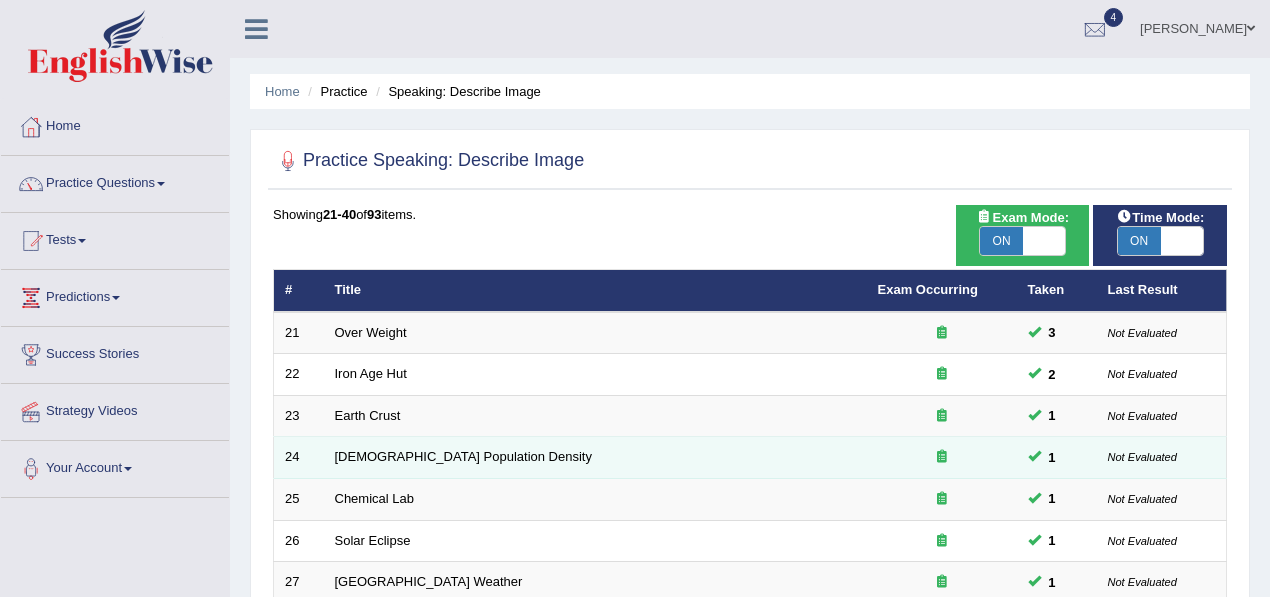 scroll, scrollTop: 0, scrollLeft: 0, axis: both 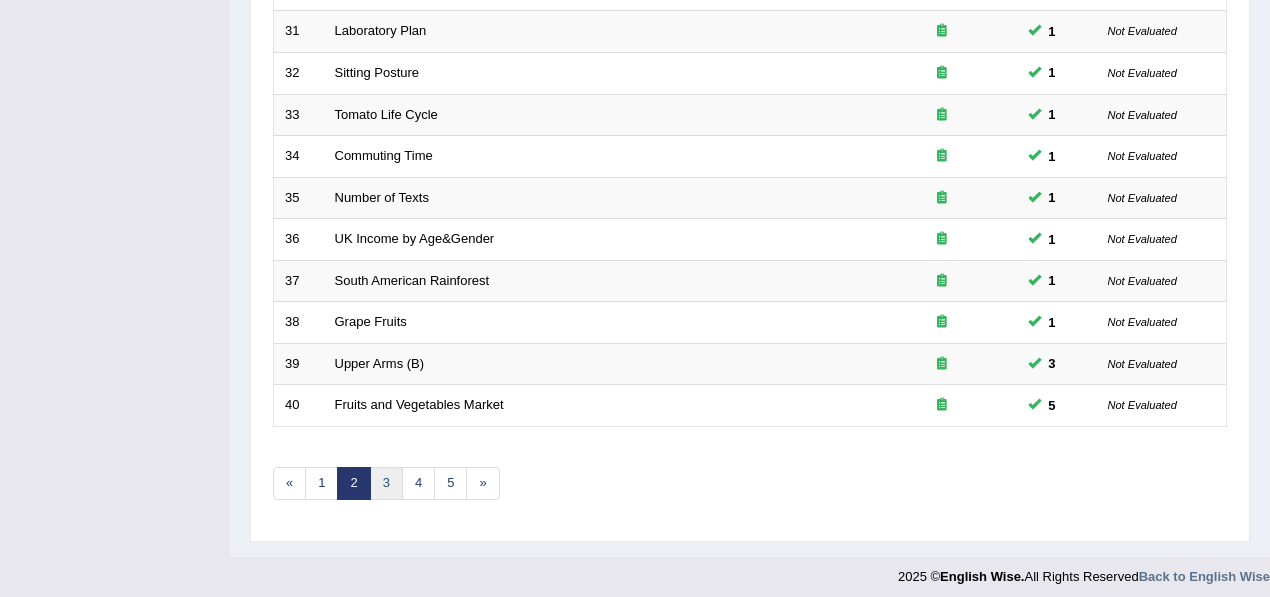click on "3" at bounding box center [386, 483] 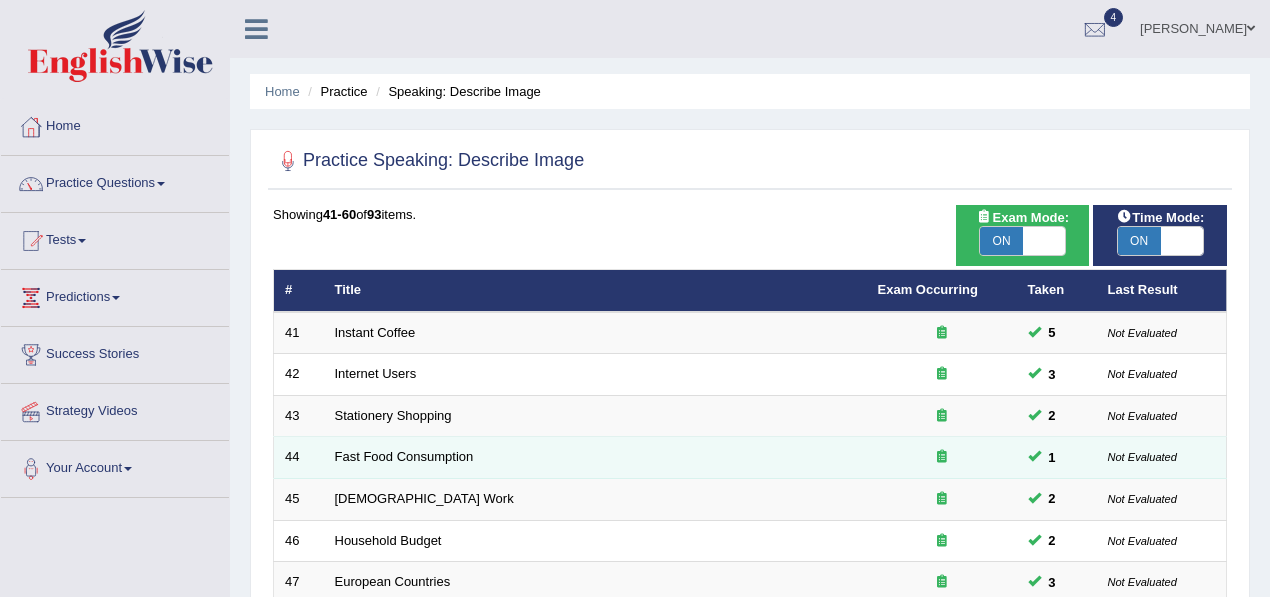 scroll, scrollTop: 0, scrollLeft: 0, axis: both 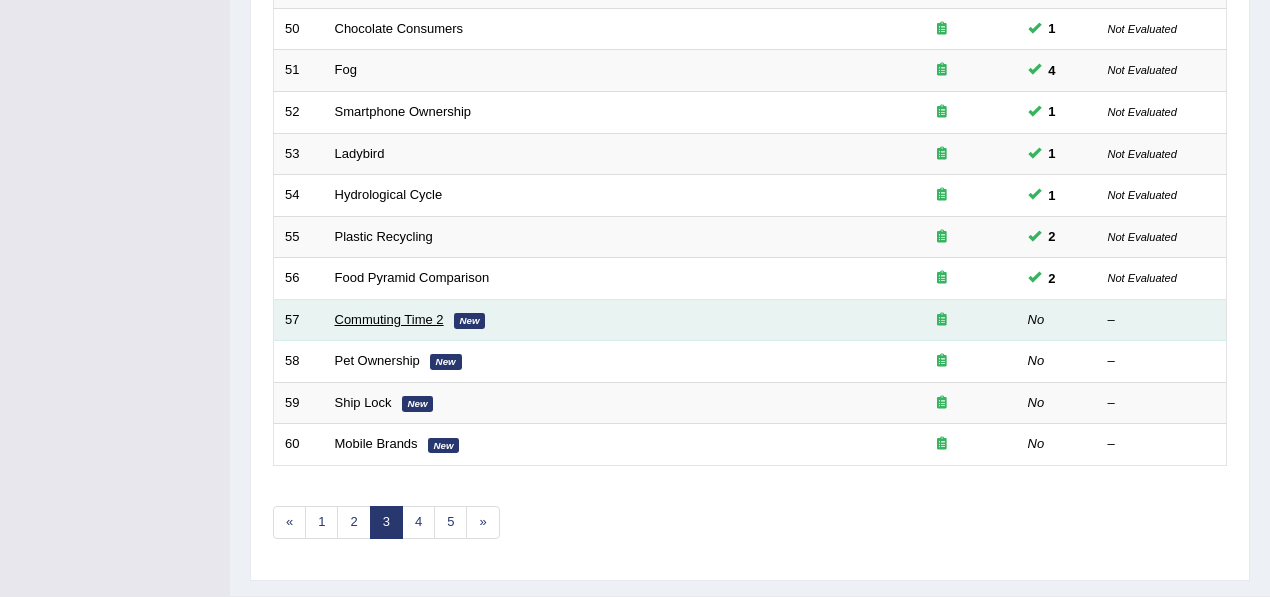 click on "Commuting Time 2" at bounding box center (389, 319) 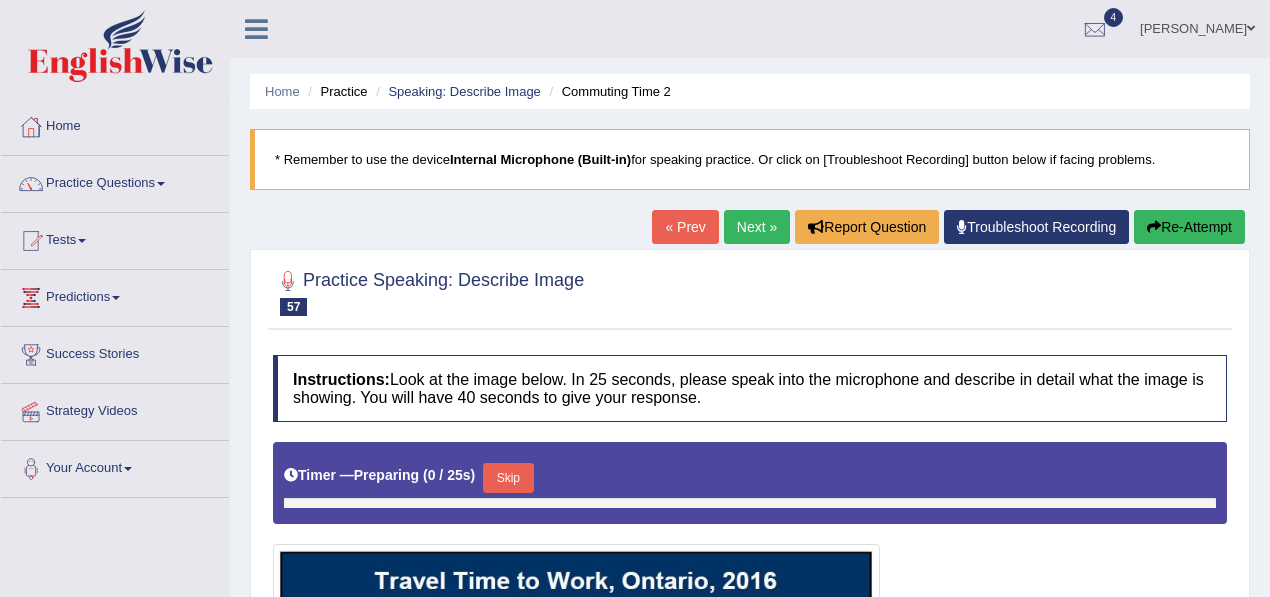 scroll, scrollTop: 0, scrollLeft: 0, axis: both 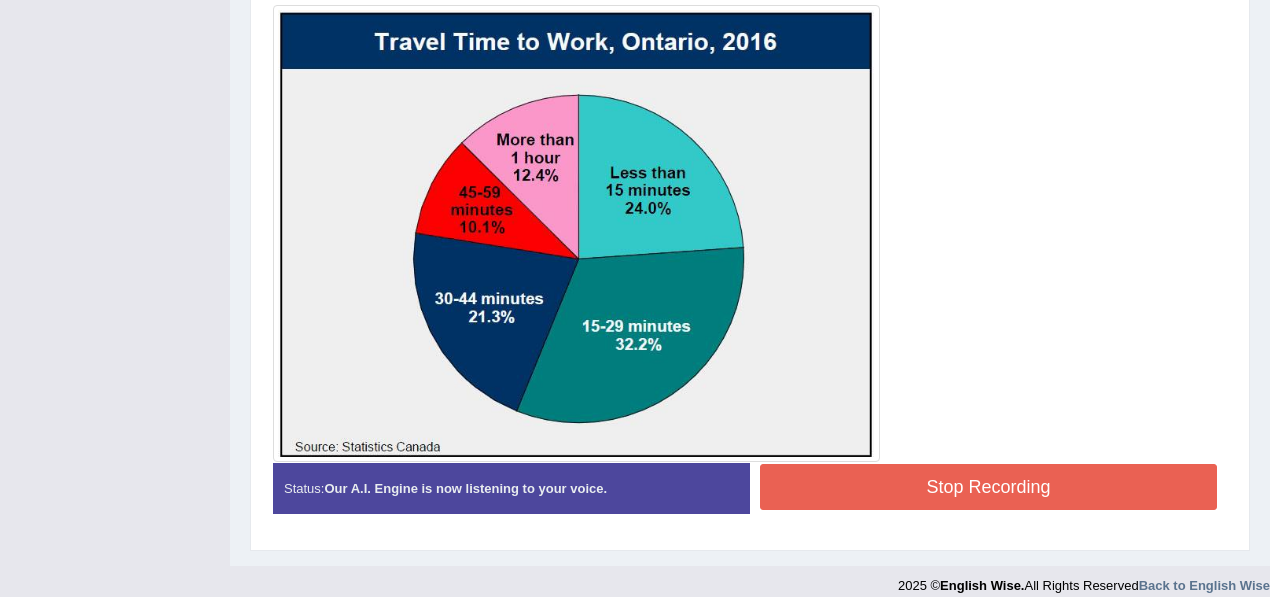 click on "Stop Recording" at bounding box center (988, 487) 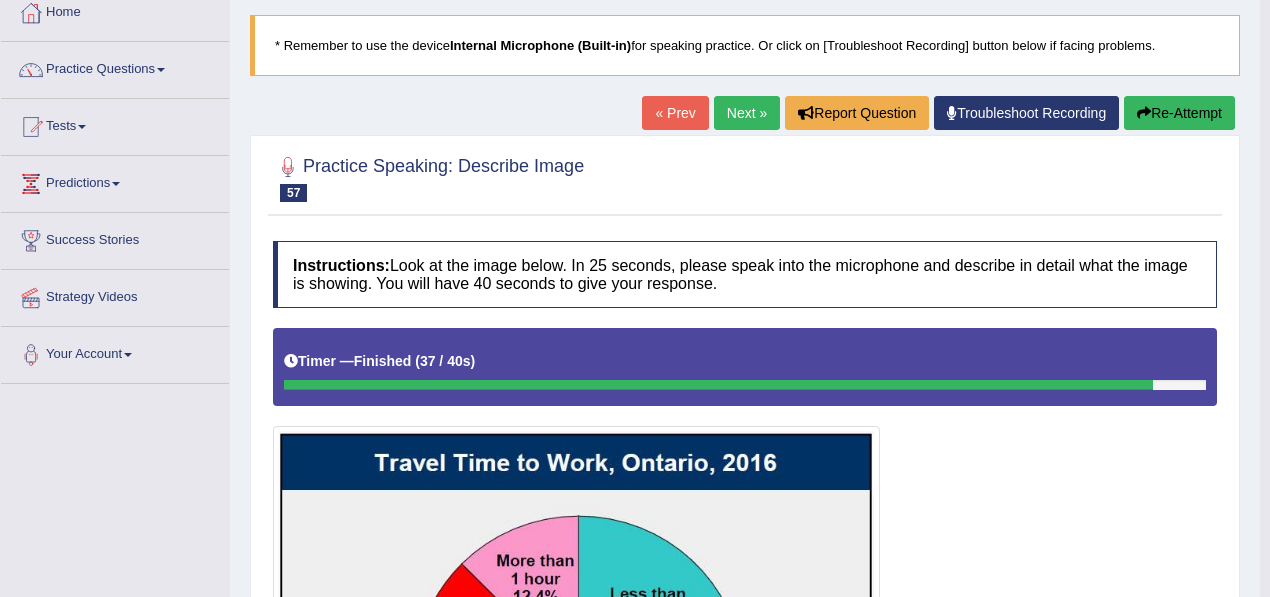 scroll, scrollTop: 111, scrollLeft: 0, axis: vertical 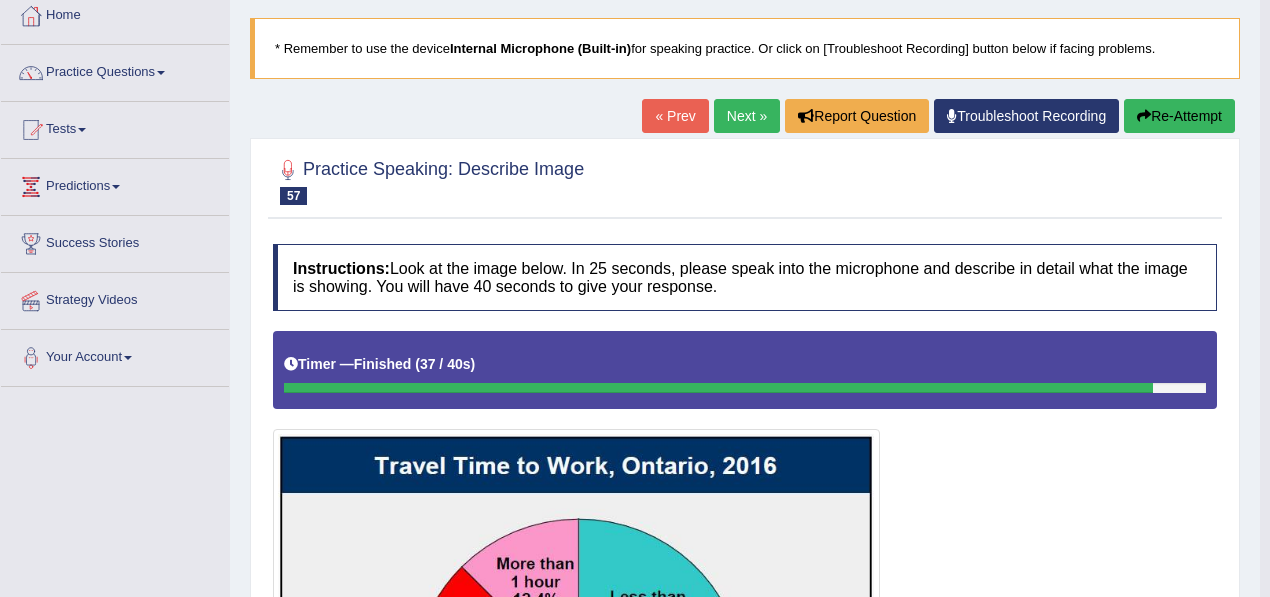 click at bounding box center (1144, 116) 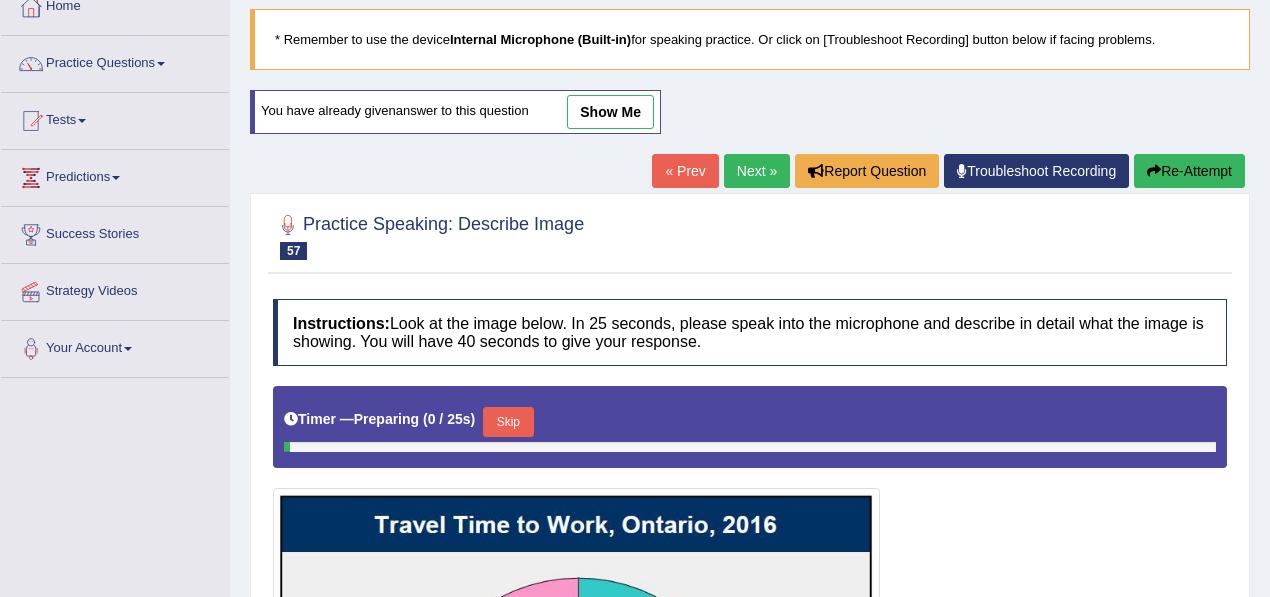 scroll, scrollTop: 0, scrollLeft: 0, axis: both 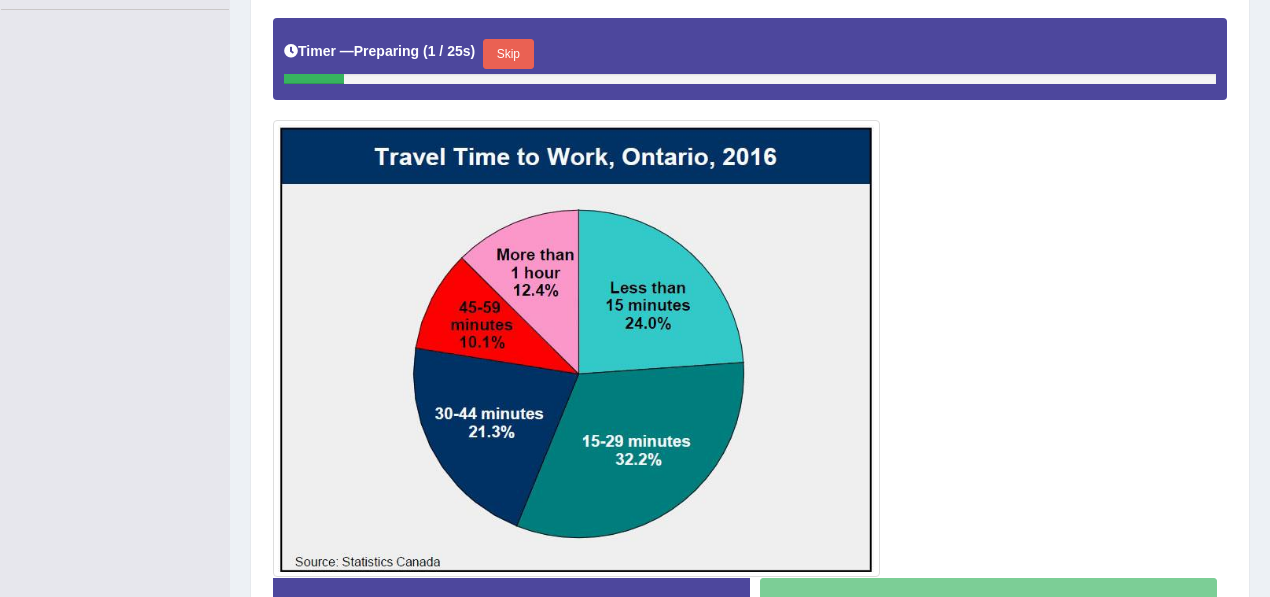 click on "Skip" at bounding box center (508, 54) 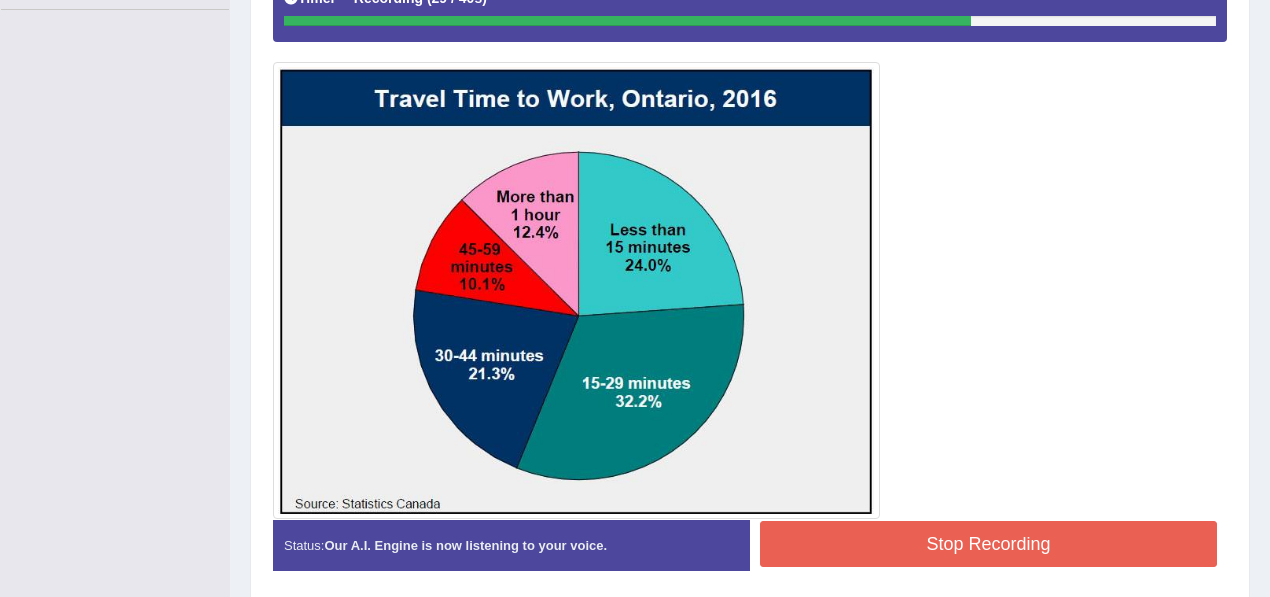 click on "Stop Recording" at bounding box center (988, 544) 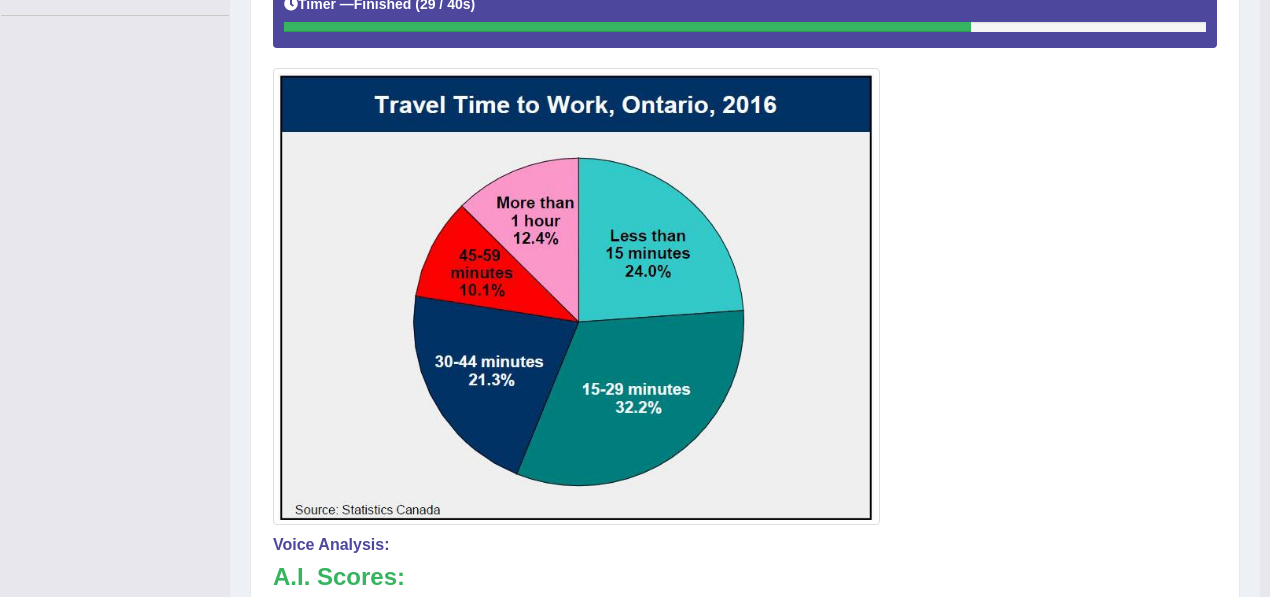 scroll, scrollTop: 0, scrollLeft: 0, axis: both 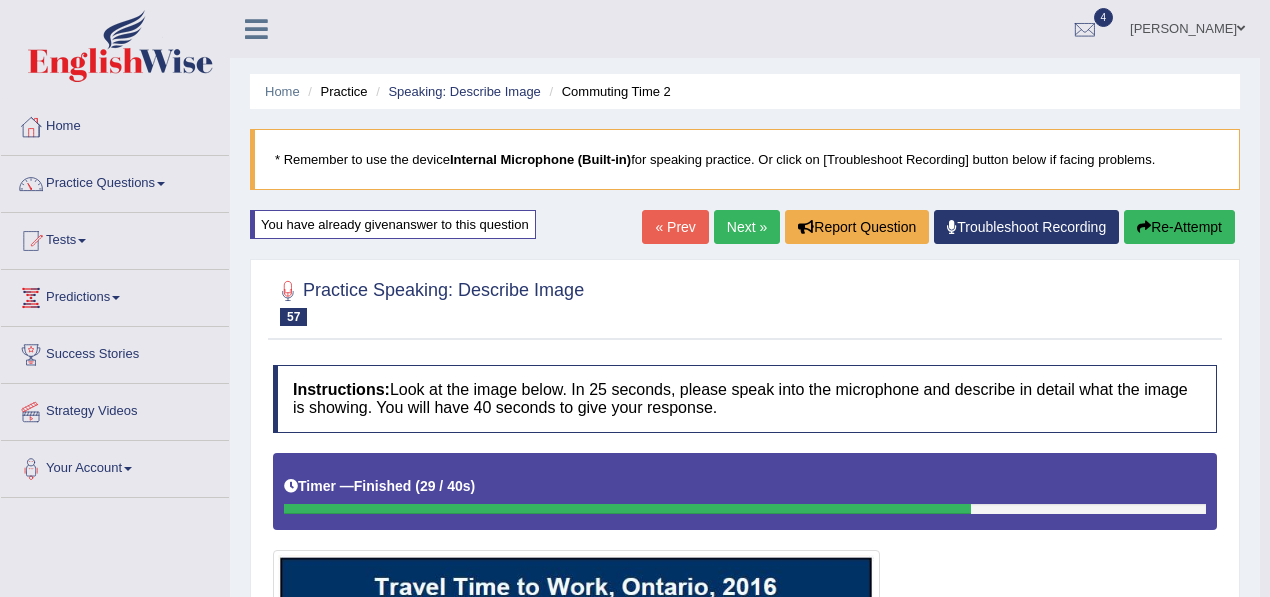 click on "Next »" at bounding box center (747, 227) 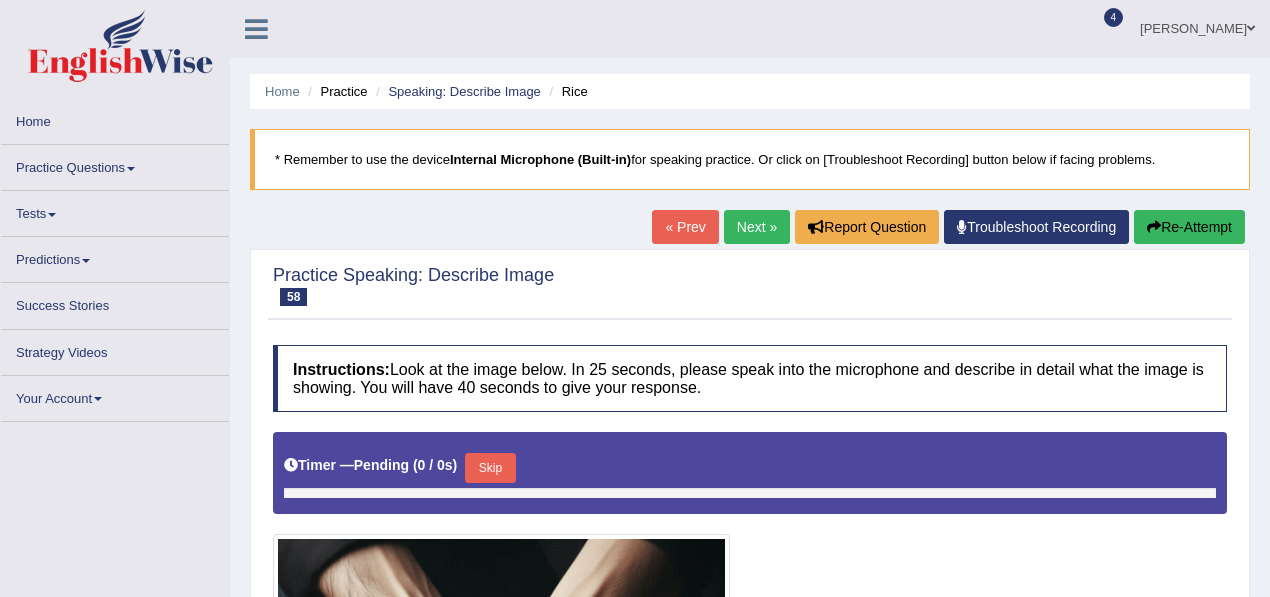 scroll, scrollTop: 0, scrollLeft: 0, axis: both 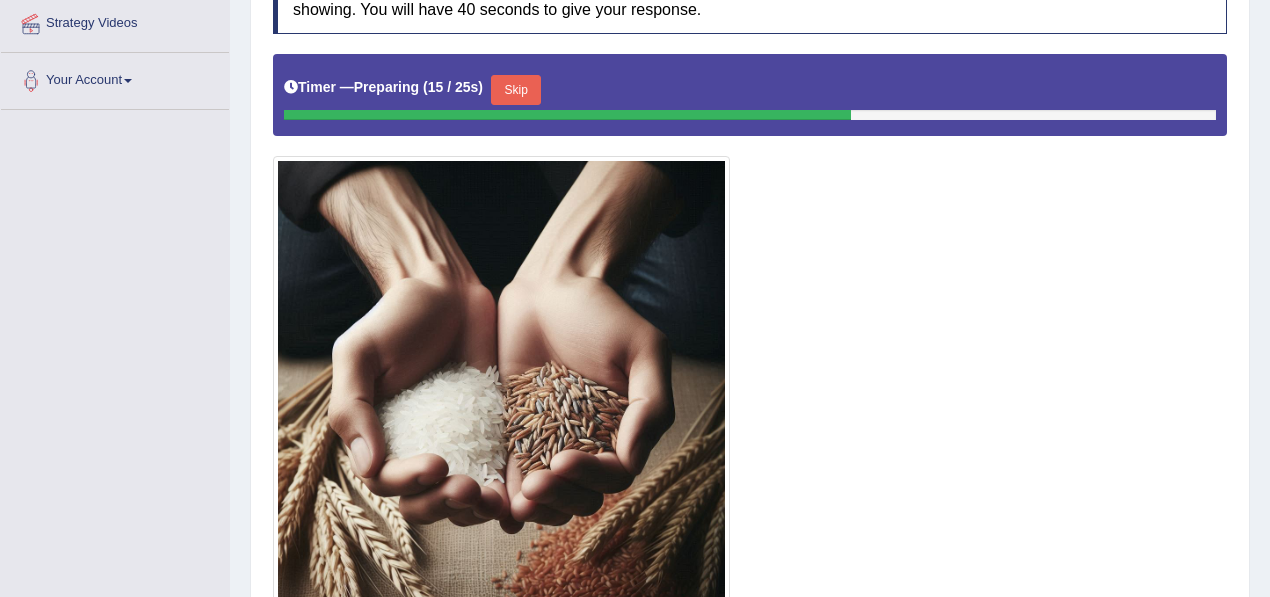 click on "Skip" at bounding box center (516, 90) 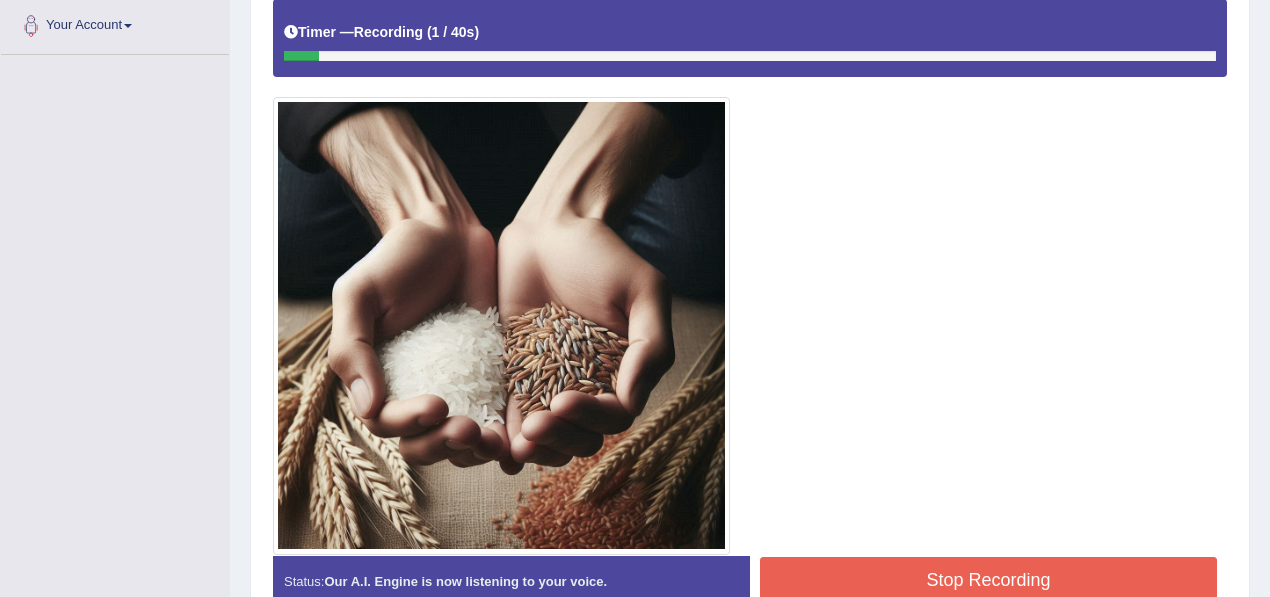 scroll, scrollTop: 459, scrollLeft: 0, axis: vertical 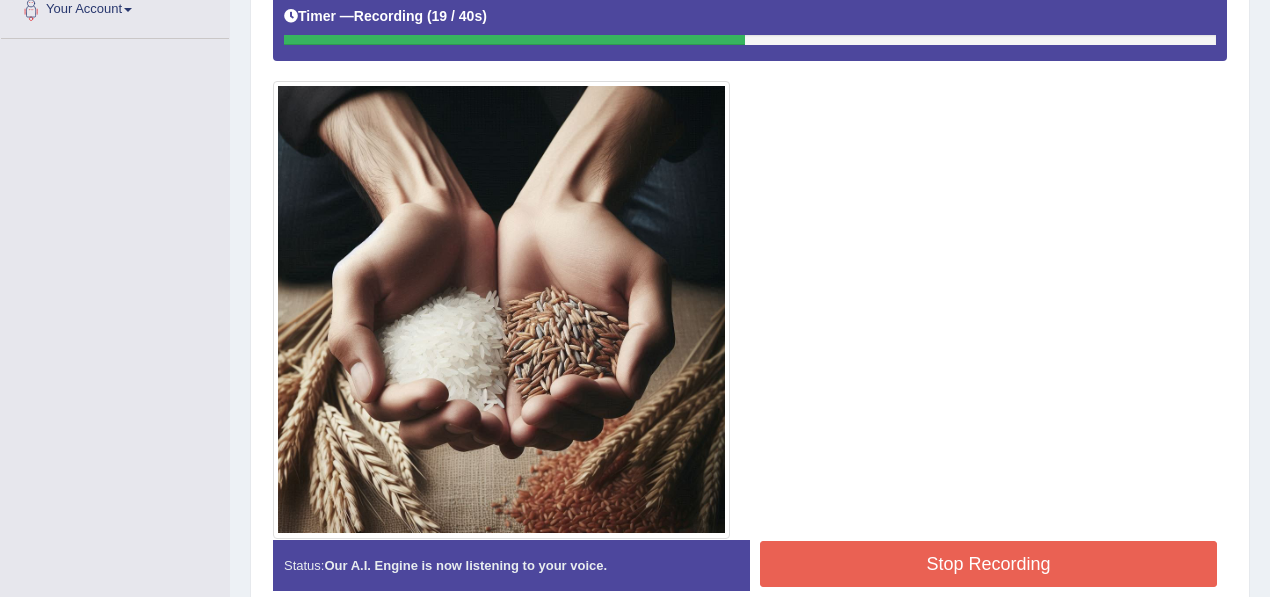 click on "Stop Recording" at bounding box center (988, 564) 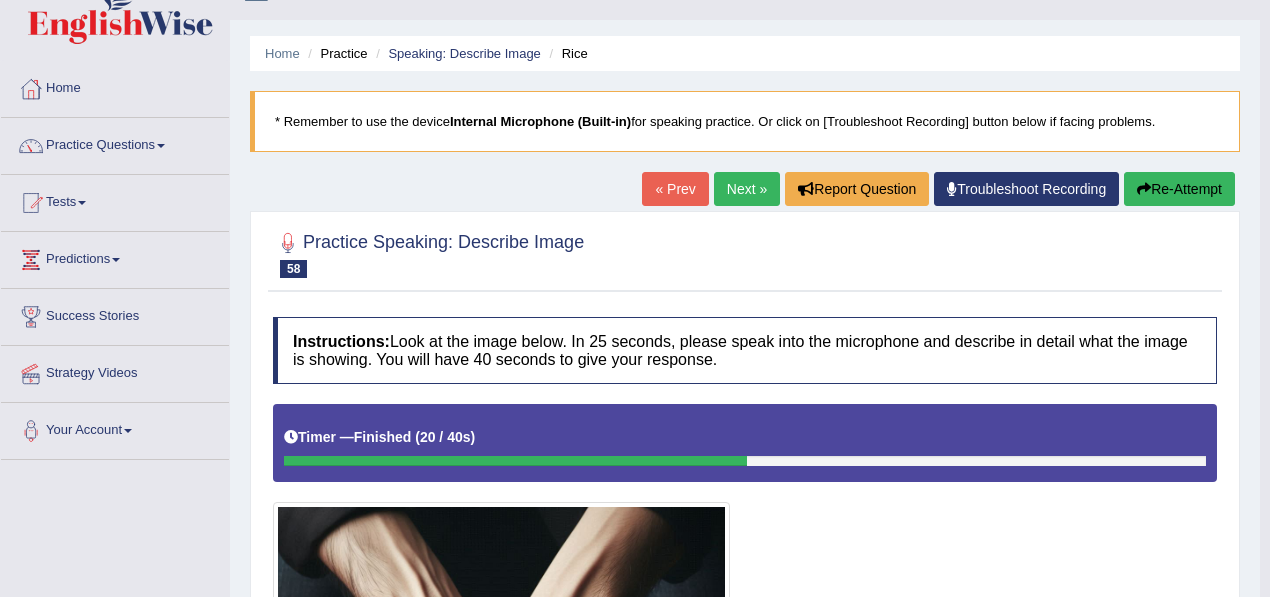 scroll, scrollTop: 0, scrollLeft: 0, axis: both 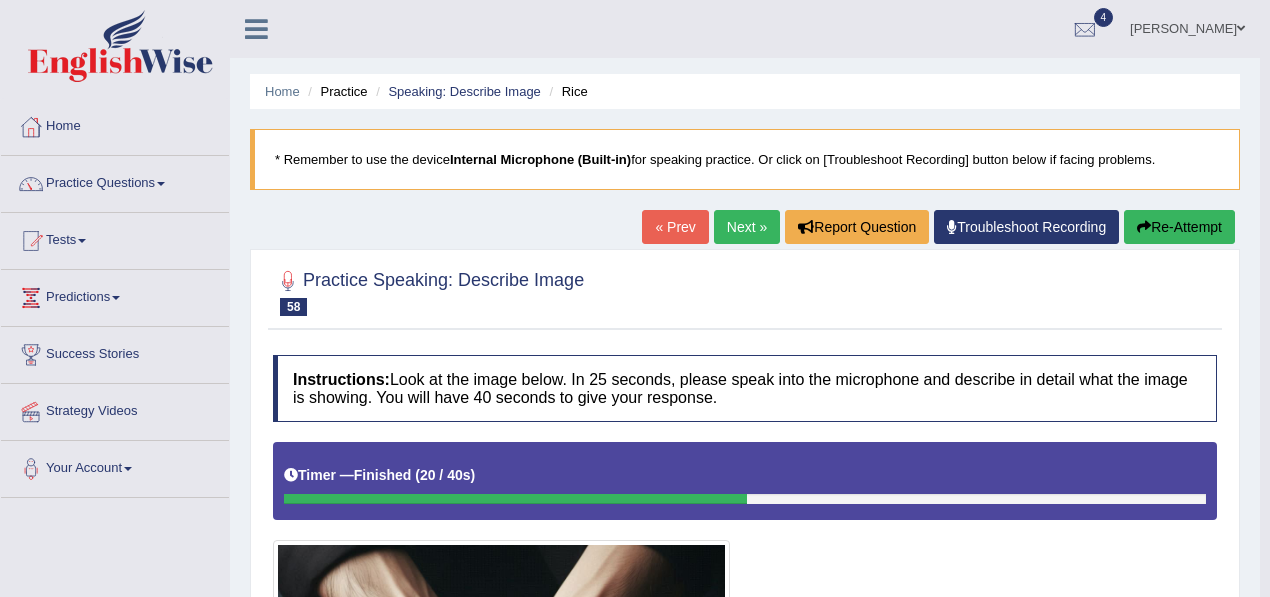 click on "Re-Attempt" at bounding box center [1179, 227] 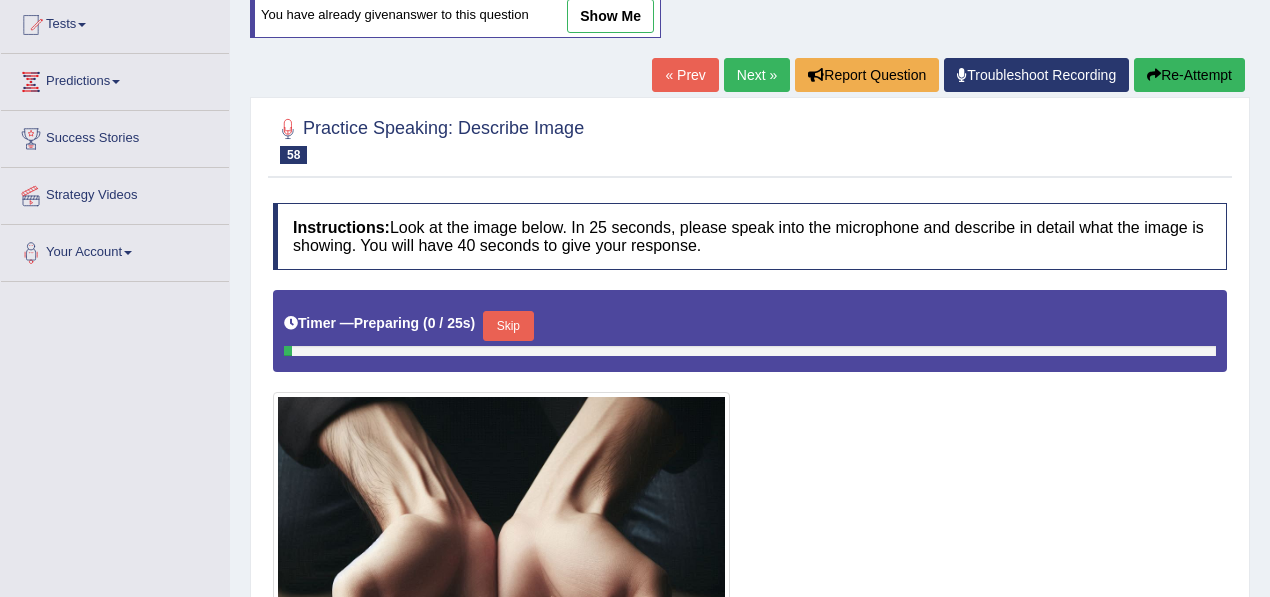 scroll, scrollTop: 302, scrollLeft: 0, axis: vertical 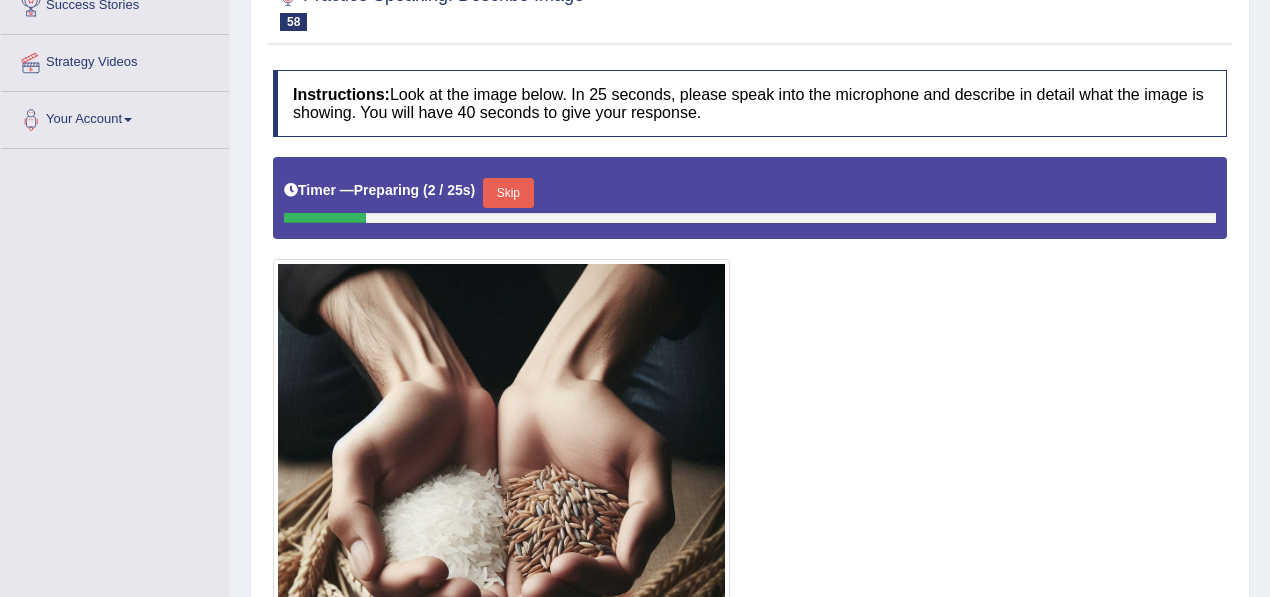 click on "Skip" at bounding box center (508, 193) 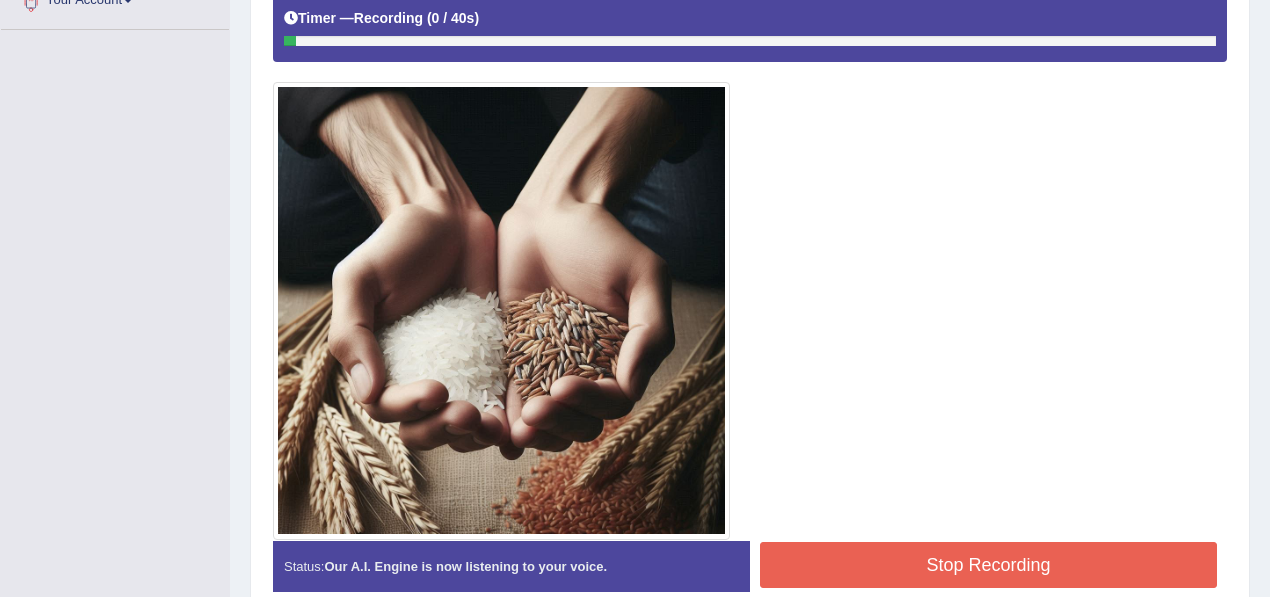scroll, scrollTop: 469, scrollLeft: 0, axis: vertical 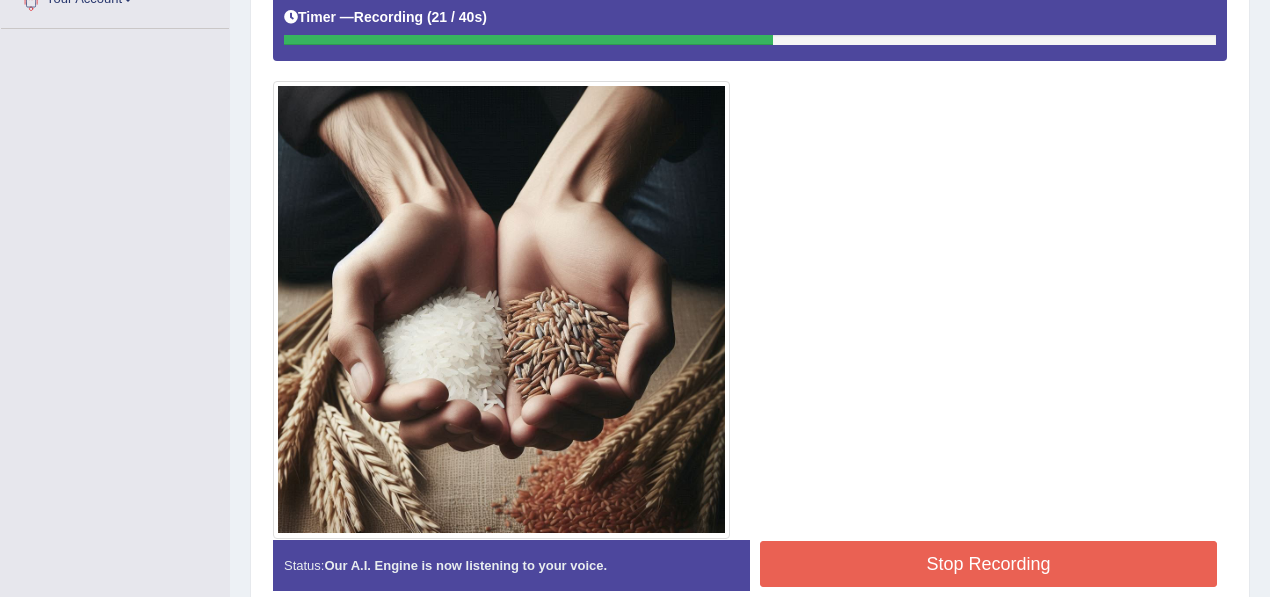 click on "Stop Recording" at bounding box center (988, 564) 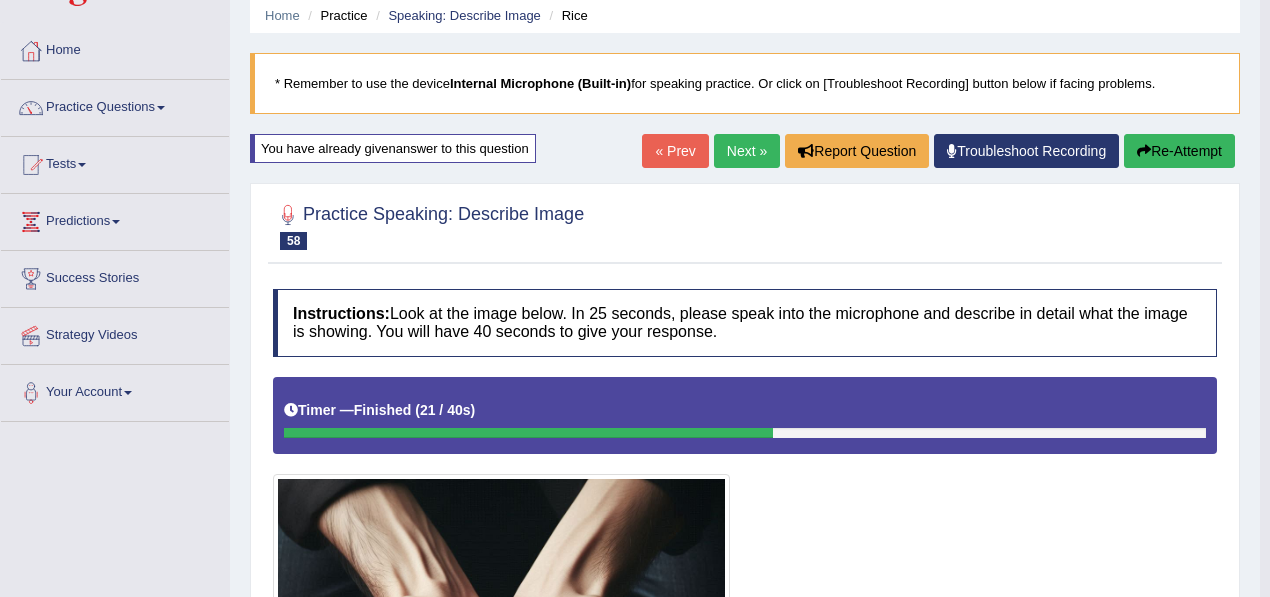 scroll, scrollTop: 0, scrollLeft: 0, axis: both 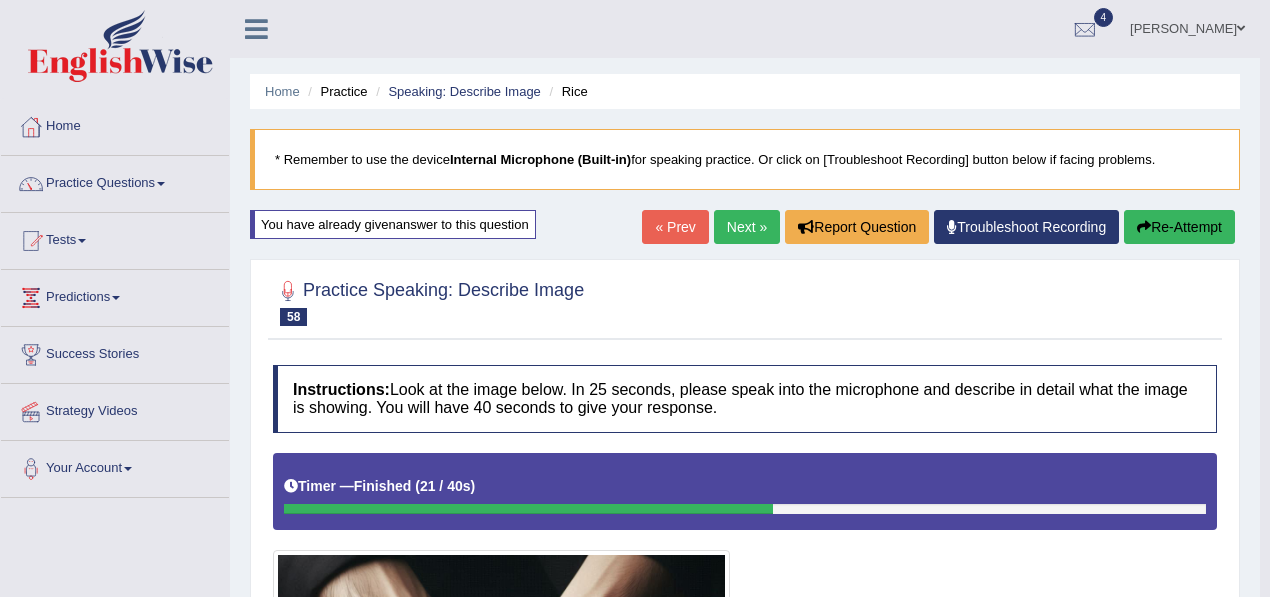 click on "Next »" at bounding box center [747, 227] 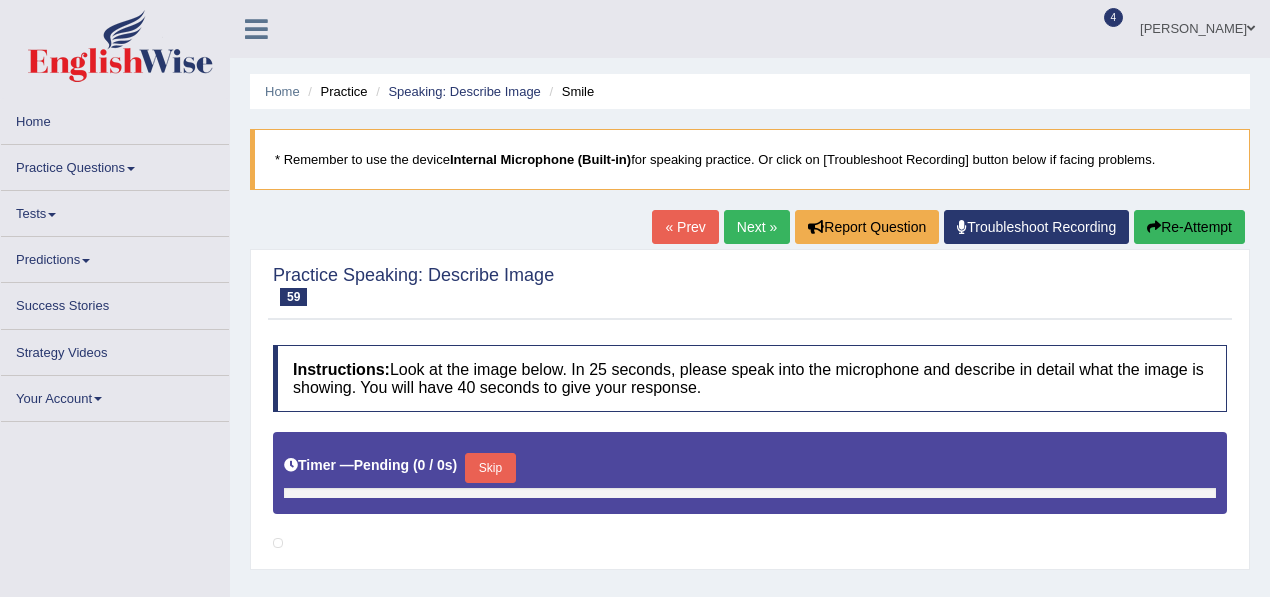 scroll, scrollTop: 0, scrollLeft: 0, axis: both 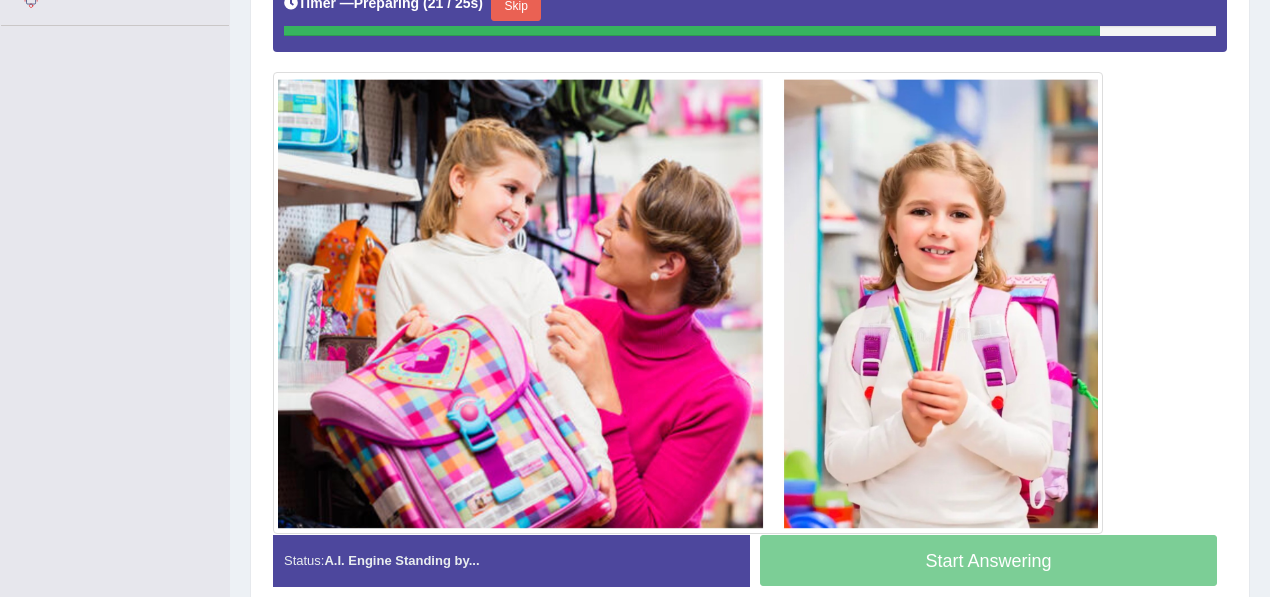 click on "Skip" at bounding box center (516, 6) 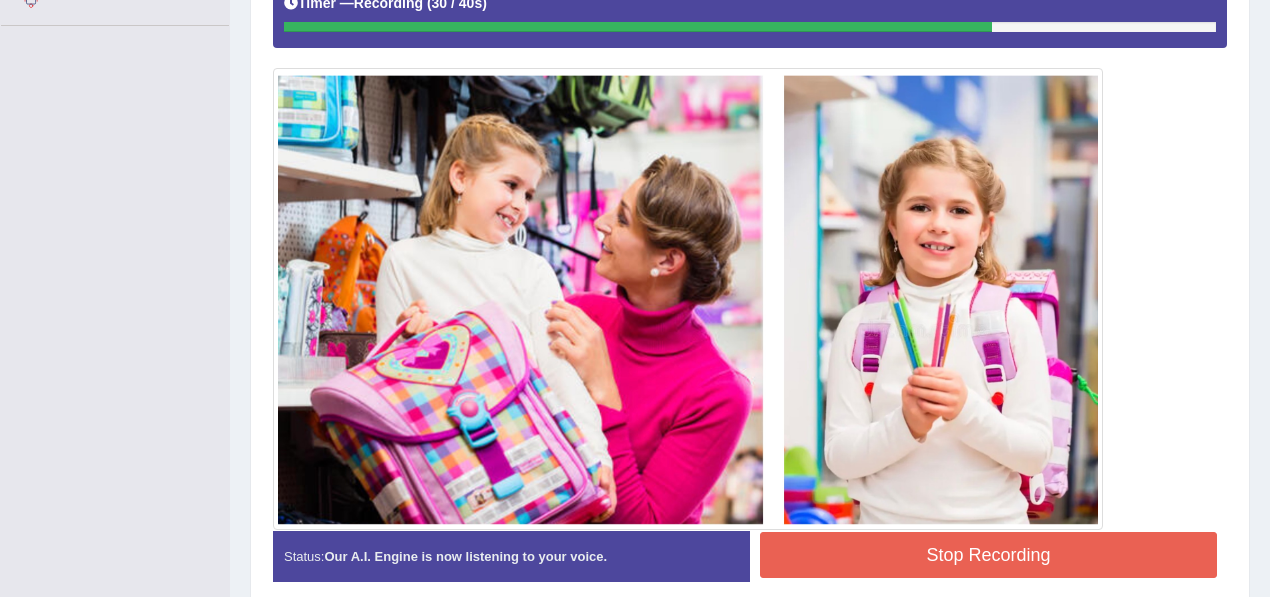 click on "Stop Recording" at bounding box center (988, 555) 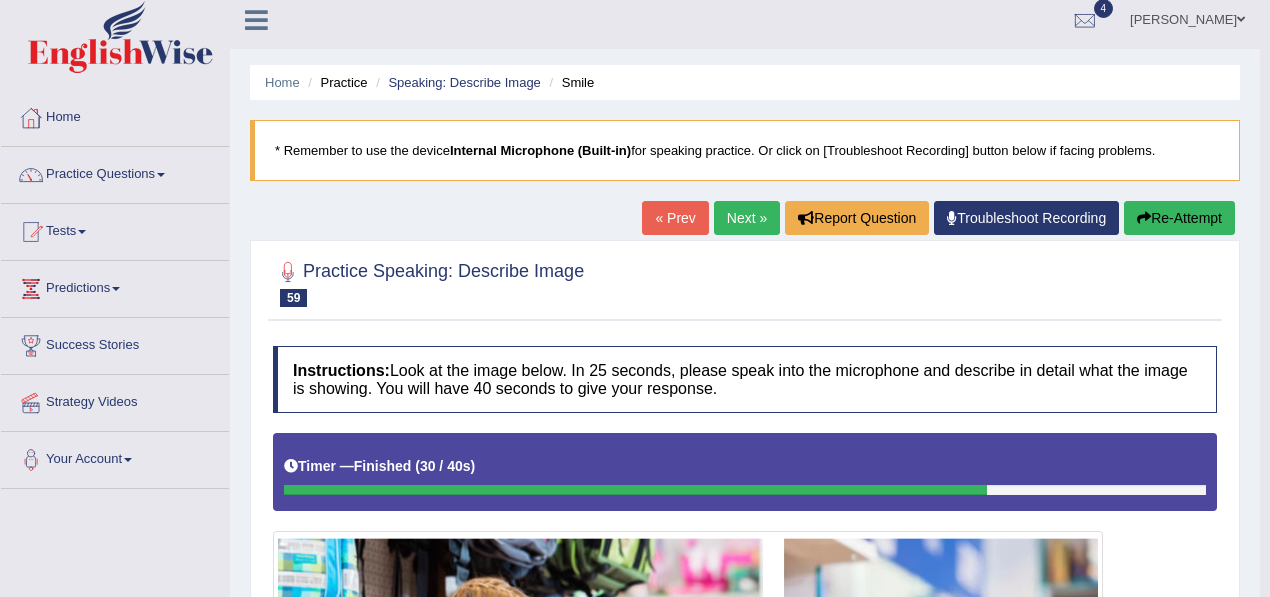scroll, scrollTop: 6, scrollLeft: 0, axis: vertical 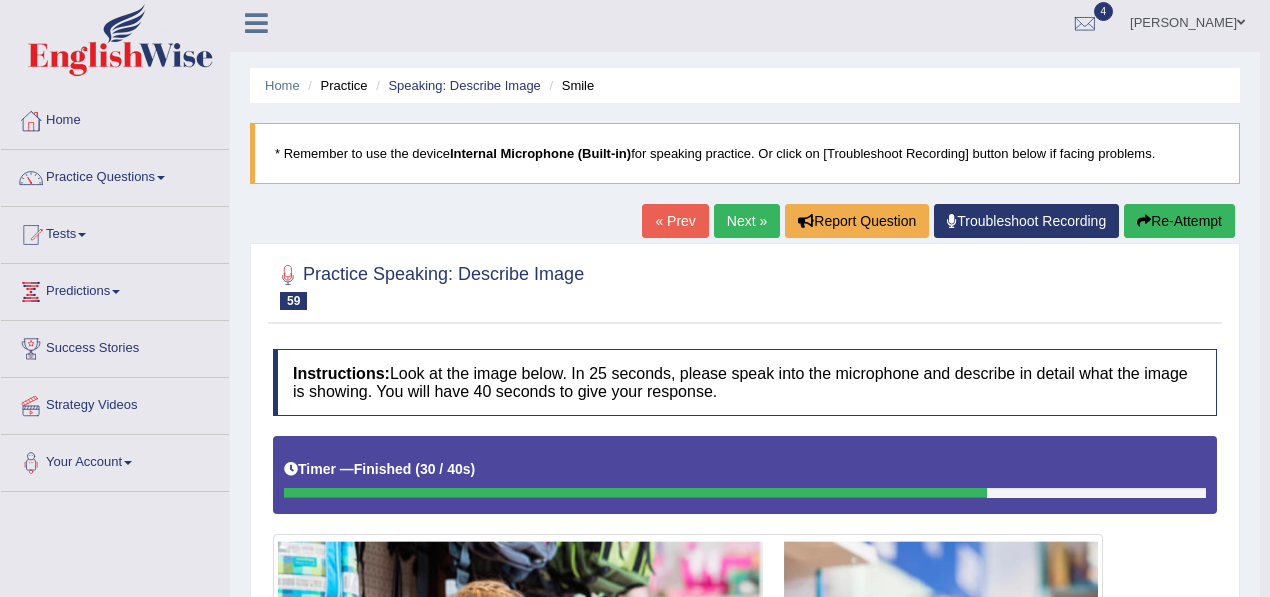 click on "Re-Attempt" at bounding box center [1179, 221] 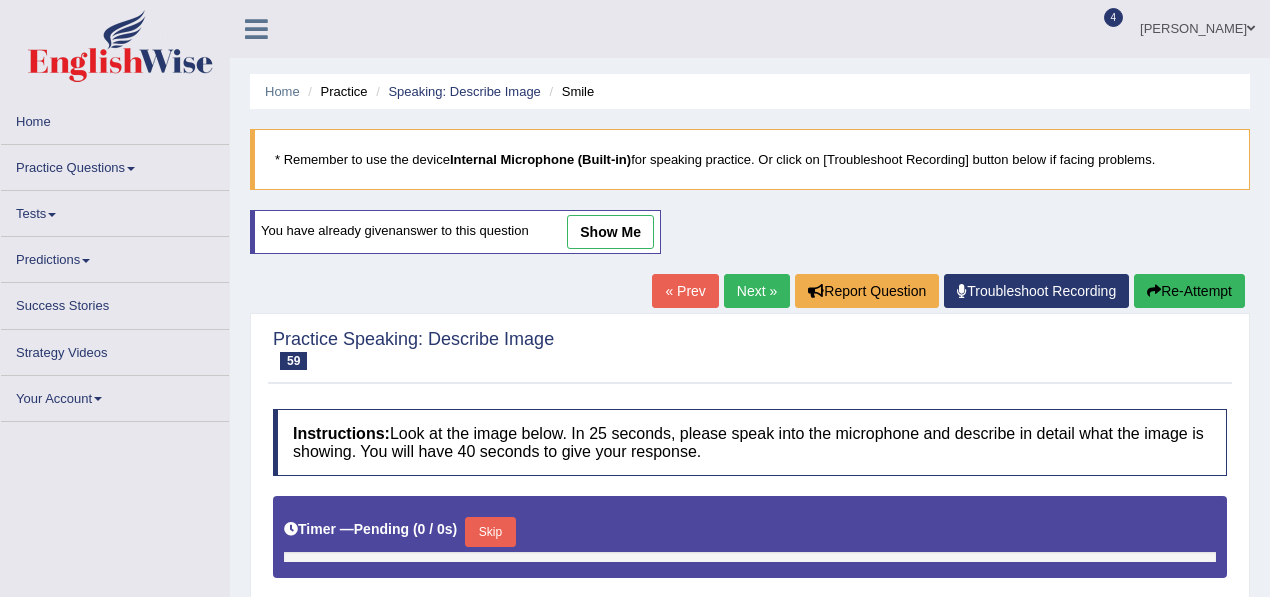 scroll, scrollTop: 456, scrollLeft: 0, axis: vertical 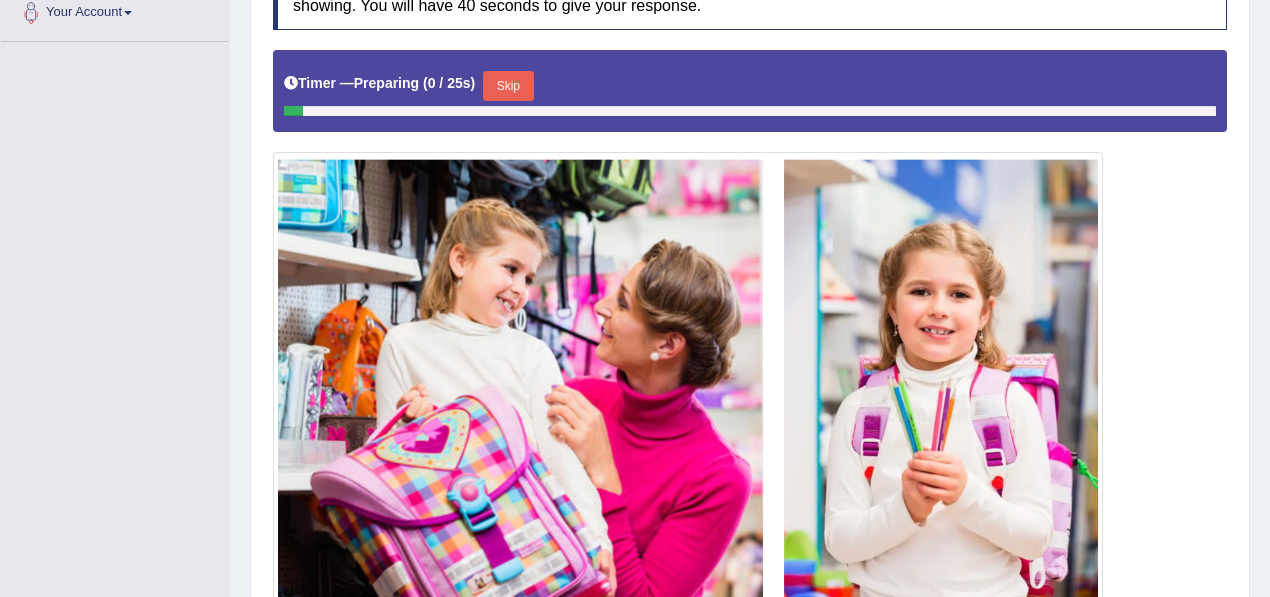 click on "Skip" at bounding box center [508, 86] 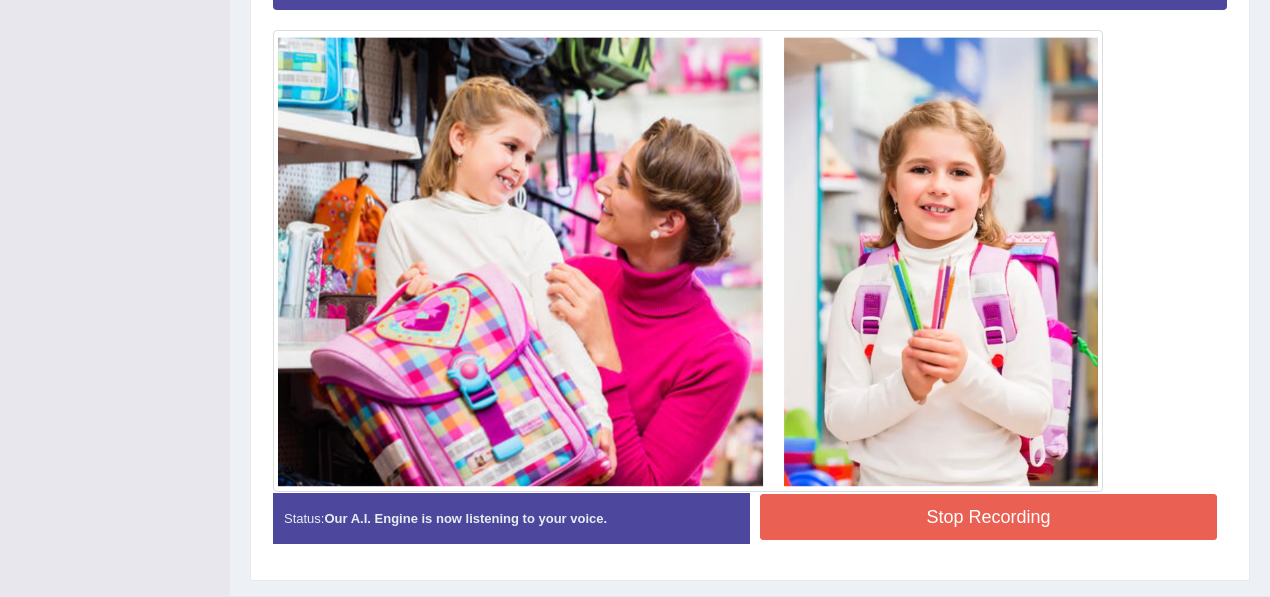 scroll, scrollTop: 521, scrollLeft: 0, axis: vertical 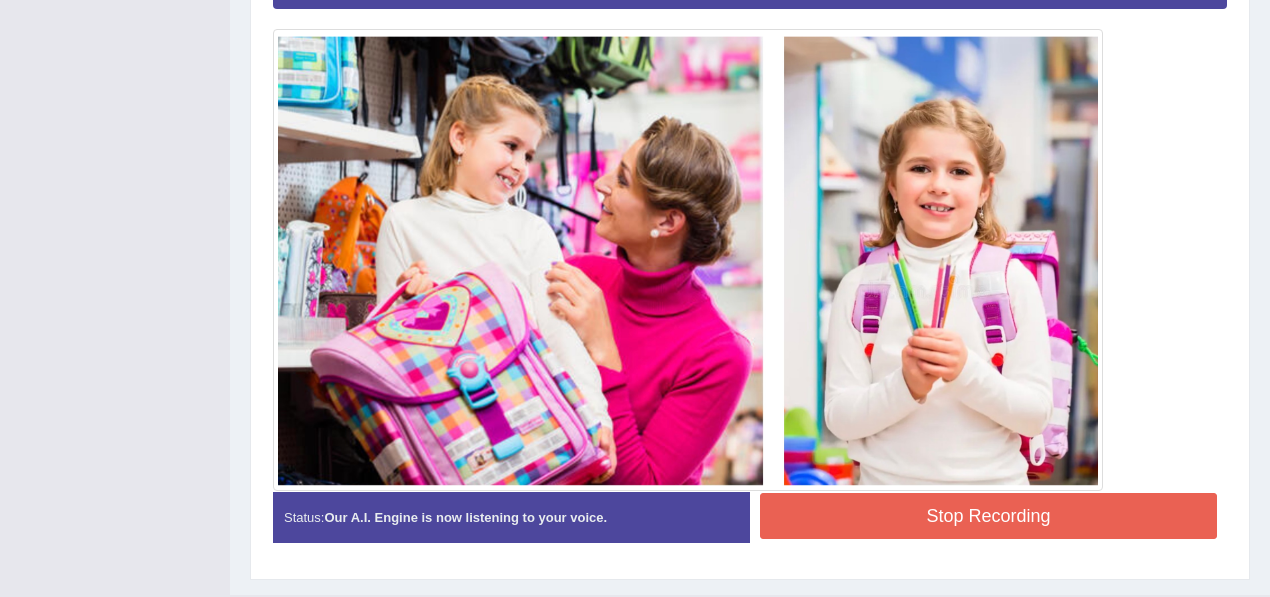 click on "Stop Recording" at bounding box center (988, 516) 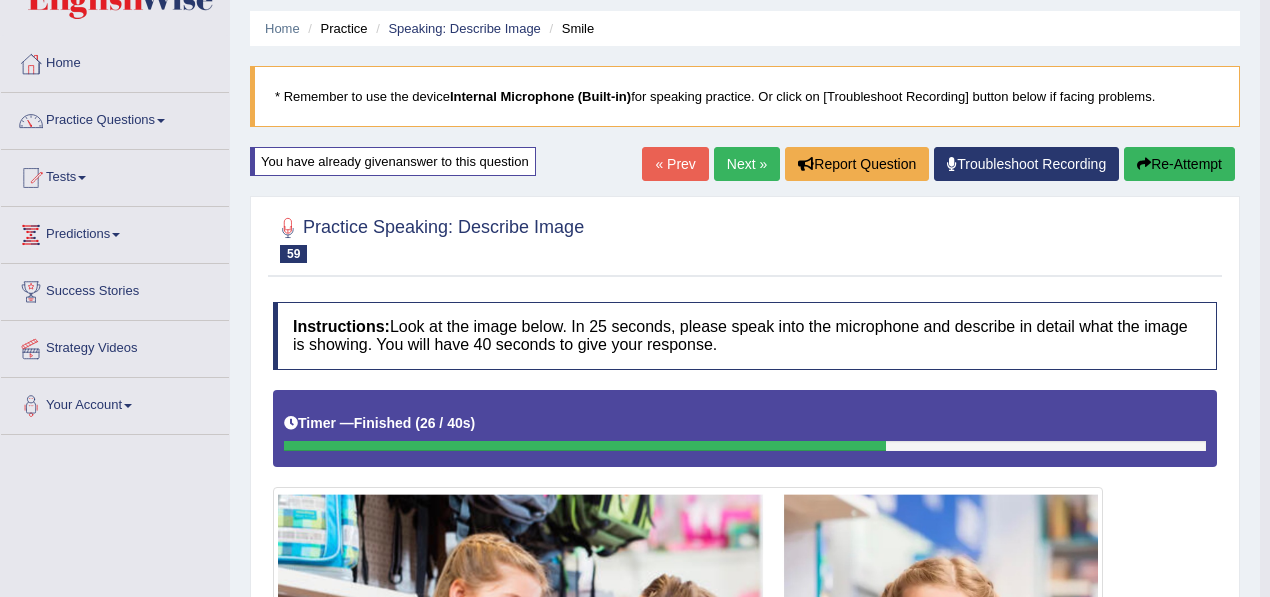 scroll, scrollTop: 0, scrollLeft: 0, axis: both 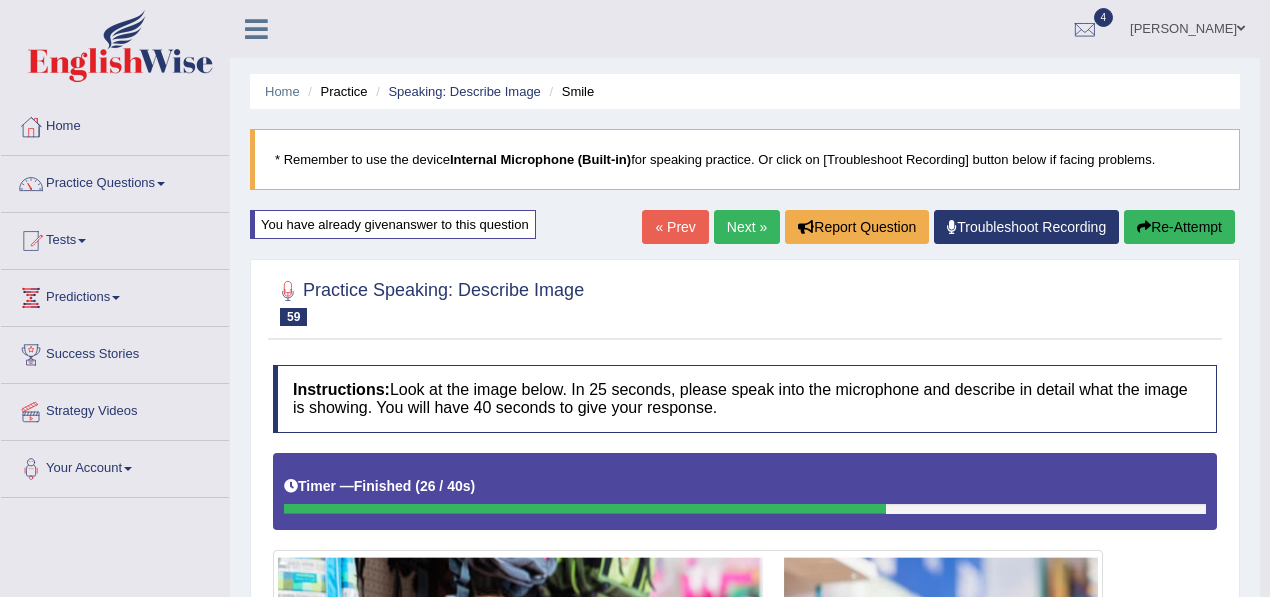 click on "Next »" at bounding box center (747, 227) 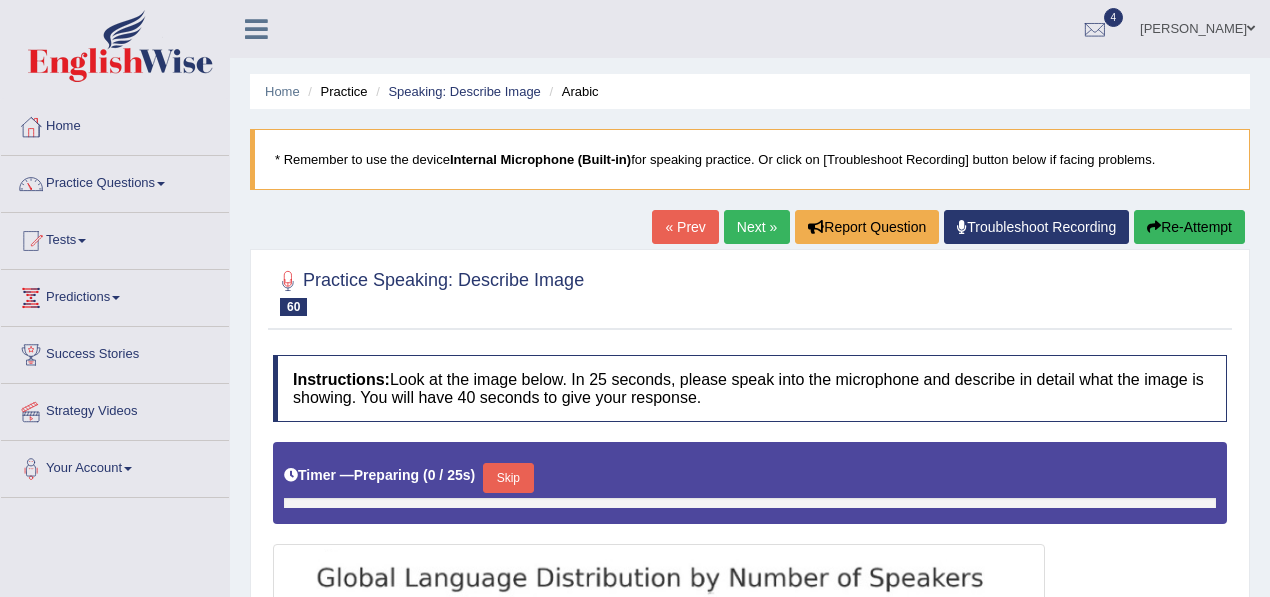 scroll, scrollTop: 0, scrollLeft: 0, axis: both 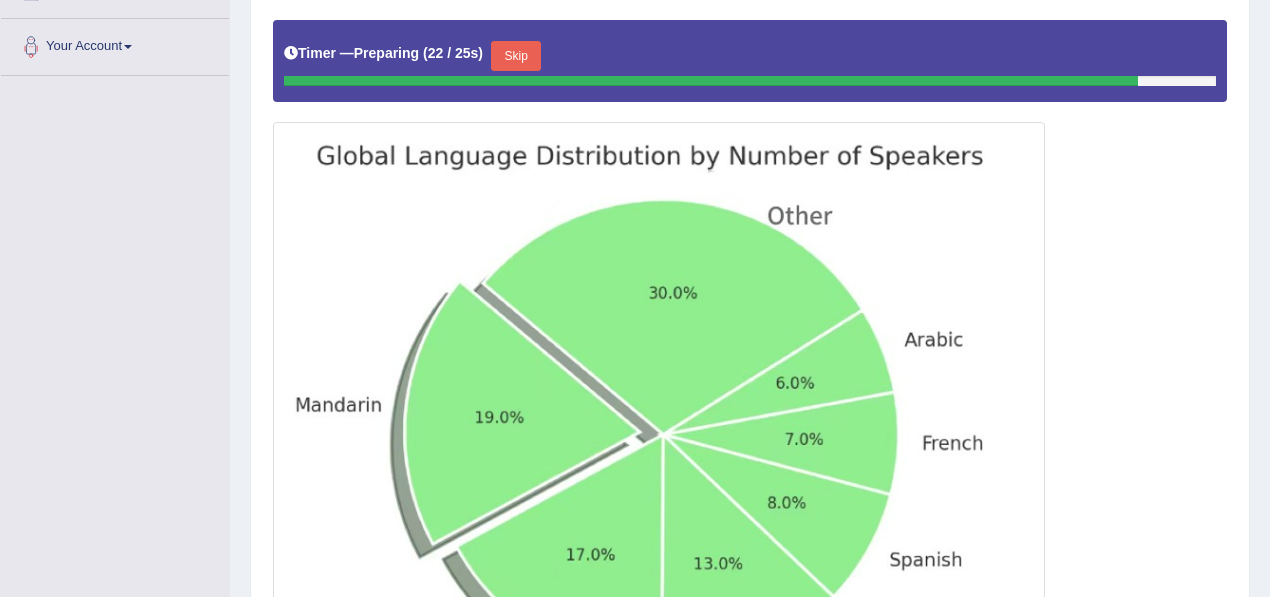 click on "Skip" at bounding box center (516, 56) 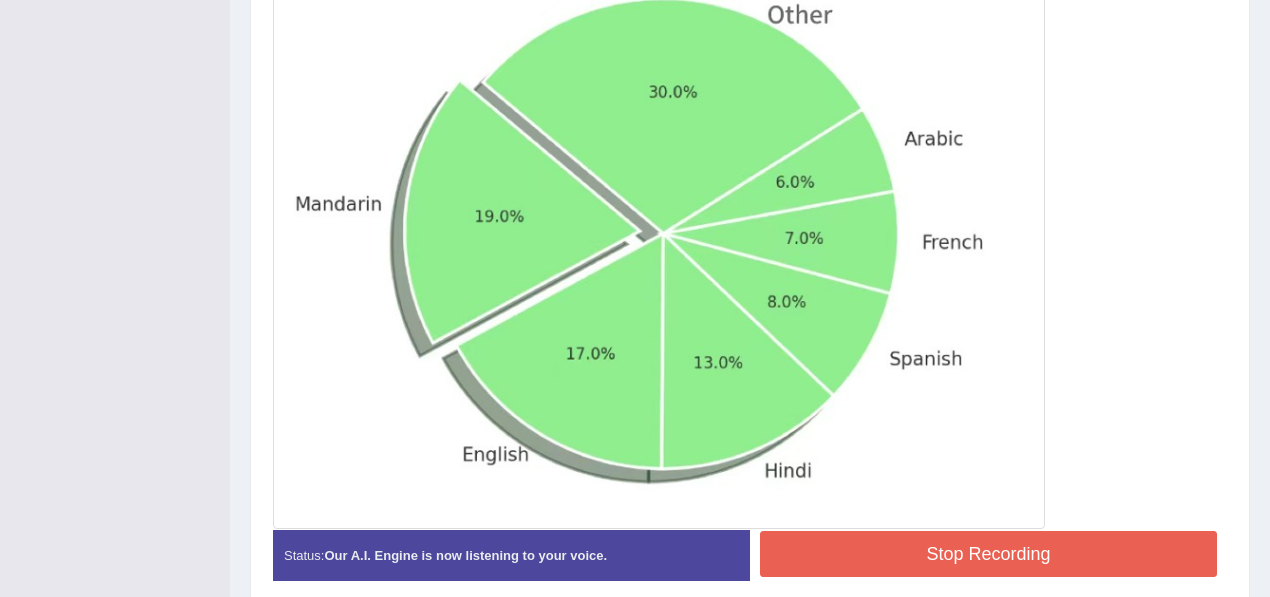 scroll, scrollTop: 622, scrollLeft: 0, axis: vertical 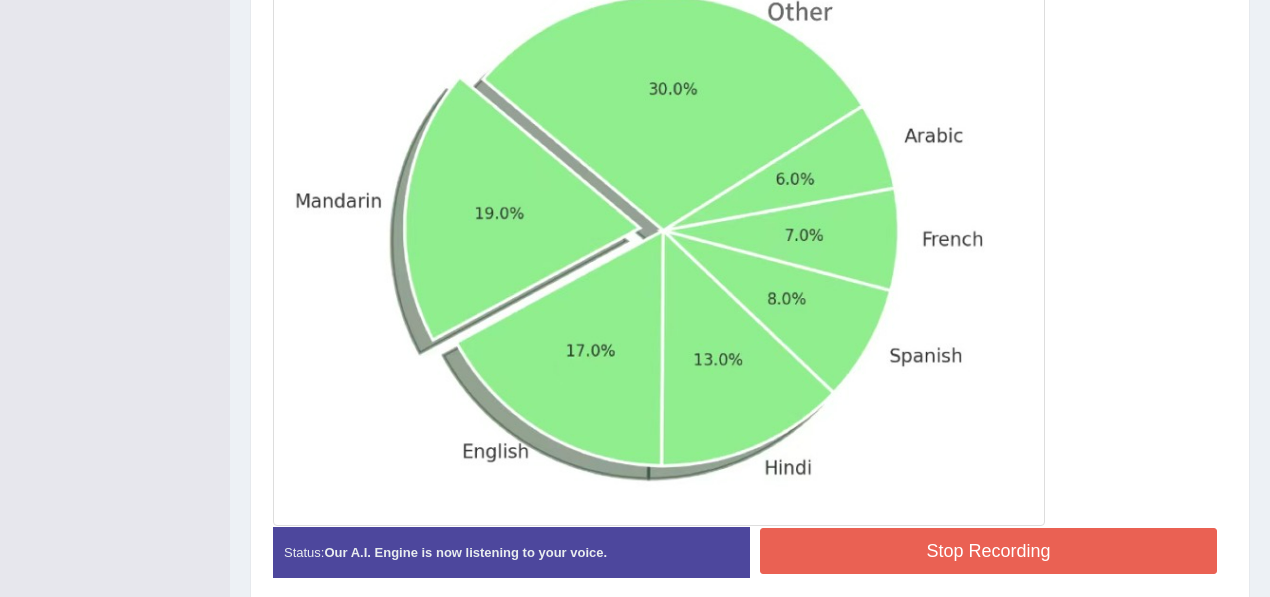 click on "Stop Recording" at bounding box center [988, 551] 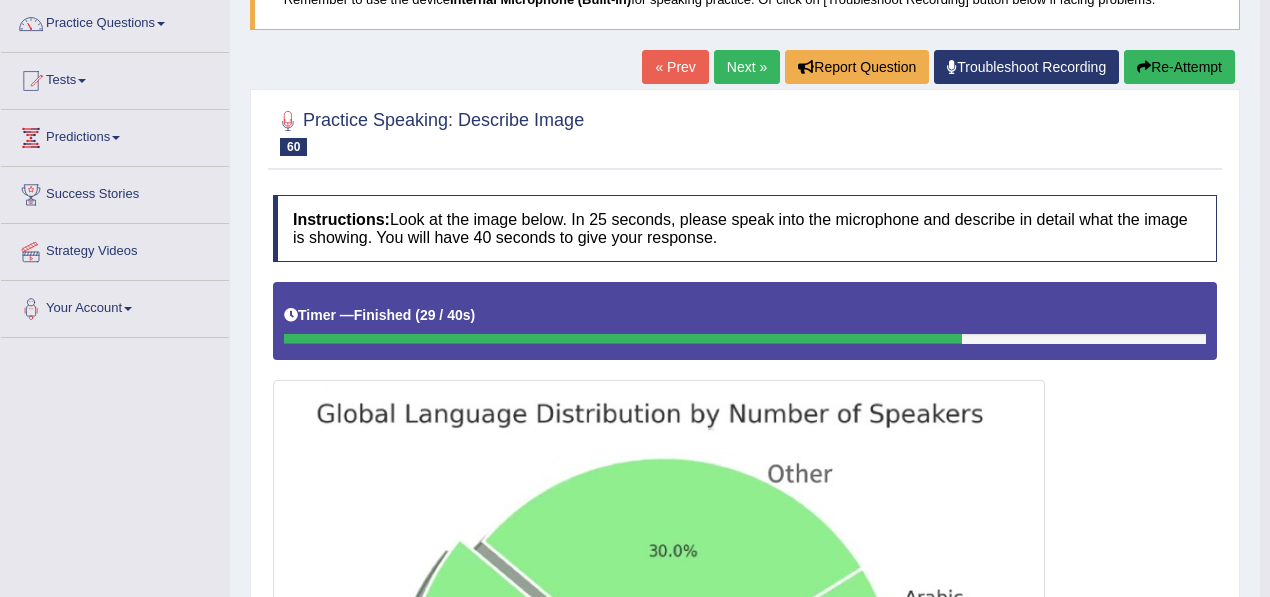 scroll, scrollTop: 151, scrollLeft: 0, axis: vertical 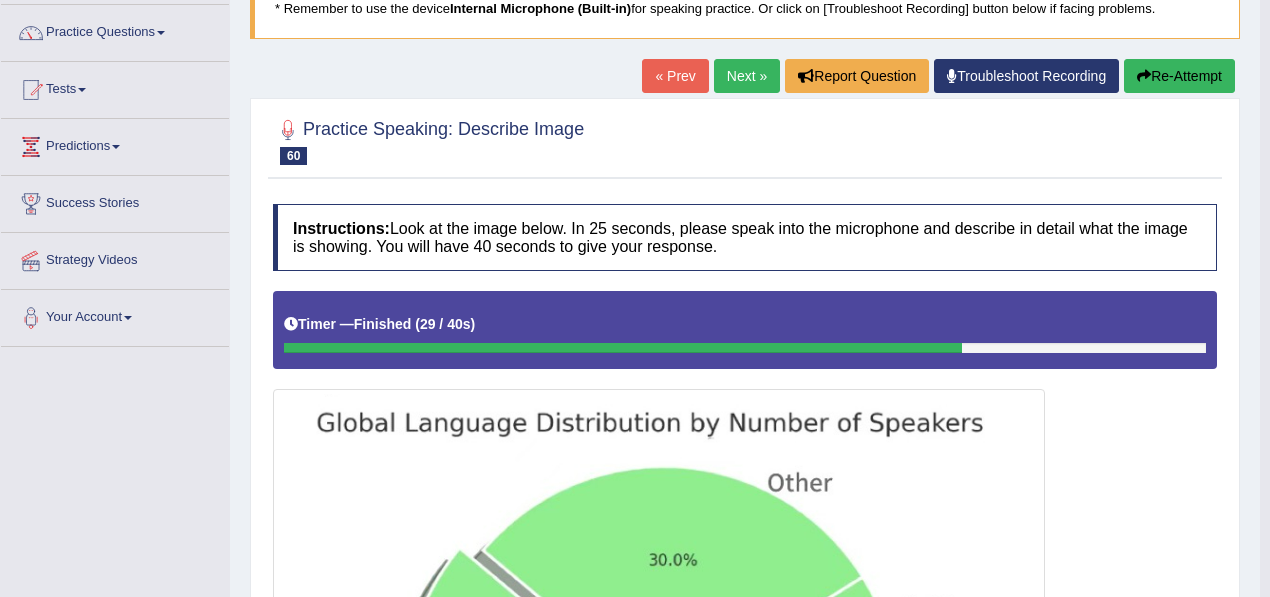 click on "Re-Attempt" at bounding box center [1179, 76] 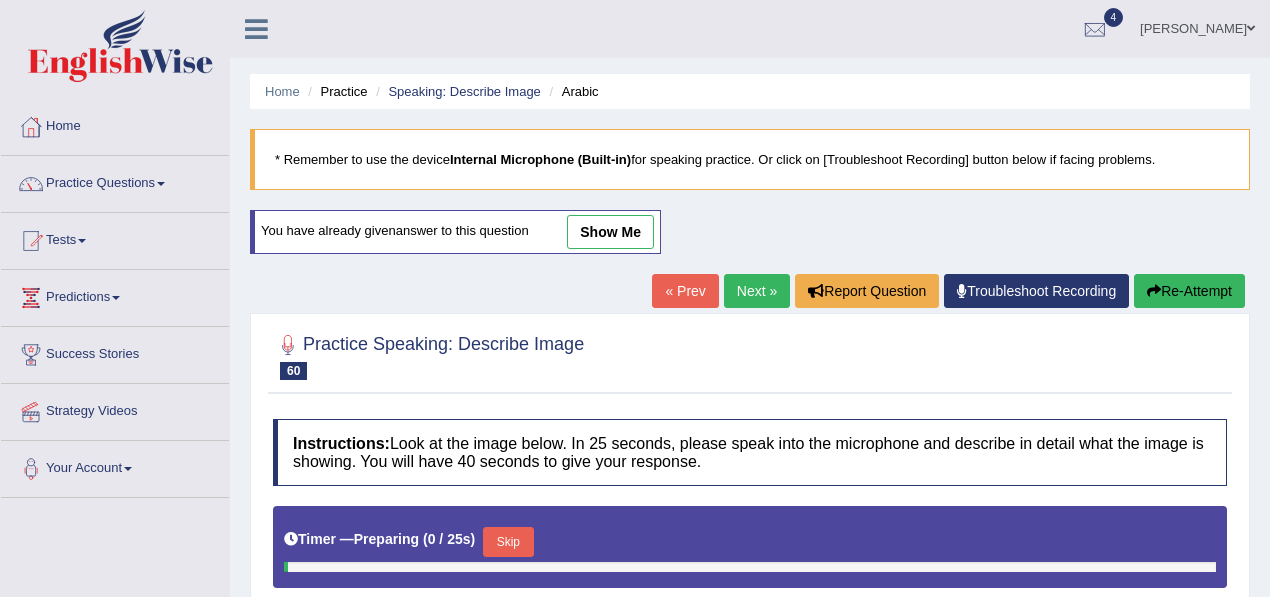 scroll, scrollTop: 320, scrollLeft: 0, axis: vertical 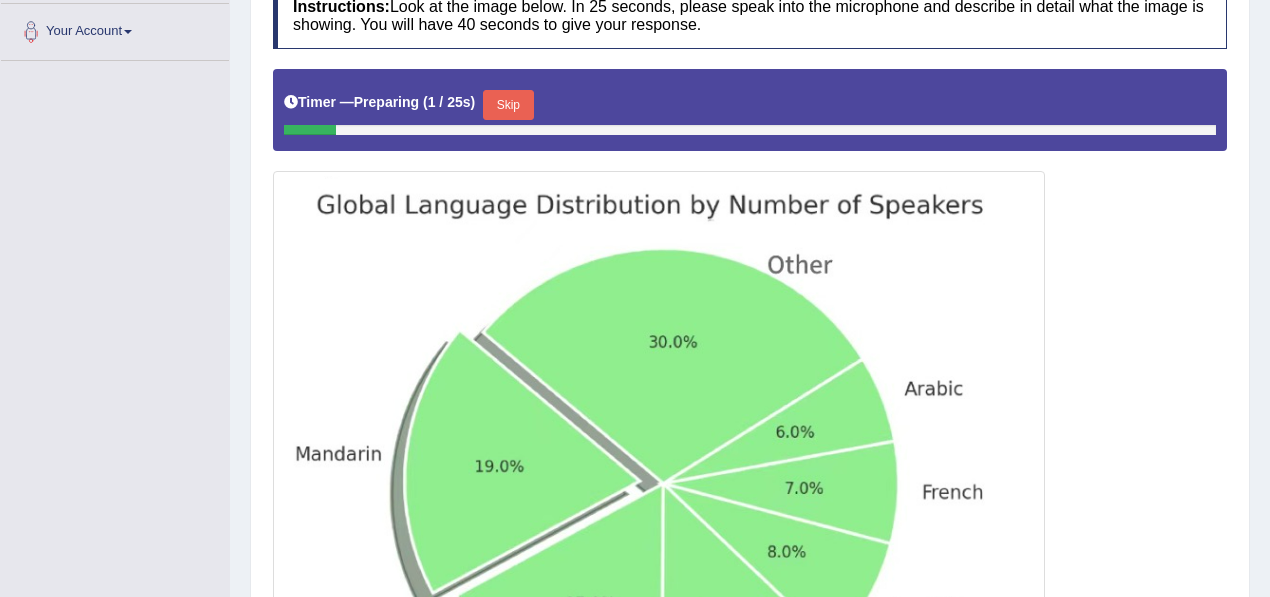 click on "Skip" at bounding box center [508, 105] 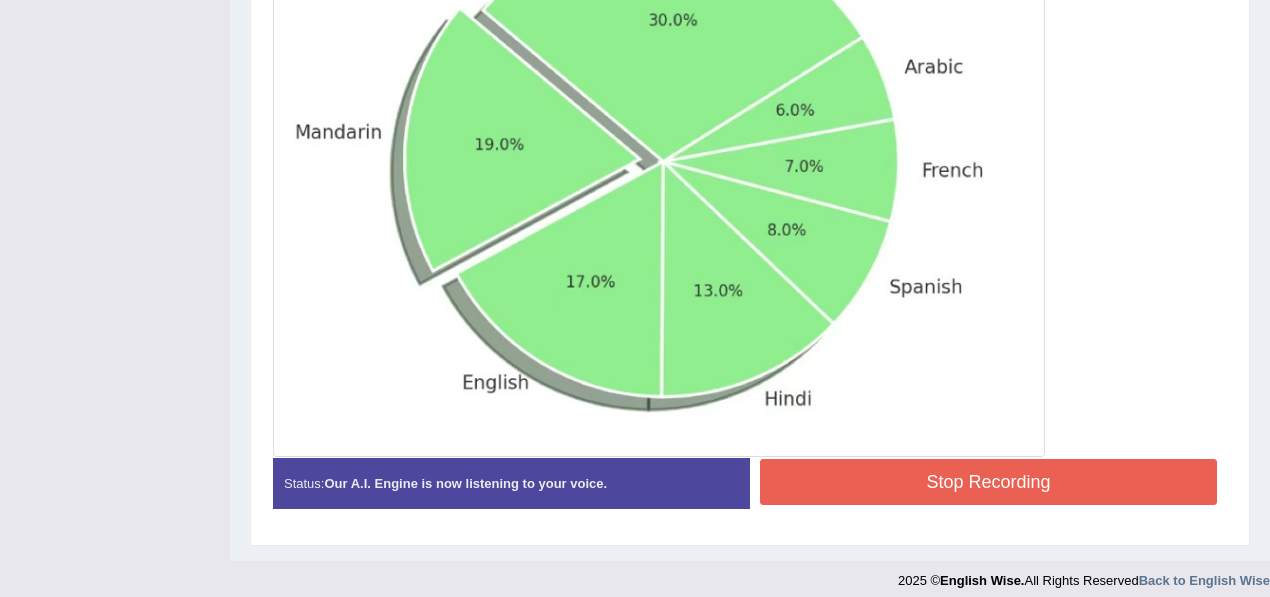 scroll, scrollTop: 710, scrollLeft: 0, axis: vertical 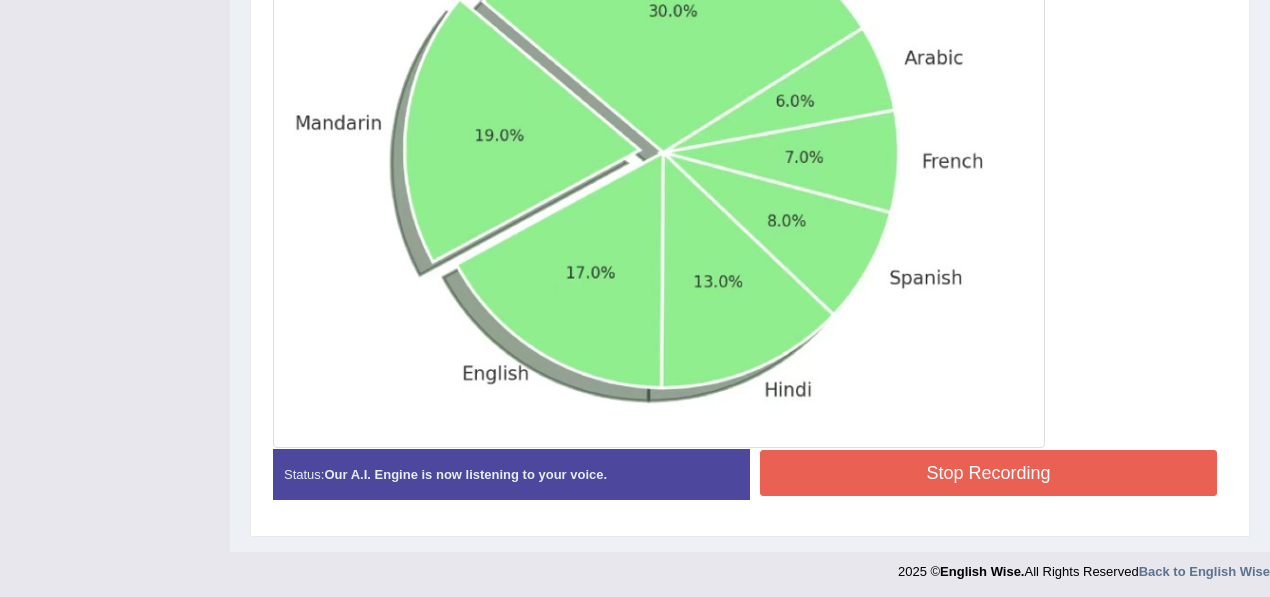 click on "Stop Recording" at bounding box center [988, 473] 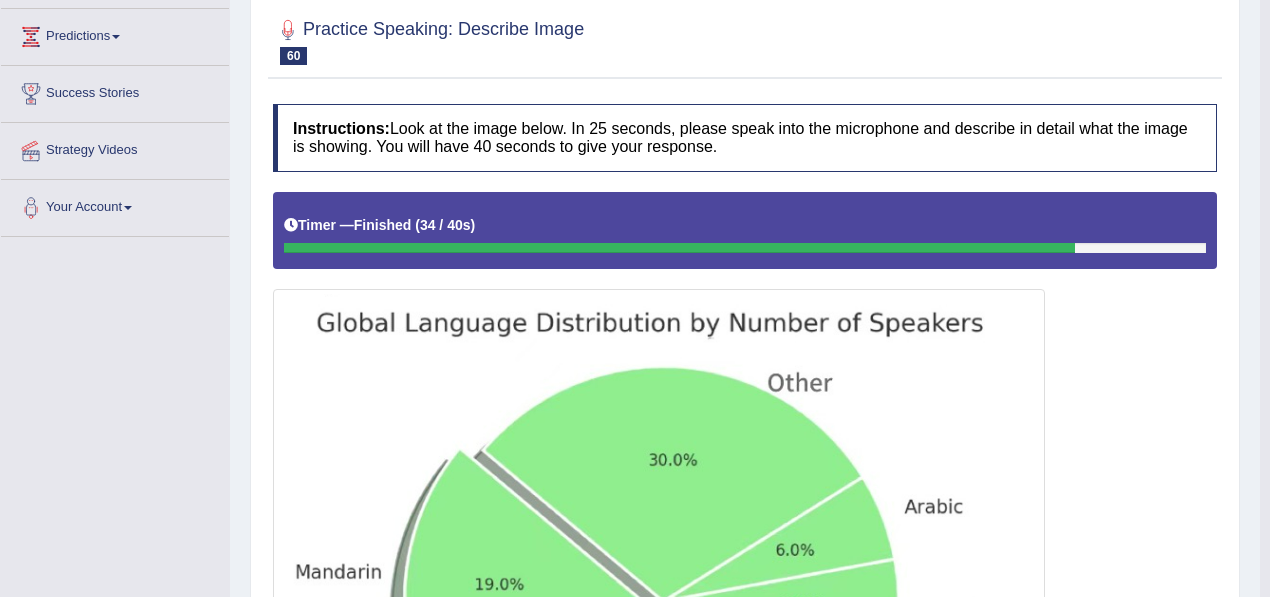 scroll, scrollTop: 0, scrollLeft: 0, axis: both 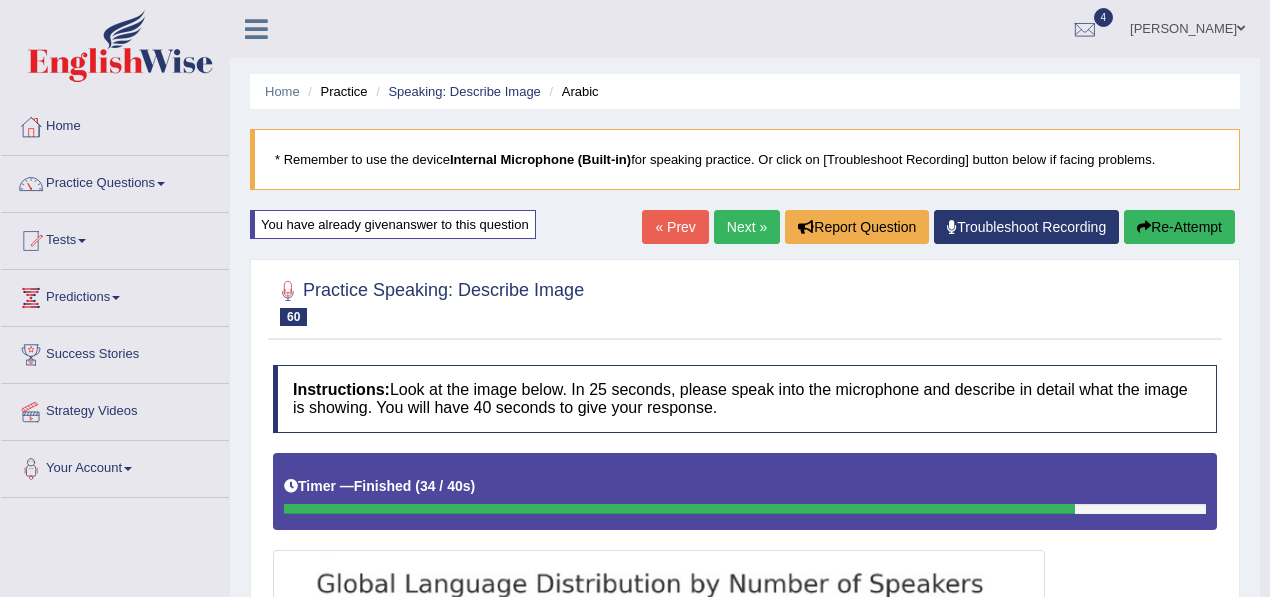 click on "Next »" at bounding box center [747, 227] 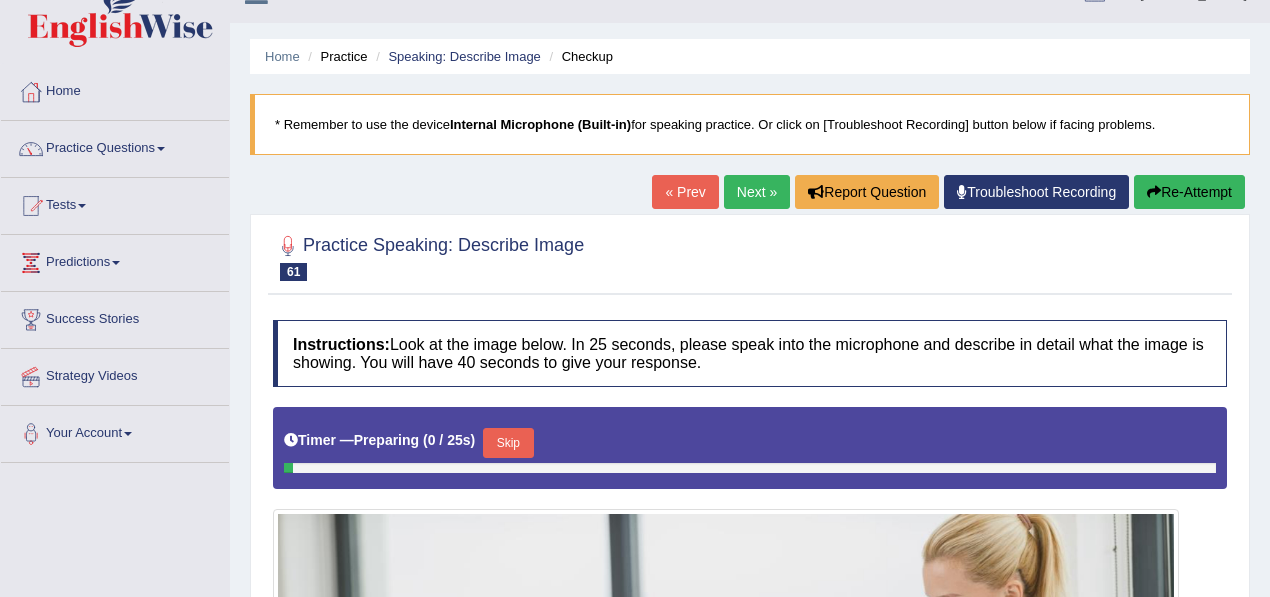scroll, scrollTop: 378, scrollLeft: 0, axis: vertical 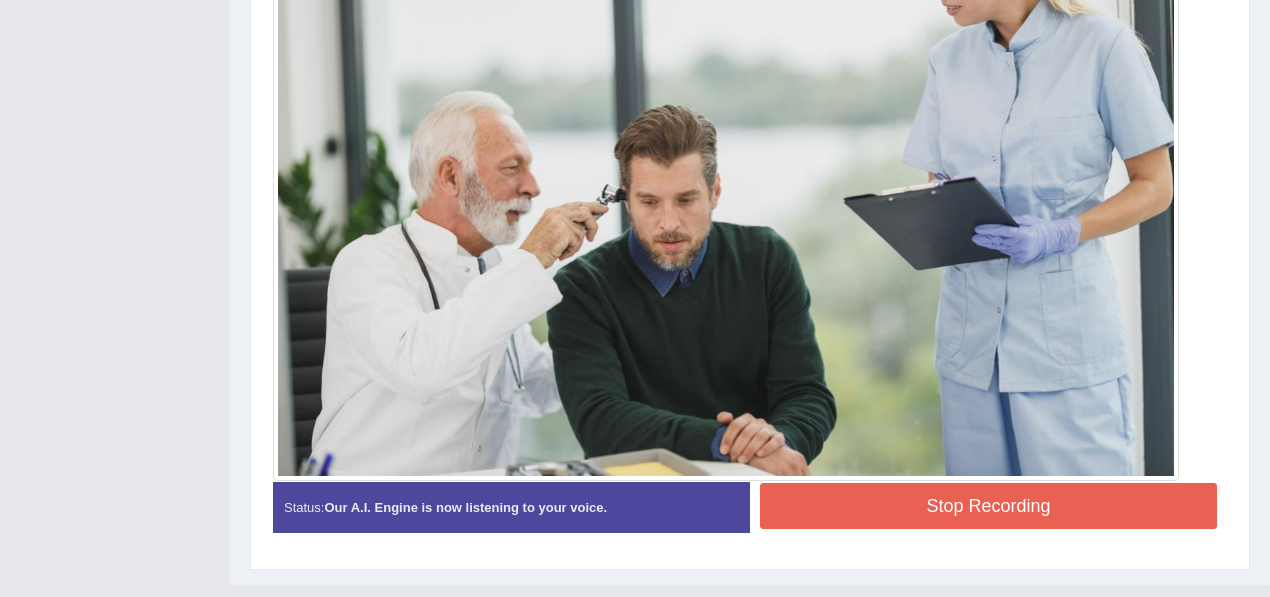 click on "Stop Recording" at bounding box center (988, 506) 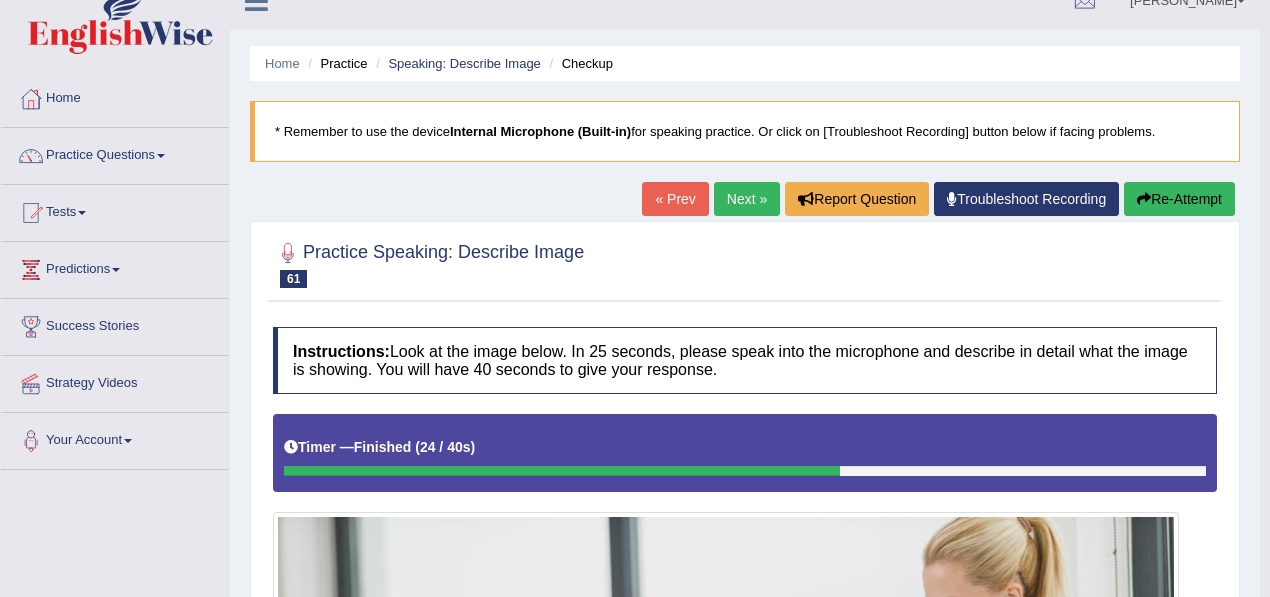scroll, scrollTop: 24, scrollLeft: 0, axis: vertical 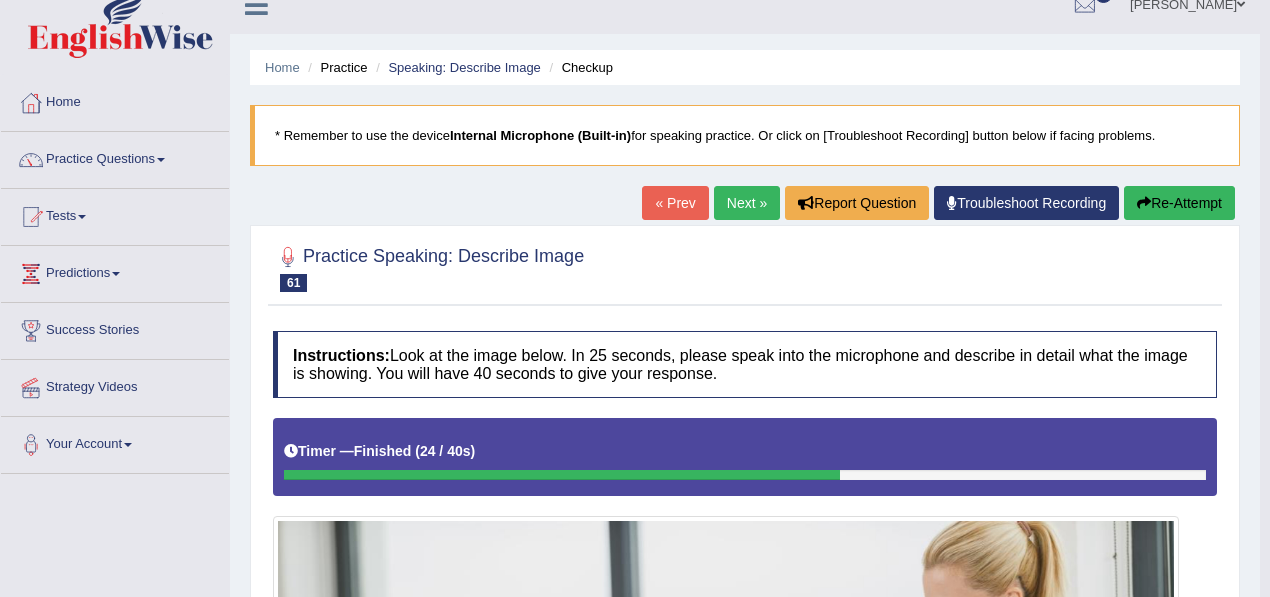 click on "Next »" at bounding box center (747, 203) 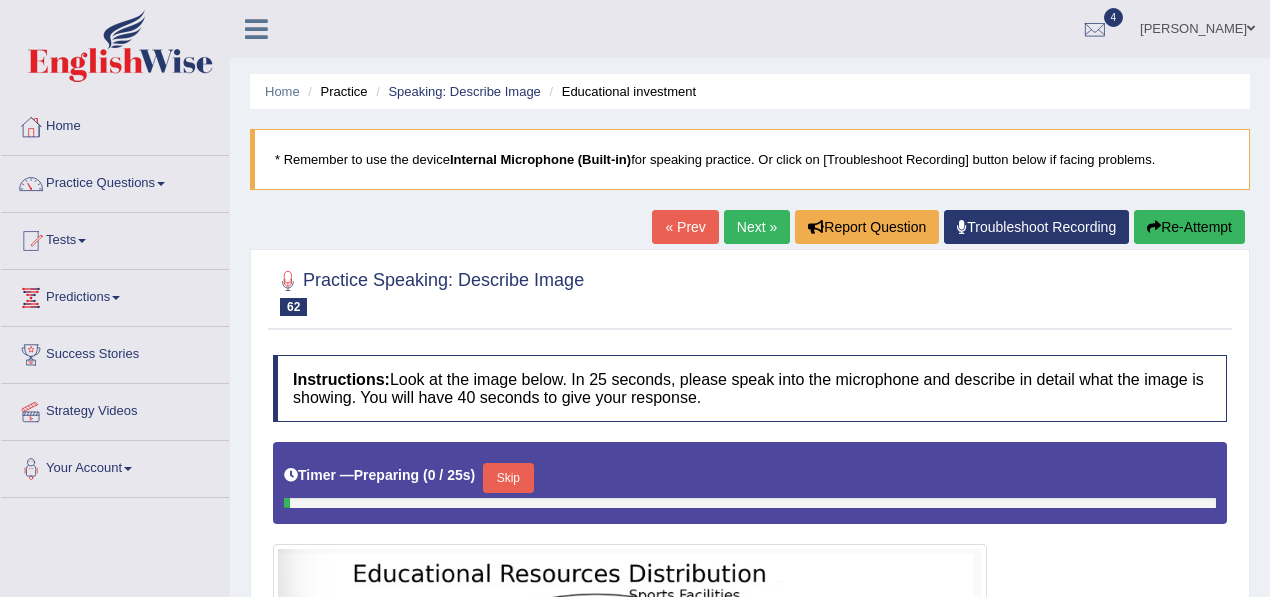 scroll, scrollTop: 0, scrollLeft: 0, axis: both 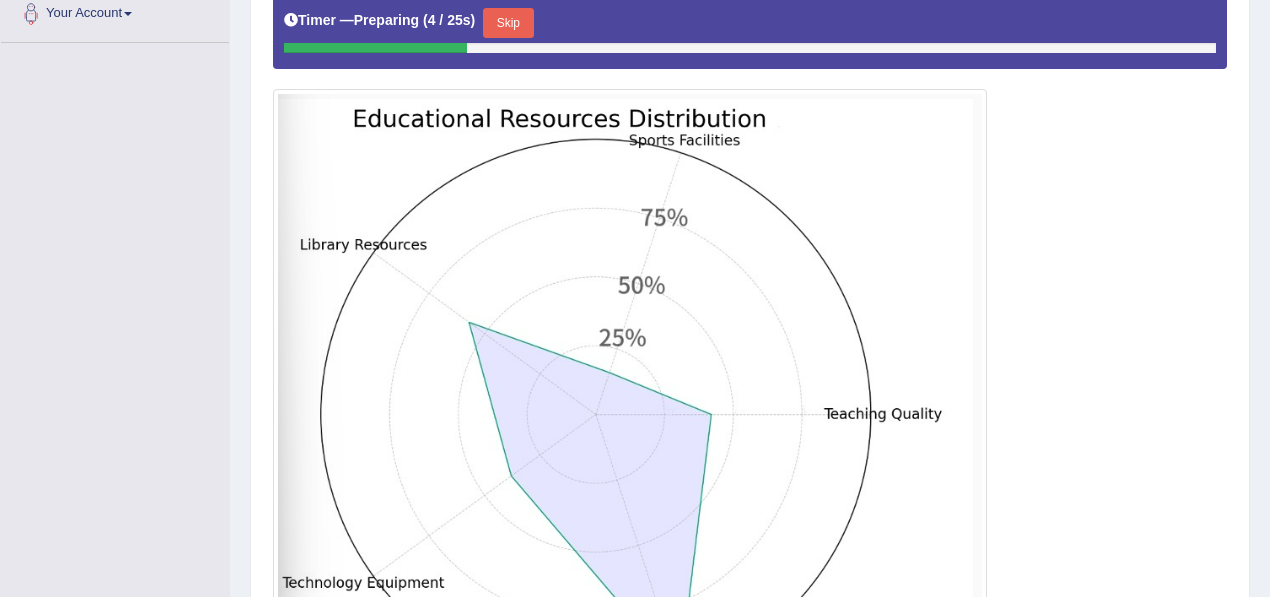 click on "Skip" at bounding box center [508, 23] 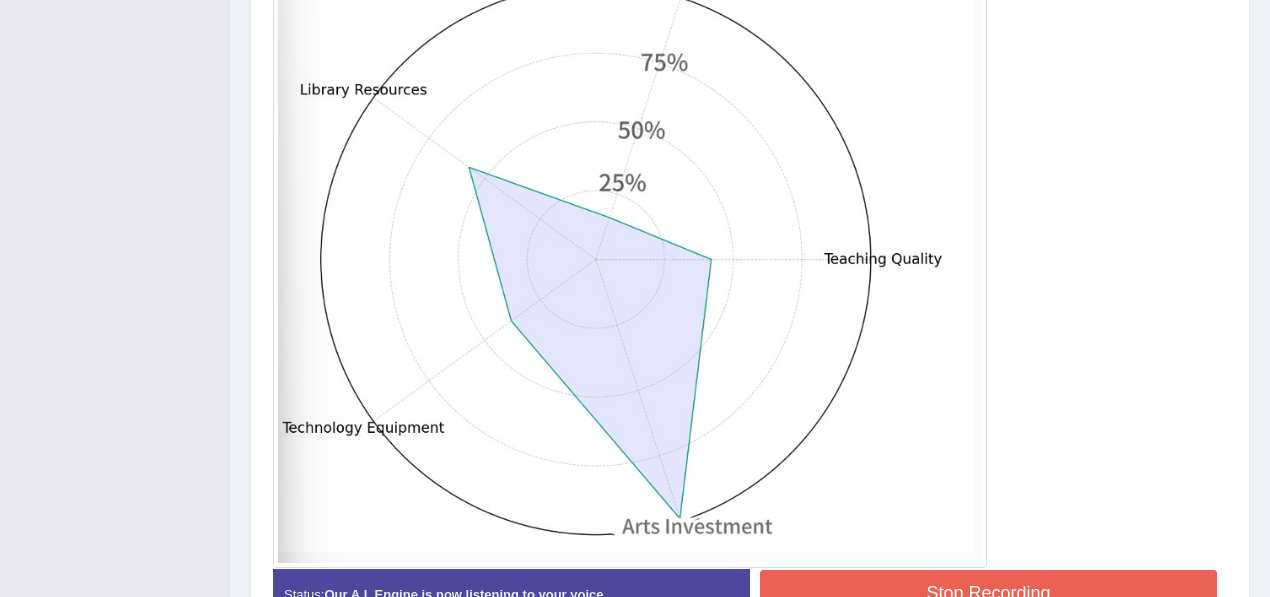 scroll, scrollTop: 726, scrollLeft: 0, axis: vertical 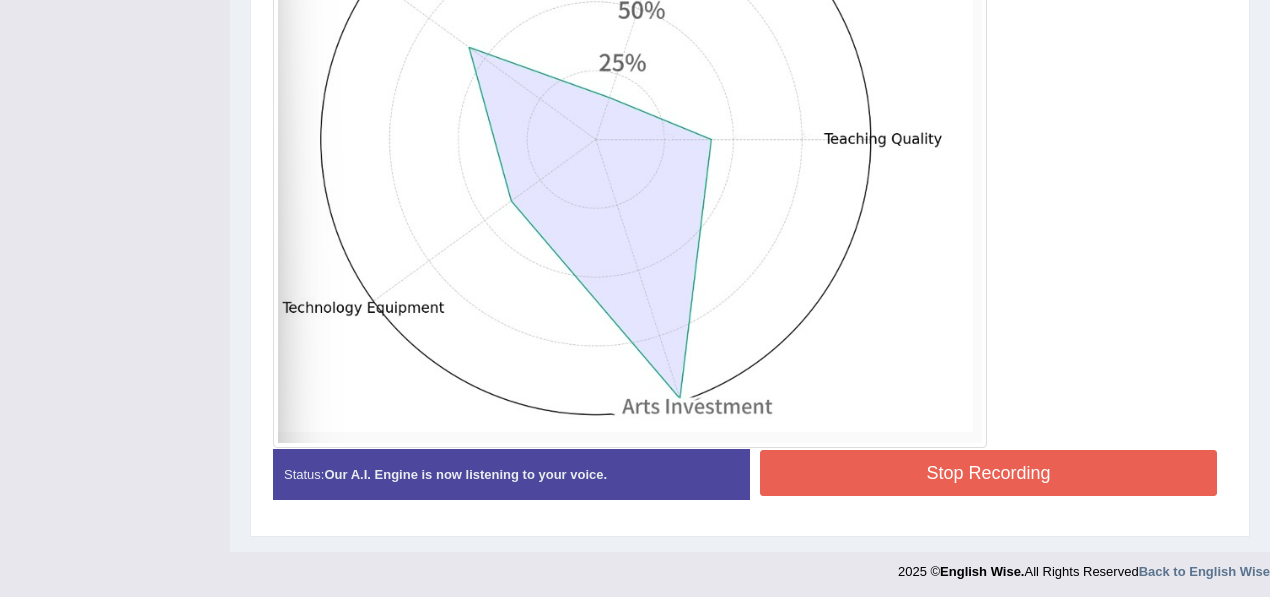 click on "Stop Recording" at bounding box center [988, 473] 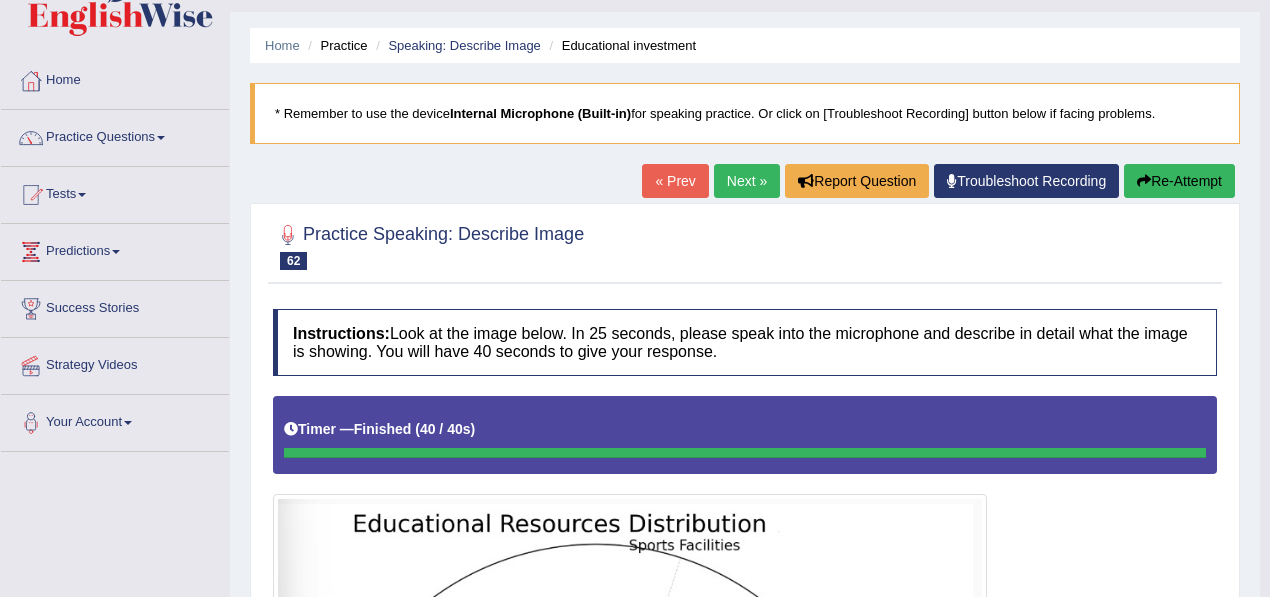 scroll, scrollTop: 0, scrollLeft: 0, axis: both 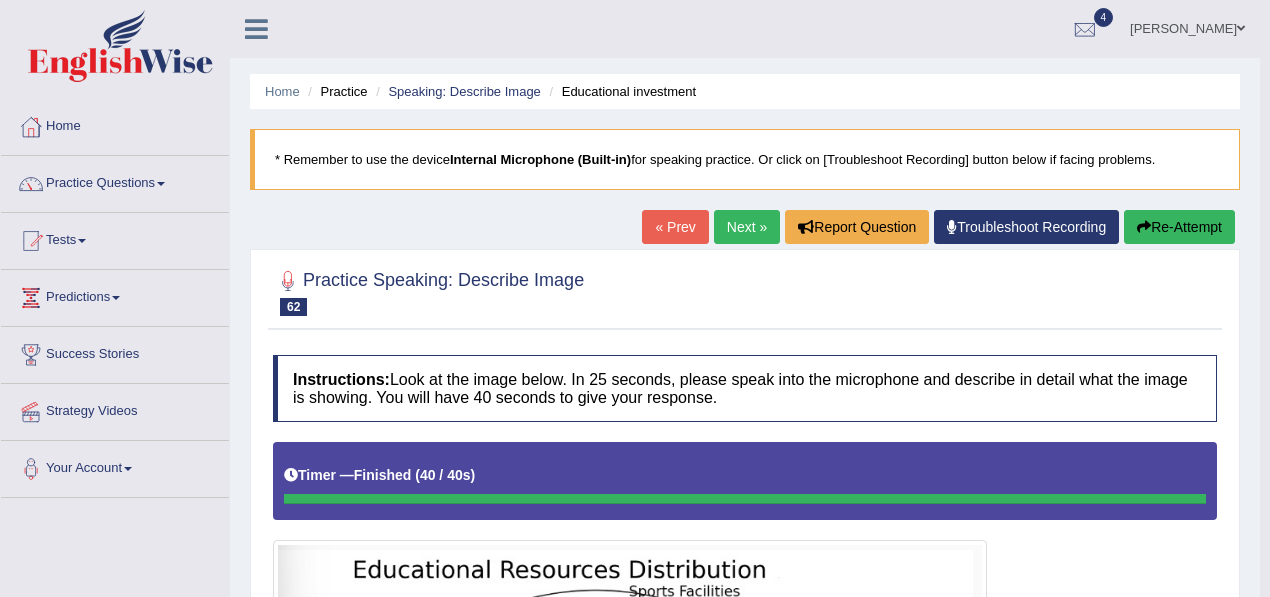 click on "Re-Attempt" at bounding box center (1179, 227) 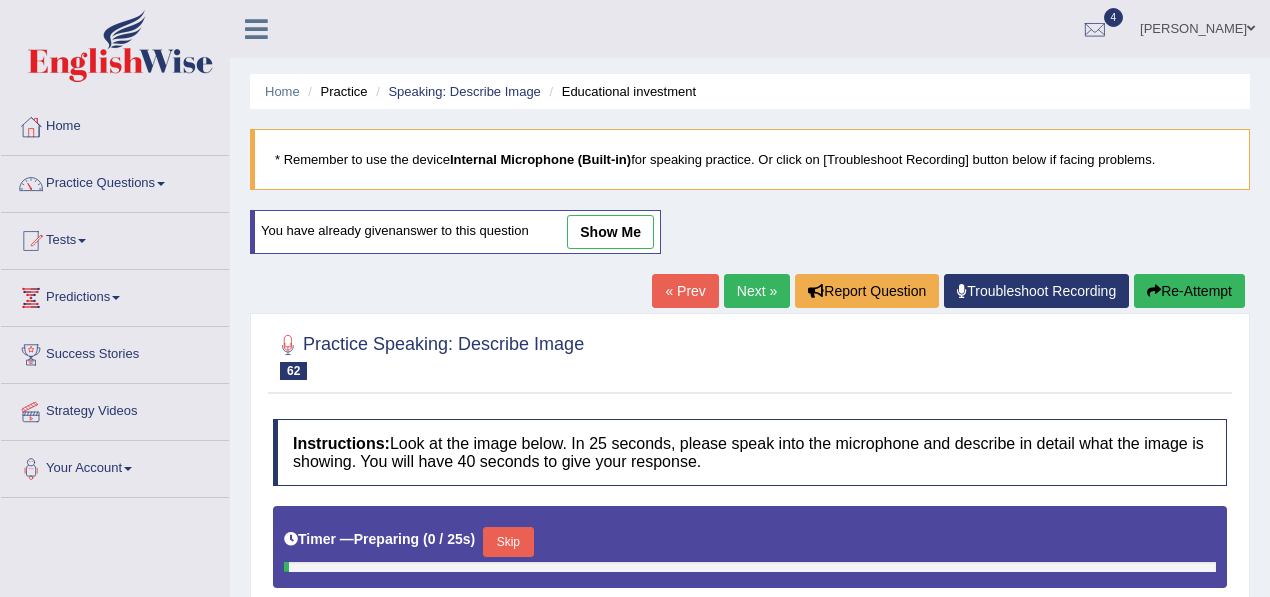 scroll, scrollTop: 0, scrollLeft: 0, axis: both 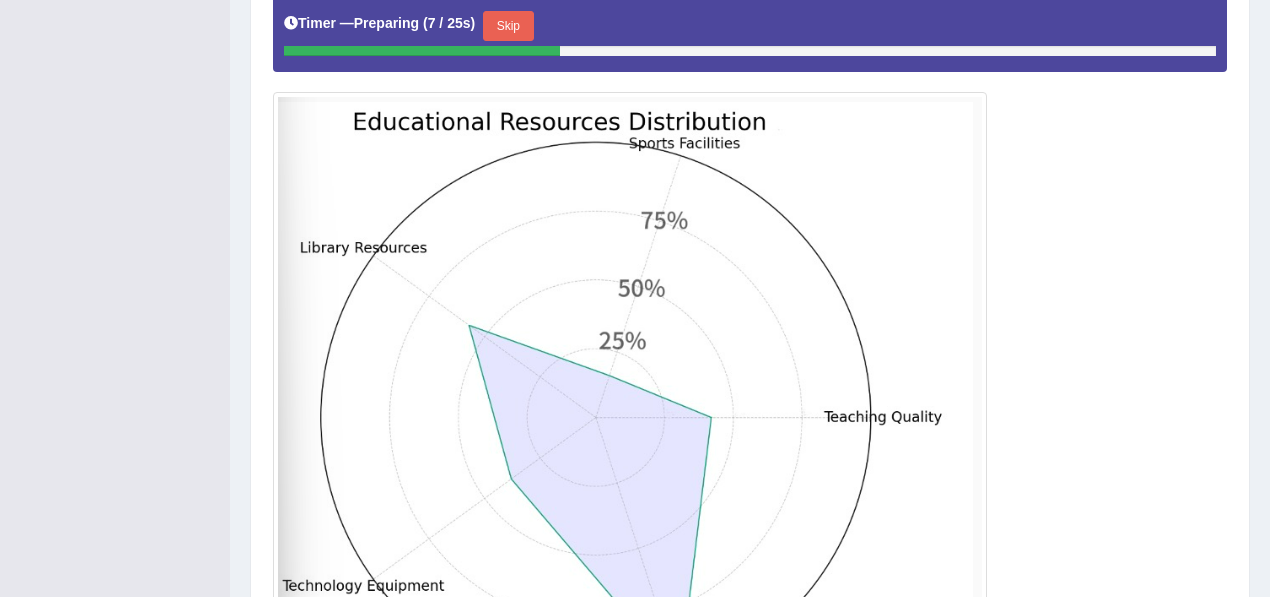 click on "Skip" at bounding box center [508, 26] 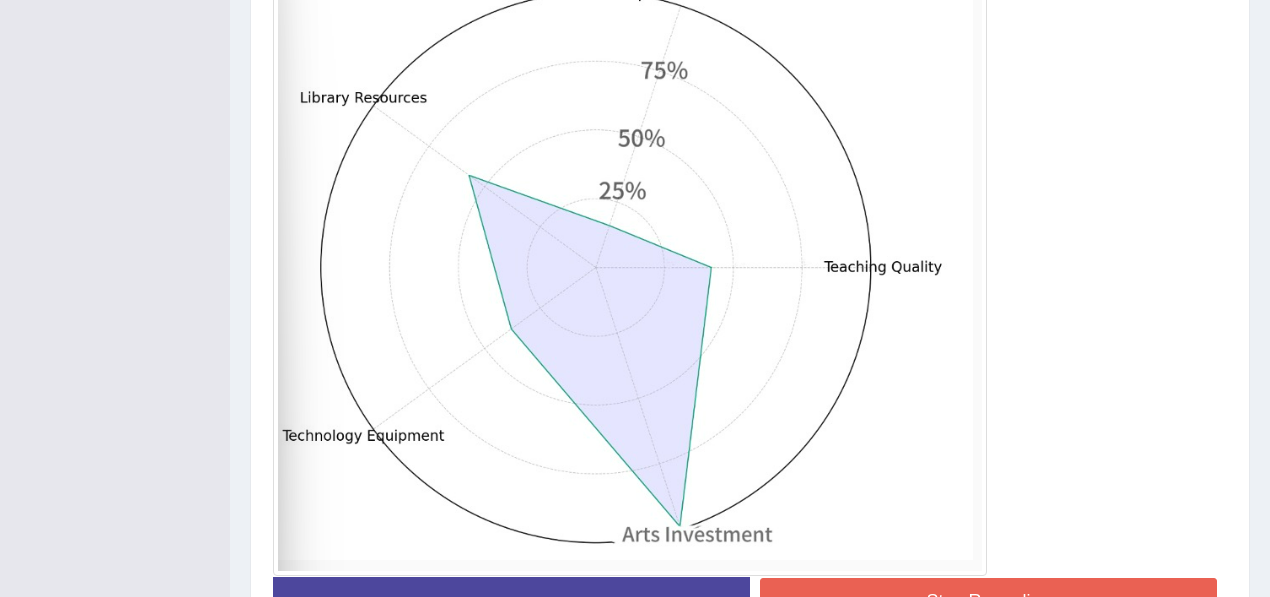 scroll, scrollTop: 680, scrollLeft: 0, axis: vertical 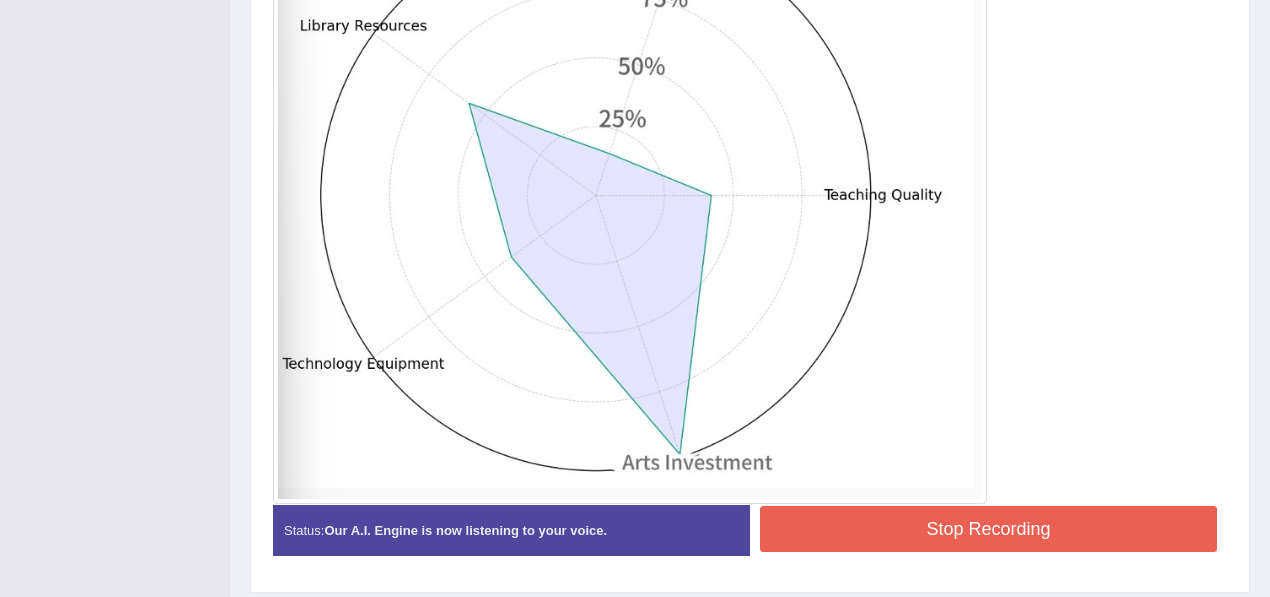 click on "Stop Recording" at bounding box center [988, 529] 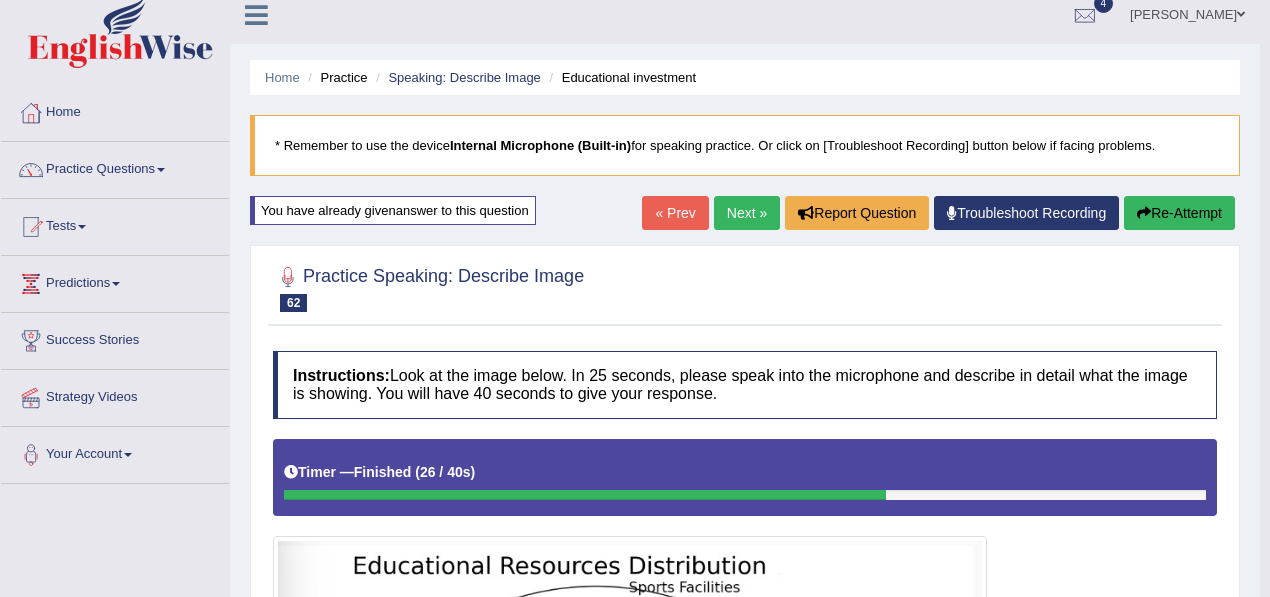scroll, scrollTop: 0, scrollLeft: 0, axis: both 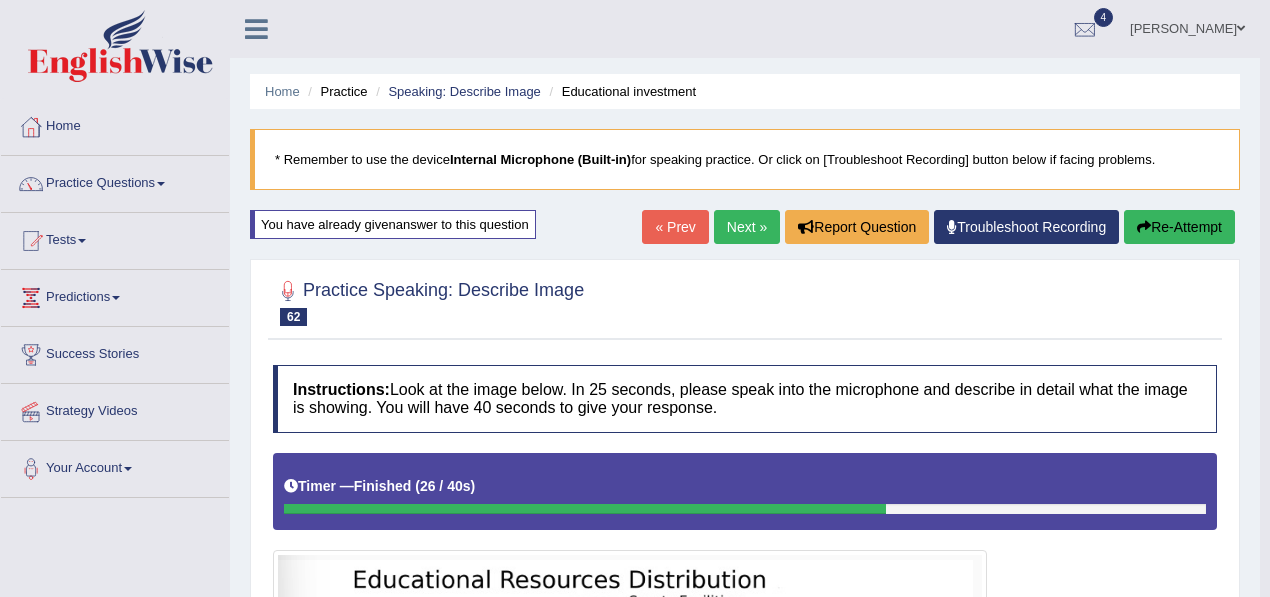 click on "Next »" at bounding box center (747, 227) 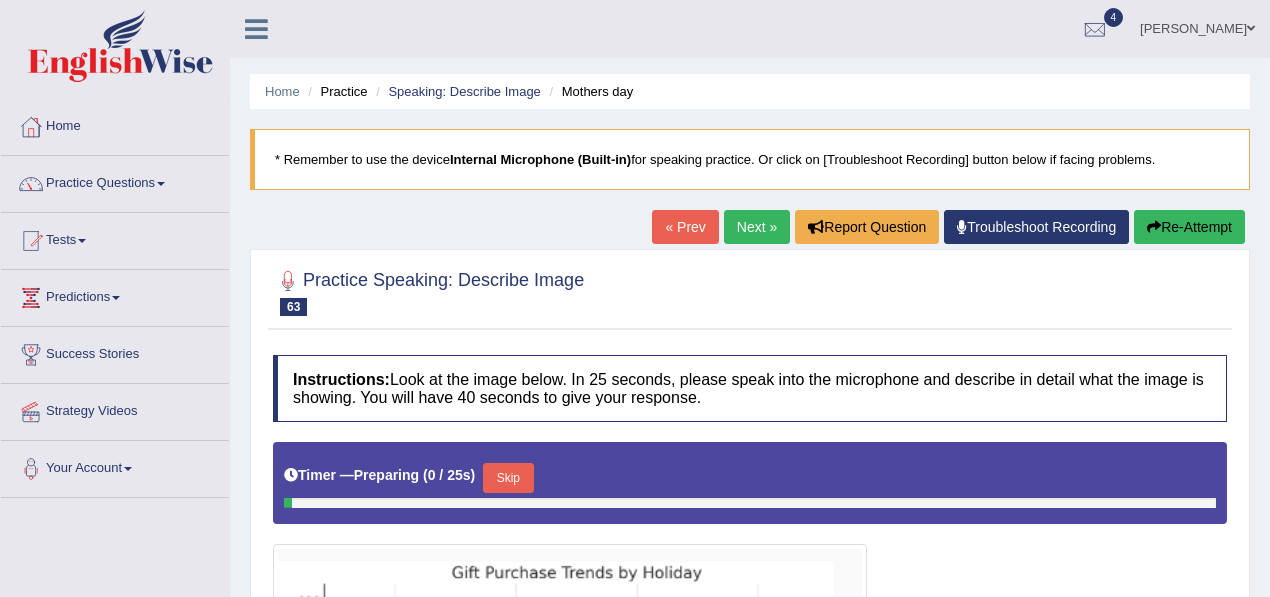 scroll, scrollTop: 0, scrollLeft: 0, axis: both 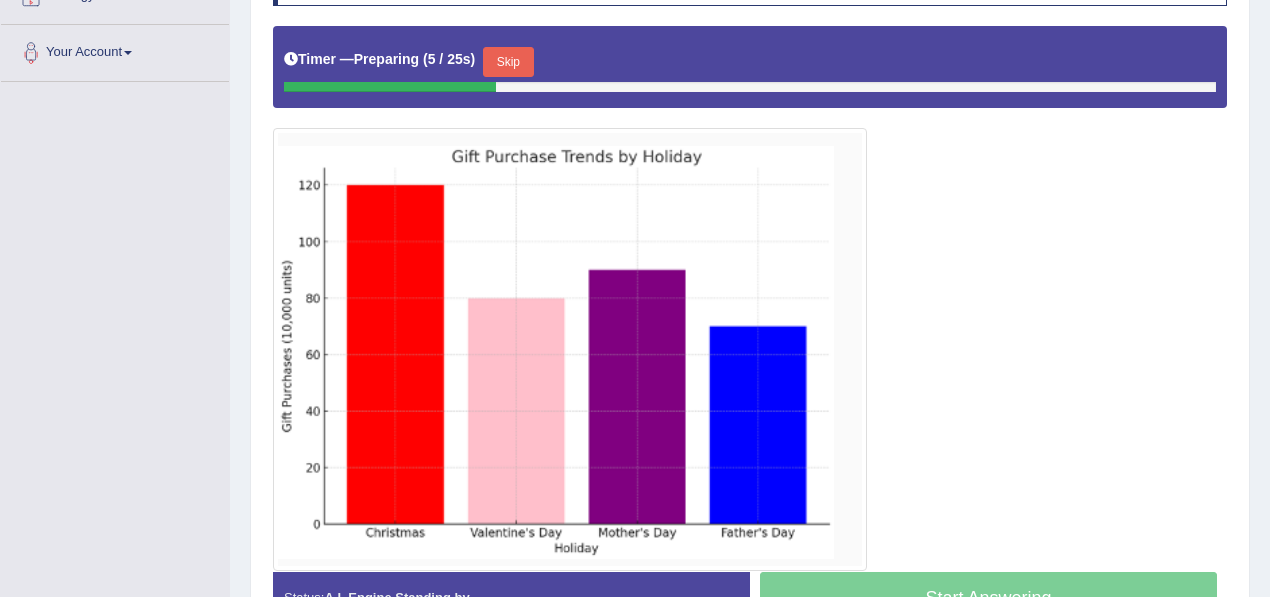 click on "Skip" at bounding box center (508, 62) 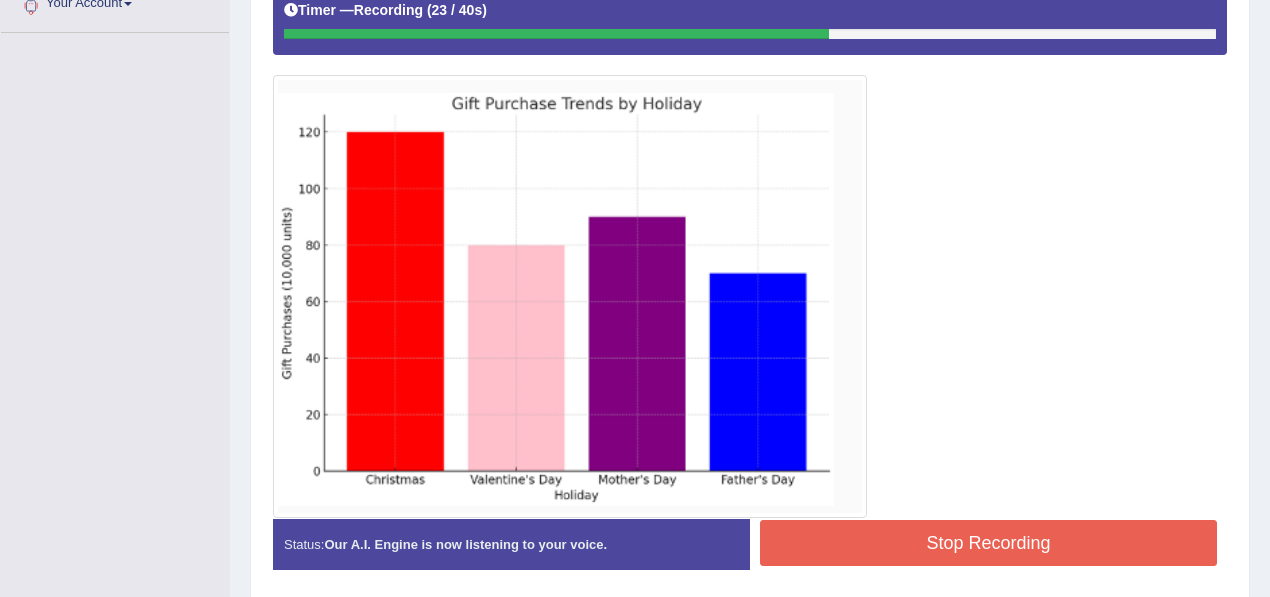 scroll, scrollTop: 466, scrollLeft: 0, axis: vertical 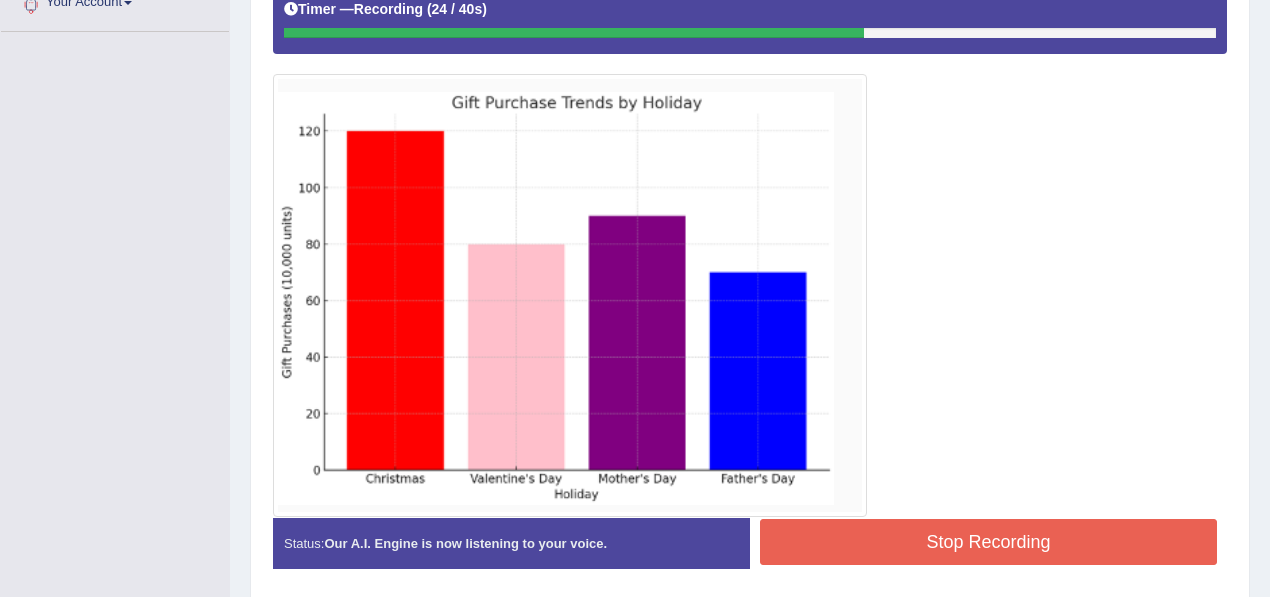 click on "Stop Recording" at bounding box center [988, 542] 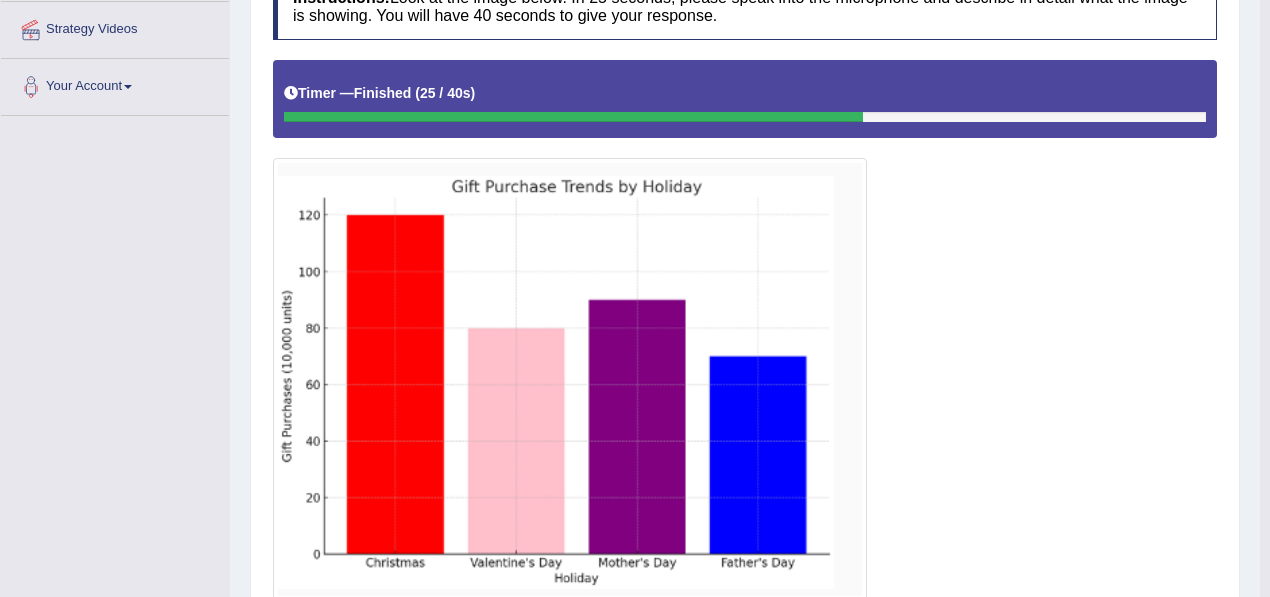 scroll, scrollTop: 0, scrollLeft: 0, axis: both 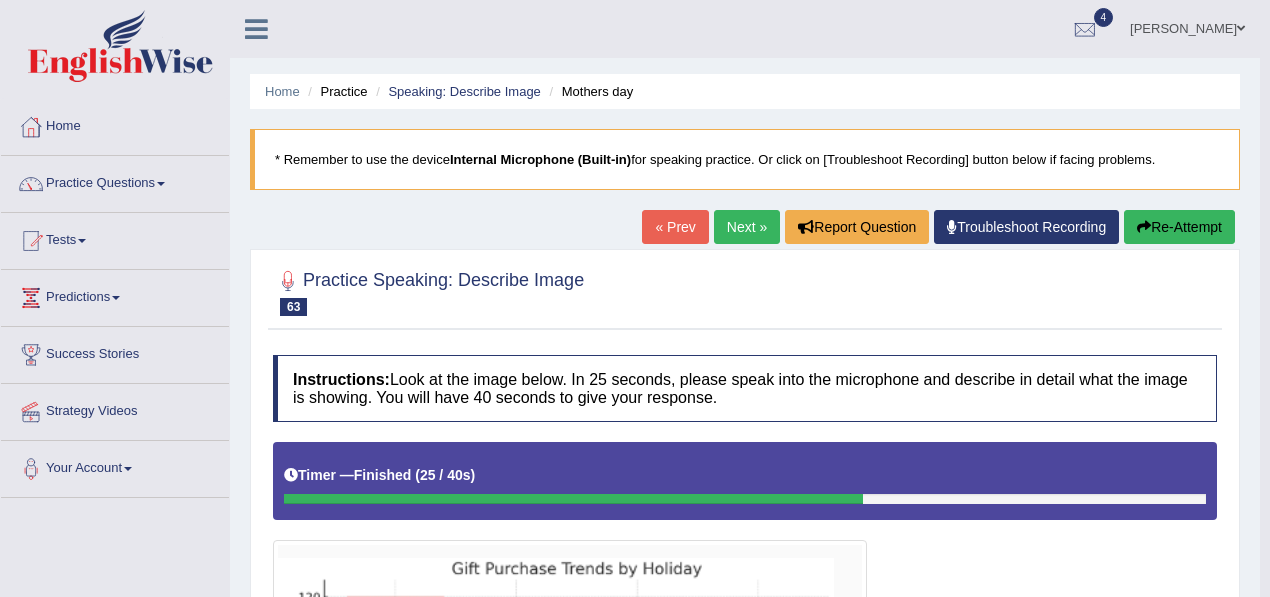 click on "Re-Attempt" at bounding box center (1179, 227) 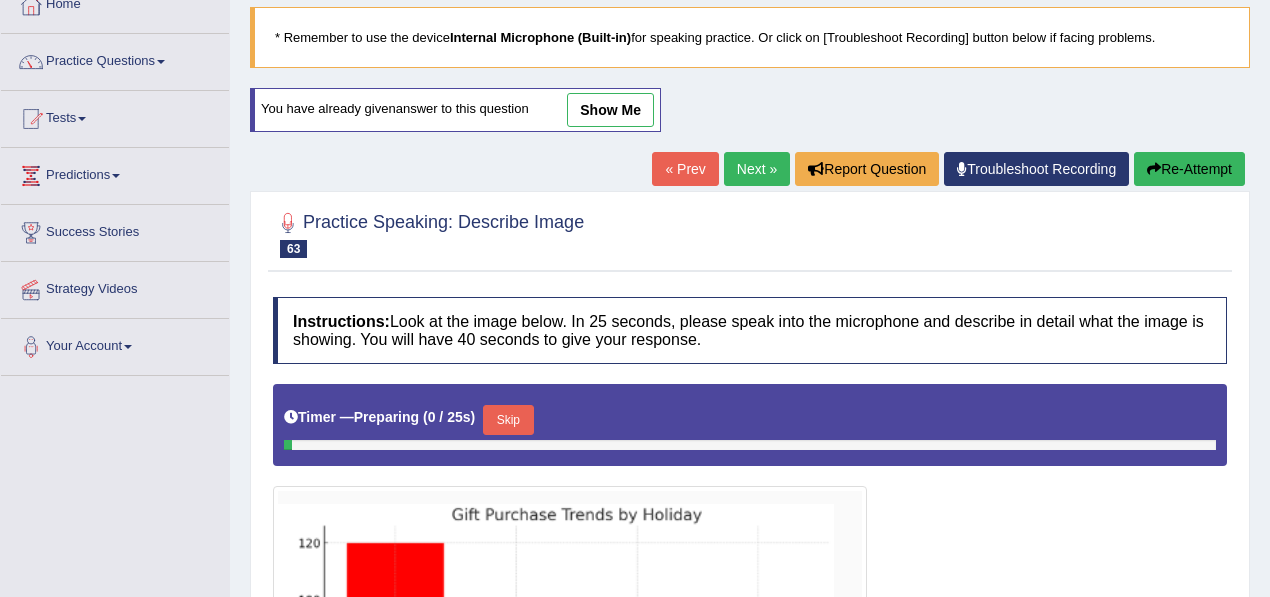 scroll, scrollTop: 0, scrollLeft: 0, axis: both 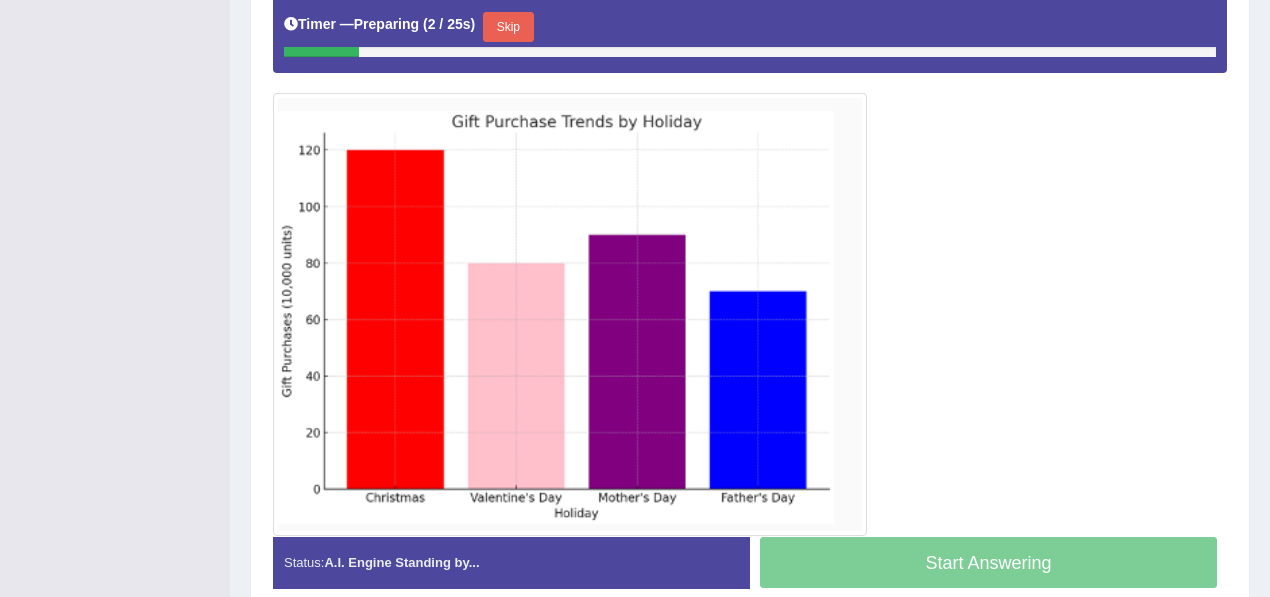 click on "Skip" at bounding box center [508, 27] 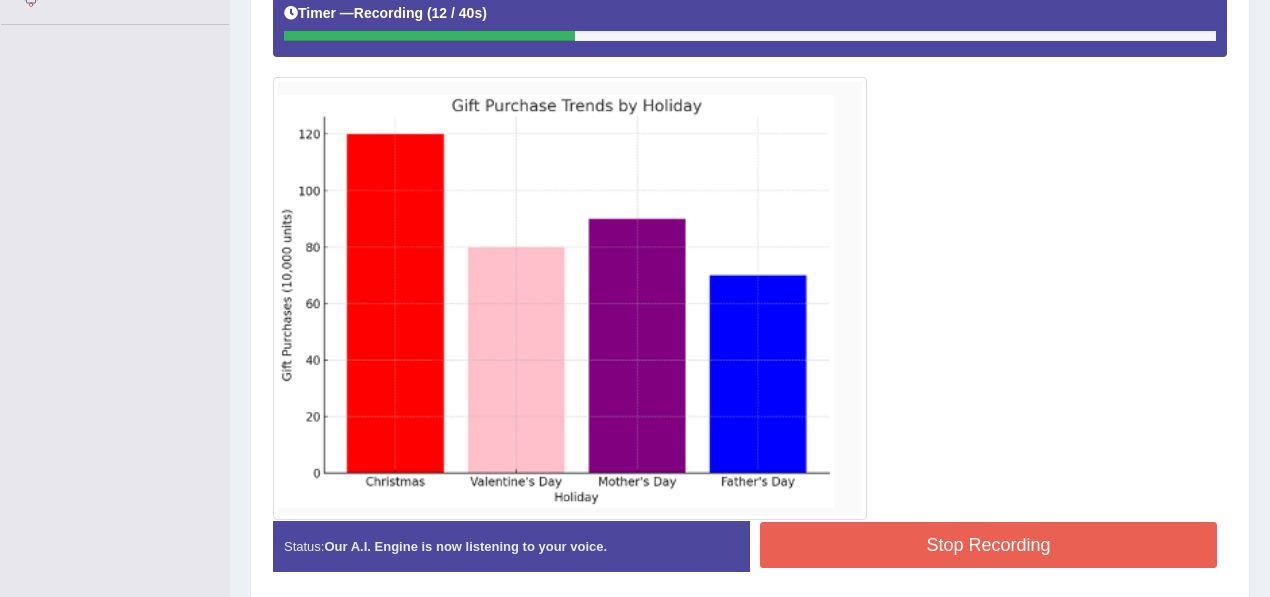 scroll, scrollTop: 477, scrollLeft: 0, axis: vertical 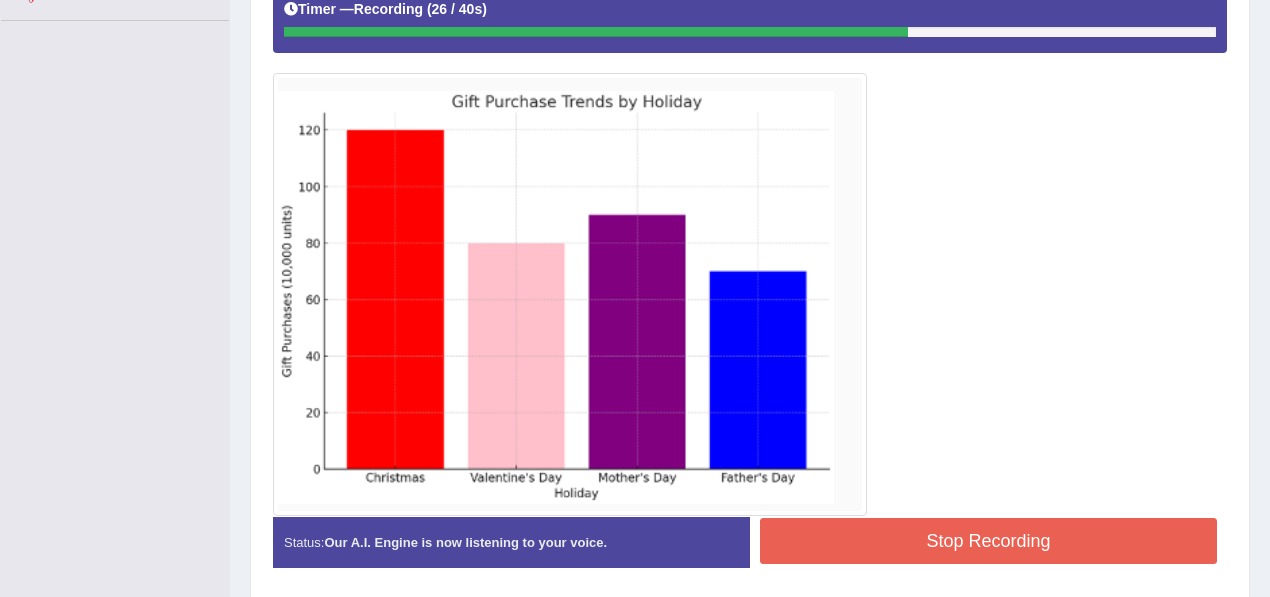 click on "Stop Recording" at bounding box center [988, 541] 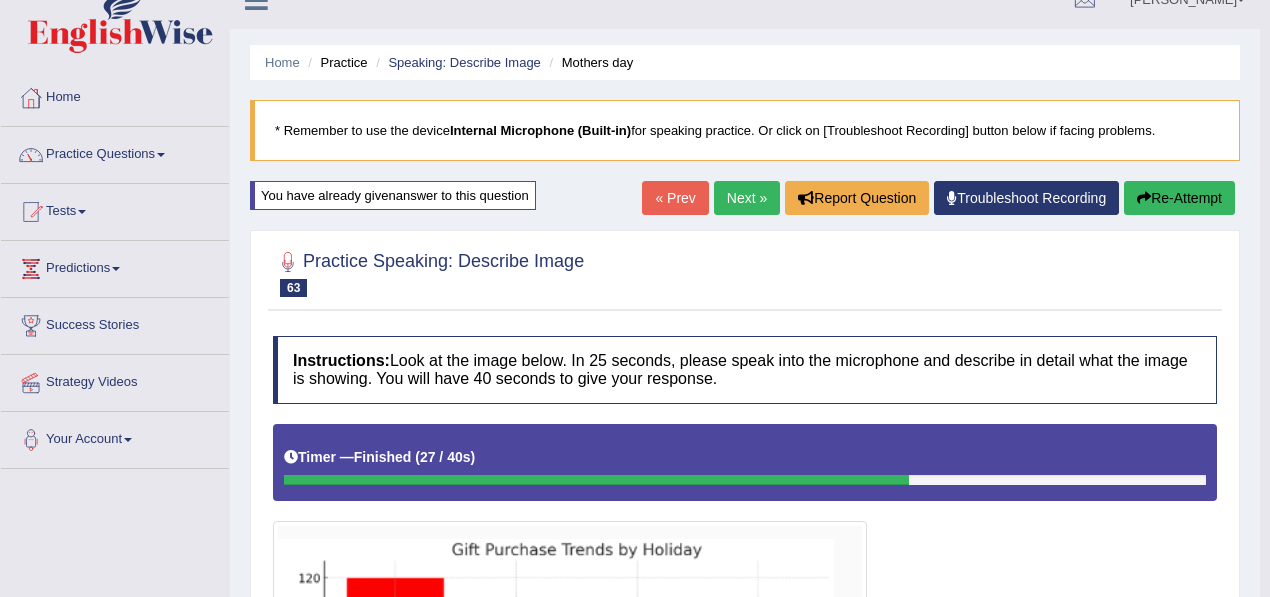 scroll, scrollTop: 8, scrollLeft: 0, axis: vertical 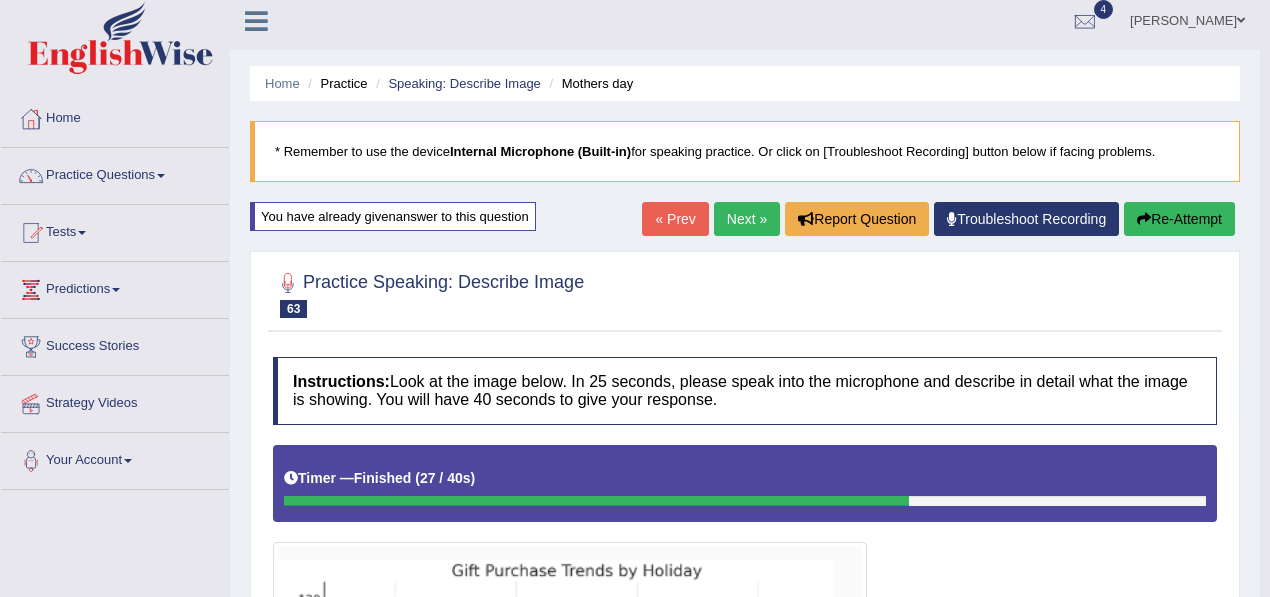 click on "Next »" at bounding box center [747, 219] 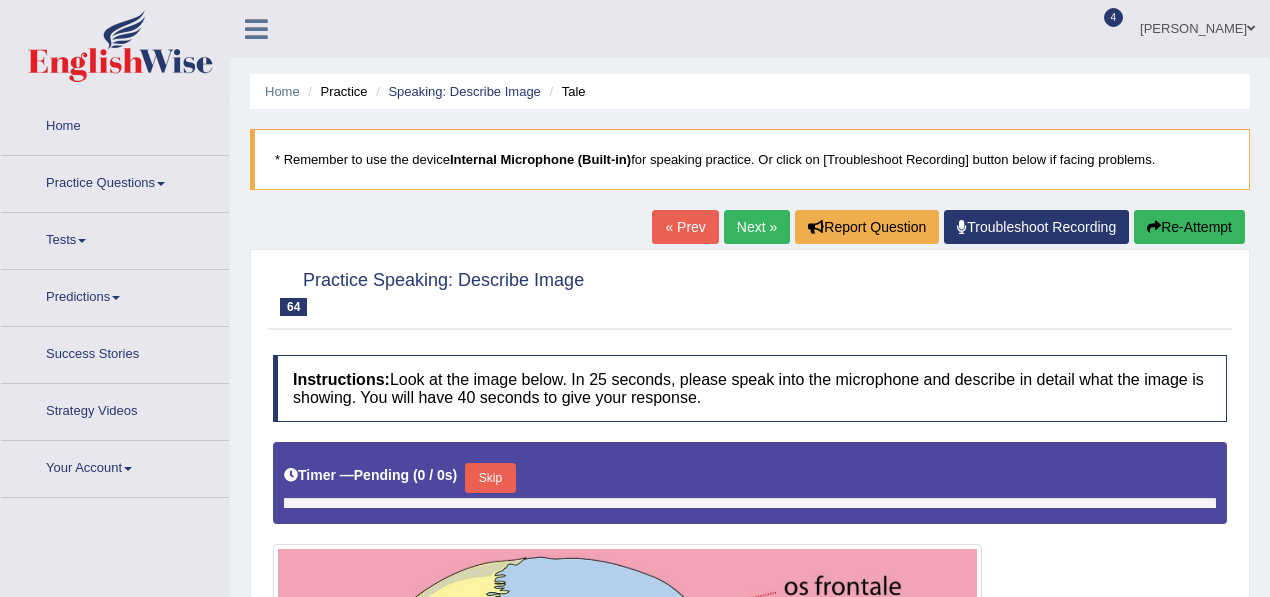 scroll, scrollTop: 0, scrollLeft: 0, axis: both 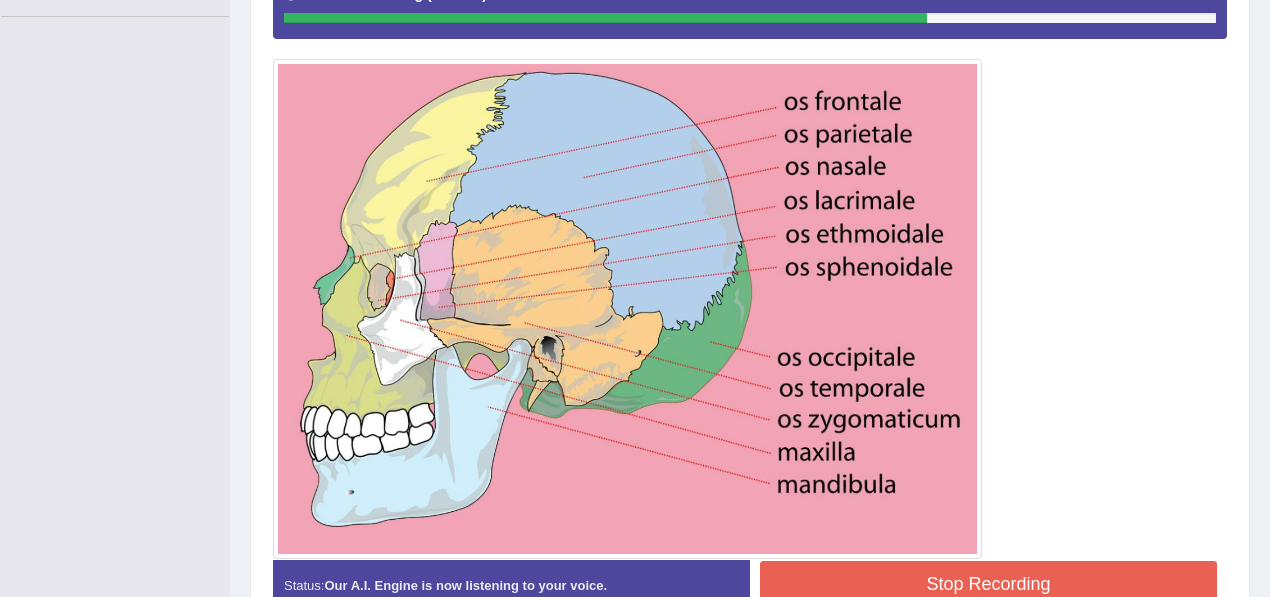 click on "Stop Recording" at bounding box center (988, 584) 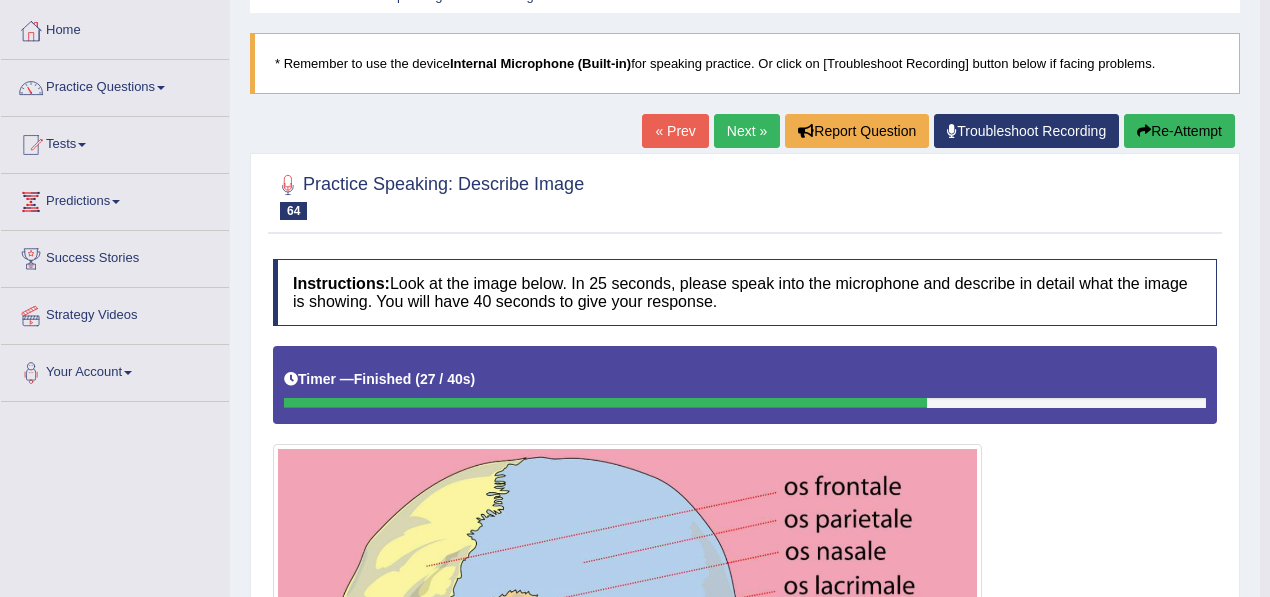 scroll, scrollTop: 0, scrollLeft: 0, axis: both 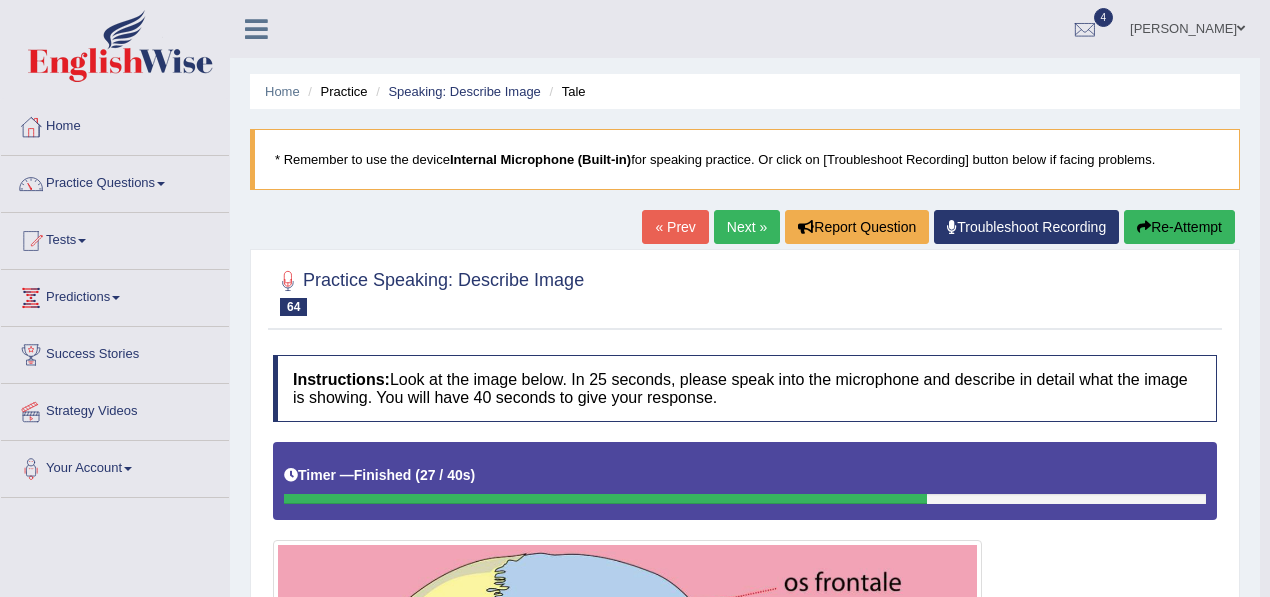 click on "Re-Attempt" at bounding box center (1179, 227) 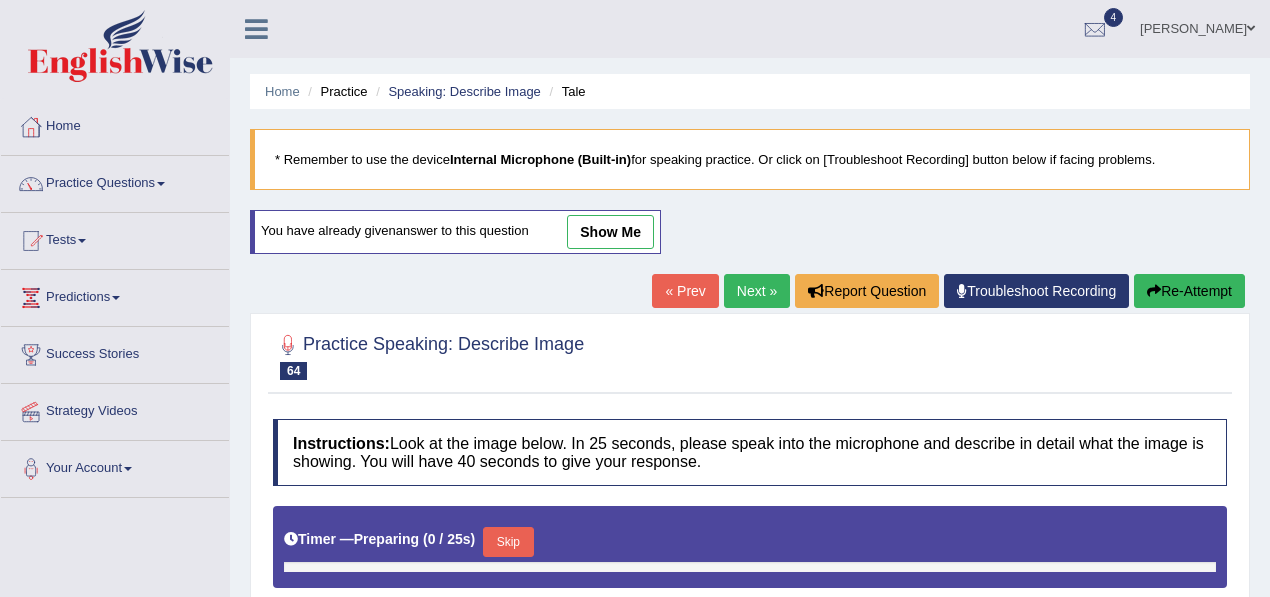 scroll, scrollTop: 0, scrollLeft: 0, axis: both 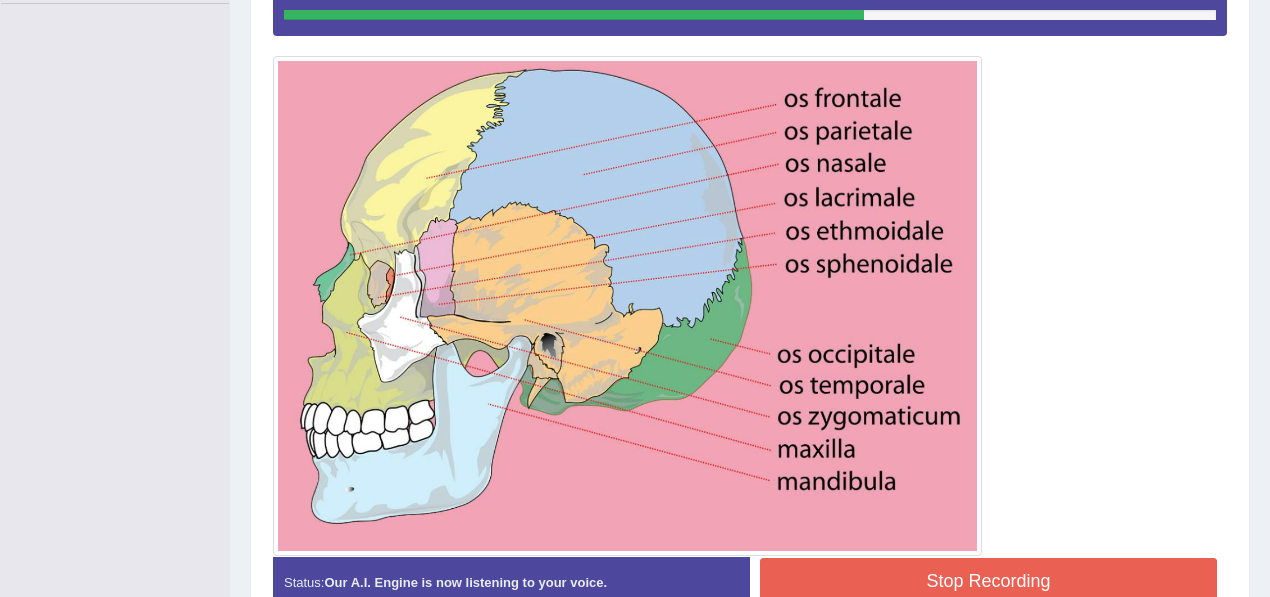 click on "Stop Recording" at bounding box center [988, 581] 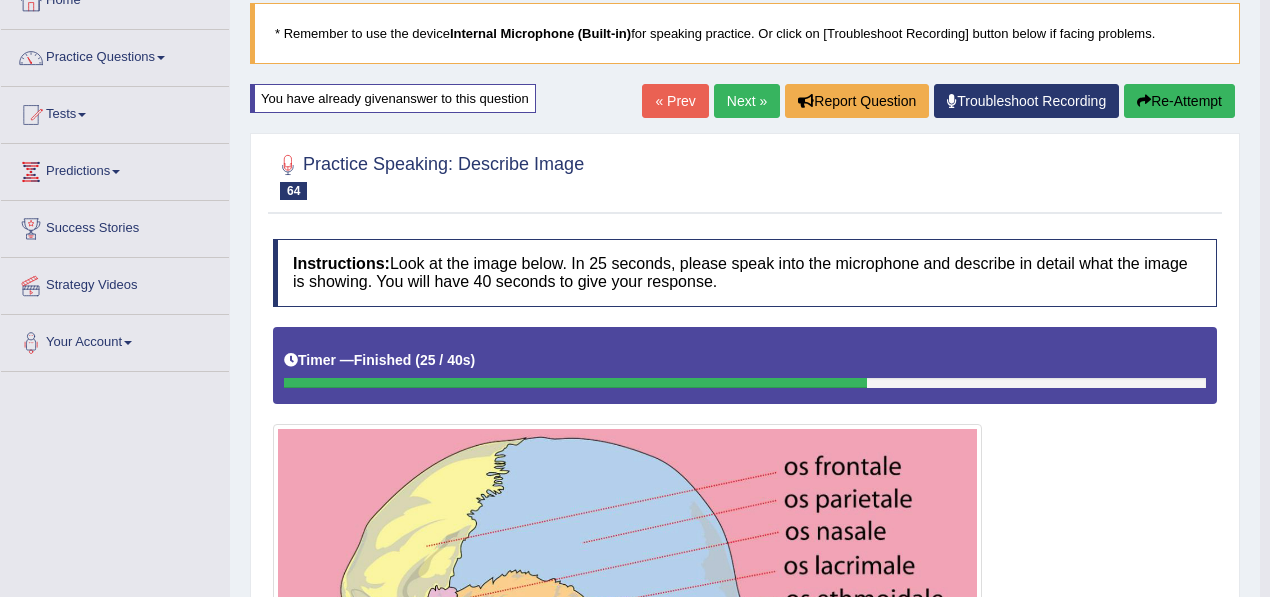 scroll, scrollTop: 124, scrollLeft: 0, axis: vertical 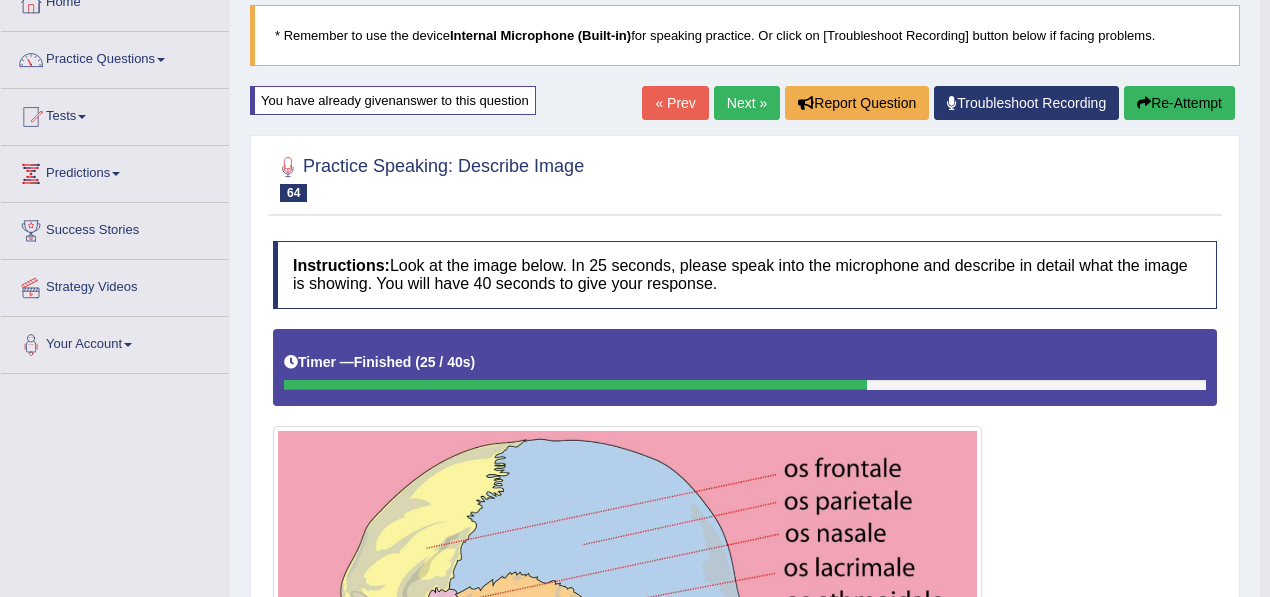 click on "Re-Attempt" at bounding box center [1179, 103] 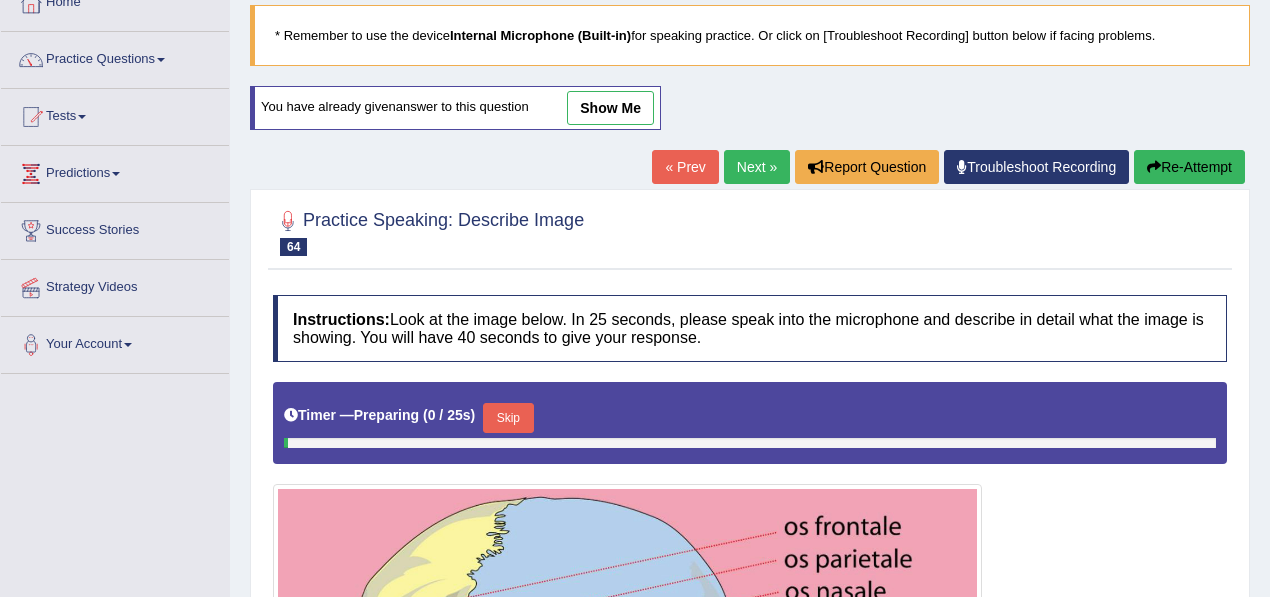 scroll, scrollTop: 0, scrollLeft: 0, axis: both 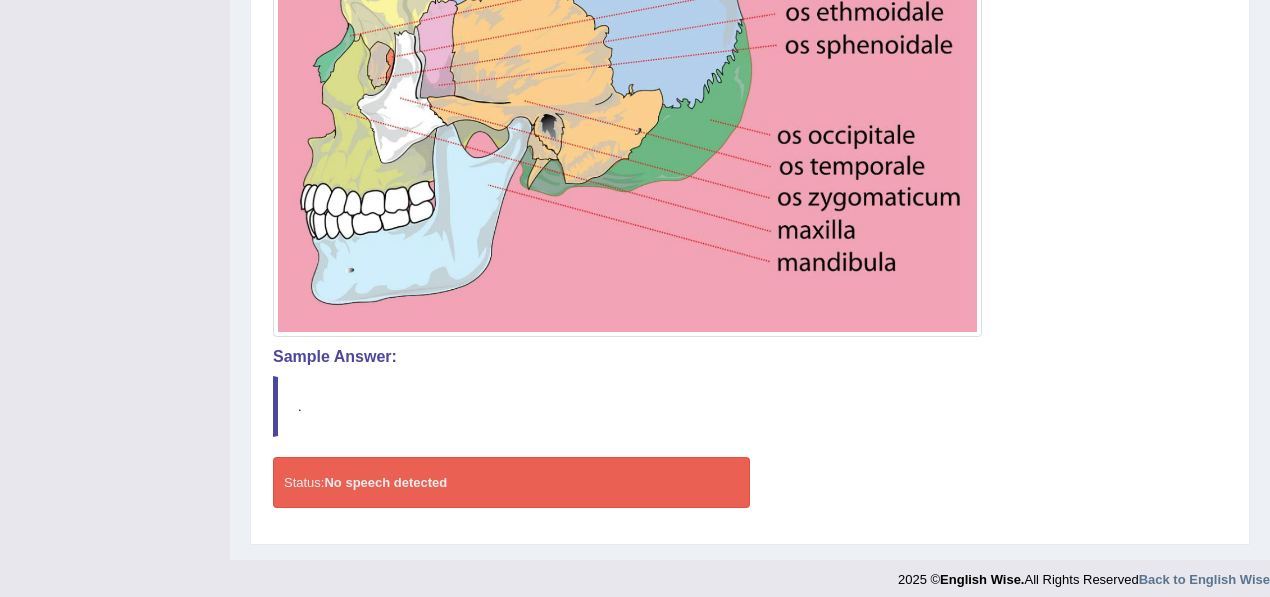 click on "No speech detected" at bounding box center [385, 482] 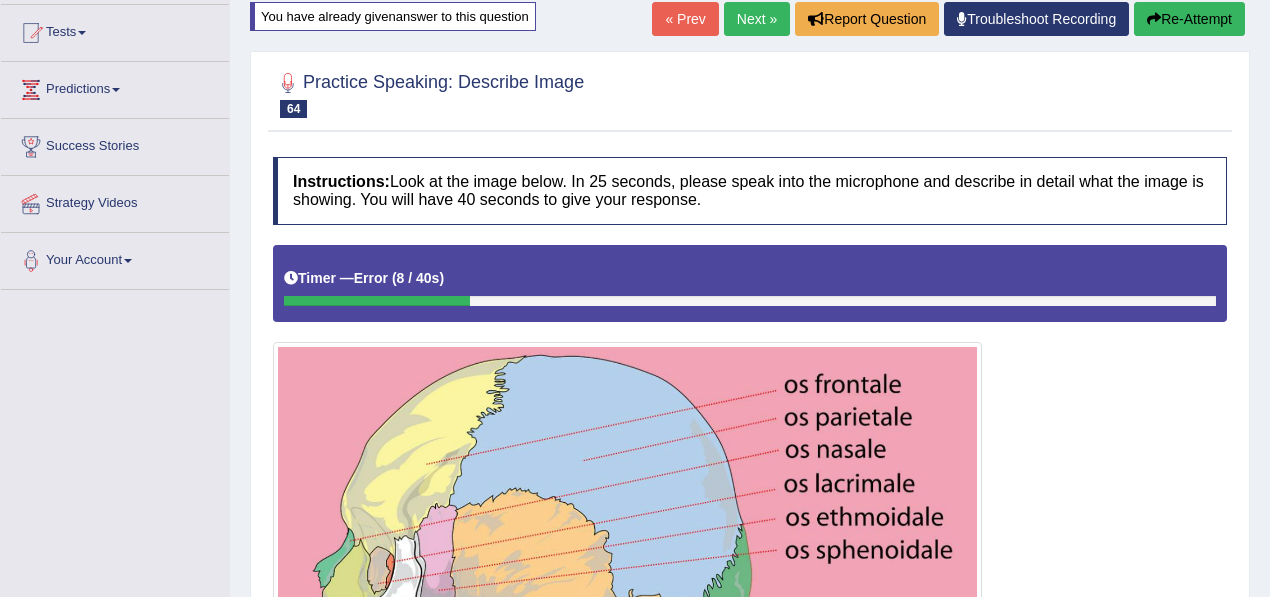 scroll, scrollTop: 144, scrollLeft: 0, axis: vertical 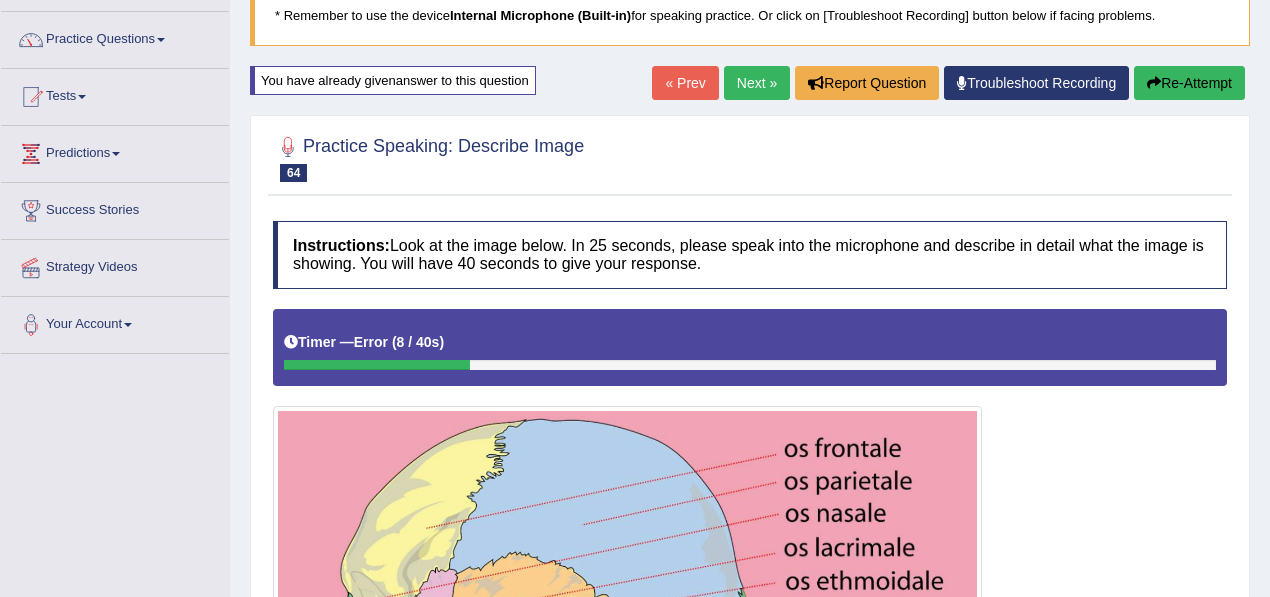 click on "Next »" at bounding box center (757, 83) 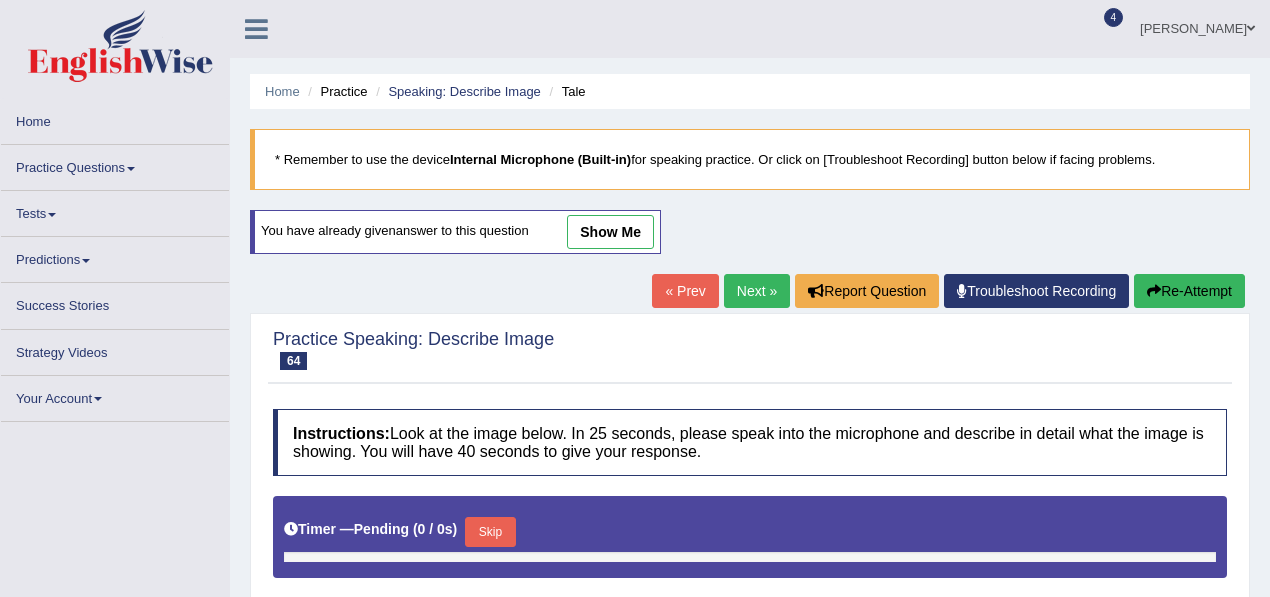 scroll, scrollTop: 0, scrollLeft: 0, axis: both 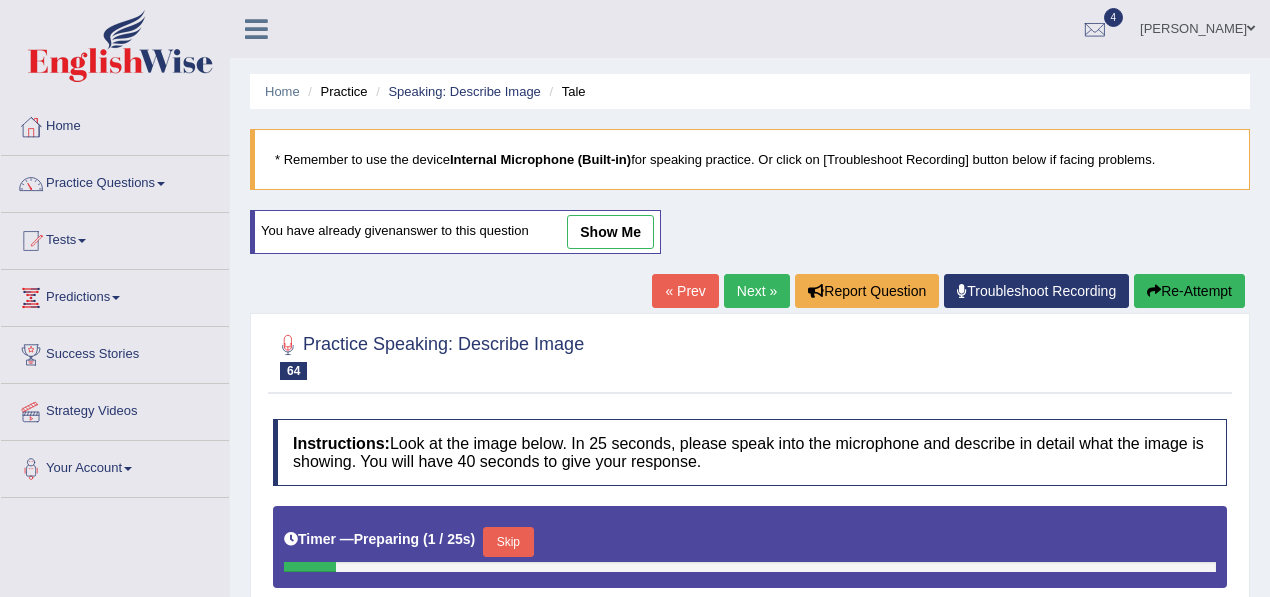 click on "« Prev" at bounding box center (685, 291) 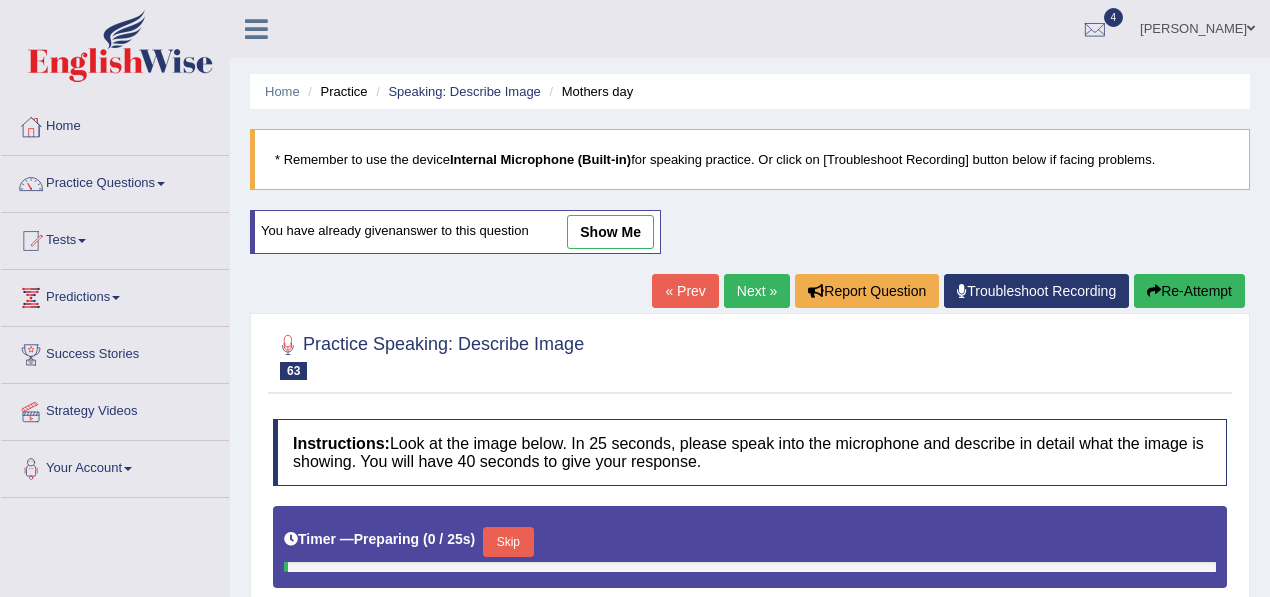 scroll, scrollTop: 0, scrollLeft: 0, axis: both 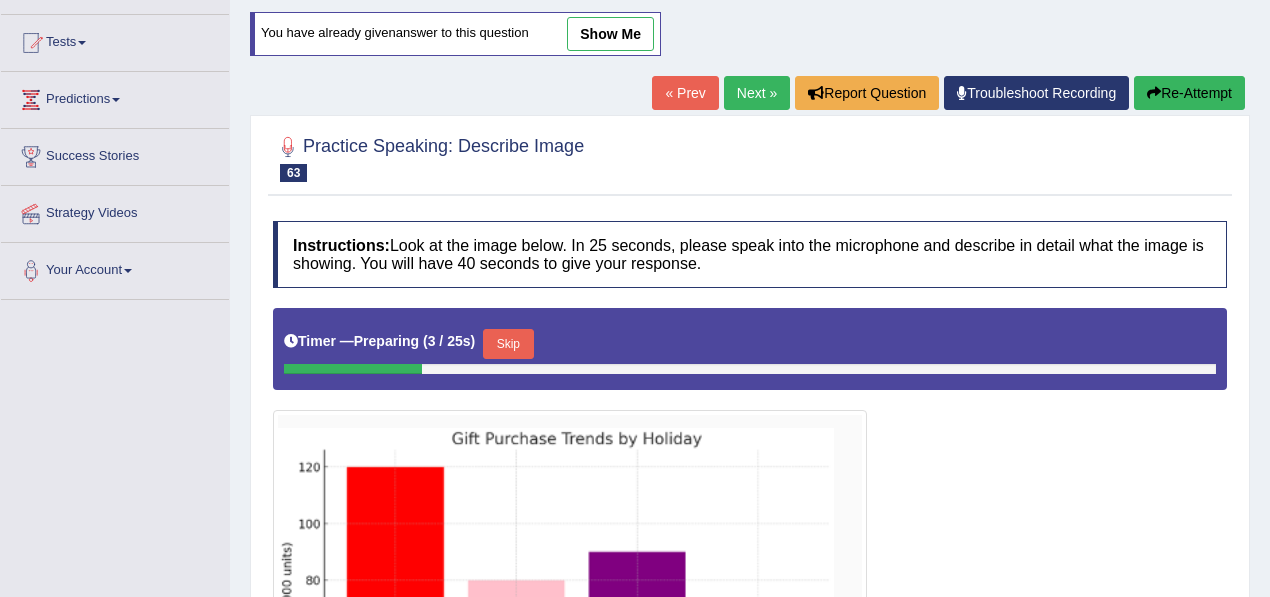 click on "« Prev" at bounding box center (685, 93) 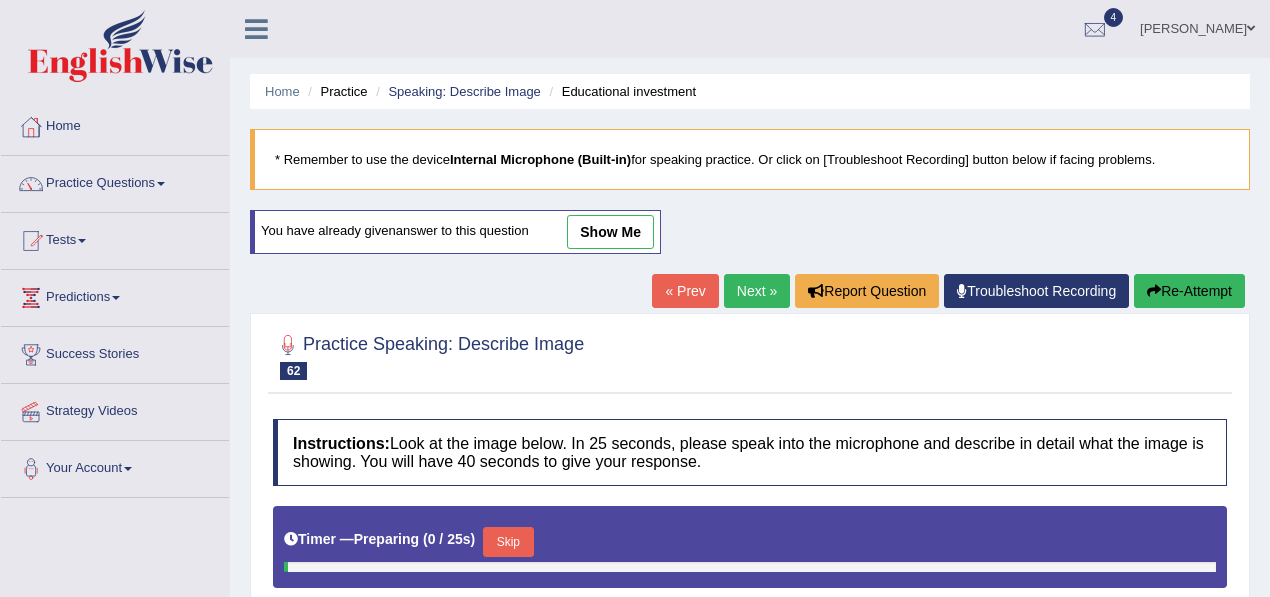 scroll, scrollTop: 0, scrollLeft: 0, axis: both 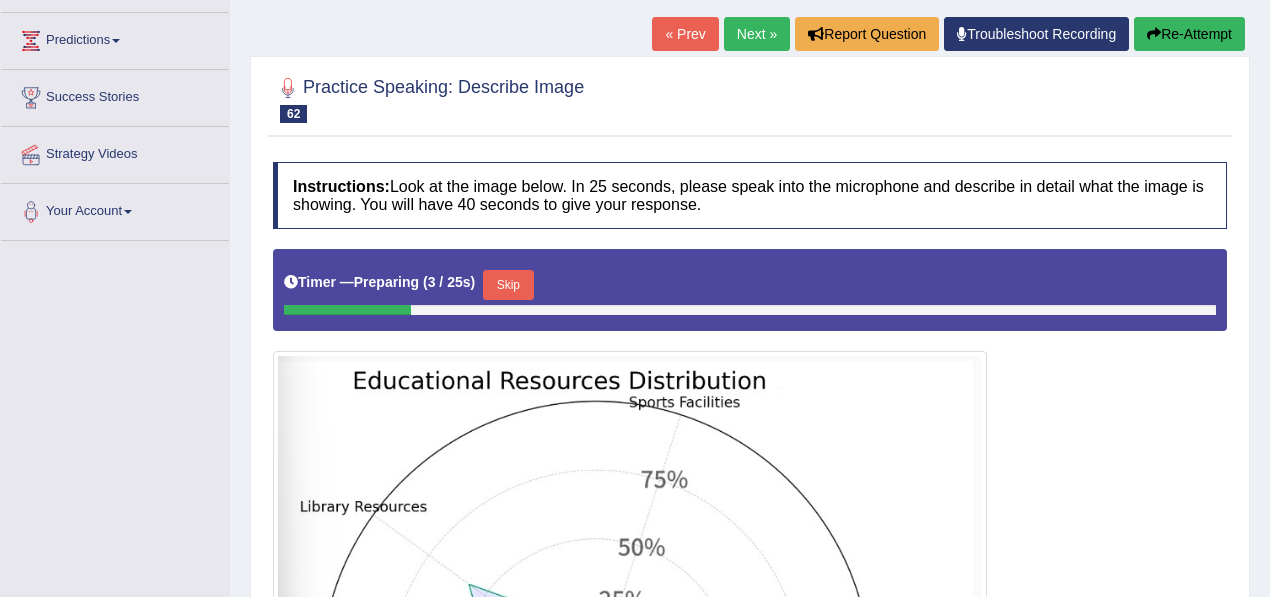 click on "Next »" at bounding box center (757, 34) 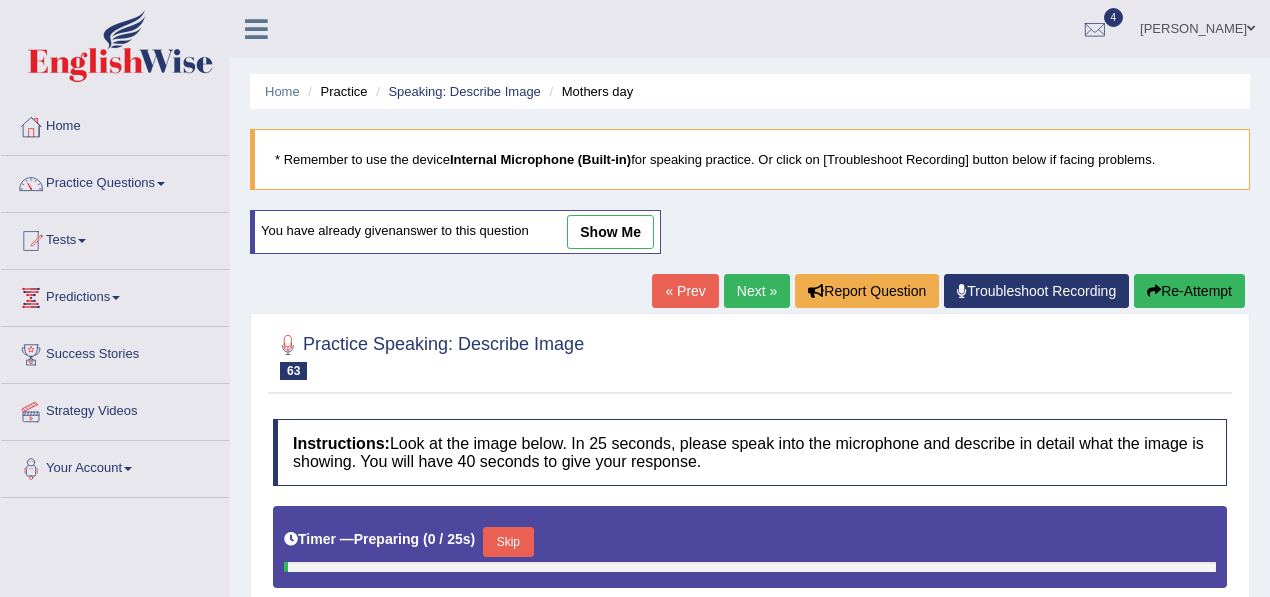 scroll, scrollTop: 0, scrollLeft: 0, axis: both 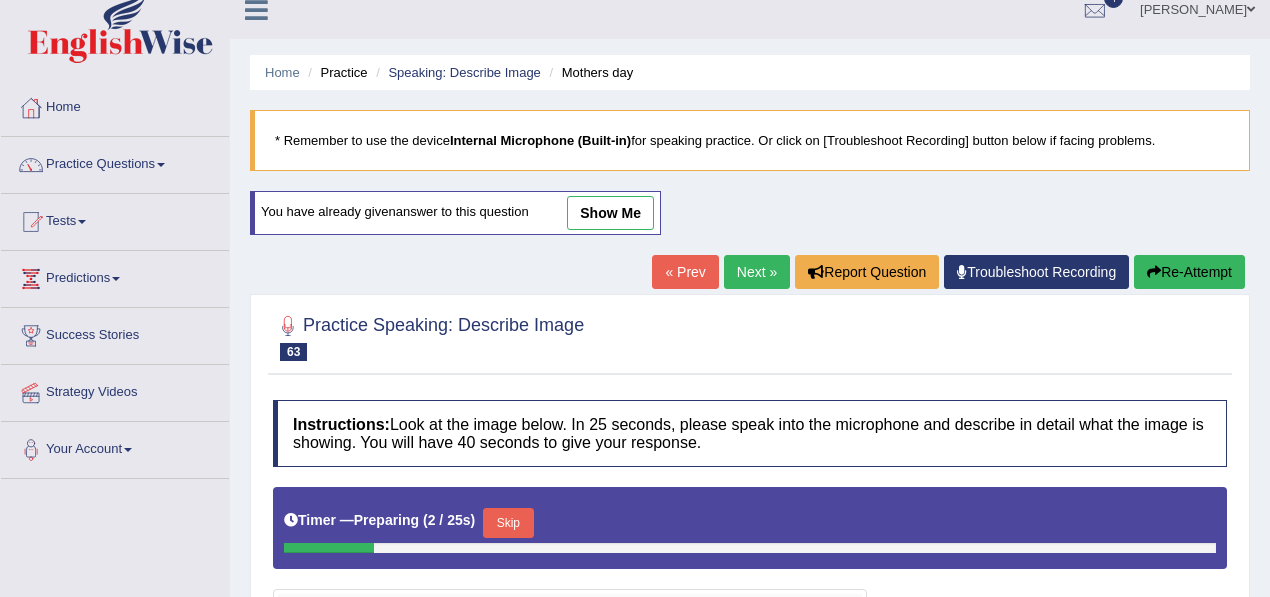 click on "Next »" at bounding box center (757, 272) 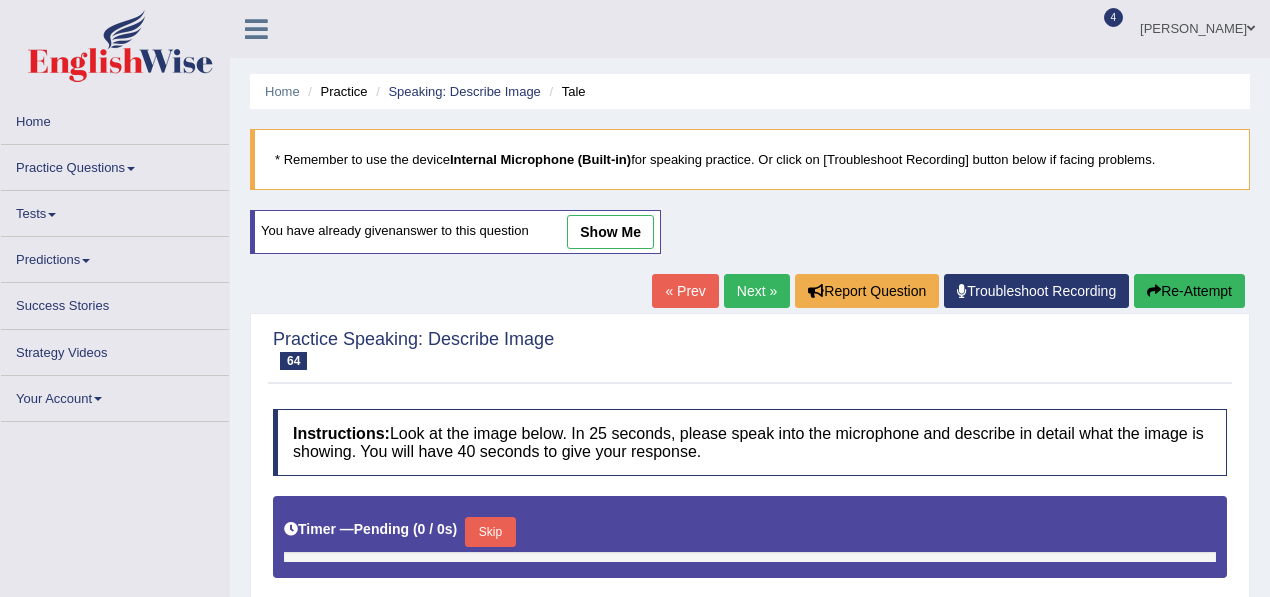 scroll, scrollTop: 0, scrollLeft: 0, axis: both 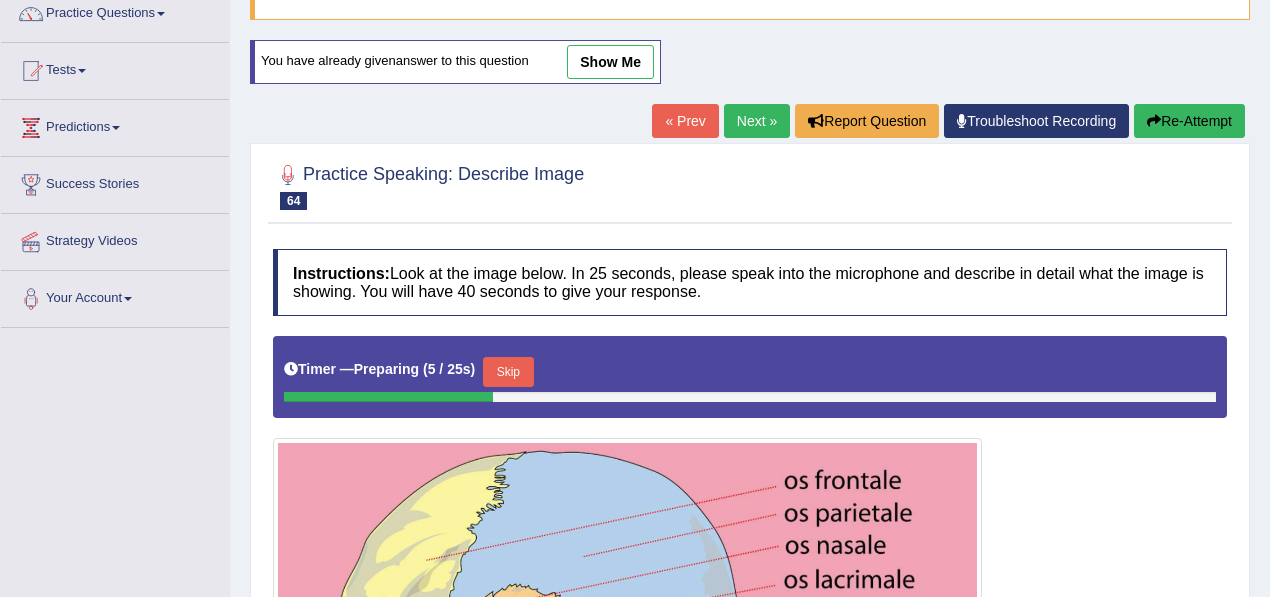 click on "« Prev" at bounding box center [685, 121] 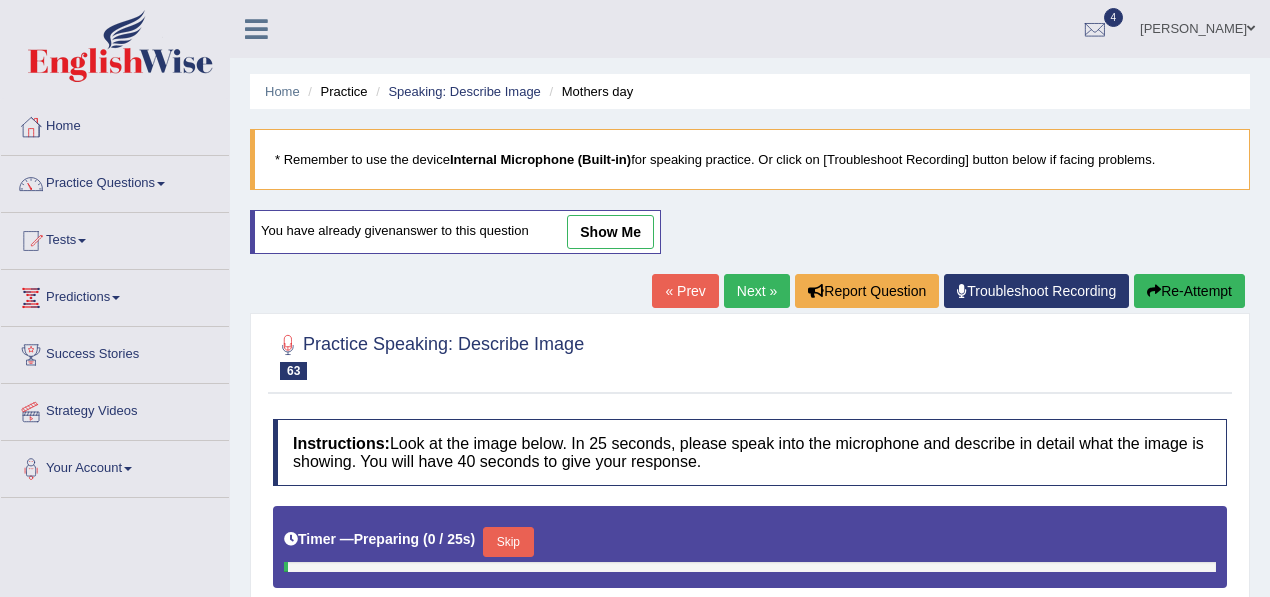 scroll, scrollTop: 0, scrollLeft: 0, axis: both 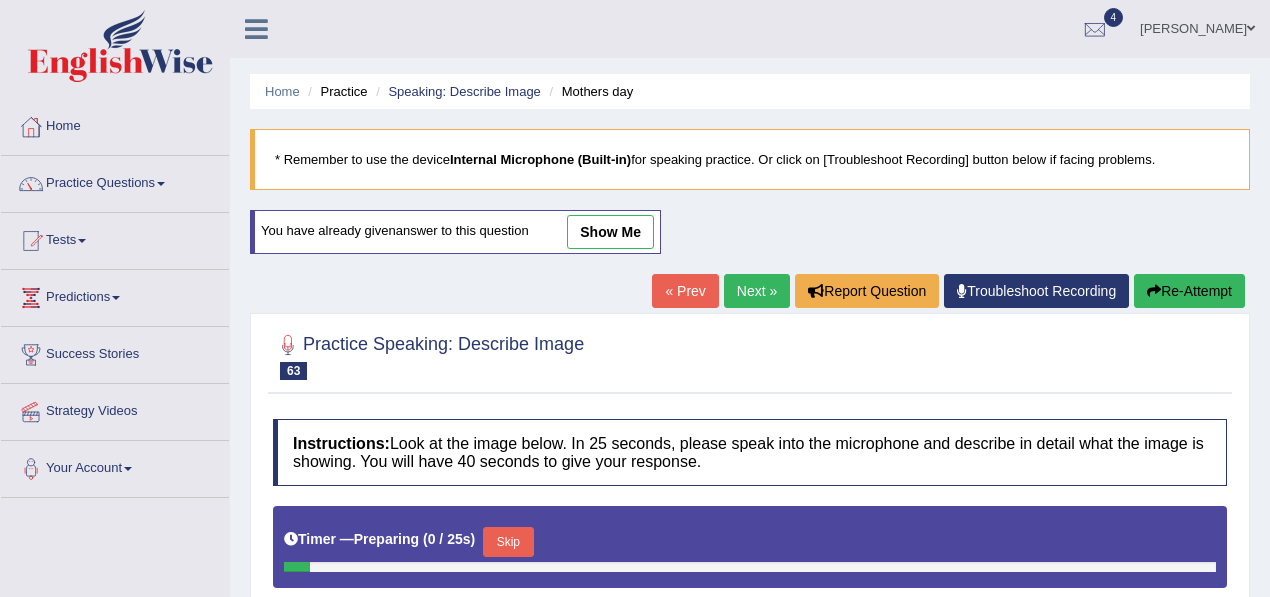 click on "Home
Practice
Speaking: Describe Image
Mothers day
* Remember to use the device  Internal Microphone (Built-in)  for speaking practice. Or click on [Troubleshoot Recording] button below if facing problems.
You have already given   answer to this question
show me
« Prev Next »  Report Question  Troubleshoot Recording  Re-Attempt
Practice Speaking: Describe Image
63
Mothers day
Instructions:  Look at the image below. In 25 seconds, please speak into the microphone and describe in detail what the image is showing. You will have 40 seconds to give your response.
Timer —  Preparing   ( 0 / 25s ) Skip Created with Highcharts 7.1.2 Too low Too high Time Pitch meter: 0 10 20 30 40 Created with Highcharts 7.1.2 Great Too slow Too fast Time Speech pace meter: 0 10 20 30 40
5  / 5 5" at bounding box center (750, 578) 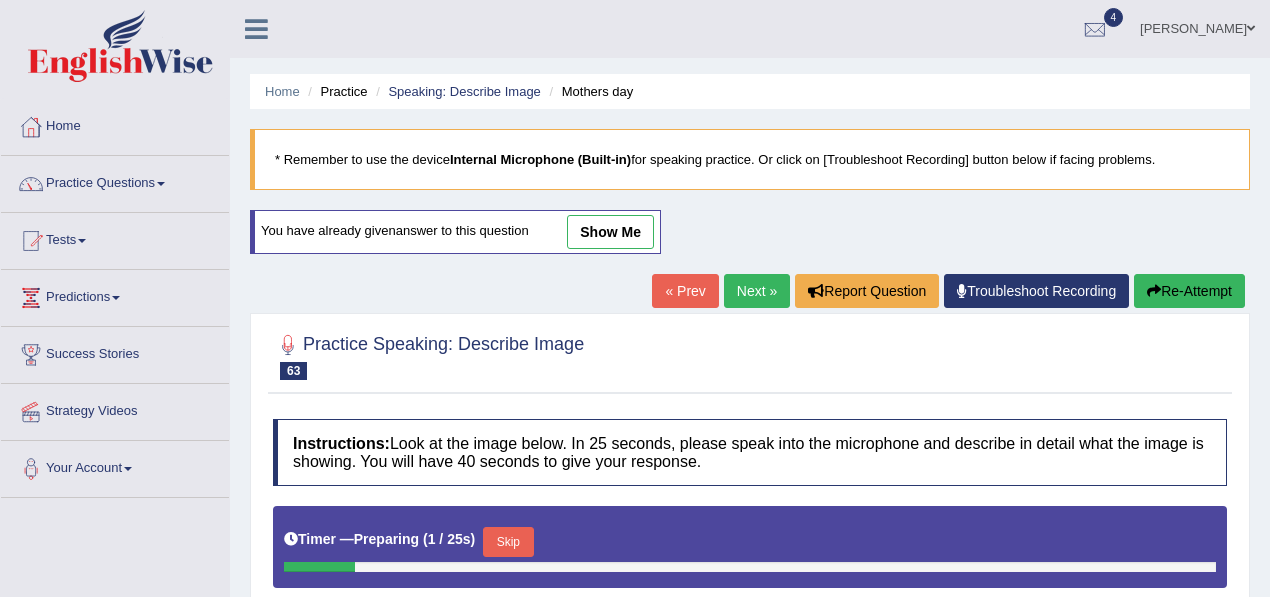 click on "« Prev" at bounding box center [685, 291] 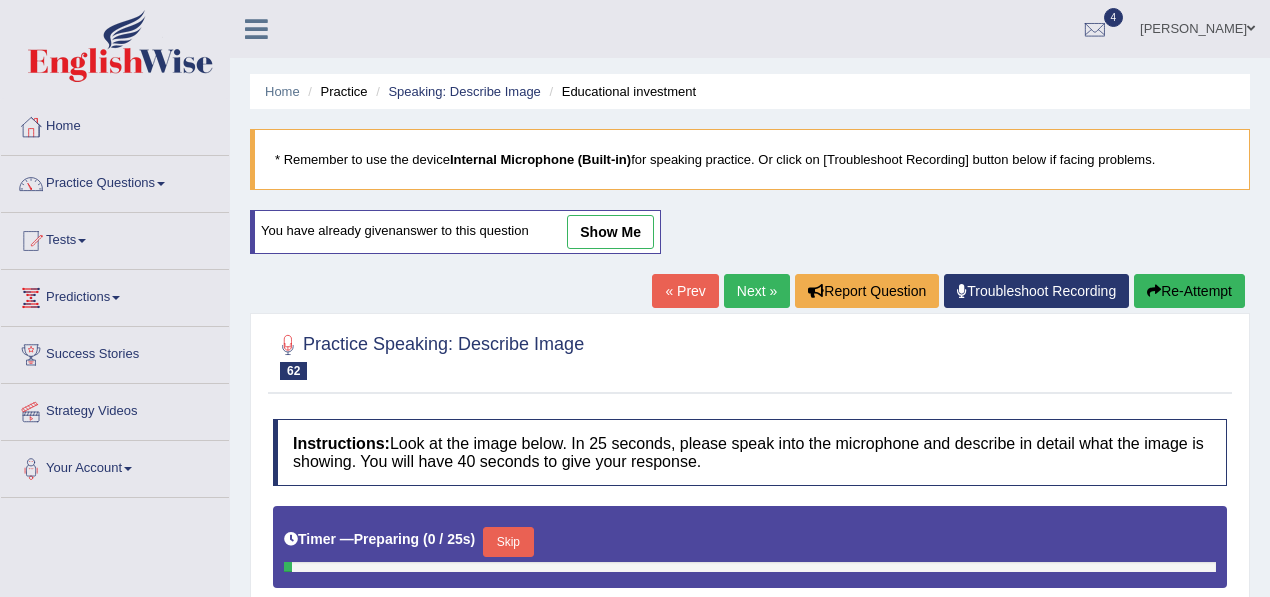 scroll, scrollTop: 162, scrollLeft: 0, axis: vertical 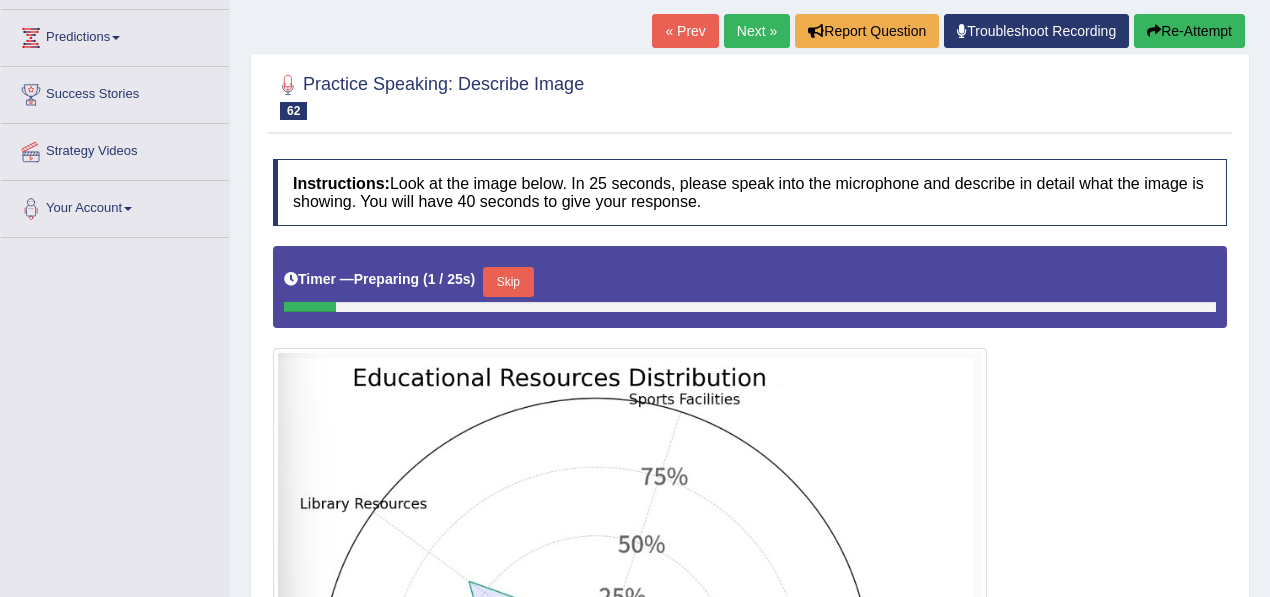 click on "« Prev" at bounding box center [685, 31] 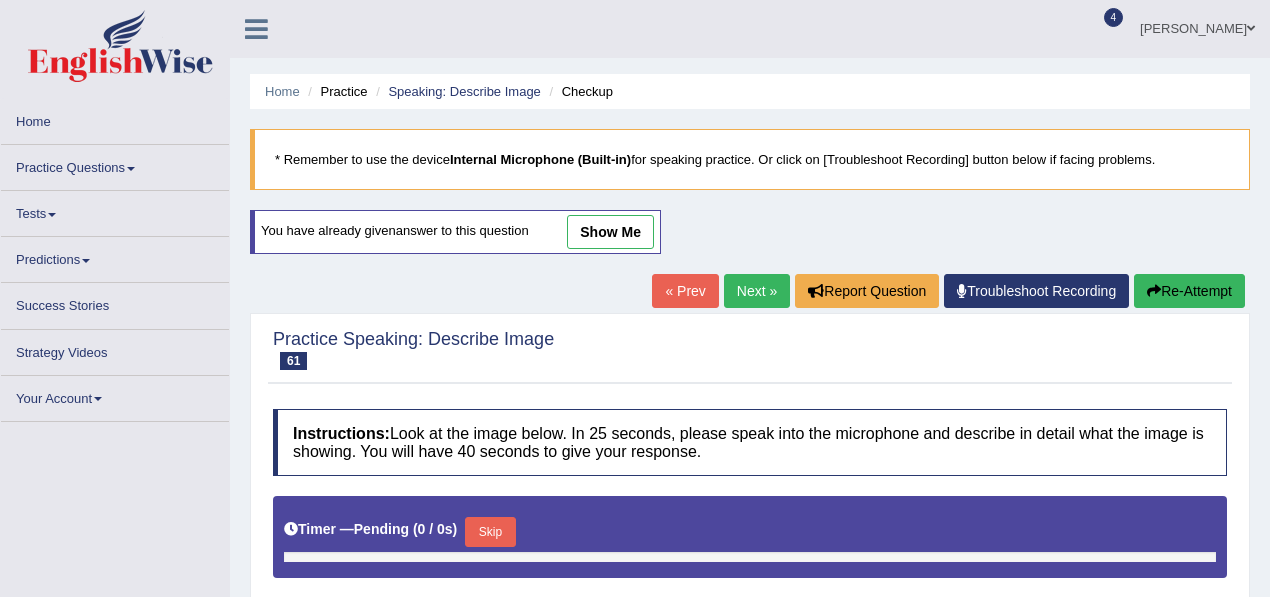 scroll, scrollTop: 0, scrollLeft: 0, axis: both 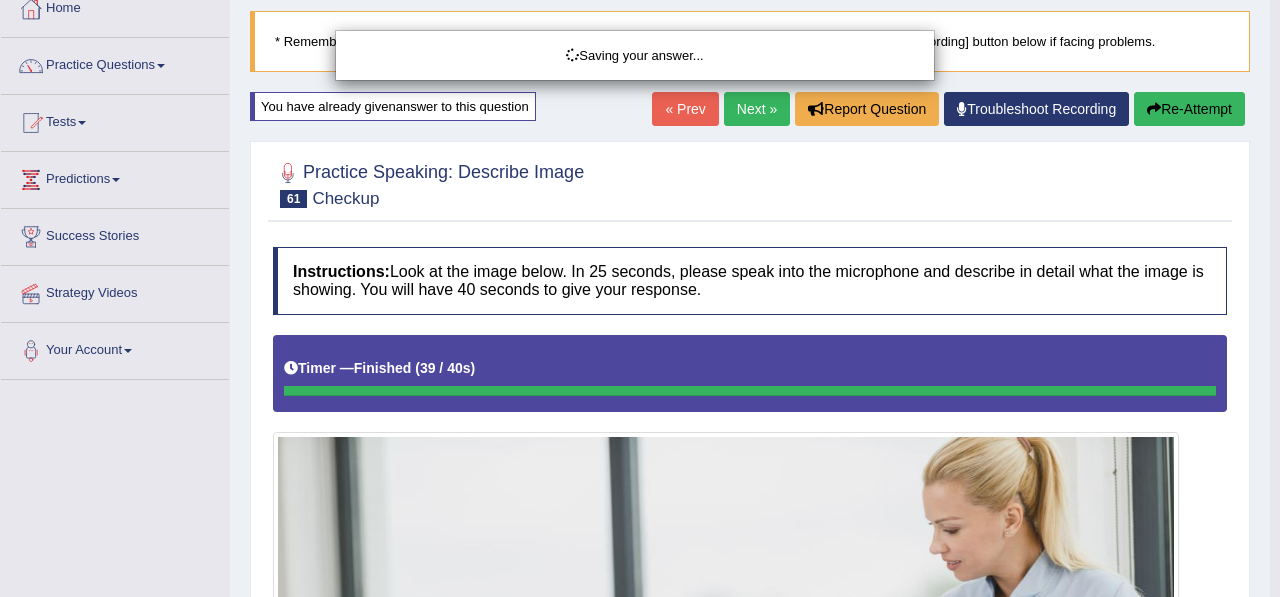 click on "Saving your answer..." at bounding box center (640, 298) 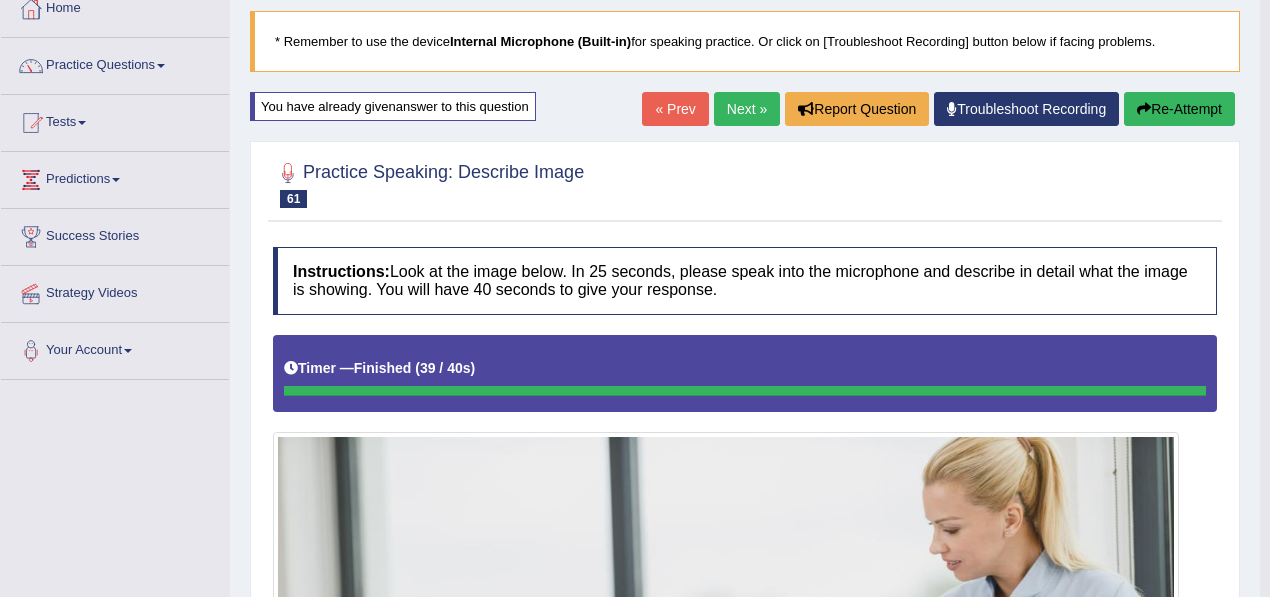 click on "Re-Attempt" at bounding box center [1179, 109] 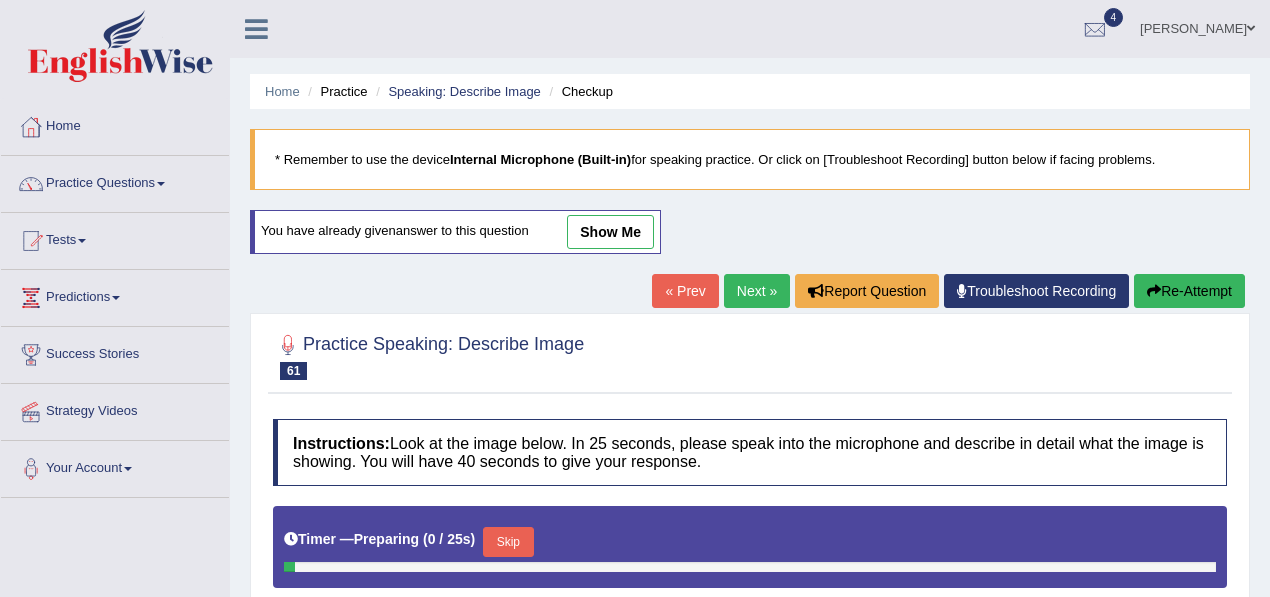 scroll, scrollTop: 381, scrollLeft: 0, axis: vertical 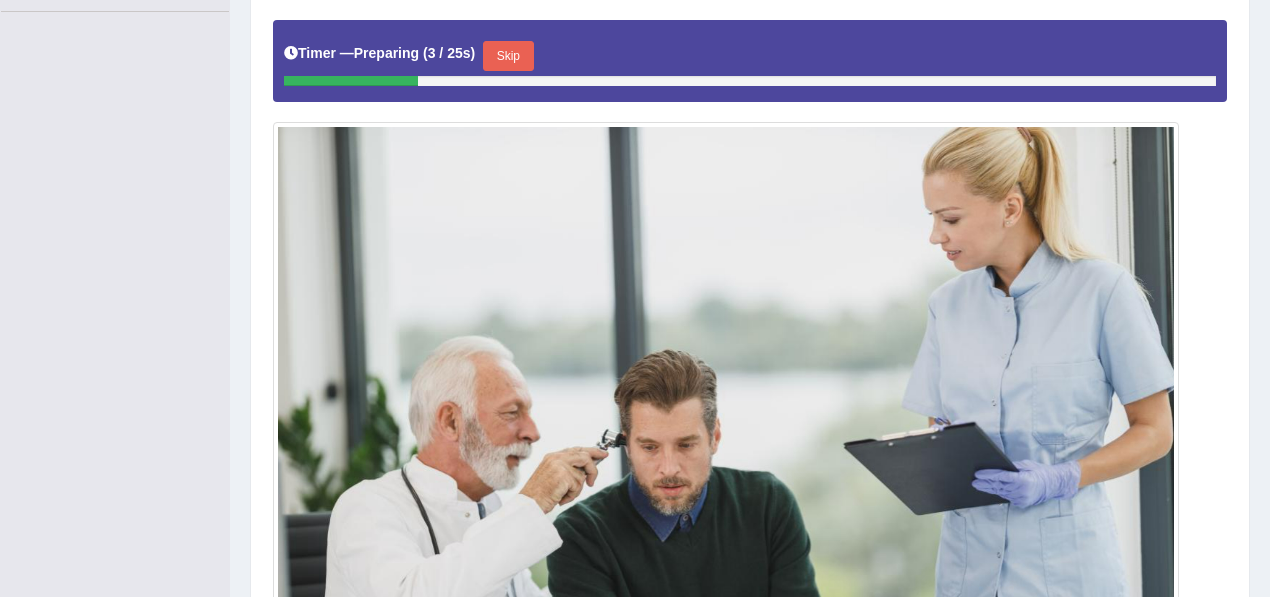click on "Skip" at bounding box center (508, 56) 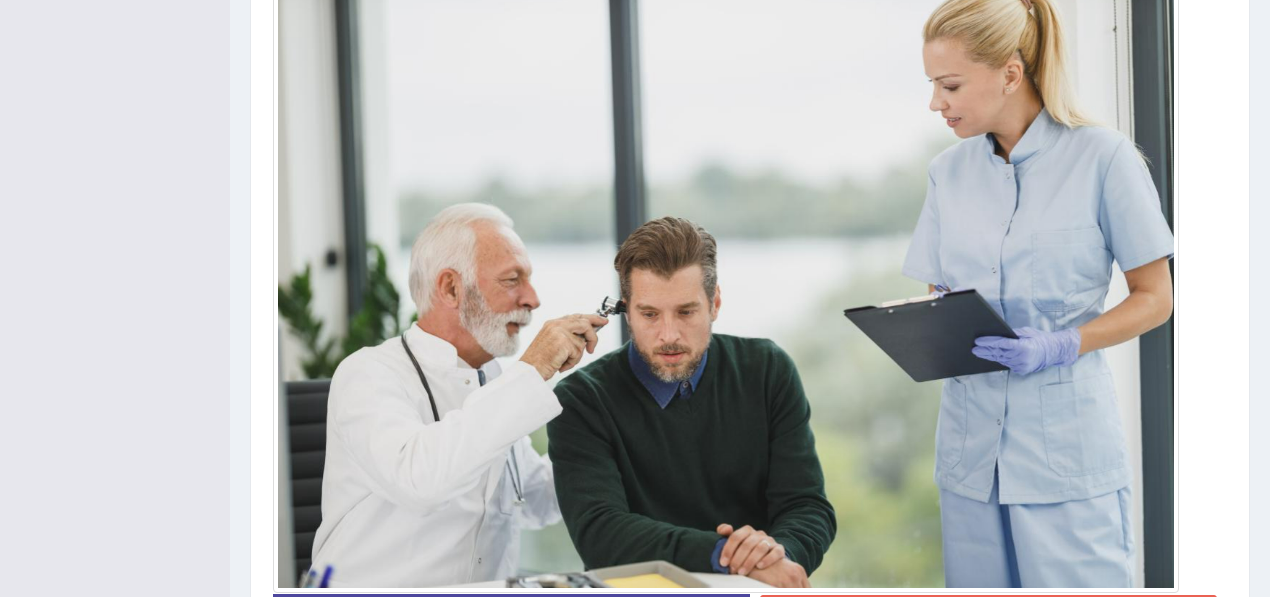 scroll, scrollTop: 706, scrollLeft: 0, axis: vertical 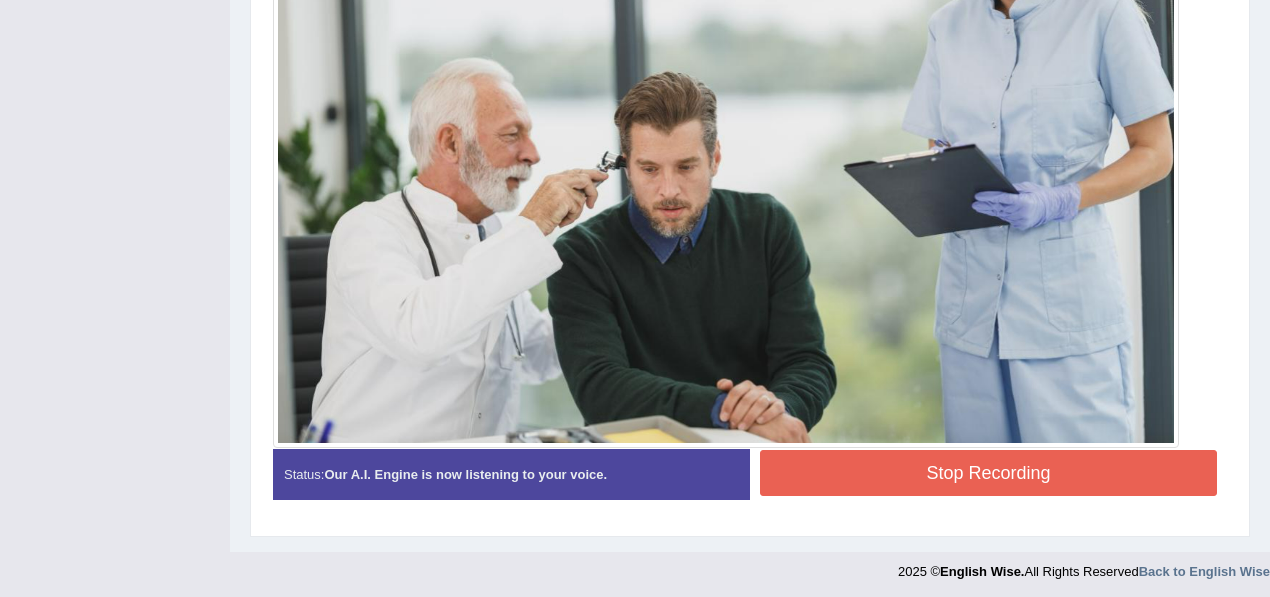 click on "Stop Recording" at bounding box center (988, 473) 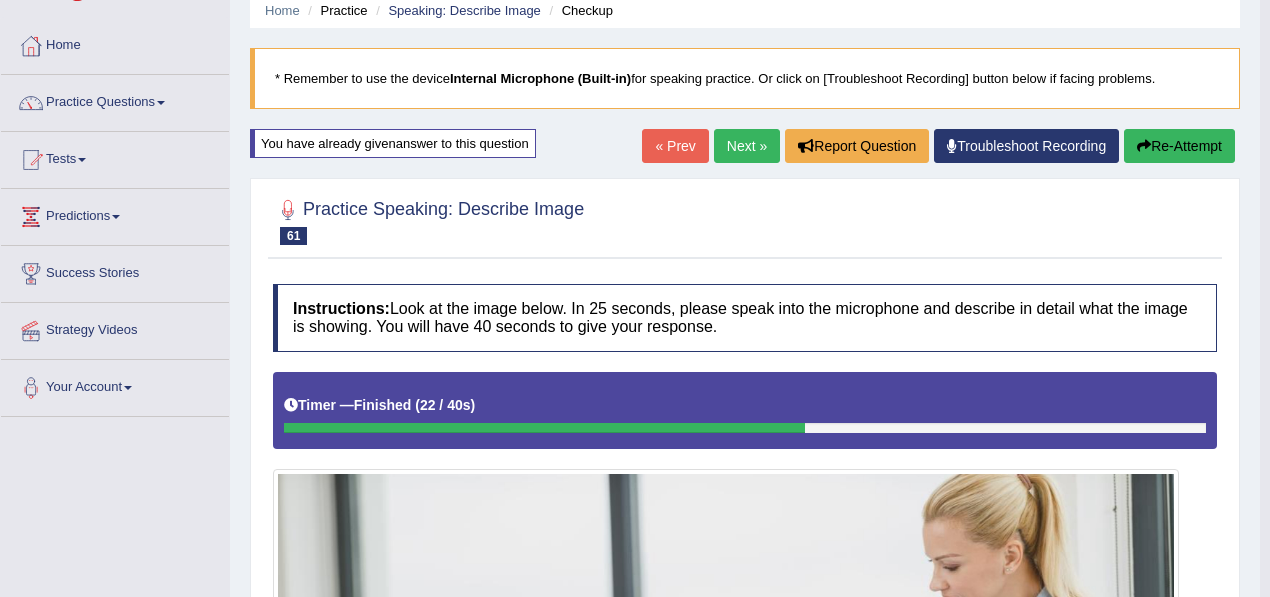 scroll, scrollTop: 80, scrollLeft: 0, axis: vertical 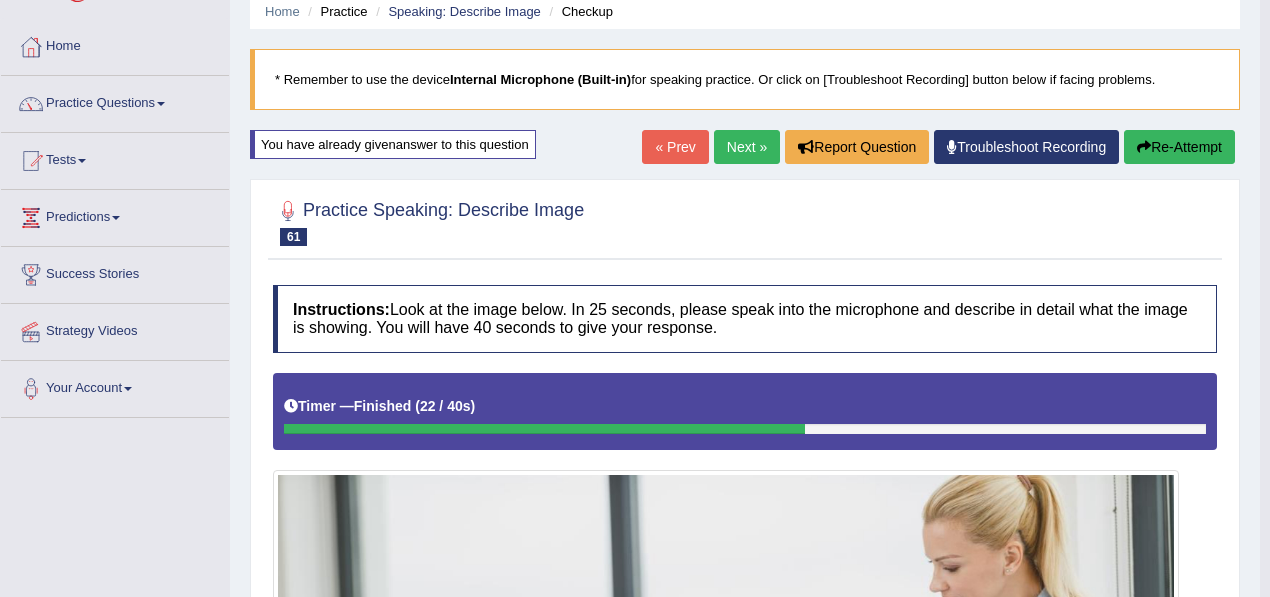 click on "Next »" at bounding box center [747, 147] 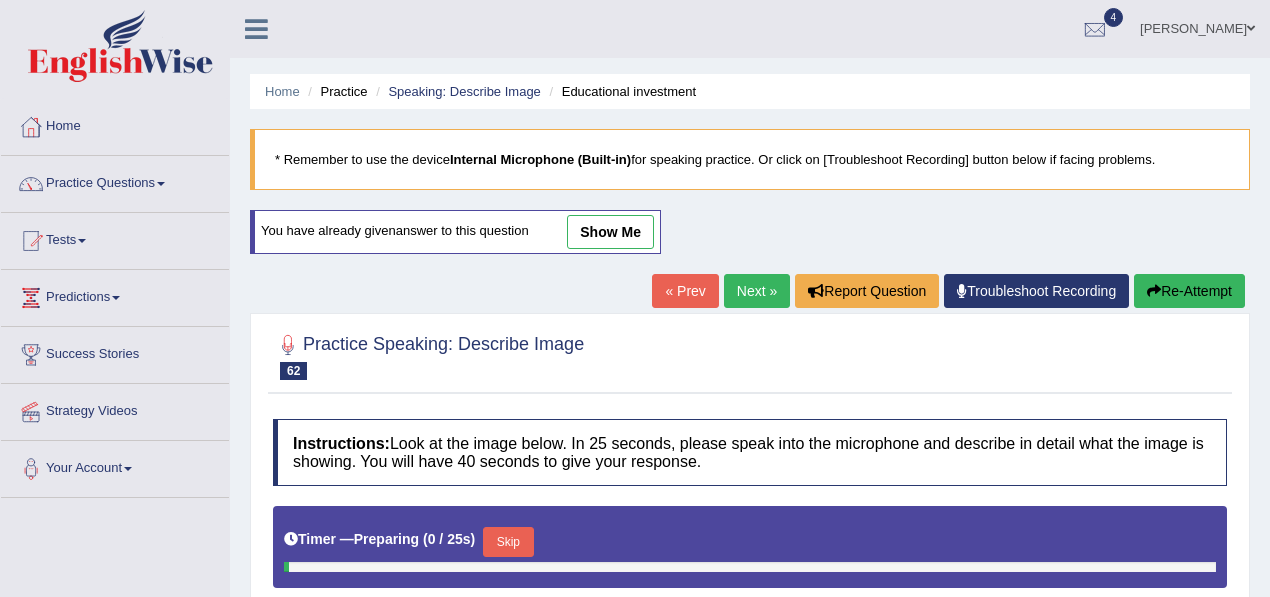 scroll, scrollTop: 0, scrollLeft: 0, axis: both 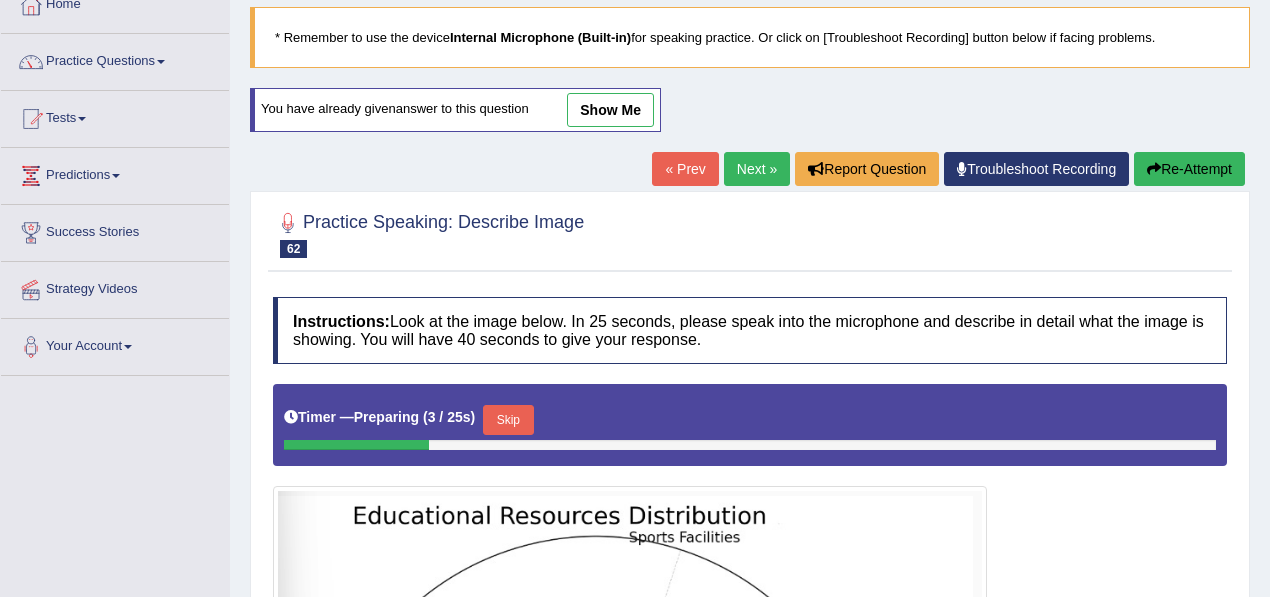 click on "Next »" at bounding box center [757, 169] 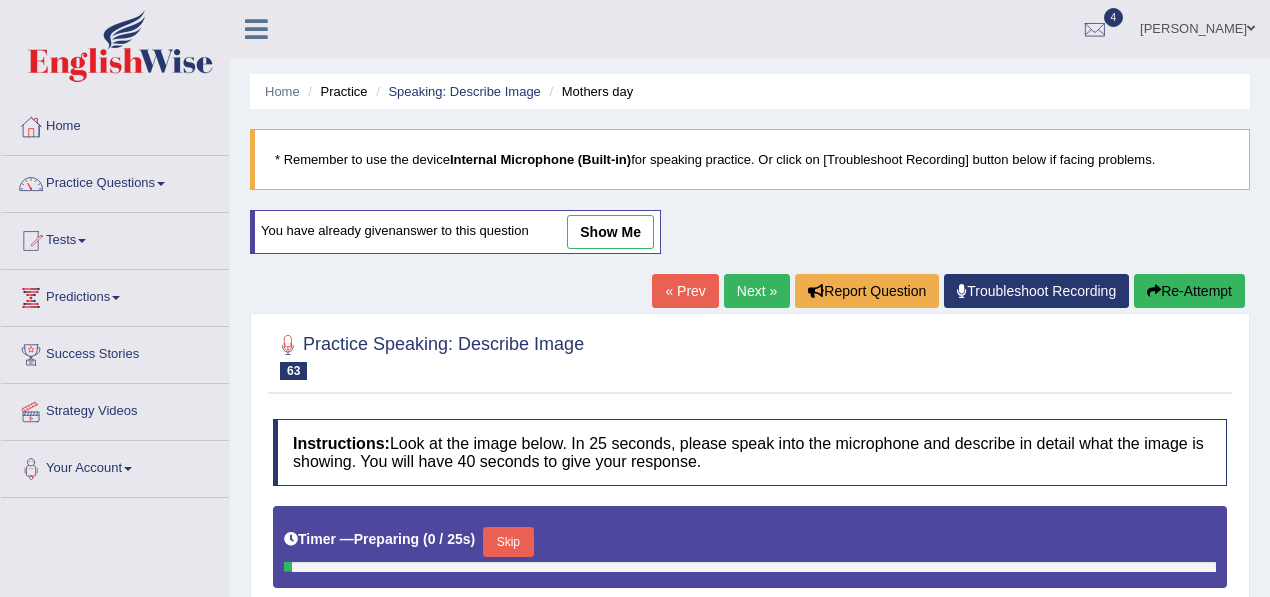 scroll, scrollTop: 0, scrollLeft: 0, axis: both 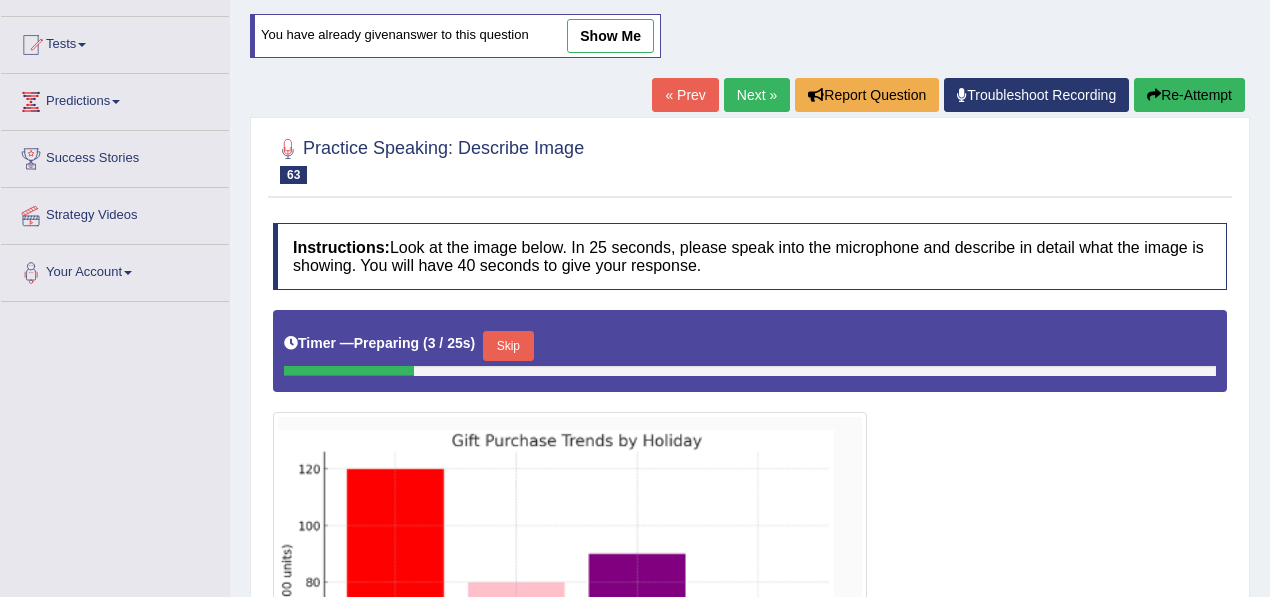 click on "Next »" at bounding box center (757, 95) 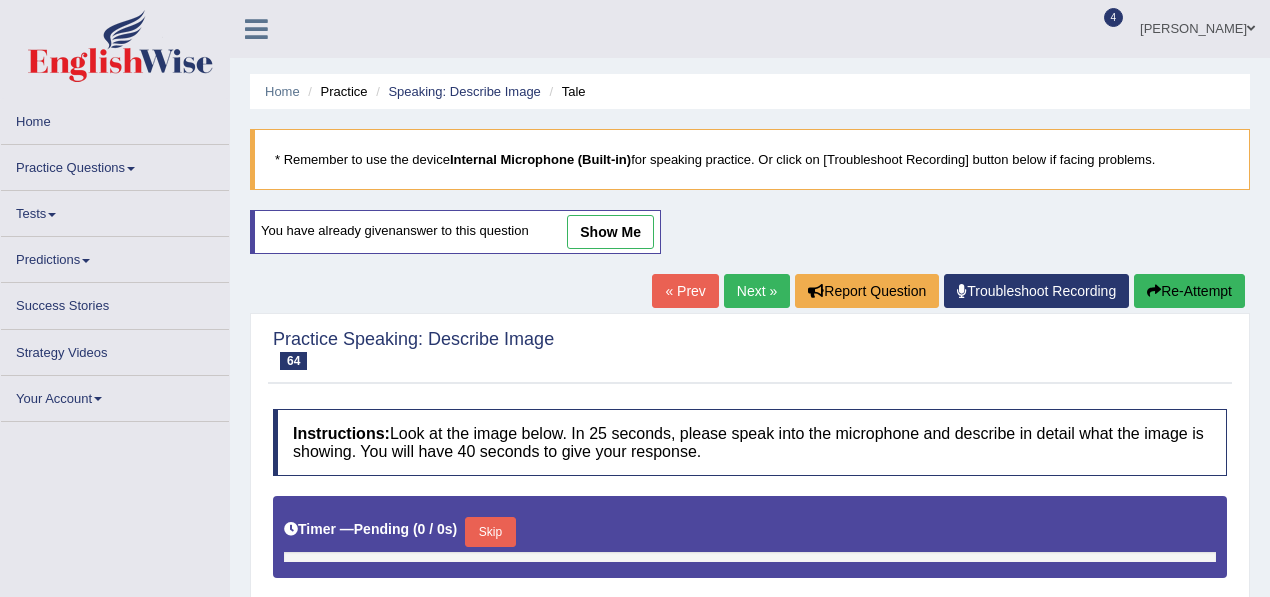 scroll, scrollTop: 0, scrollLeft: 0, axis: both 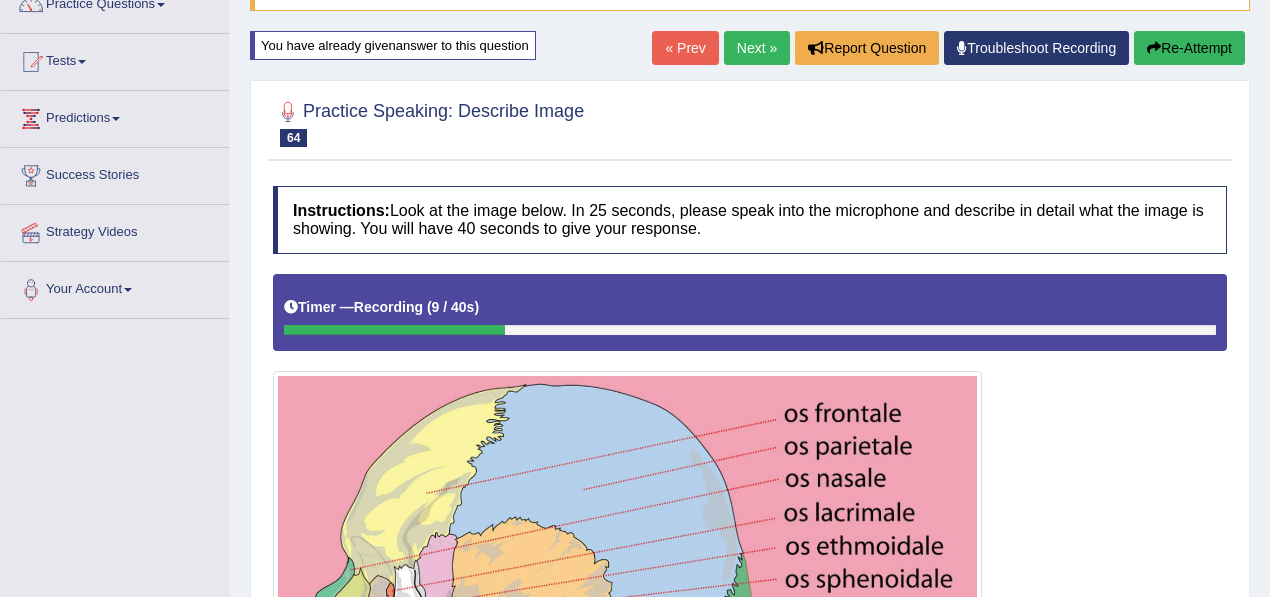 click on "Re-Attempt" at bounding box center (1189, 48) 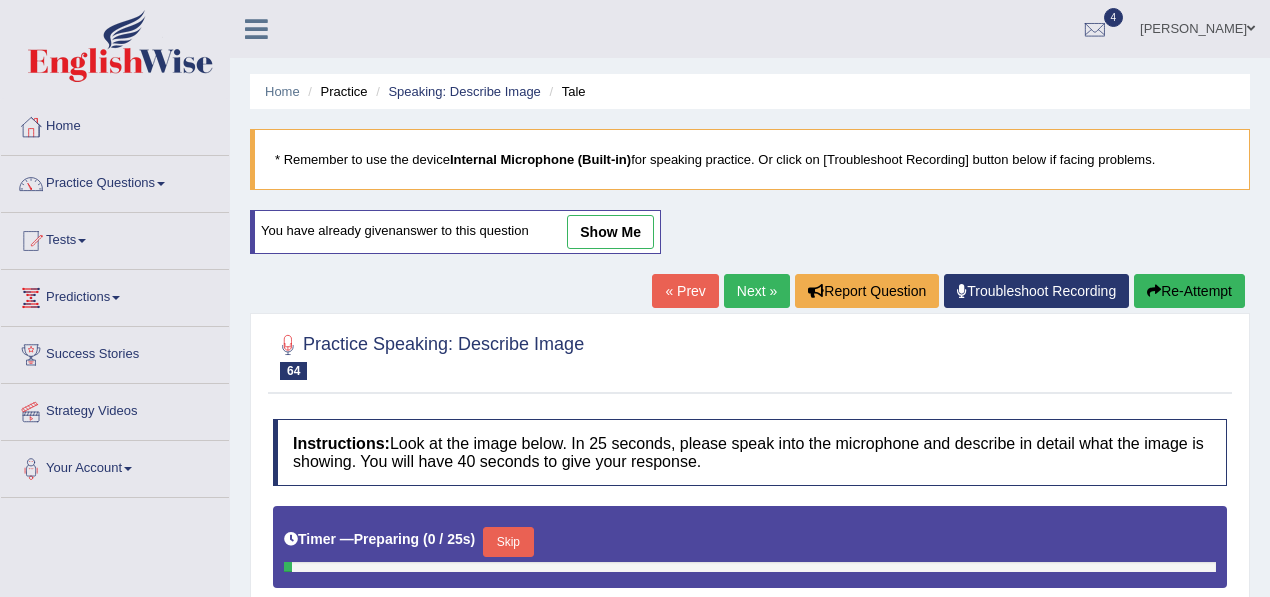 scroll, scrollTop: 620, scrollLeft: 0, axis: vertical 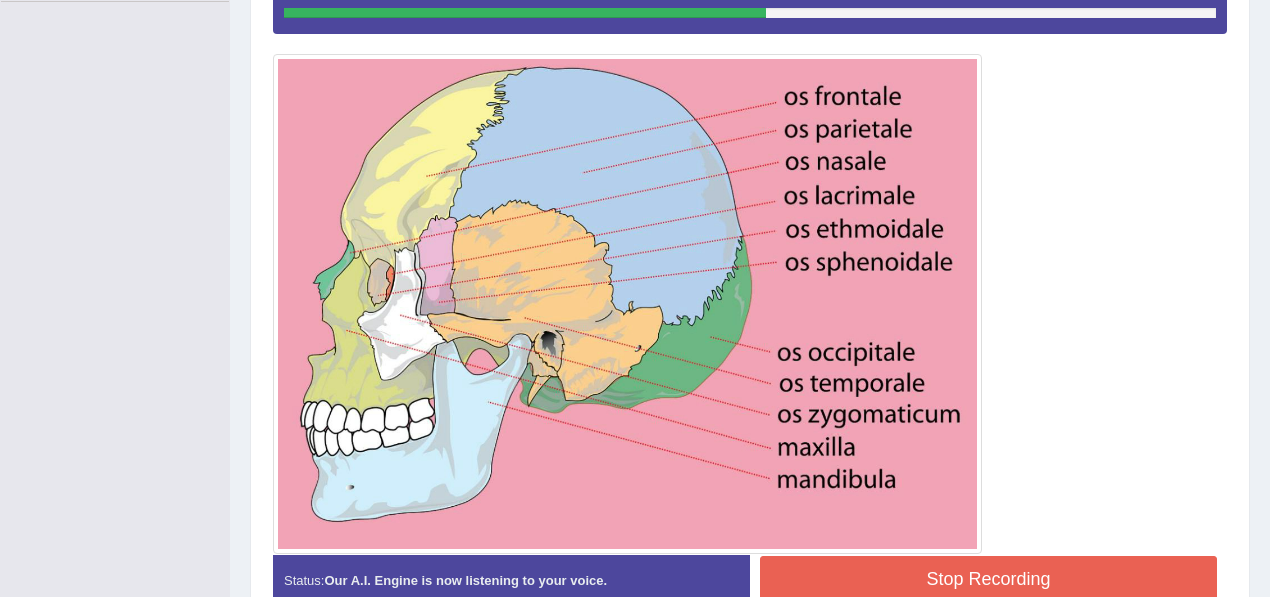 click on "Stop Recording" at bounding box center [988, 579] 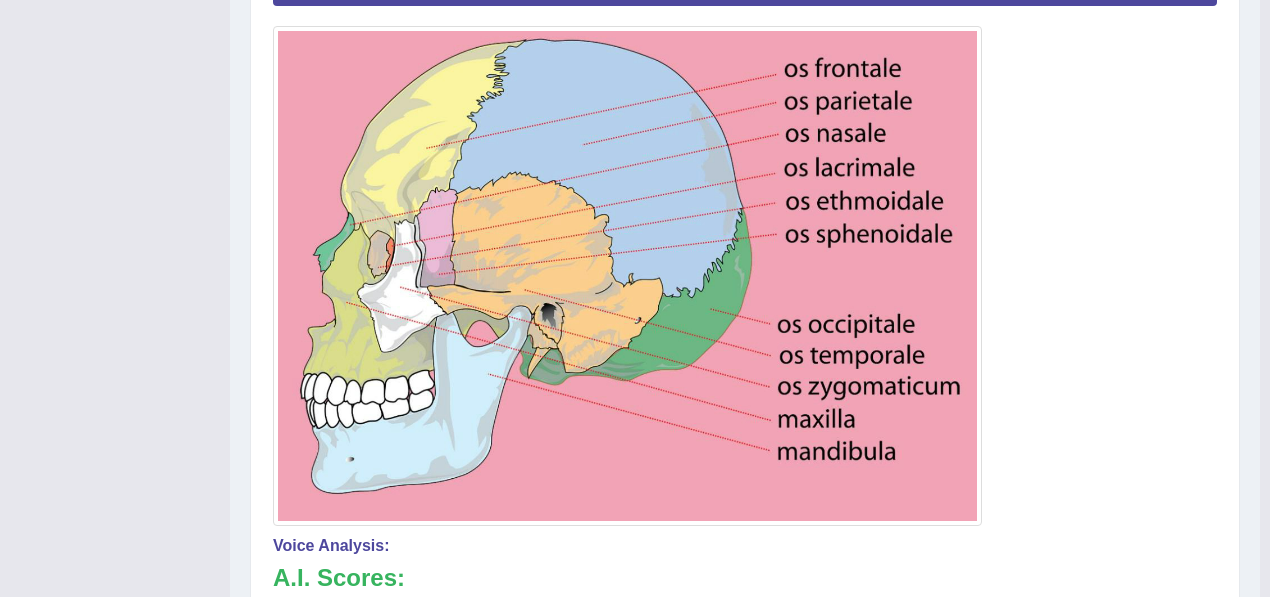 scroll, scrollTop: 526, scrollLeft: 0, axis: vertical 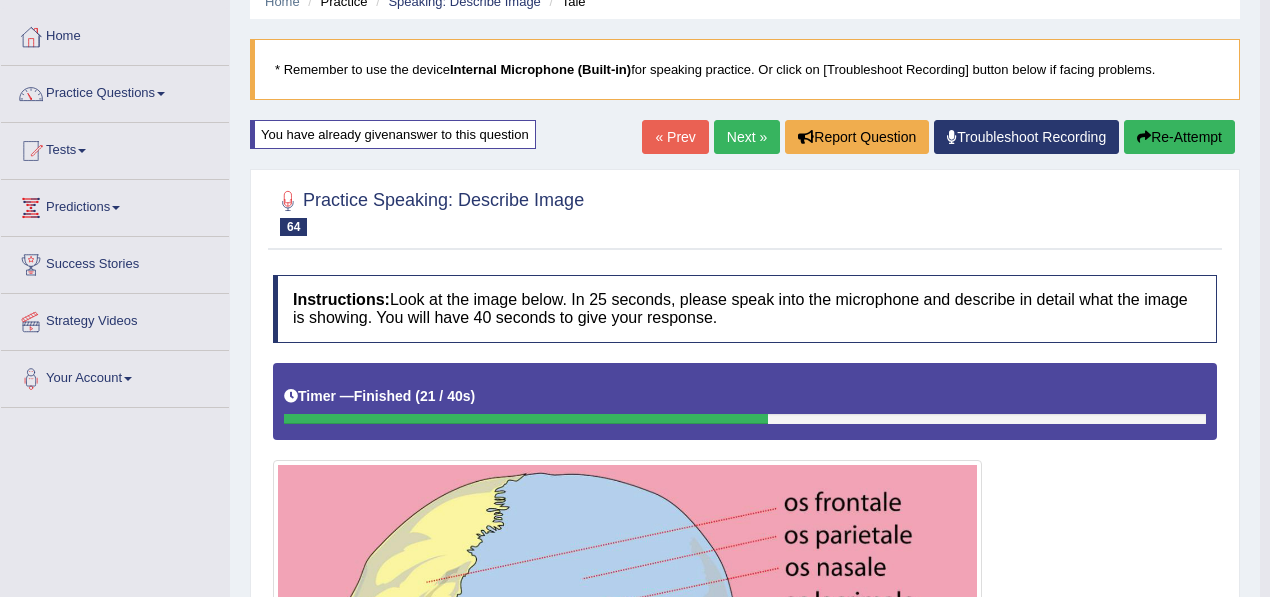 click on "Re-Attempt" at bounding box center (1179, 137) 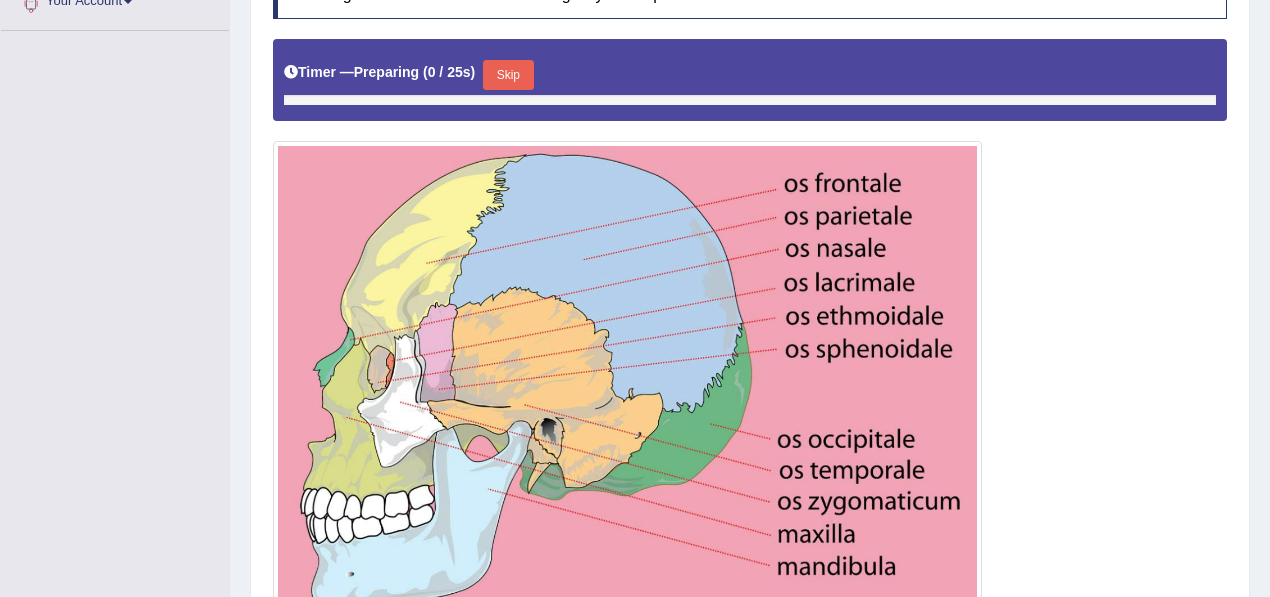 scroll, scrollTop: 531, scrollLeft: 0, axis: vertical 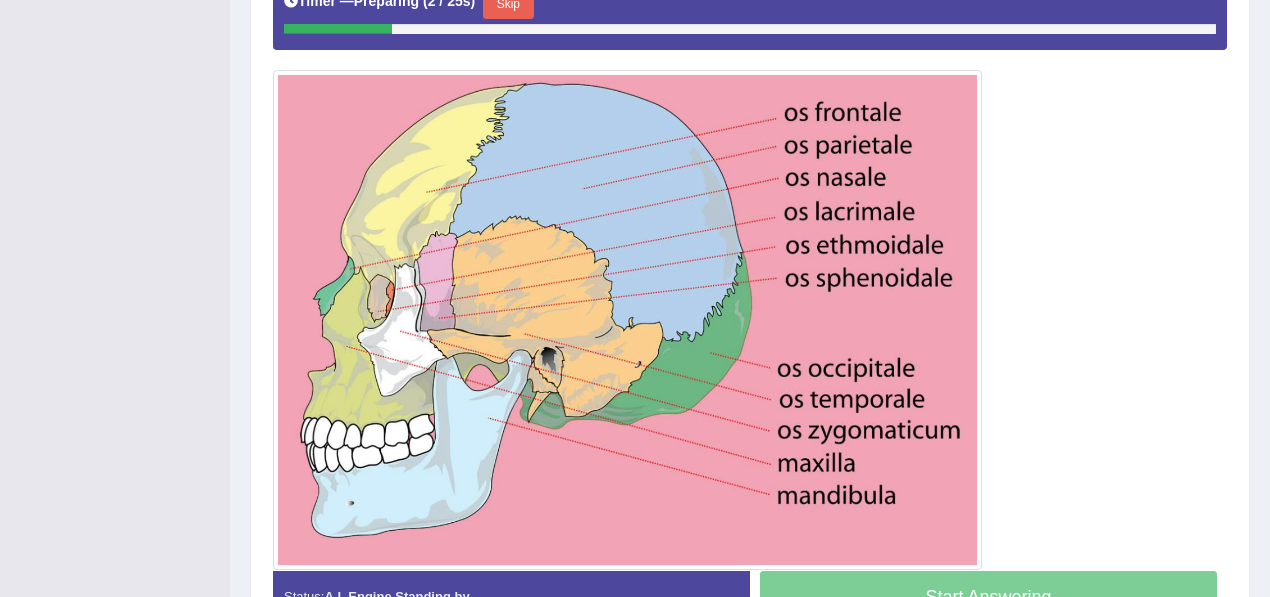 click on "Skip" at bounding box center [508, 4] 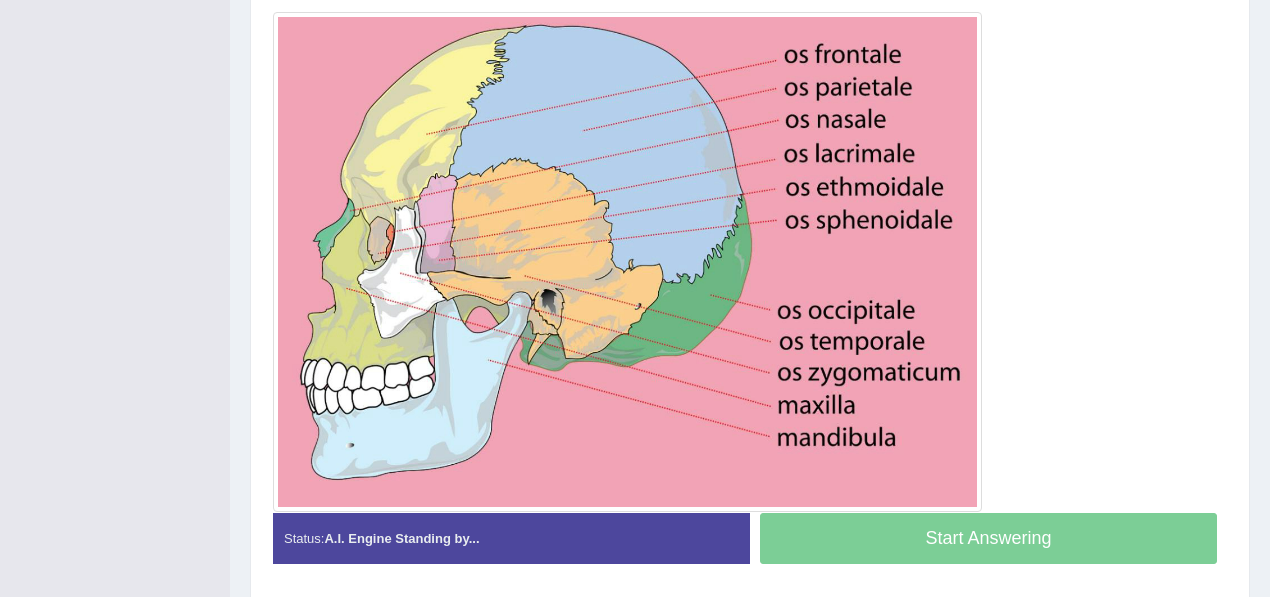 scroll, scrollTop: 485, scrollLeft: 0, axis: vertical 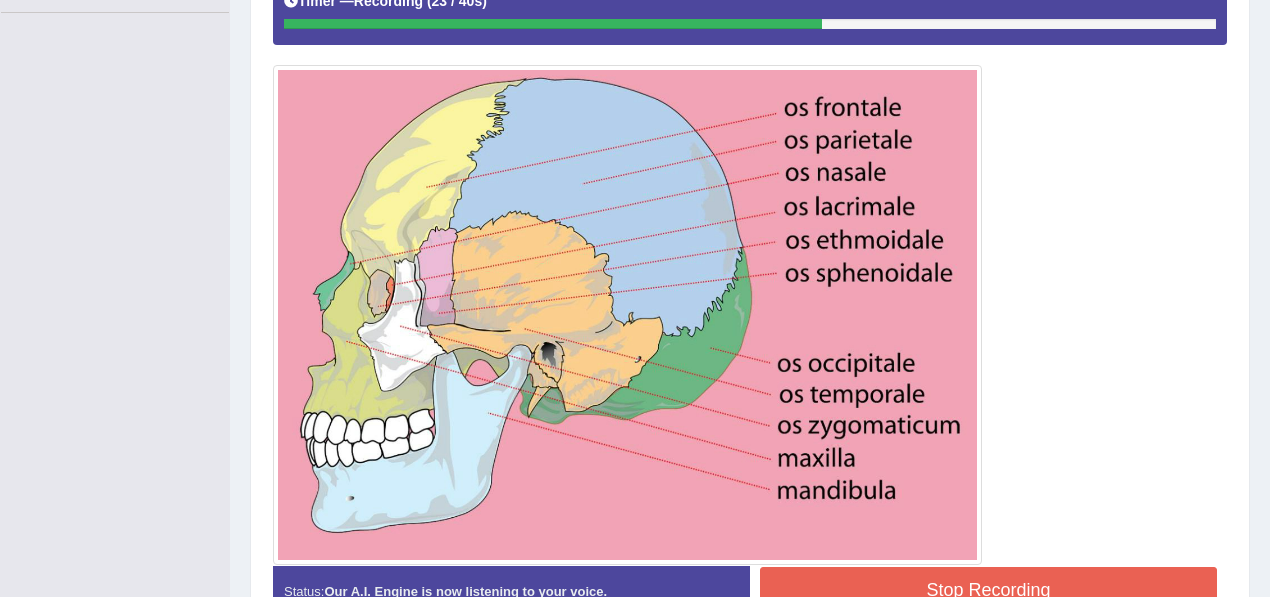 click on "Stop Recording" at bounding box center (988, 590) 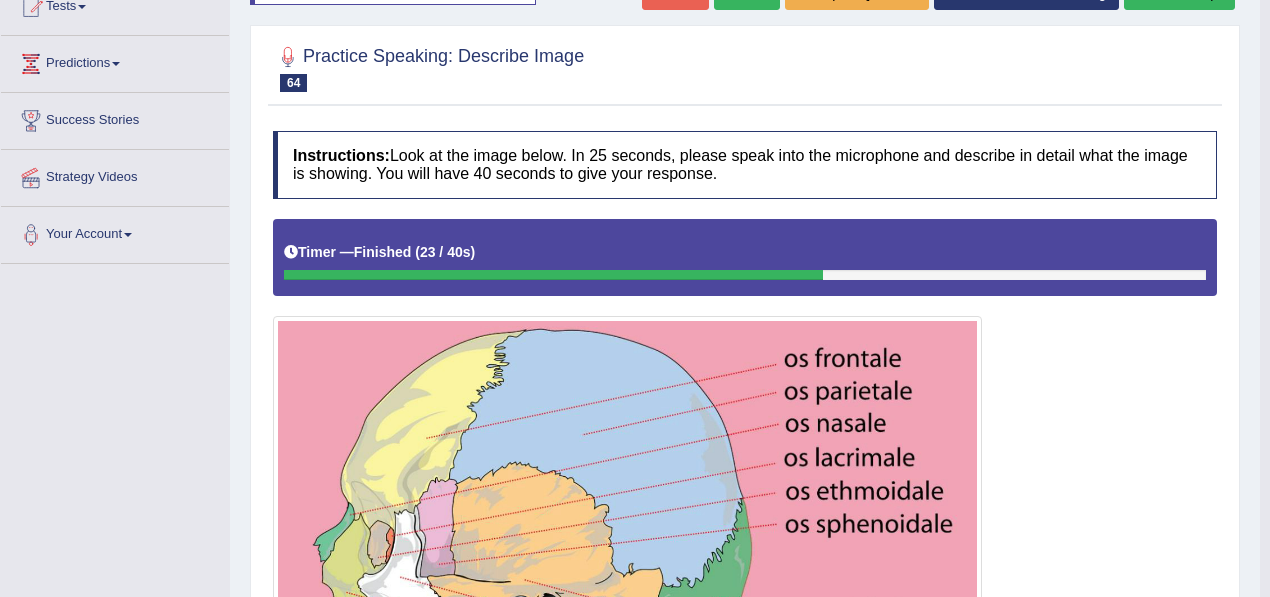scroll, scrollTop: 234, scrollLeft: 0, axis: vertical 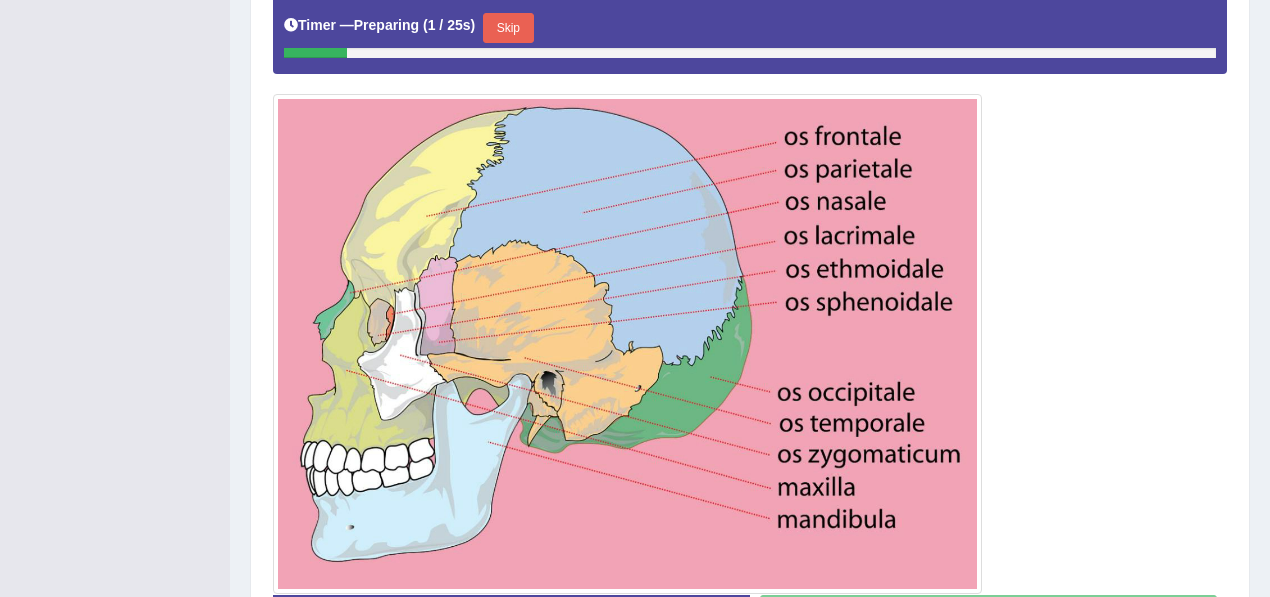 click on "Skip" at bounding box center (508, 28) 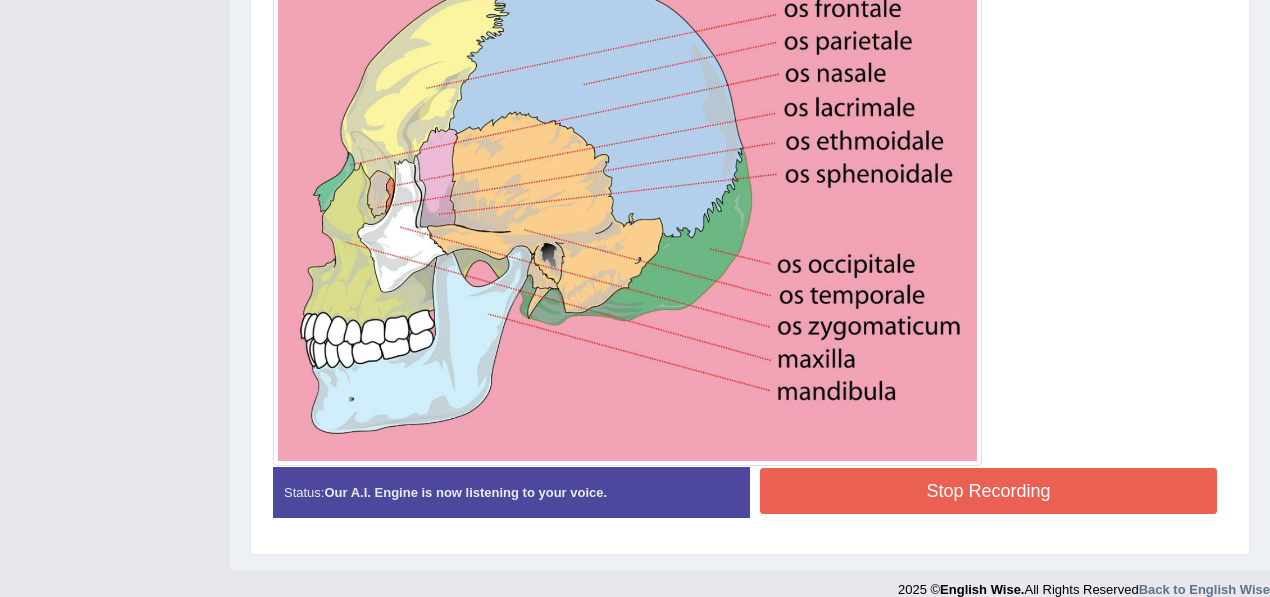 scroll, scrollTop: 602, scrollLeft: 0, axis: vertical 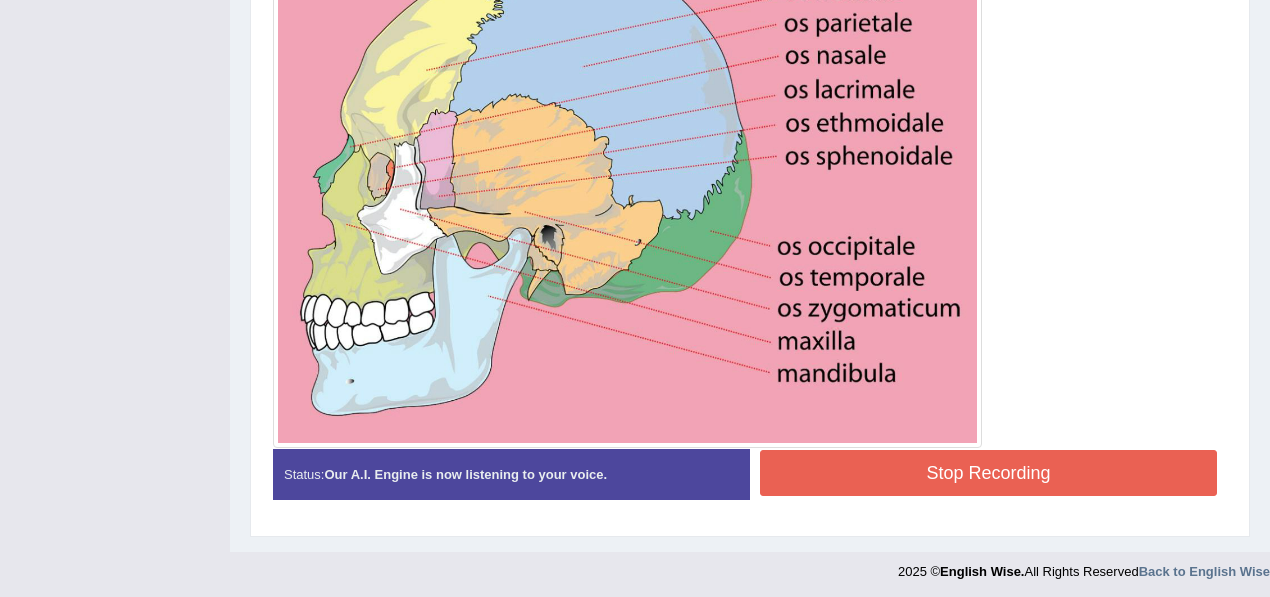 click on "Stop Recording" at bounding box center [988, 473] 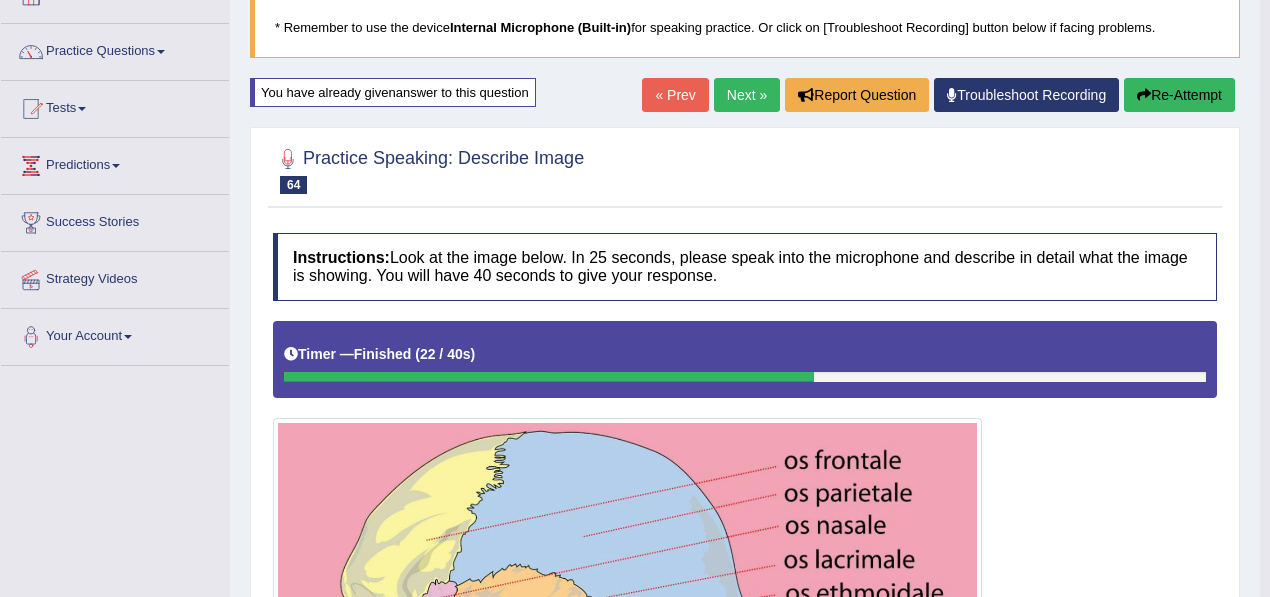 scroll, scrollTop: 124, scrollLeft: 0, axis: vertical 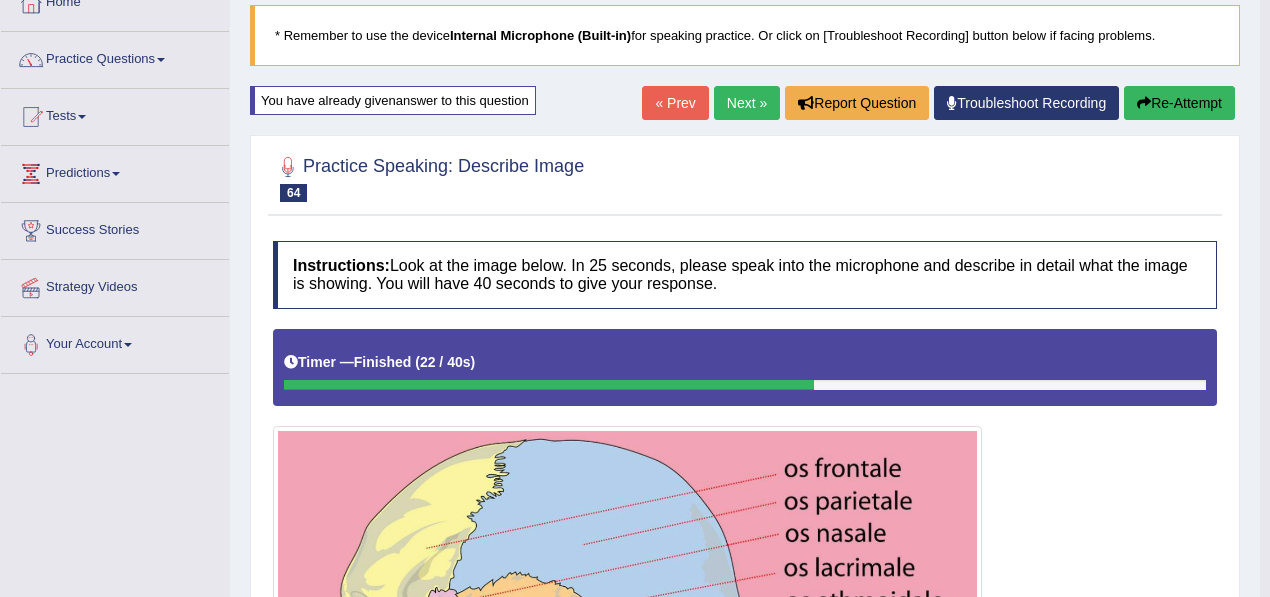 click on "Re-Attempt" at bounding box center [1179, 103] 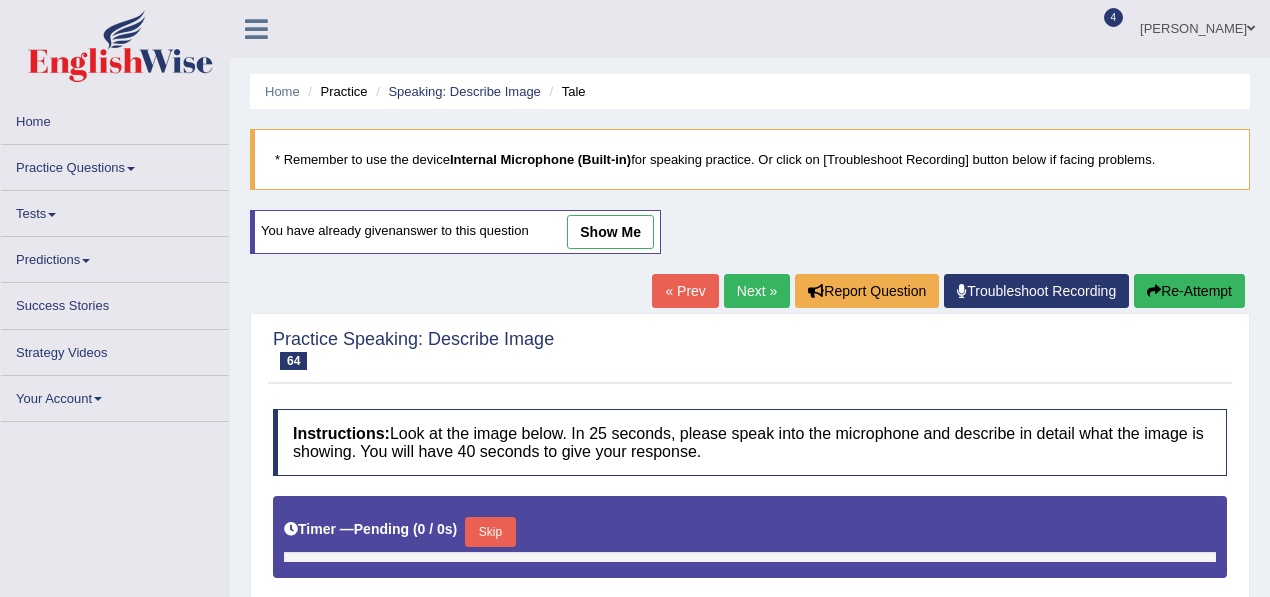 scroll, scrollTop: 146, scrollLeft: 0, axis: vertical 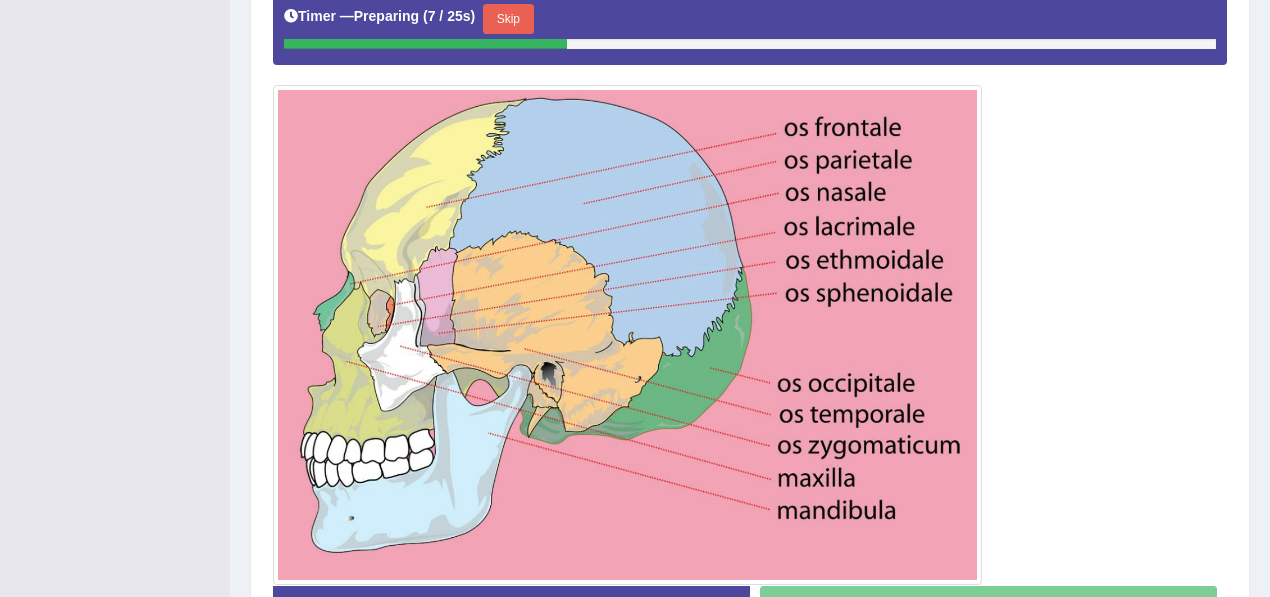 click on "Skip" at bounding box center (508, 19) 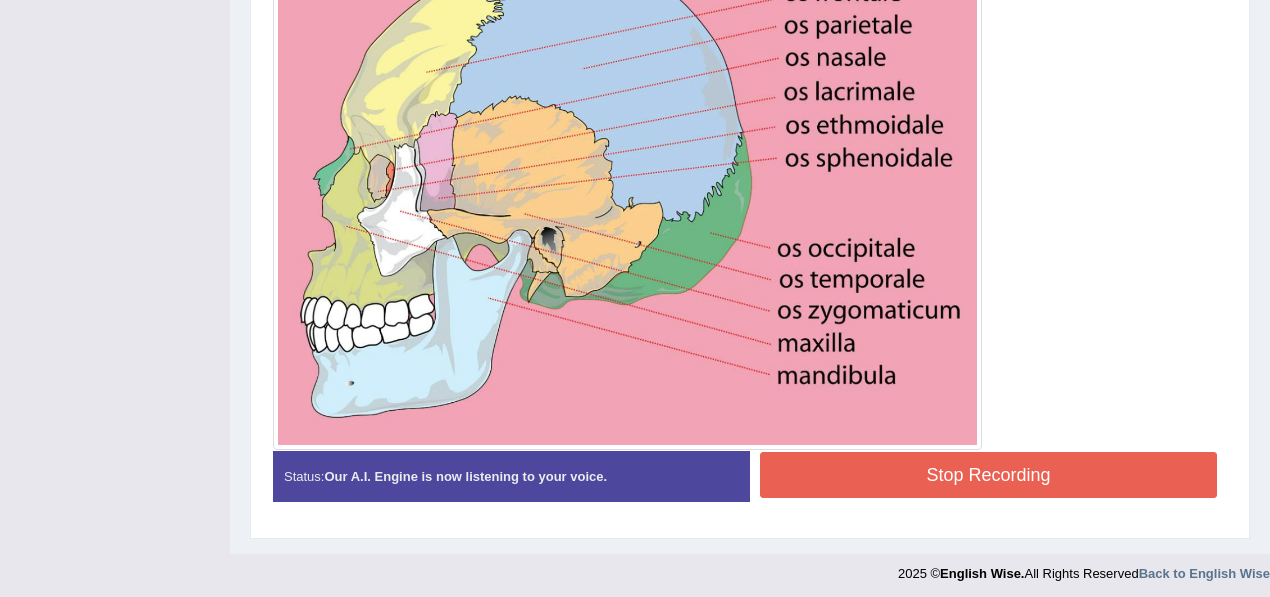 scroll, scrollTop: 602, scrollLeft: 0, axis: vertical 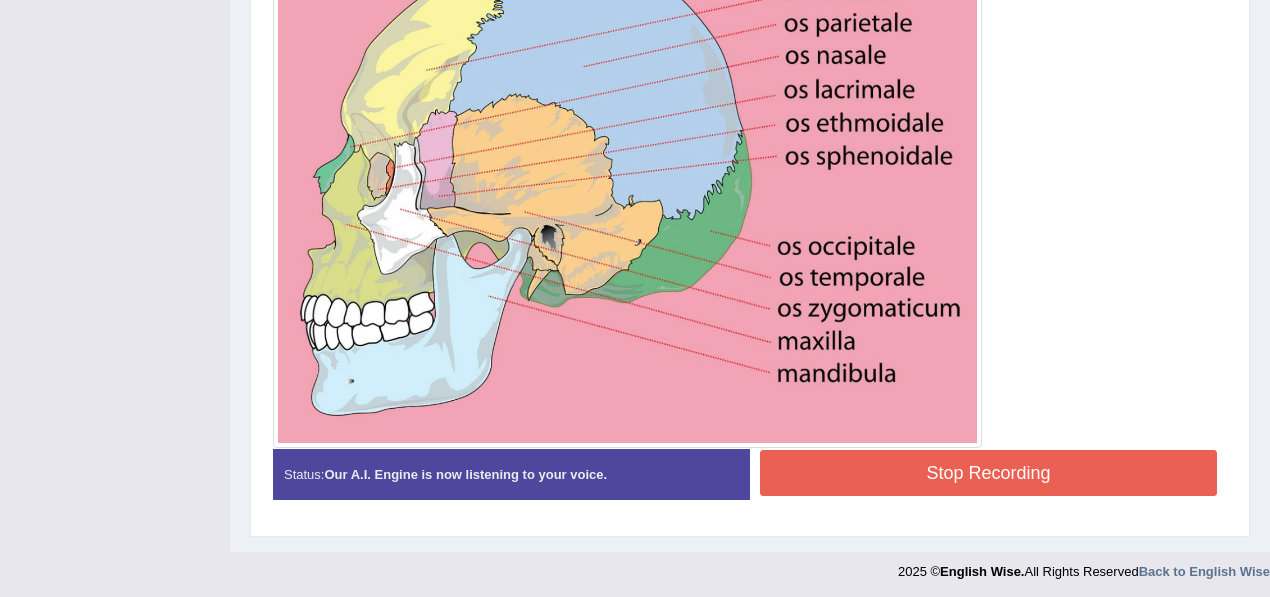 click on "Stop Recording" at bounding box center [988, 473] 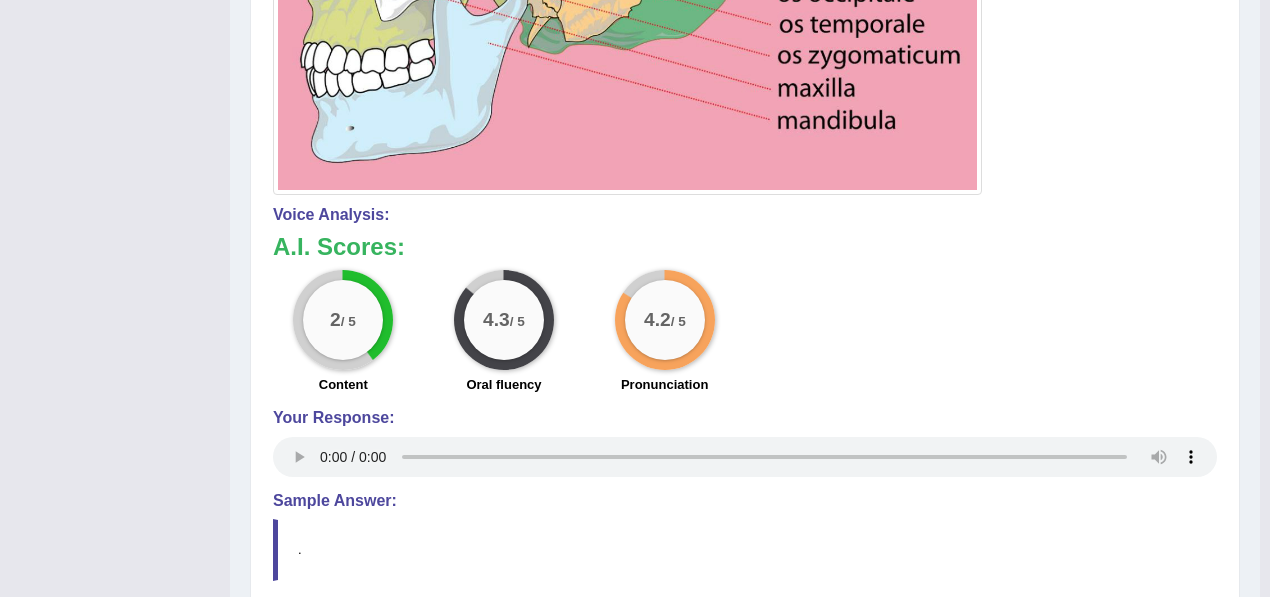 scroll, scrollTop: 856, scrollLeft: 0, axis: vertical 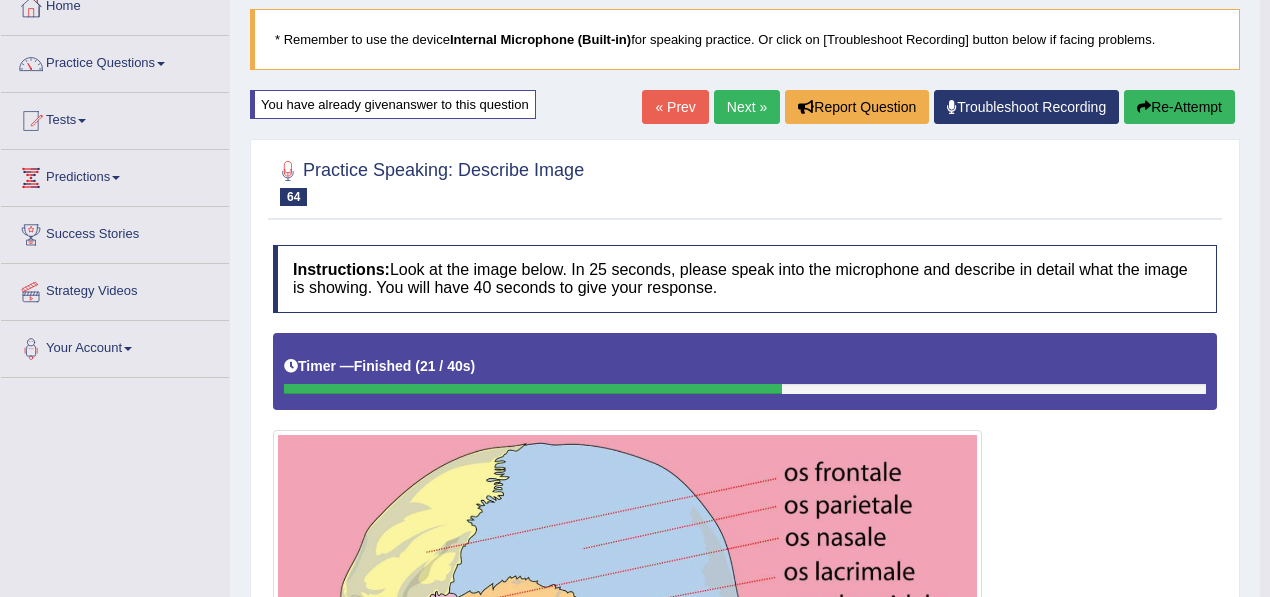 click on "Re-Attempt" at bounding box center [1179, 107] 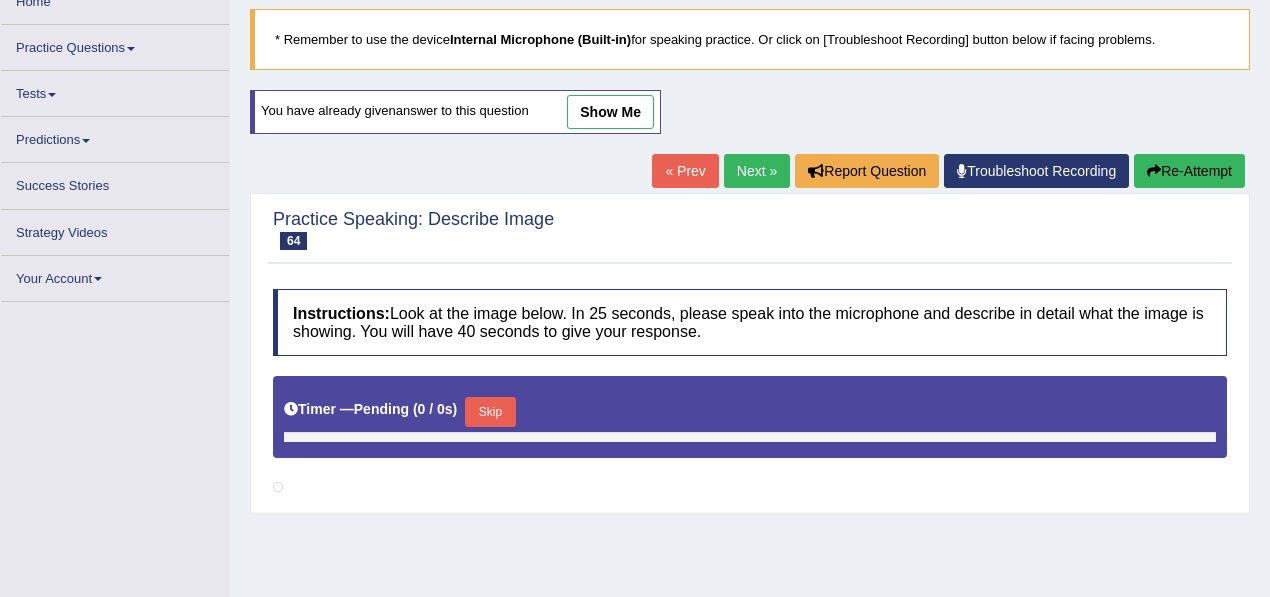 scroll, scrollTop: 0, scrollLeft: 0, axis: both 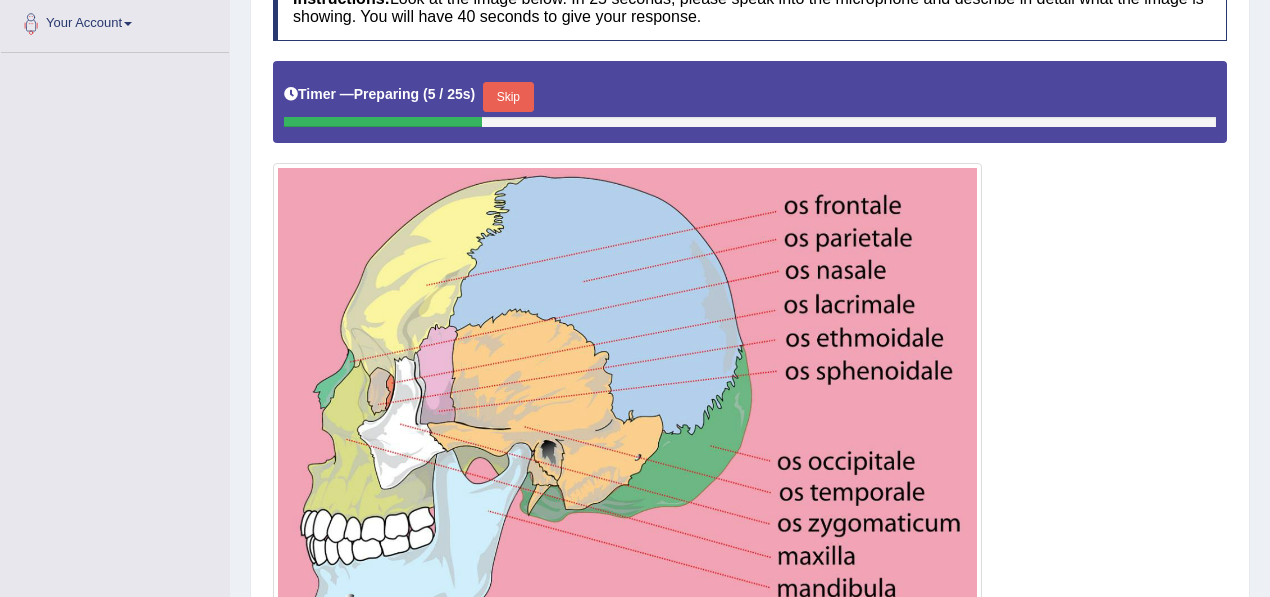 click on "Skip" at bounding box center (508, 97) 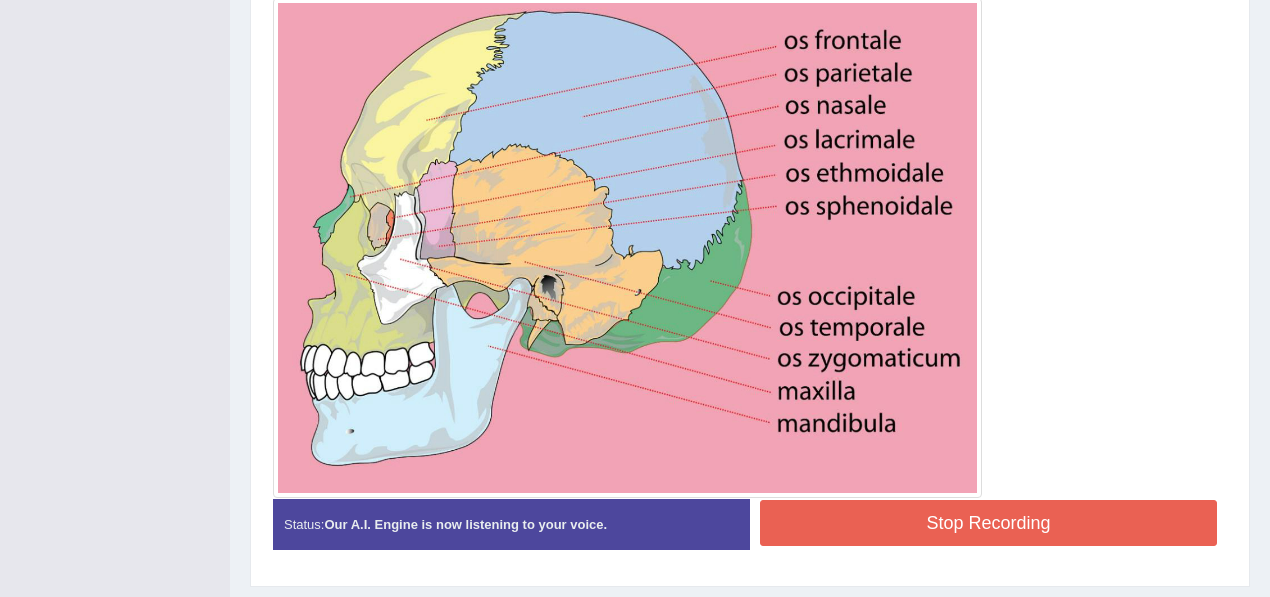scroll, scrollTop: 553, scrollLeft: 0, axis: vertical 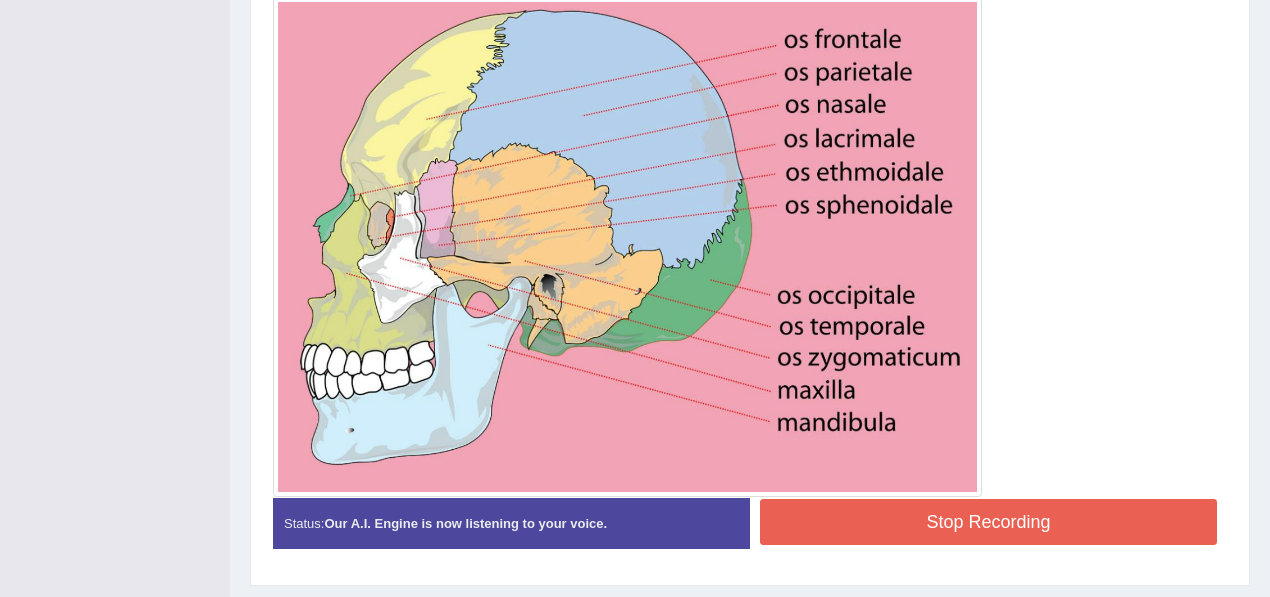 click on "Stop Recording" at bounding box center [988, 522] 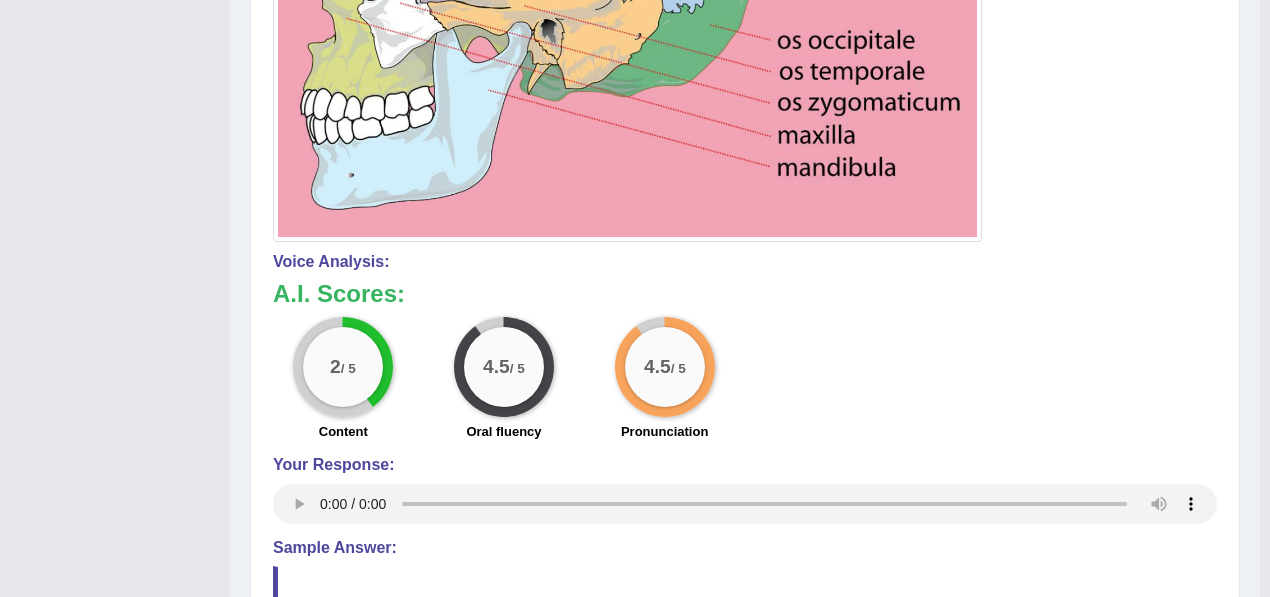 scroll, scrollTop: 816, scrollLeft: 0, axis: vertical 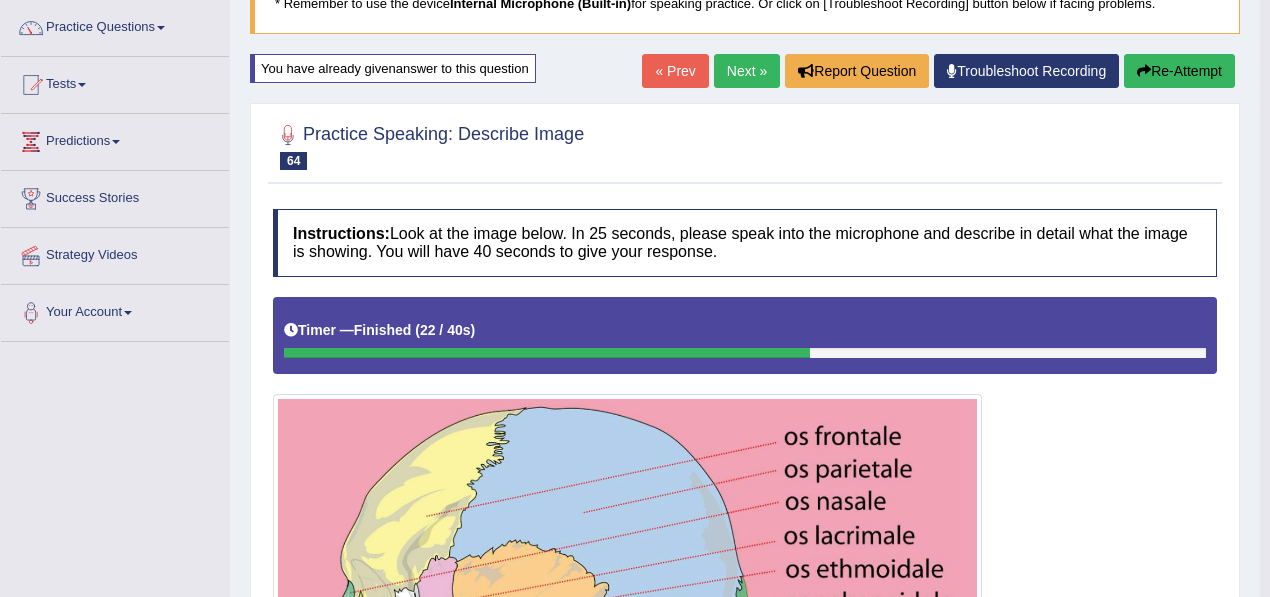 click on "Re-Attempt" at bounding box center (1179, 71) 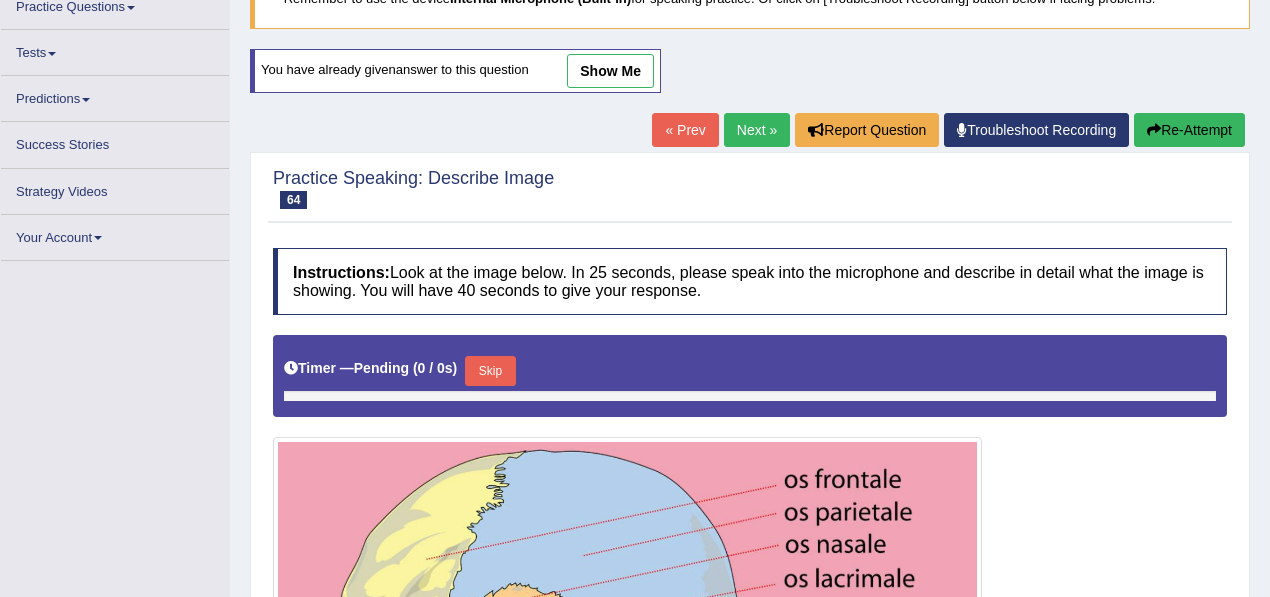 scroll, scrollTop: 161, scrollLeft: 0, axis: vertical 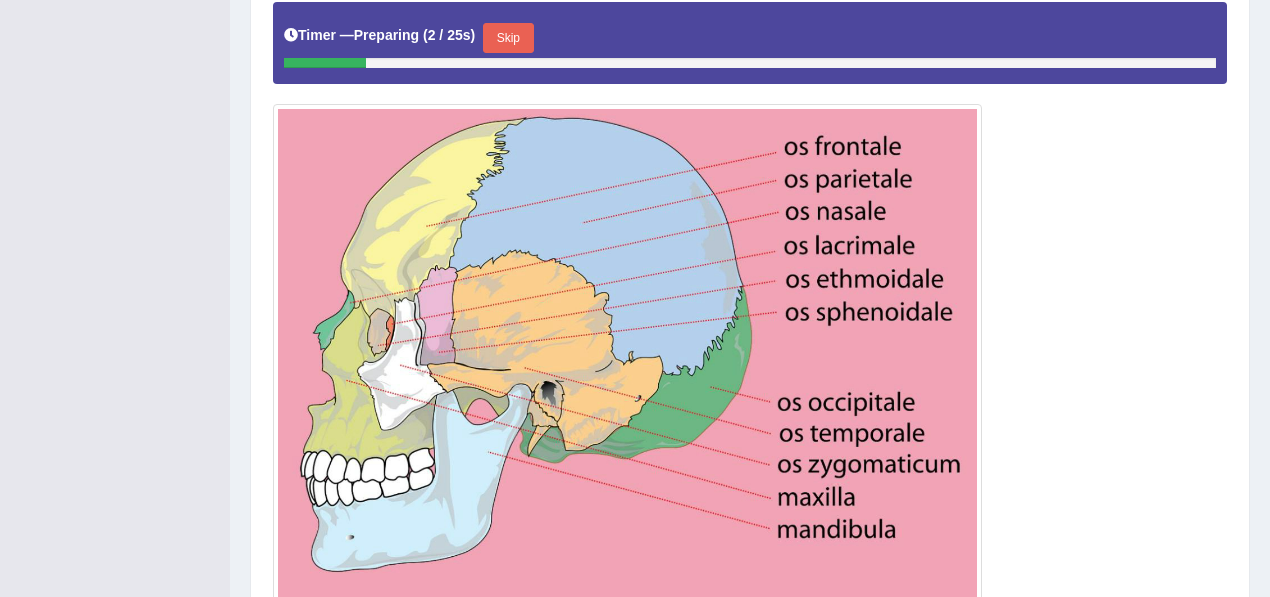 click on "Skip" at bounding box center [508, 38] 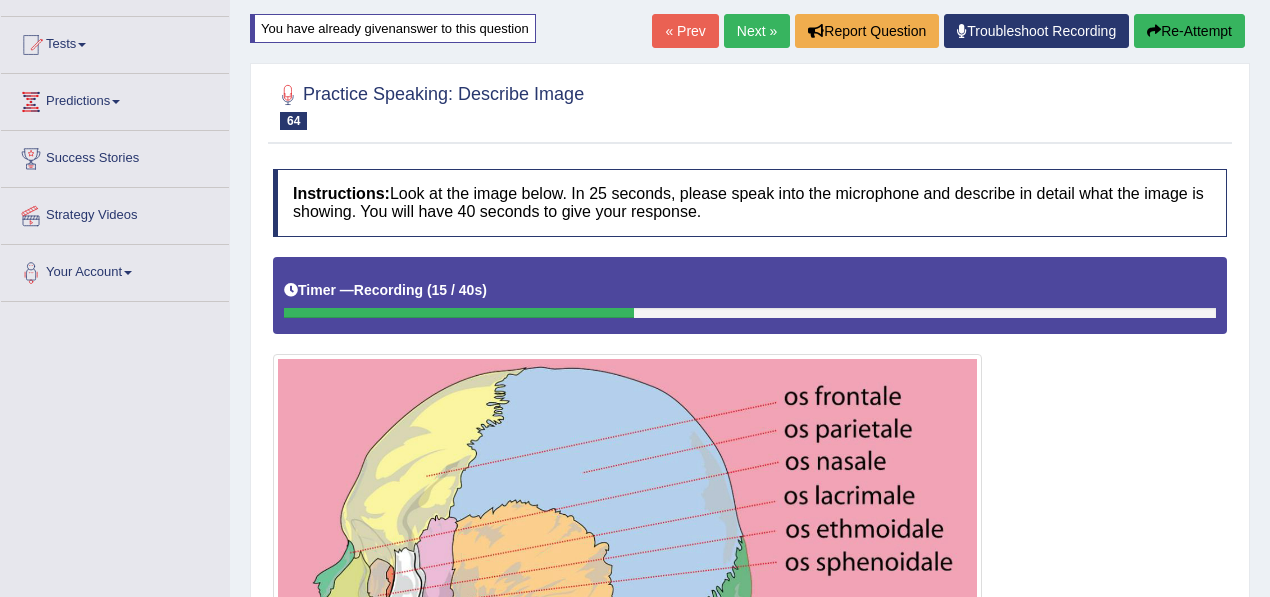 scroll, scrollTop: 188, scrollLeft: 0, axis: vertical 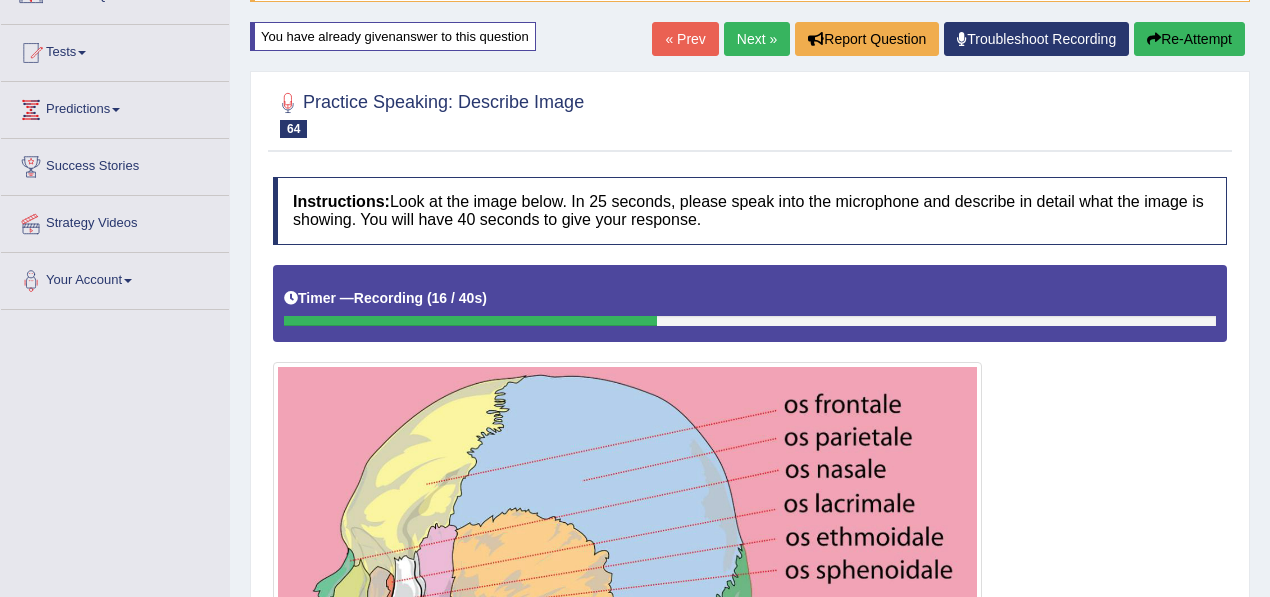 click on "Re-Attempt" at bounding box center (1189, 39) 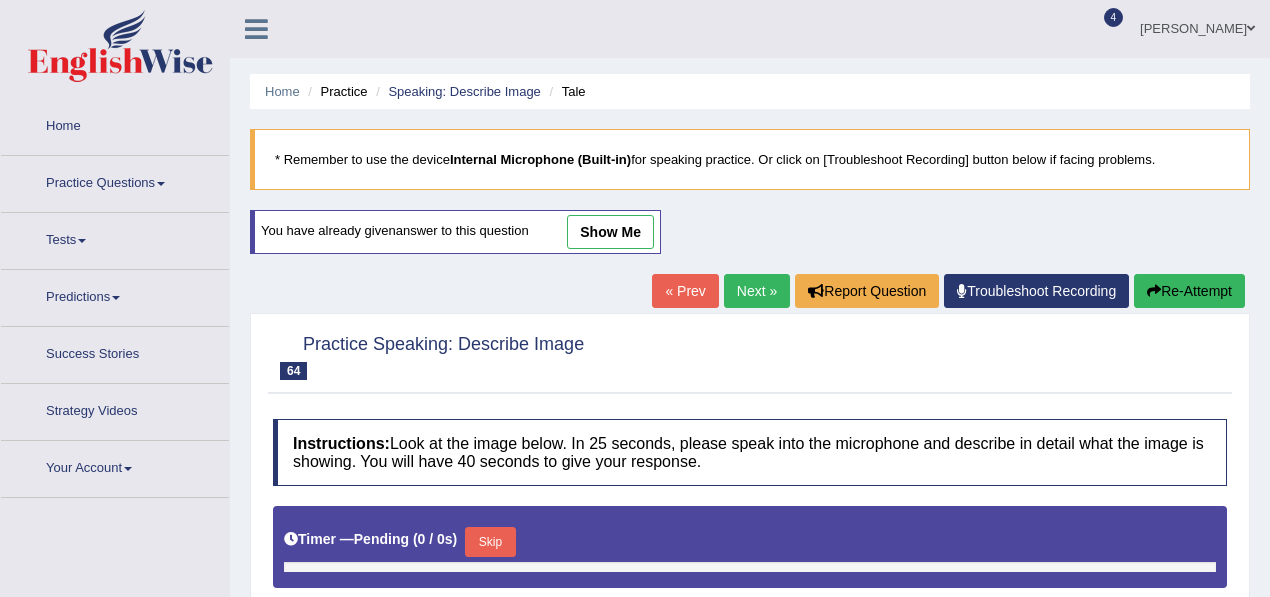 scroll, scrollTop: 188, scrollLeft: 0, axis: vertical 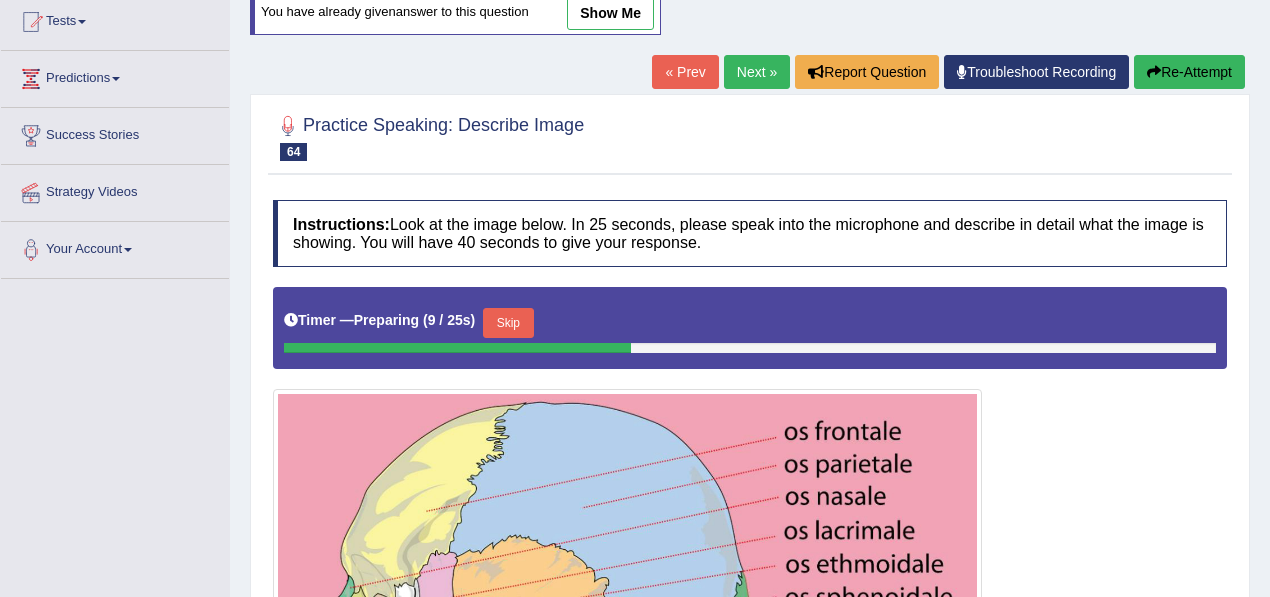 click on "Skip" at bounding box center (508, 323) 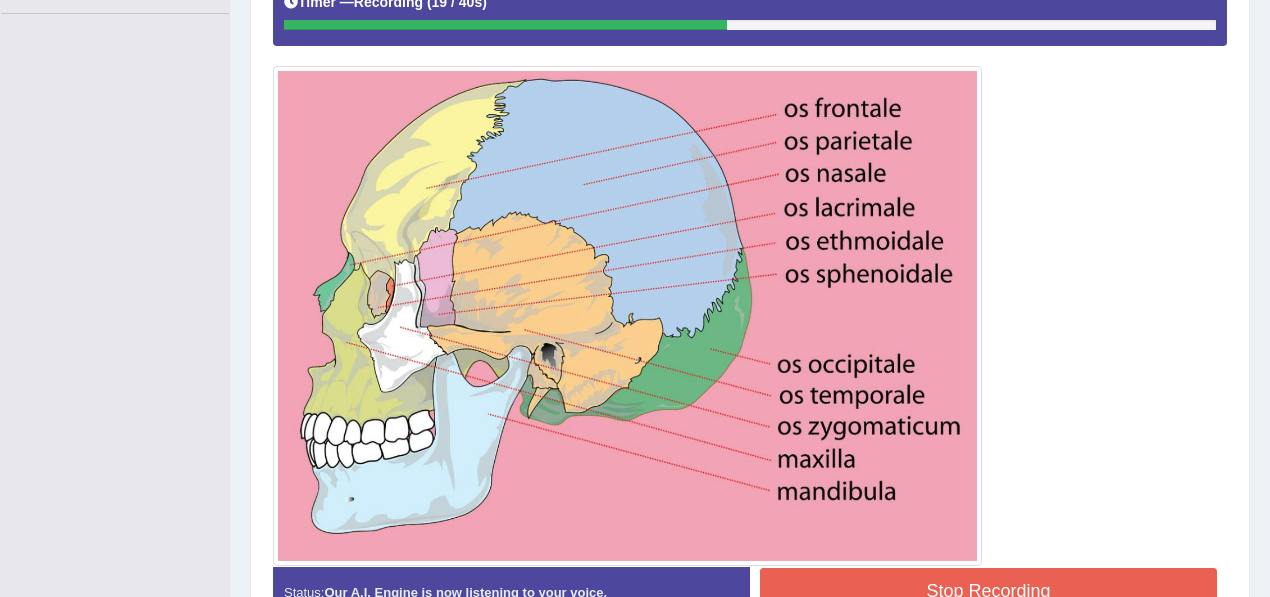 scroll, scrollTop: 490, scrollLeft: 0, axis: vertical 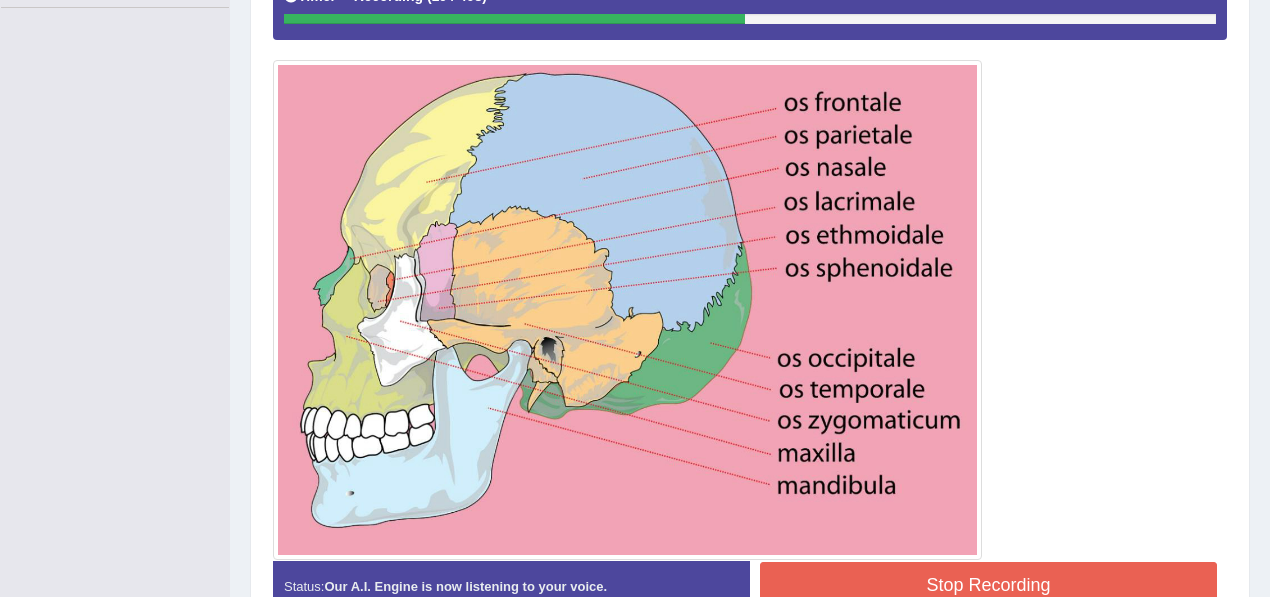 click on "Stop Recording" at bounding box center (988, 585) 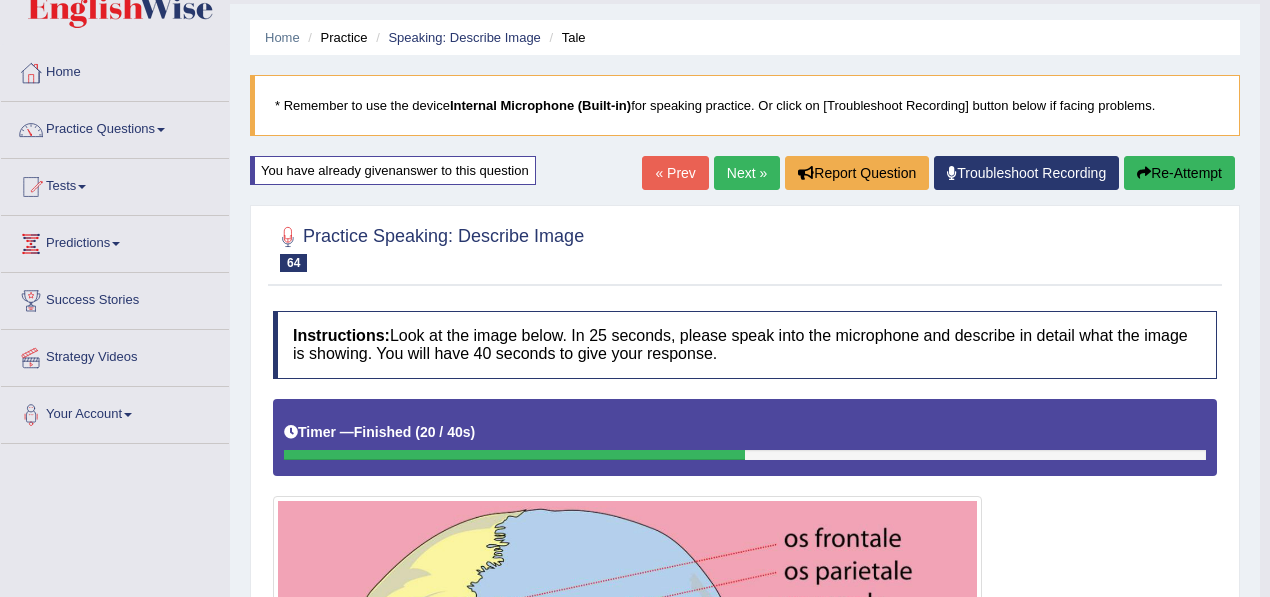 scroll, scrollTop: 55, scrollLeft: 0, axis: vertical 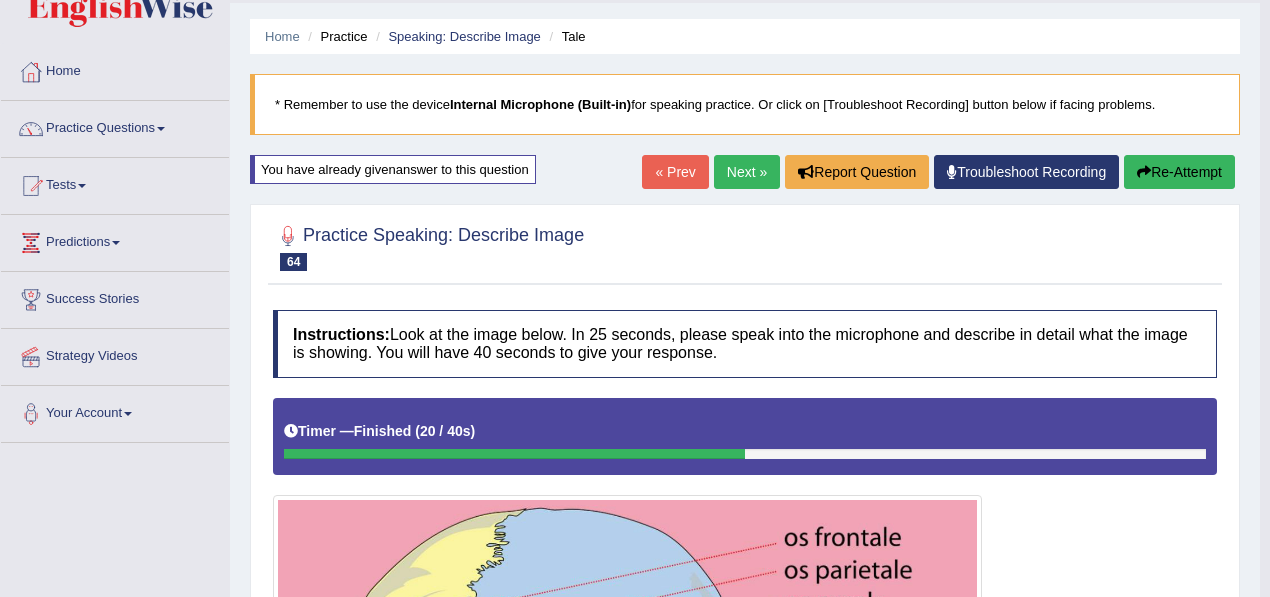 click on "Re-Attempt" at bounding box center (1179, 172) 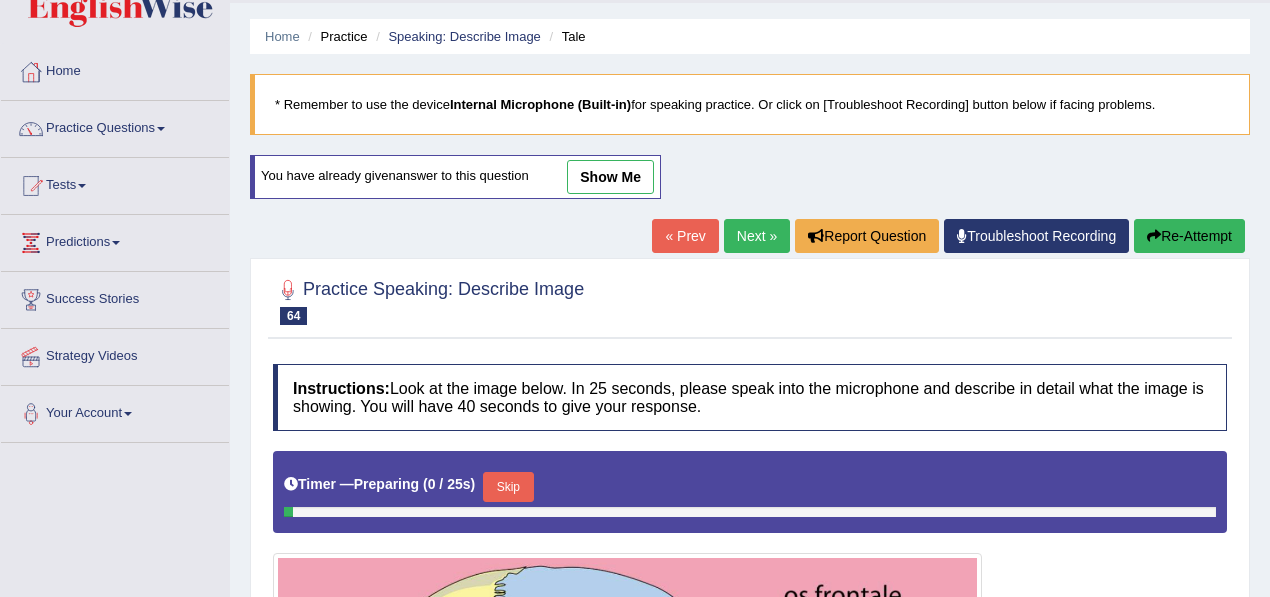scroll, scrollTop: 0, scrollLeft: 0, axis: both 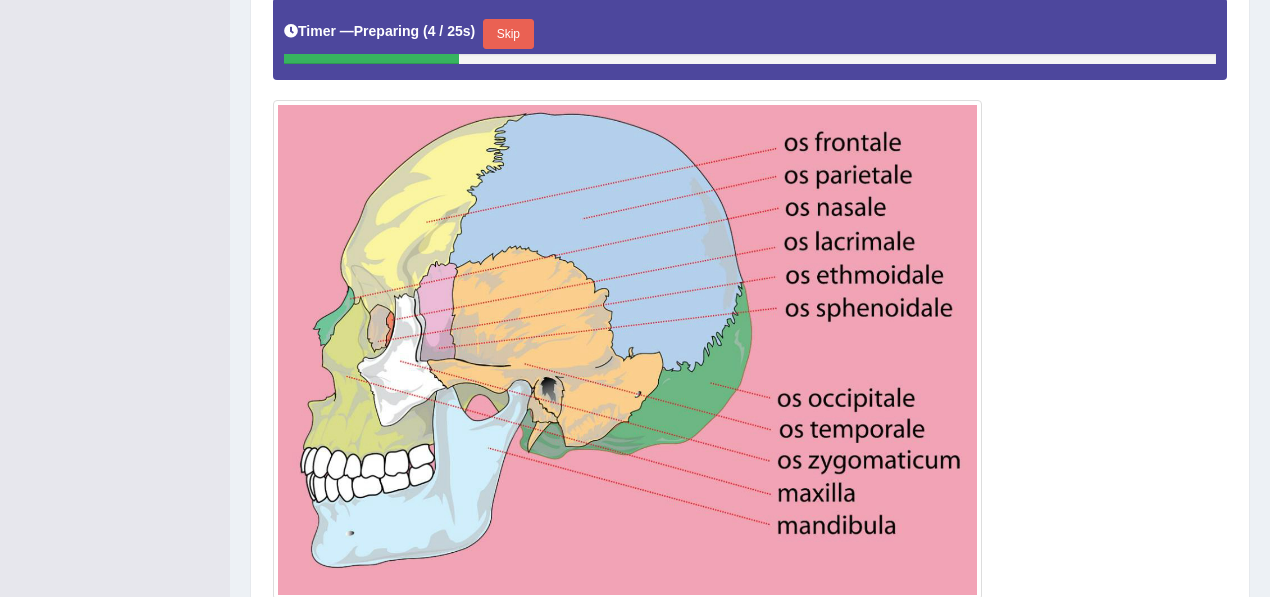 click on "Skip" at bounding box center [508, 34] 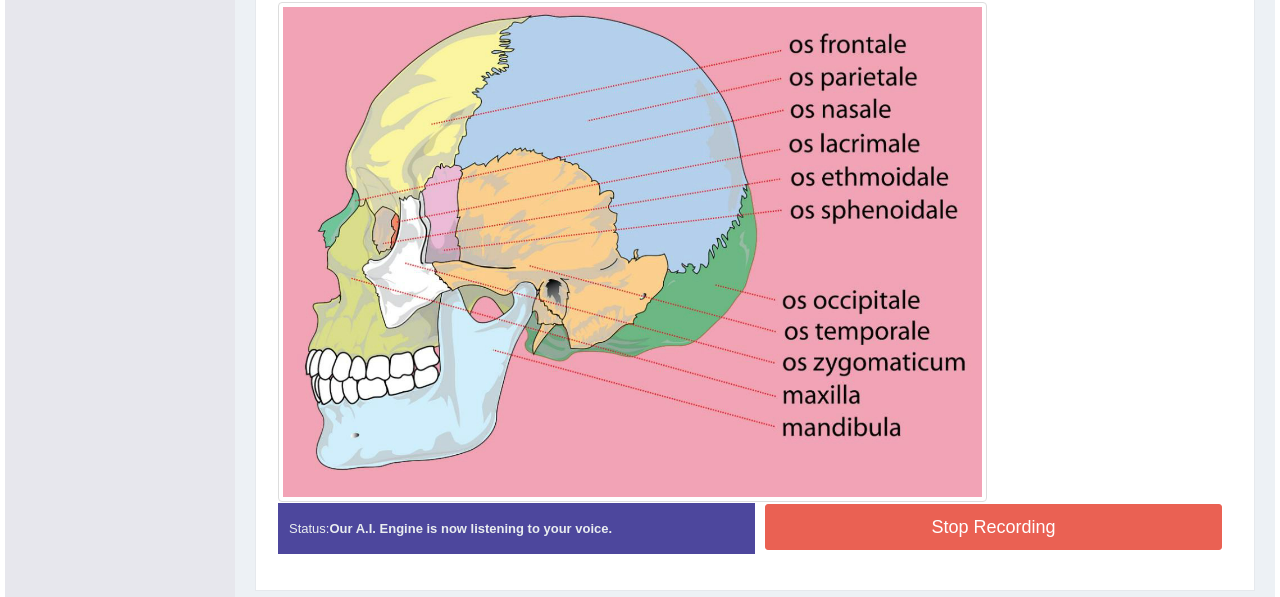 scroll, scrollTop: 557, scrollLeft: 0, axis: vertical 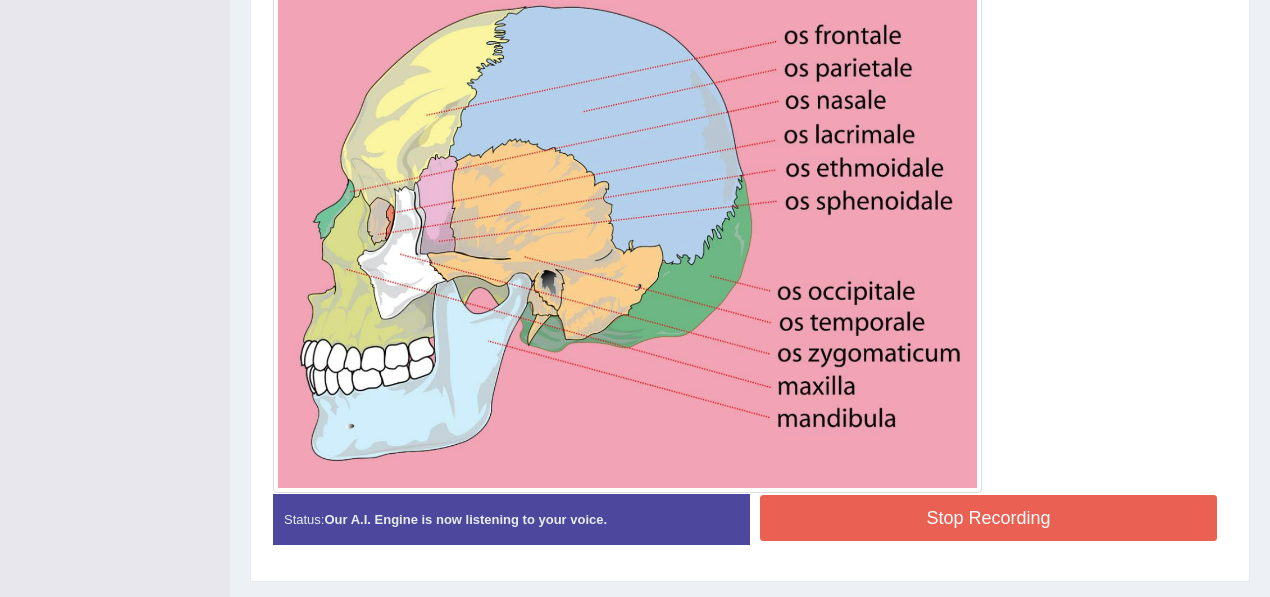click on "Stop Recording" at bounding box center [988, 518] 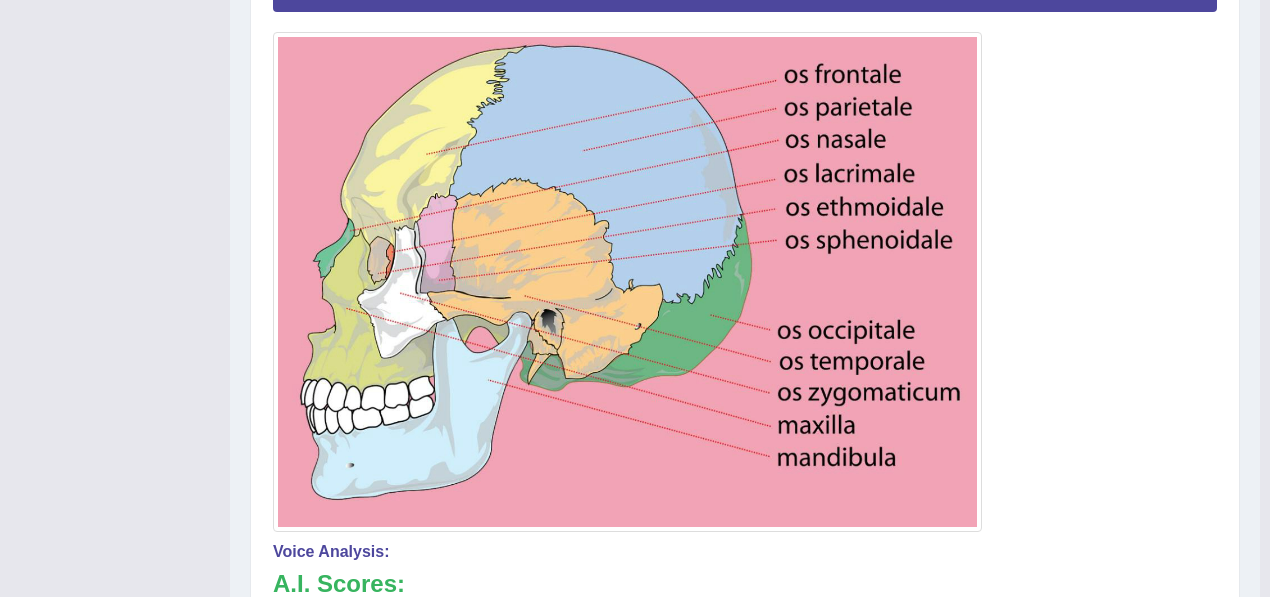 scroll, scrollTop: 517, scrollLeft: 0, axis: vertical 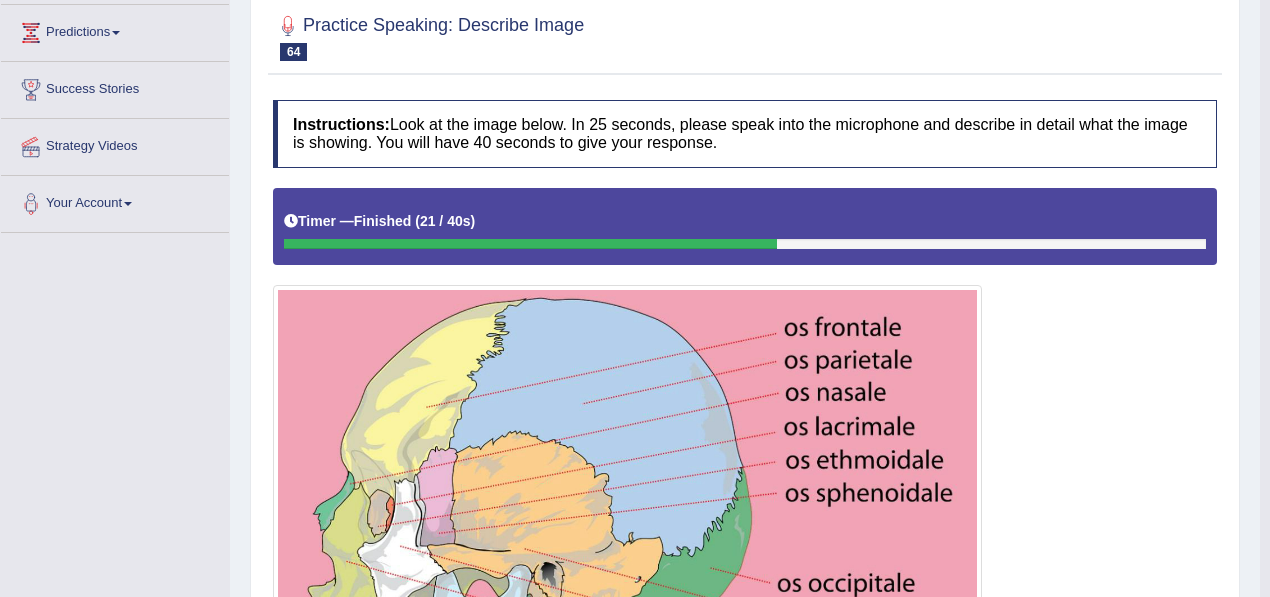 click at bounding box center [745, 486] 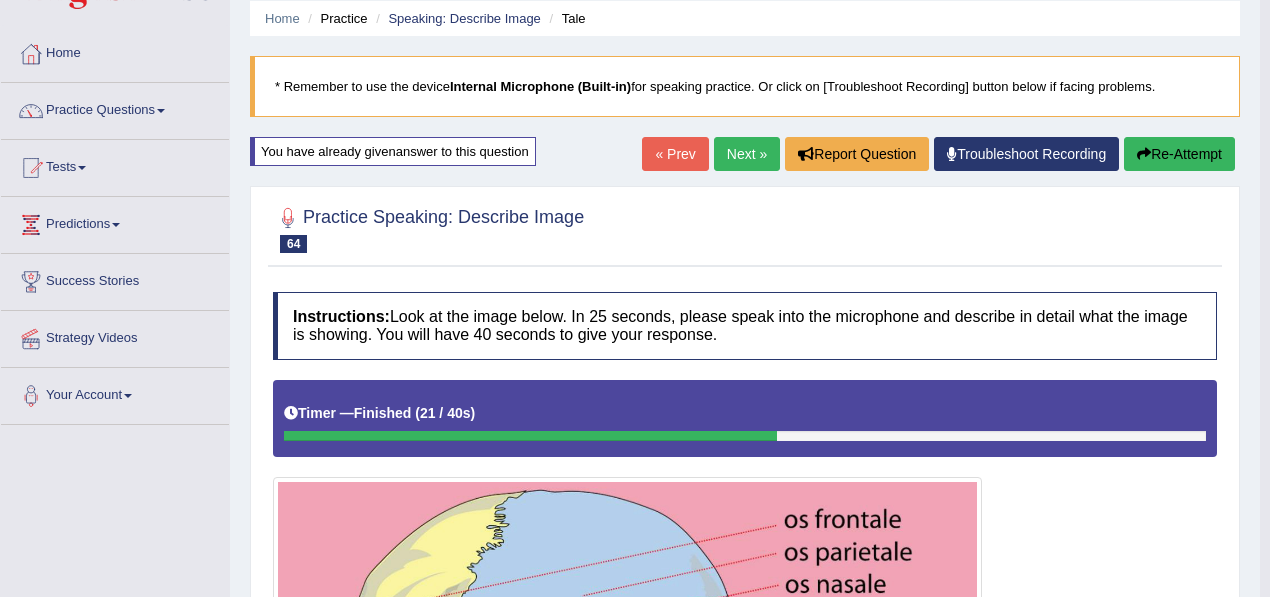 scroll, scrollTop: 72, scrollLeft: 0, axis: vertical 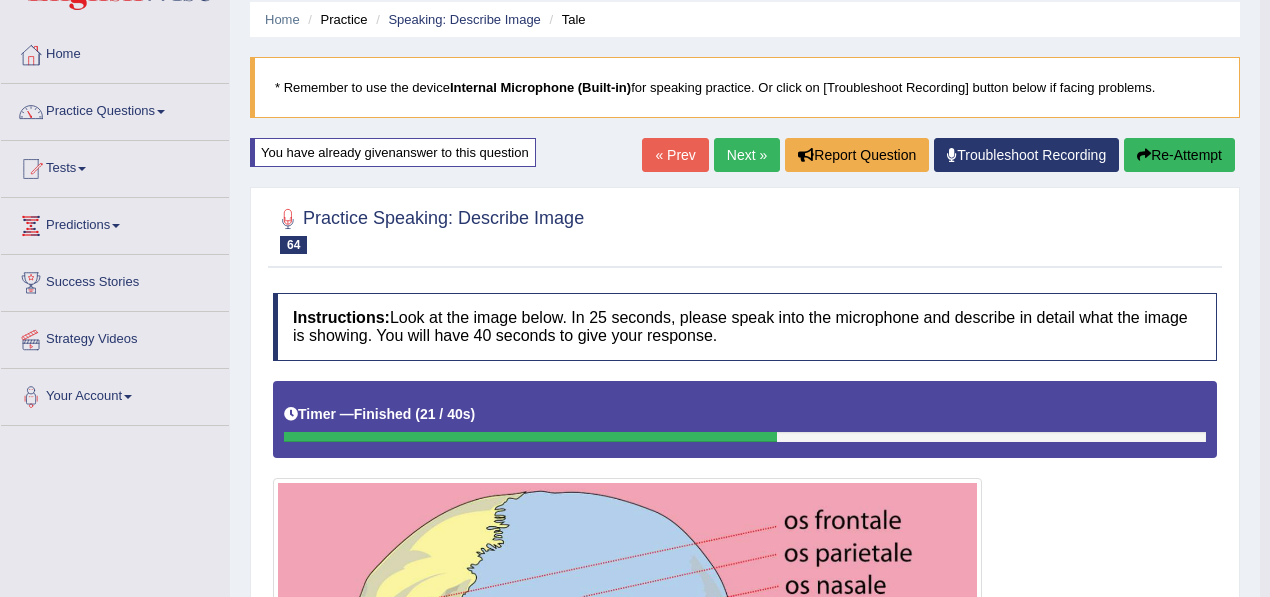 click on "Re-Attempt" at bounding box center (1179, 155) 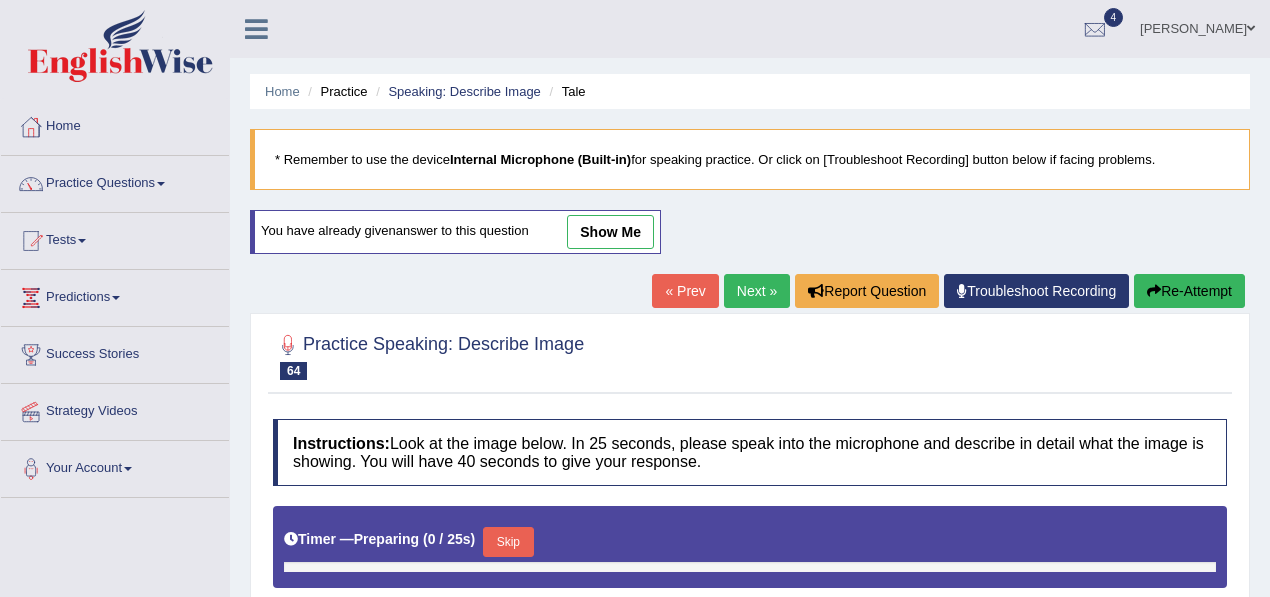 scroll, scrollTop: 379, scrollLeft: 0, axis: vertical 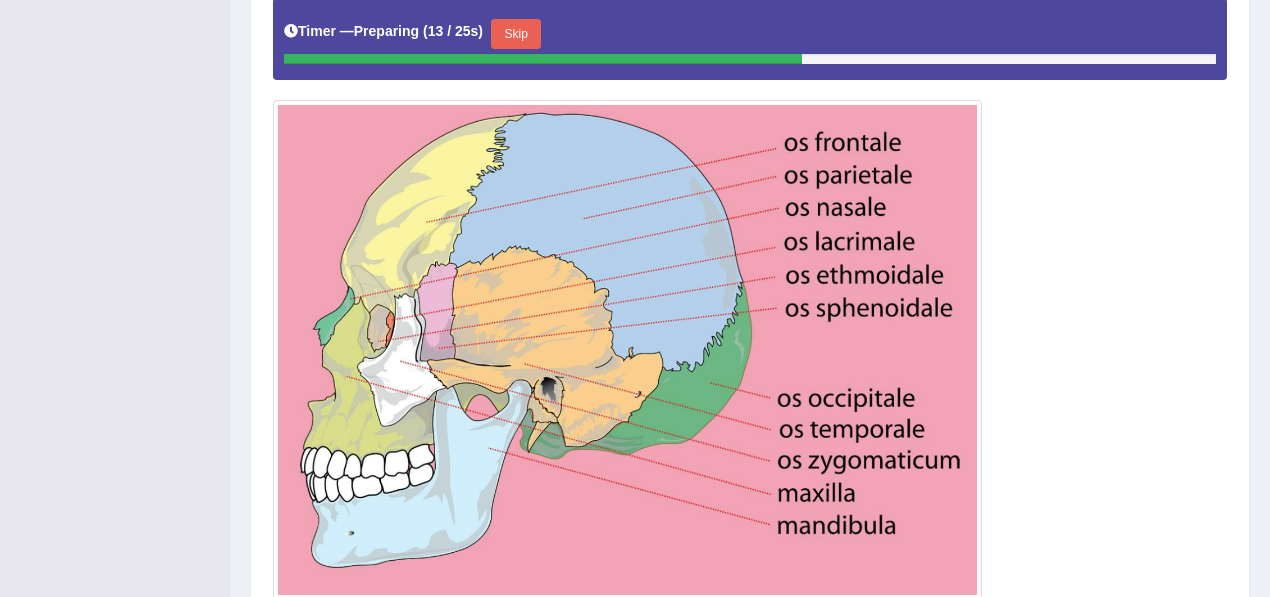 click on "Skip" at bounding box center [516, 34] 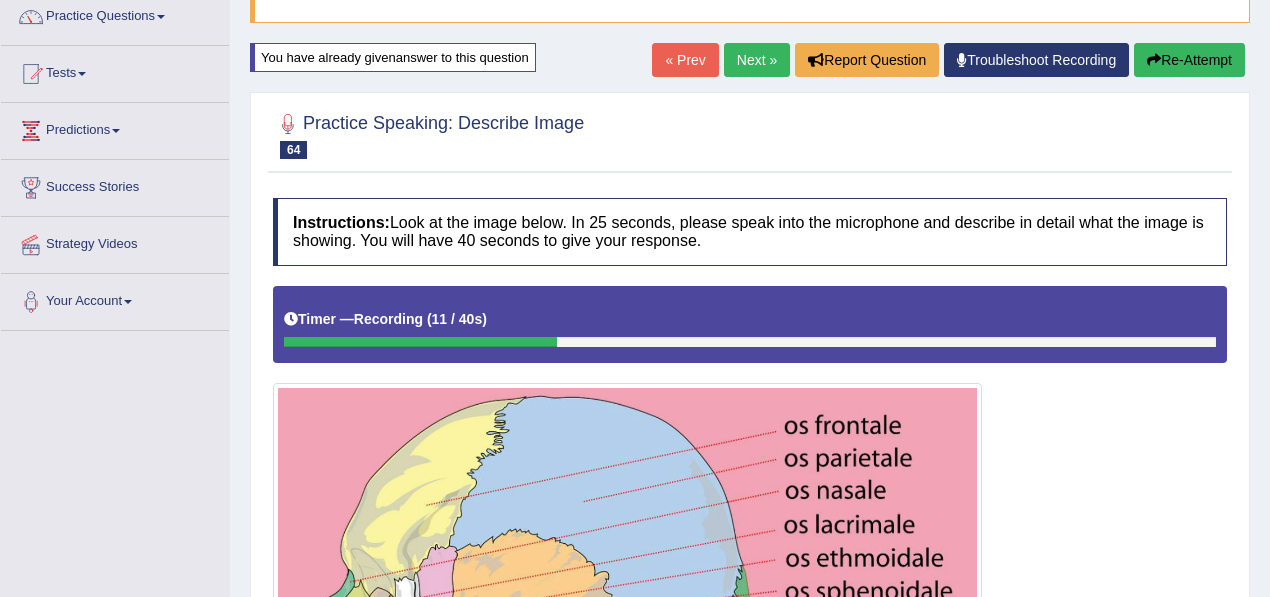 scroll, scrollTop: 171, scrollLeft: 0, axis: vertical 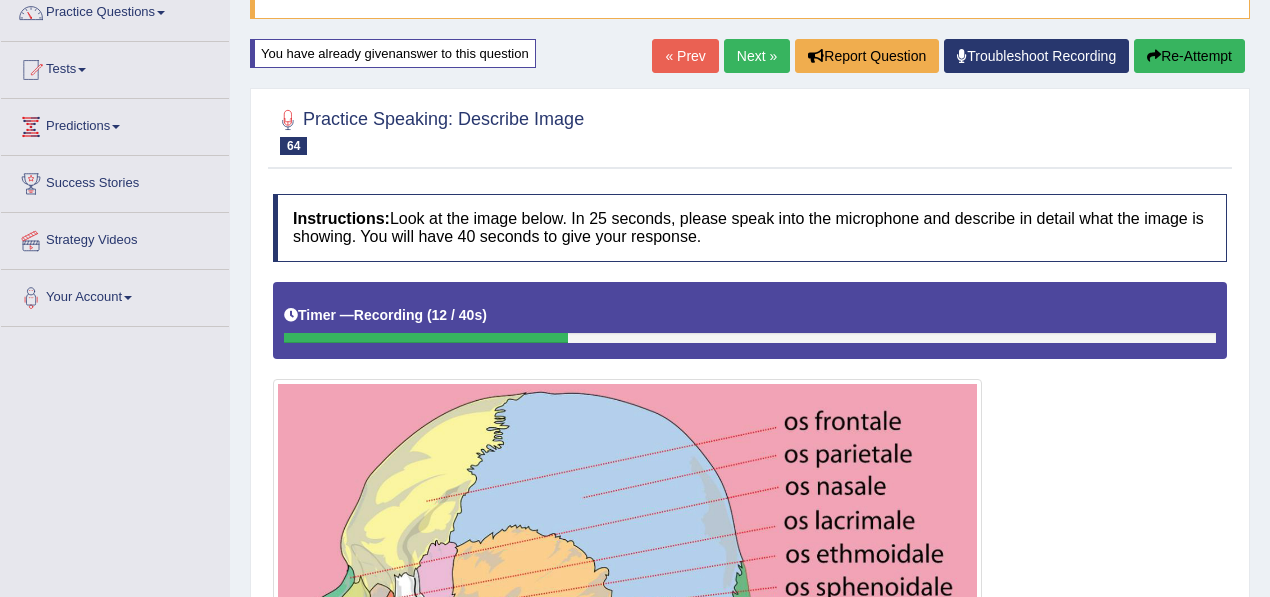 click on "Re-Attempt" at bounding box center [1189, 56] 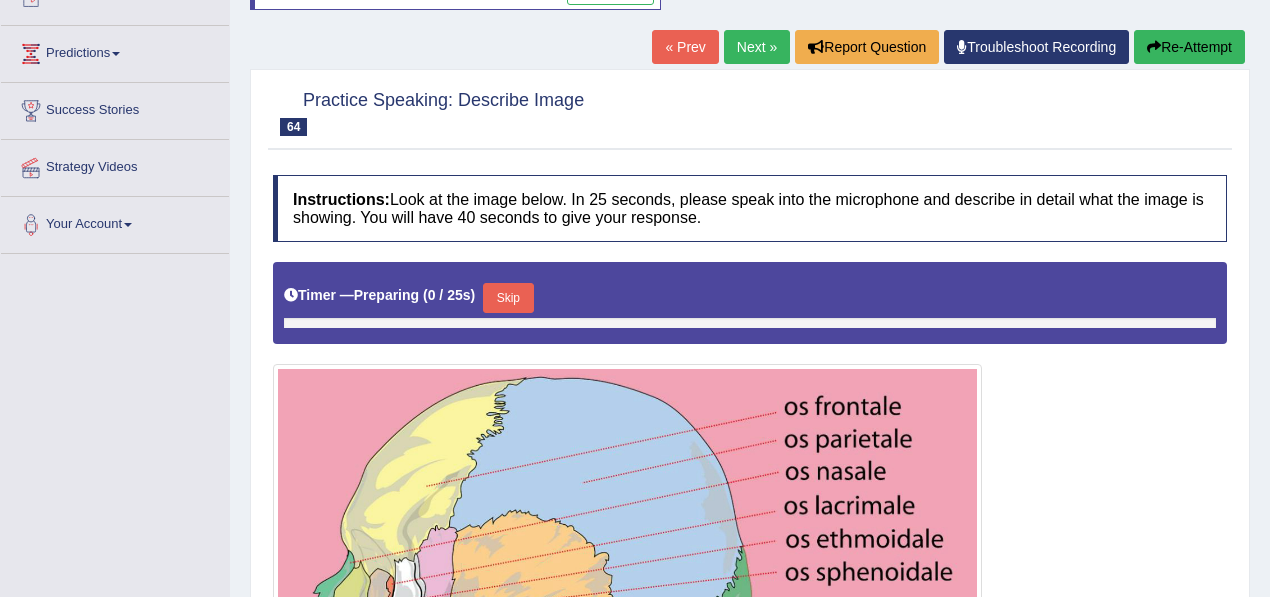 scroll, scrollTop: 0, scrollLeft: 0, axis: both 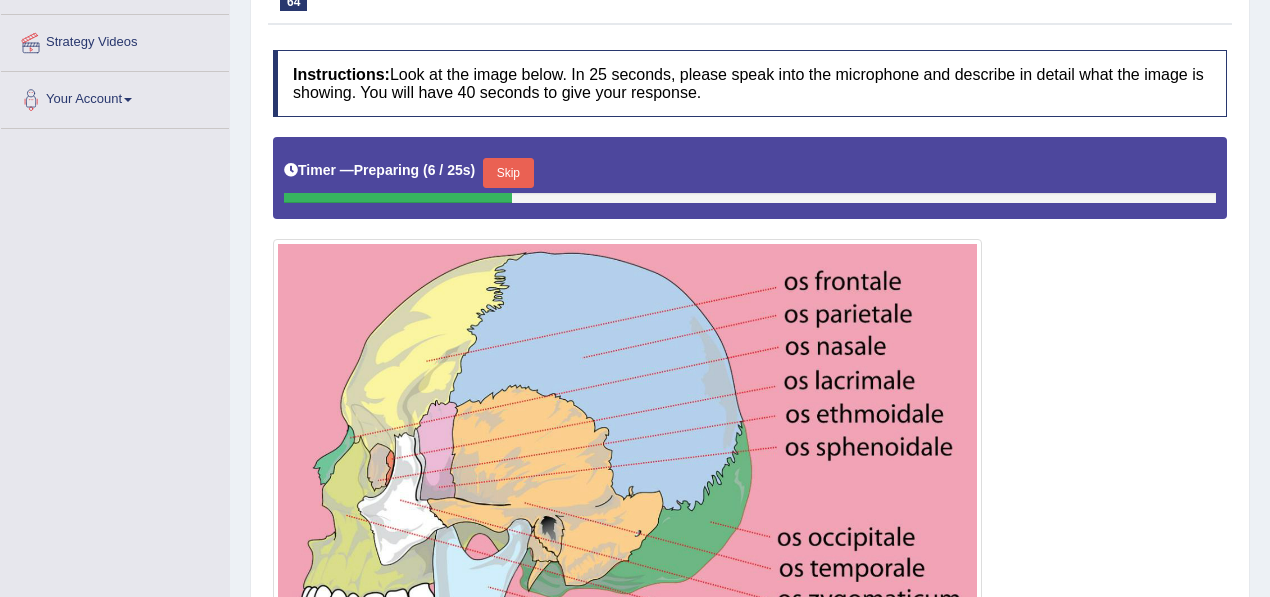 click on "Skip" at bounding box center (508, 173) 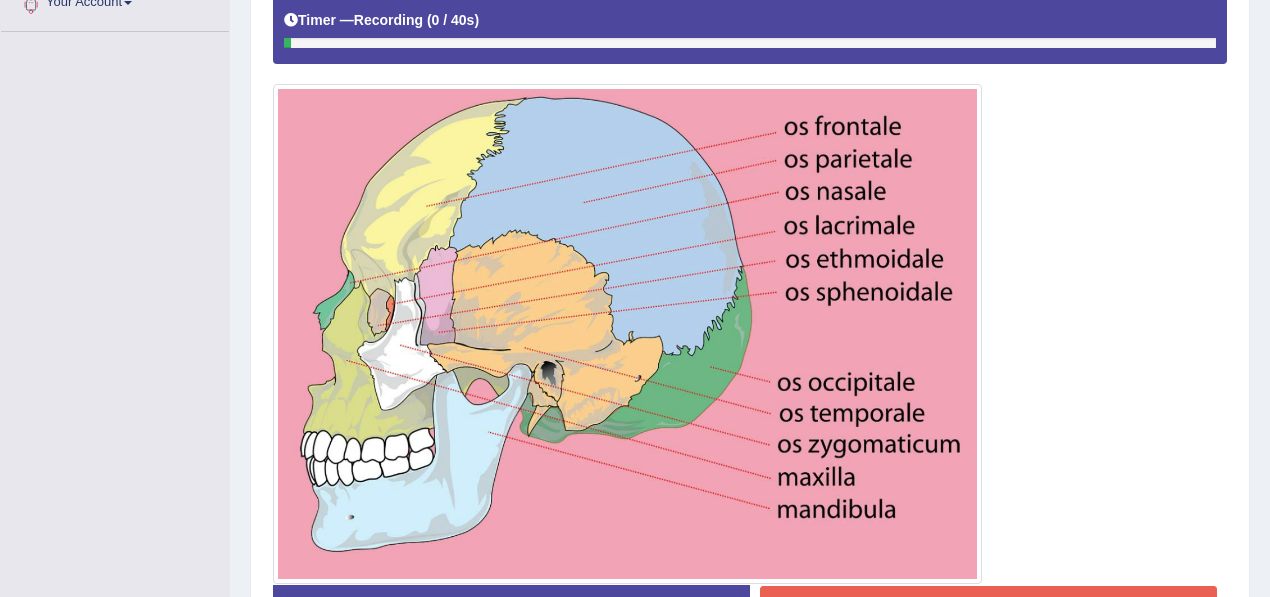 scroll, scrollTop: 484, scrollLeft: 0, axis: vertical 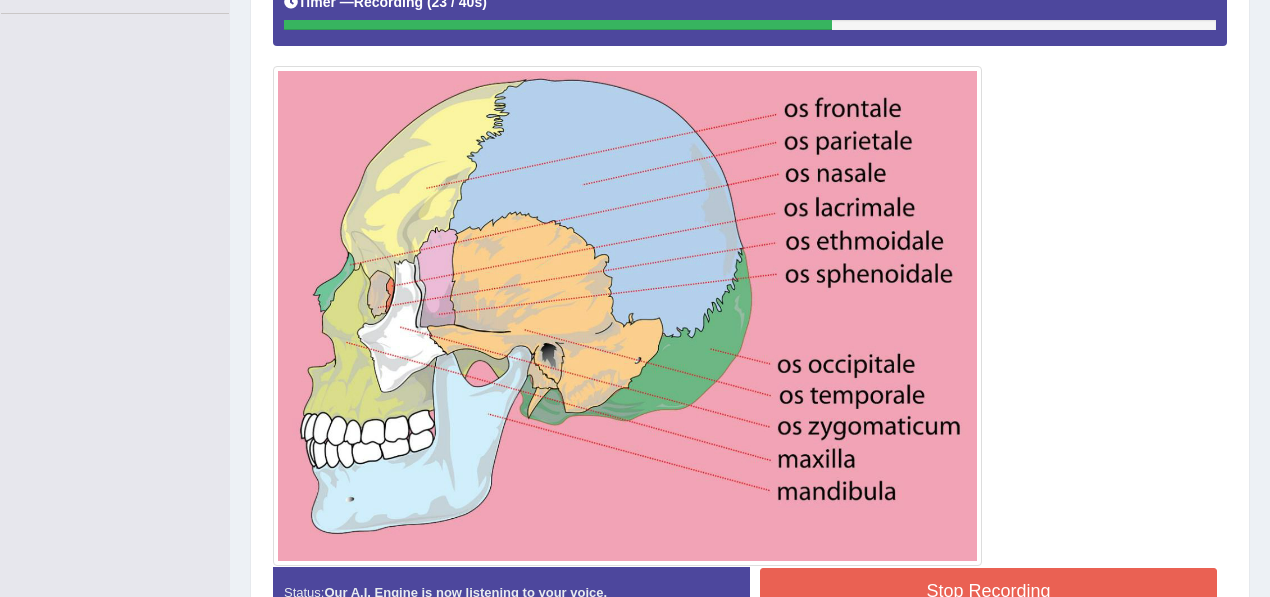 click on "Stop Recording" at bounding box center (988, 591) 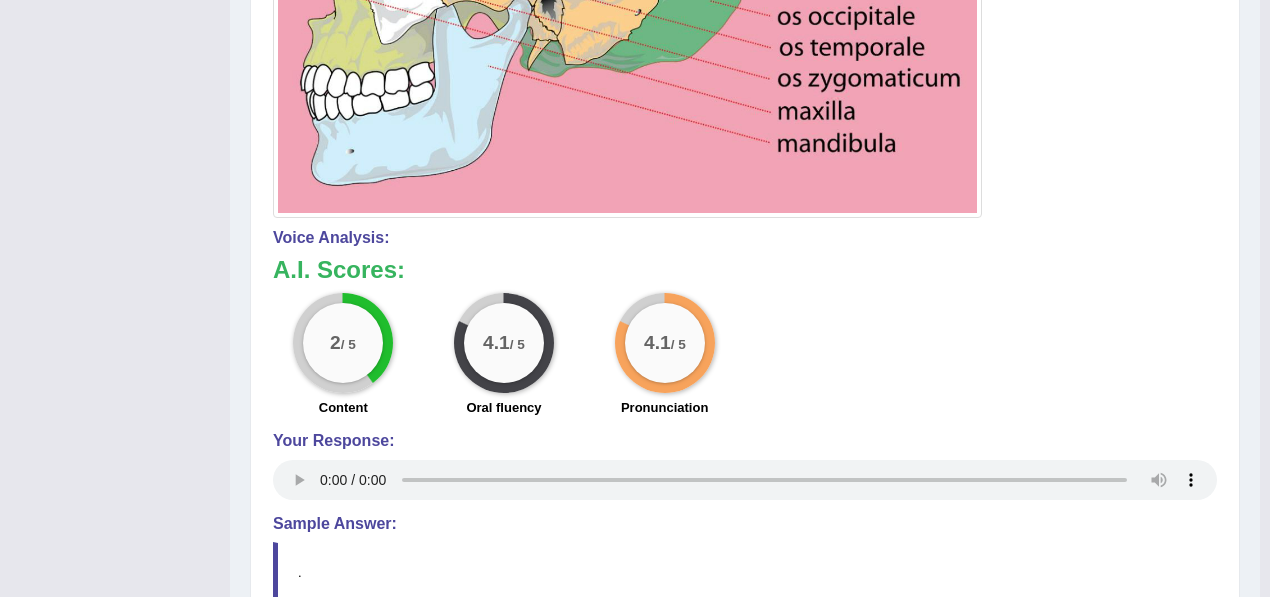 scroll, scrollTop: 901, scrollLeft: 0, axis: vertical 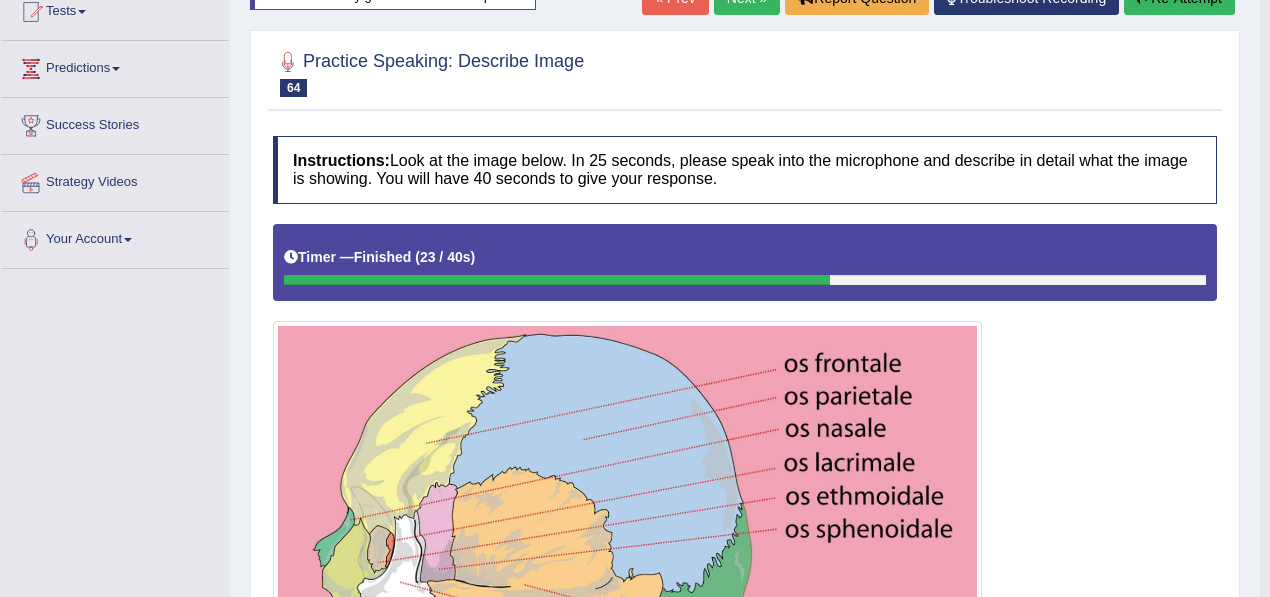 click at bounding box center (745, 522) 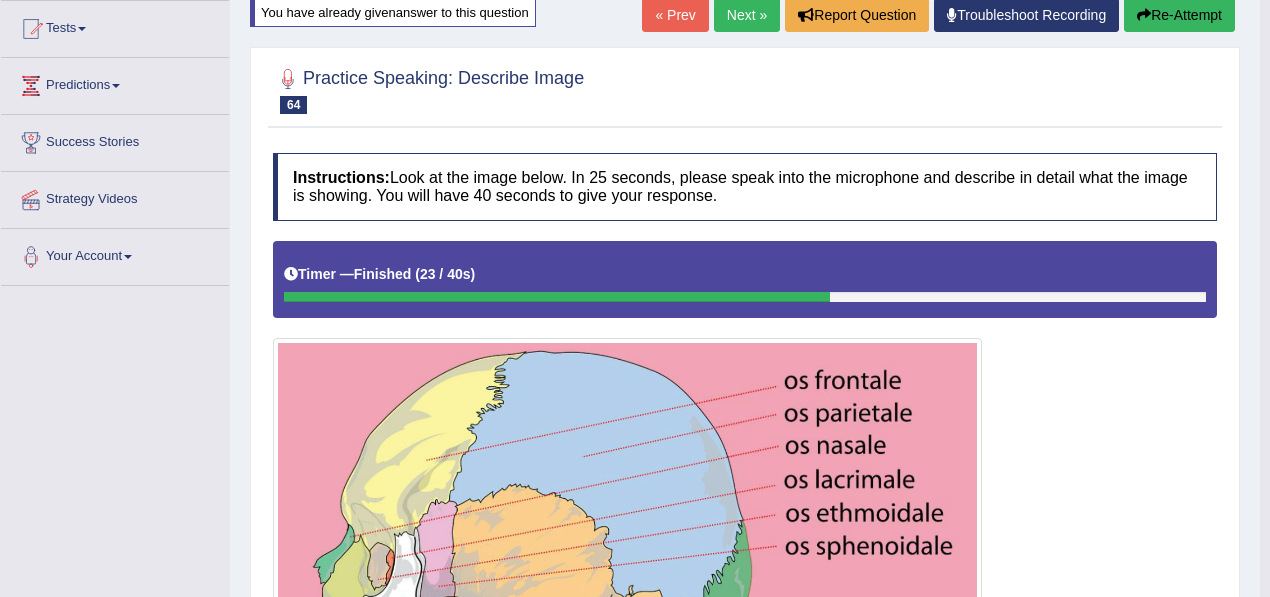 scroll, scrollTop: 200, scrollLeft: 0, axis: vertical 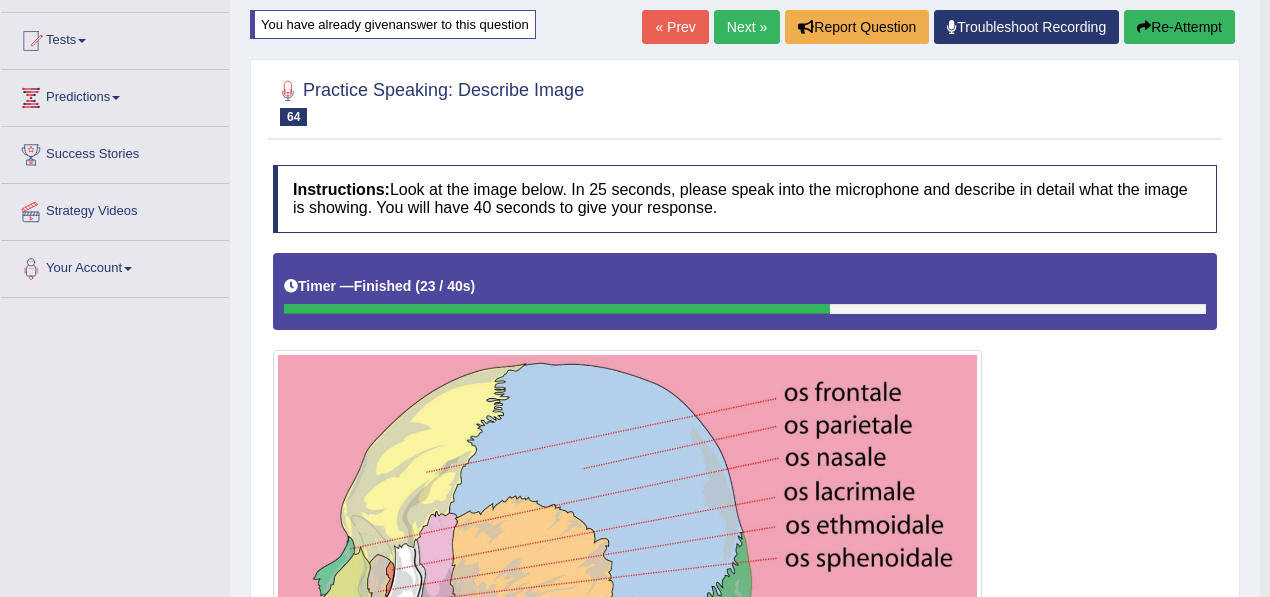 click on "Next »" at bounding box center [747, 27] 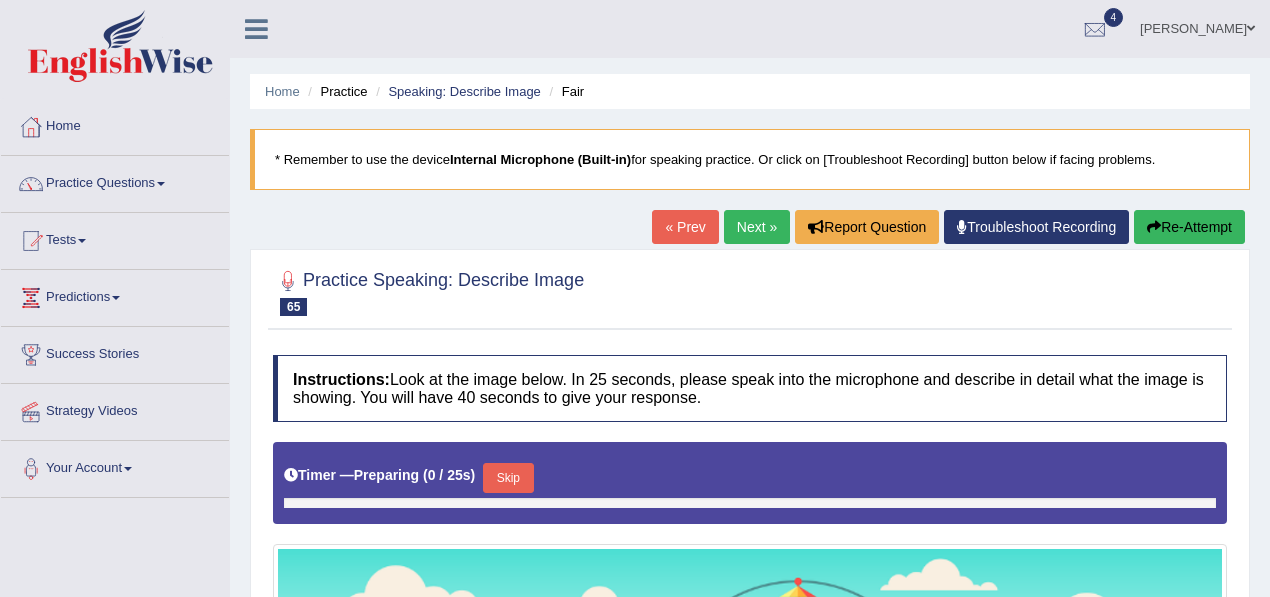 scroll, scrollTop: 0, scrollLeft: 0, axis: both 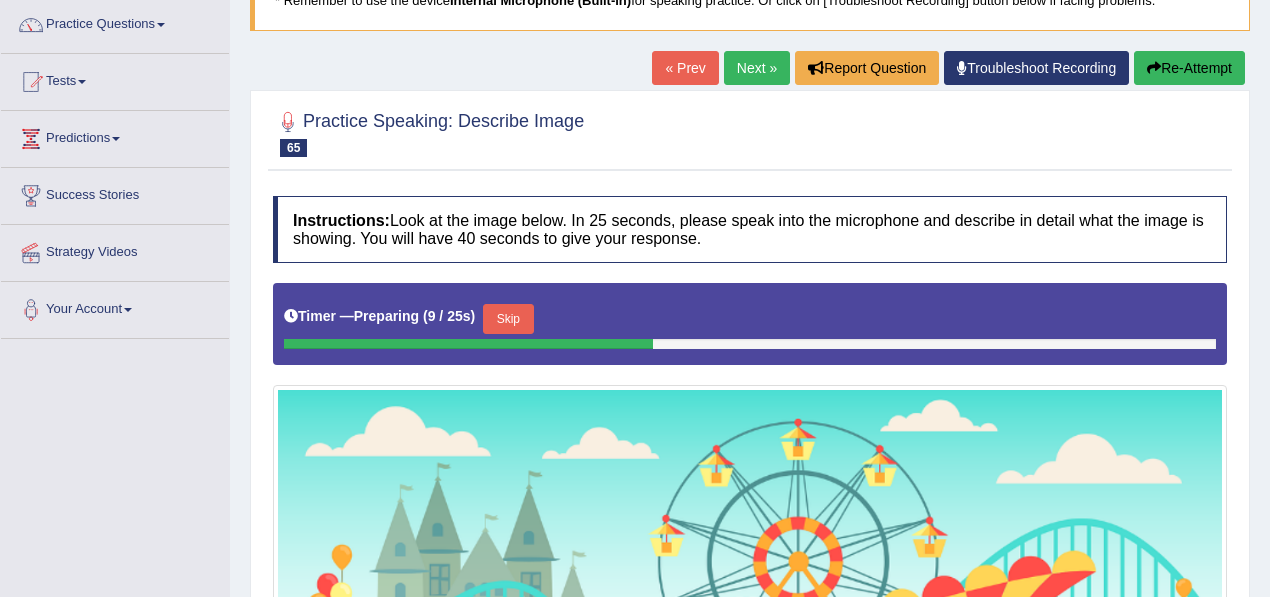 click on "Next »" at bounding box center (757, 68) 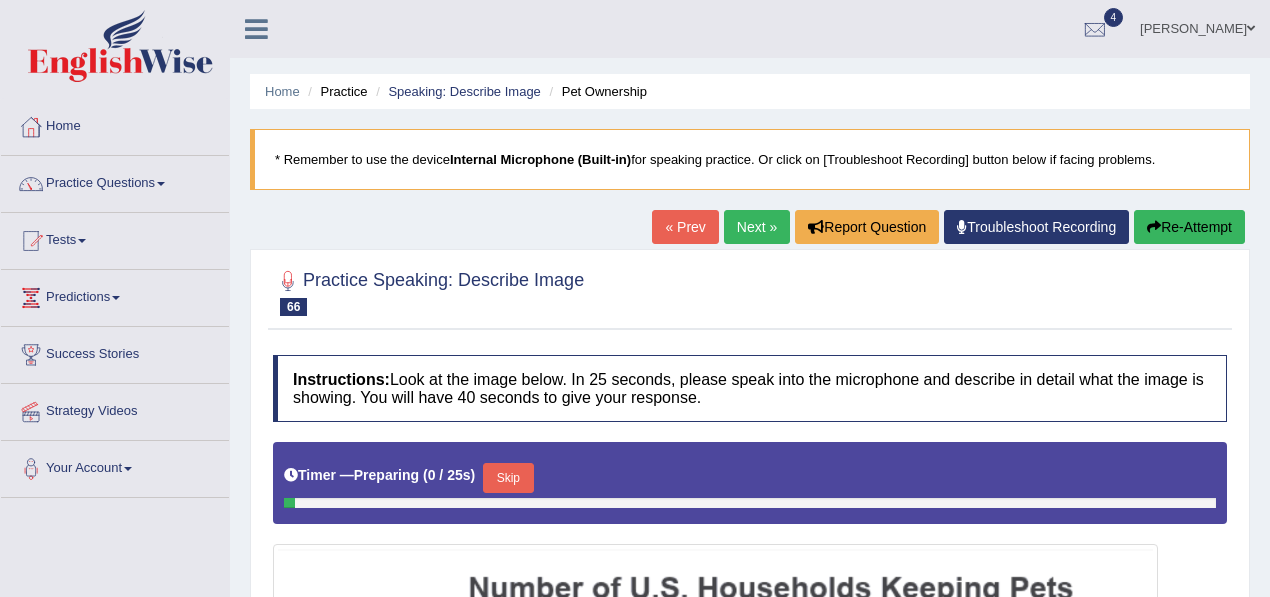 scroll, scrollTop: 0, scrollLeft: 0, axis: both 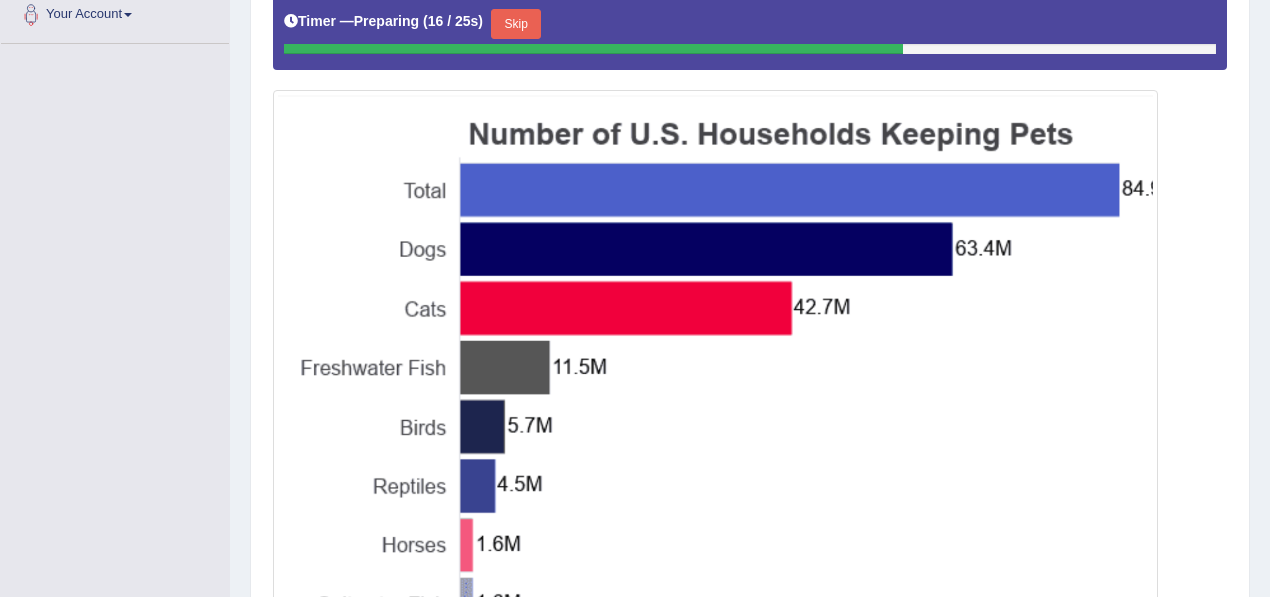 click on "Skip" at bounding box center [516, 24] 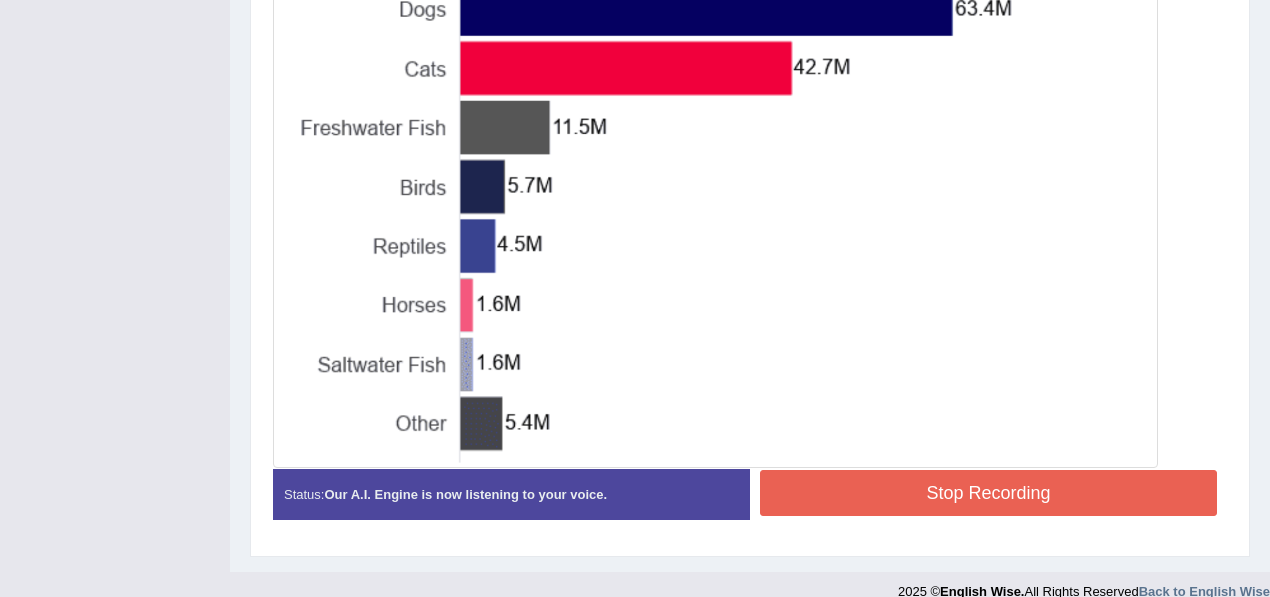 scroll, scrollTop: 710, scrollLeft: 0, axis: vertical 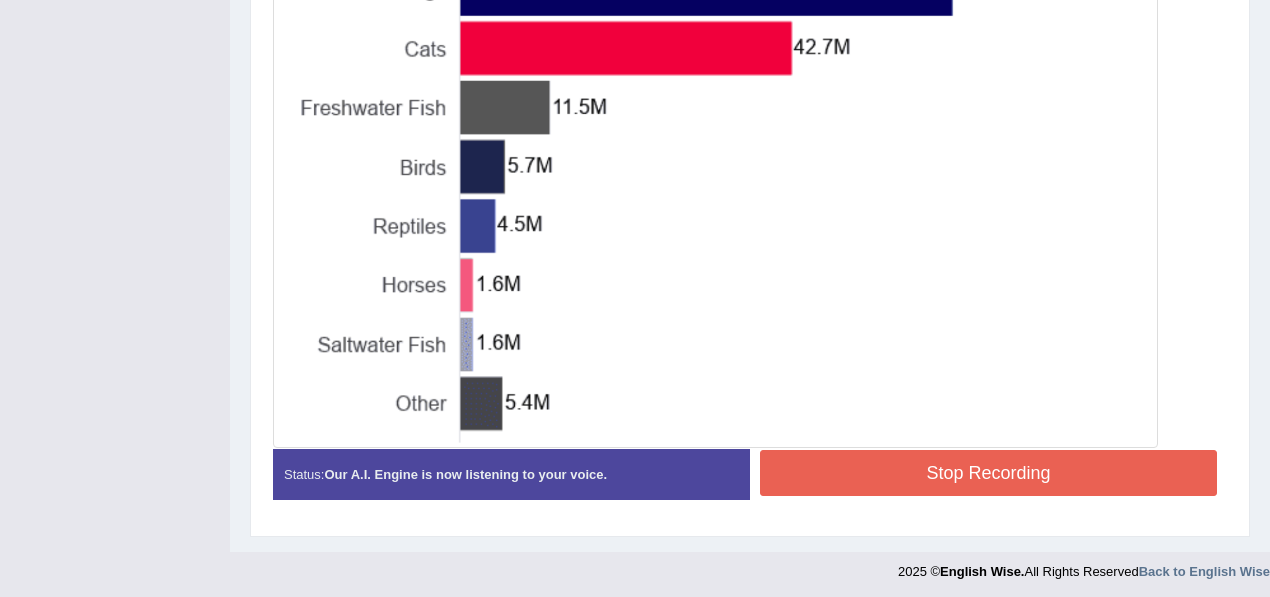 click on "Stop Recording" at bounding box center [988, 473] 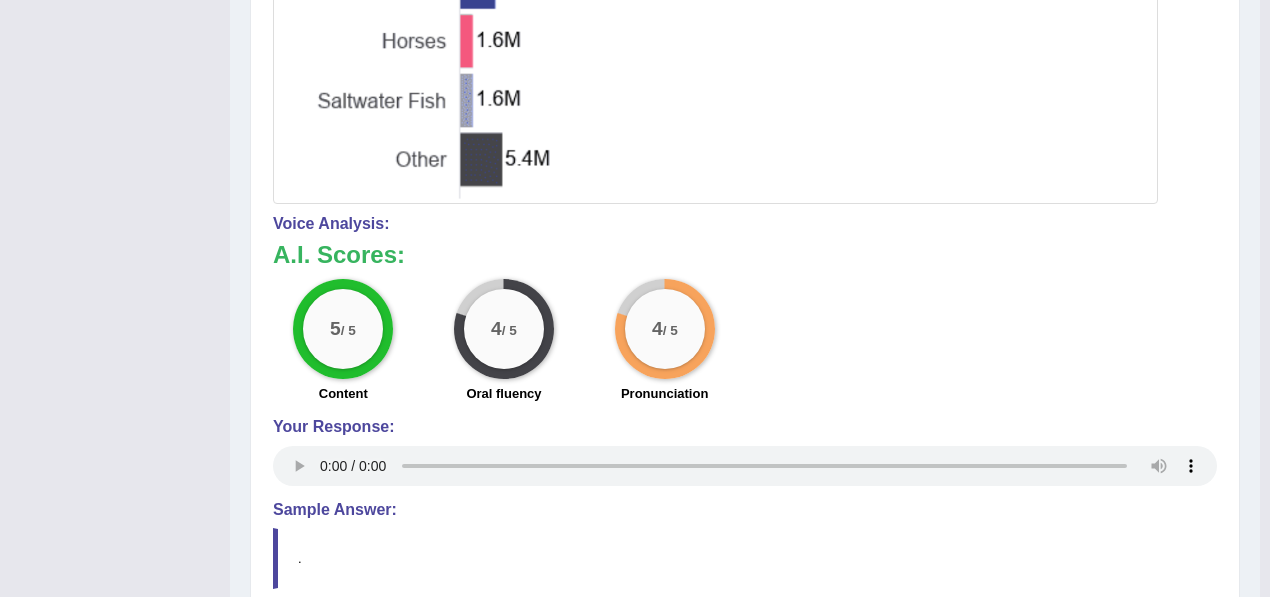 scroll, scrollTop: 956, scrollLeft: 0, axis: vertical 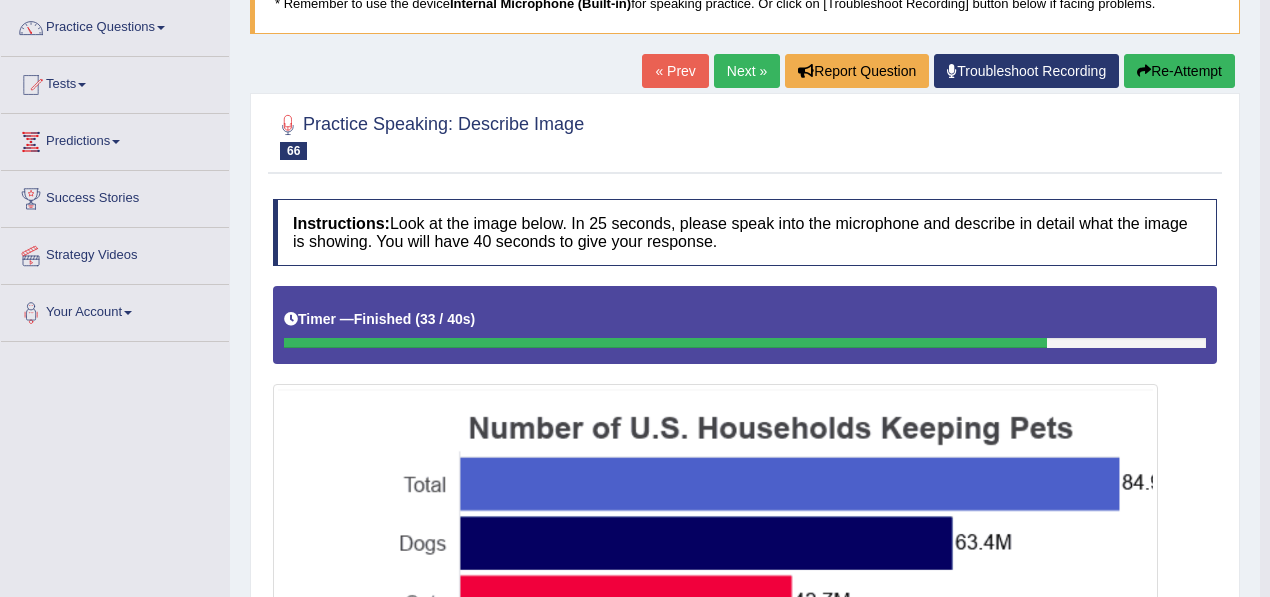 click on "Re-Attempt" at bounding box center (1179, 71) 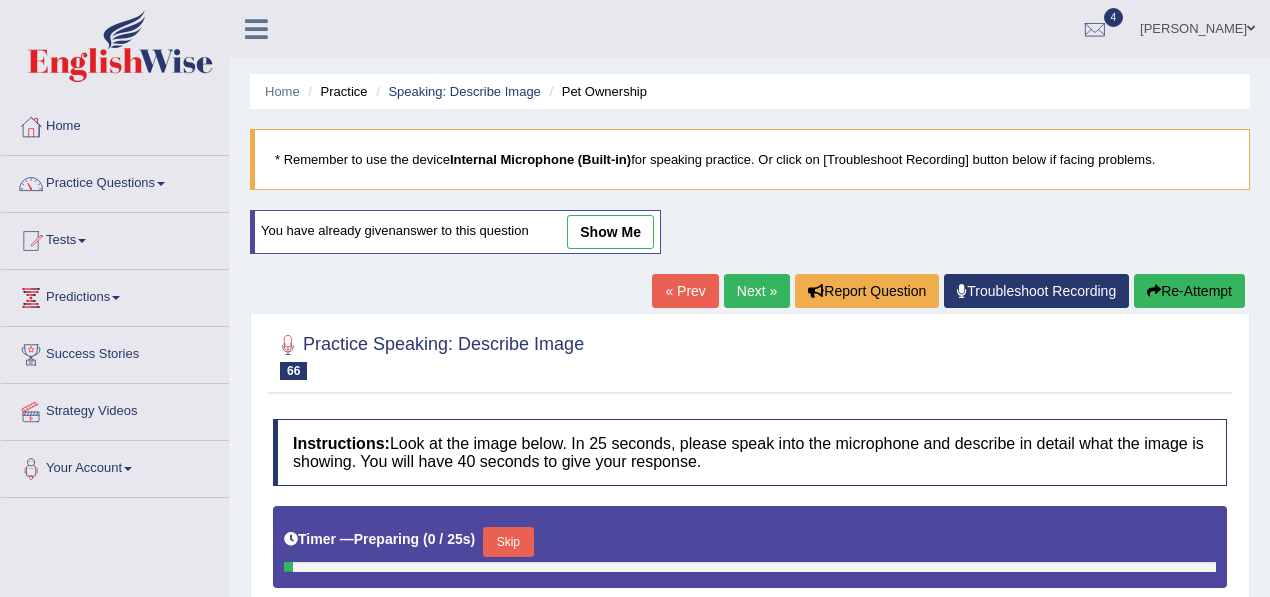 scroll, scrollTop: 322, scrollLeft: 0, axis: vertical 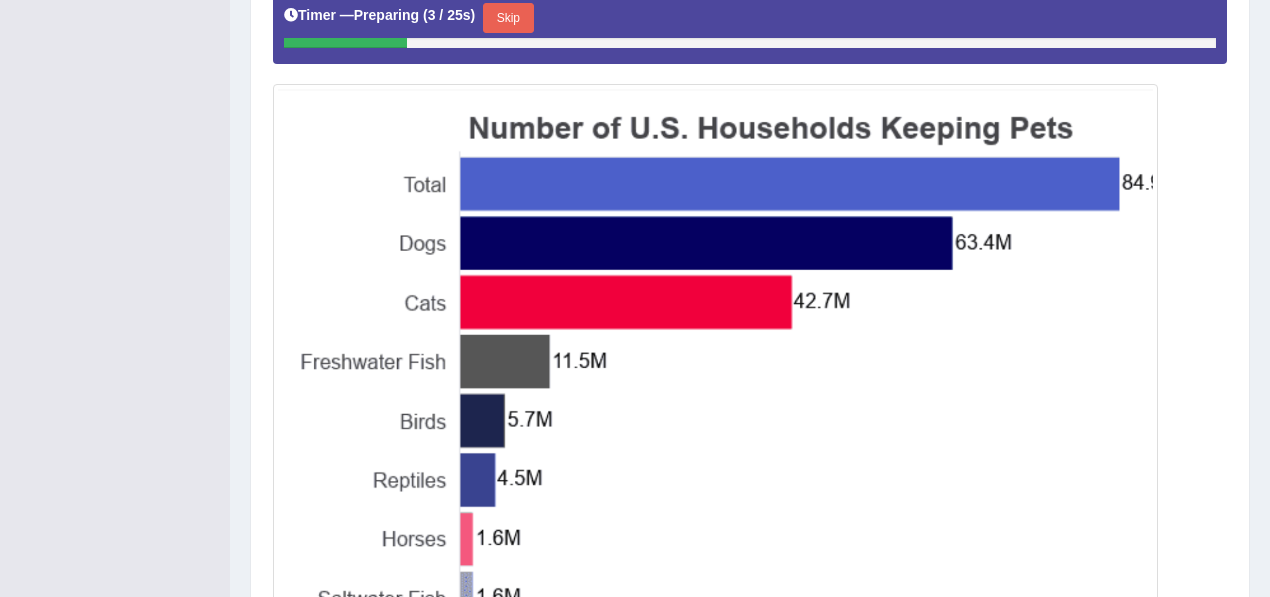 click on "Skip" at bounding box center [508, 18] 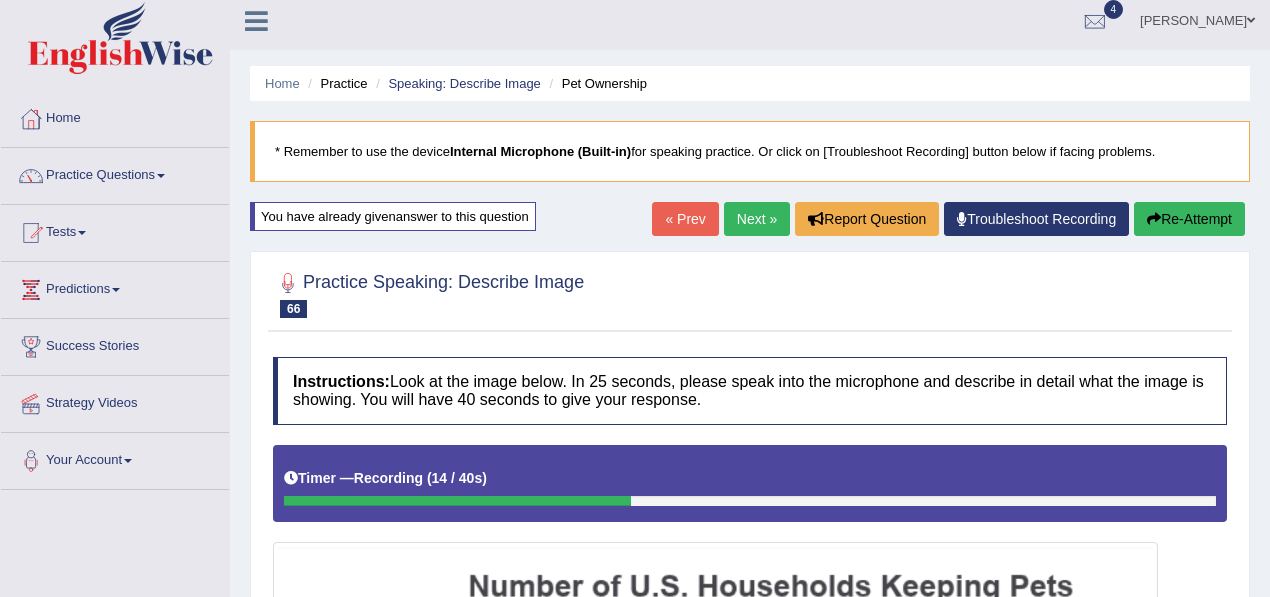 scroll, scrollTop: 0, scrollLeft: 0, axis: both 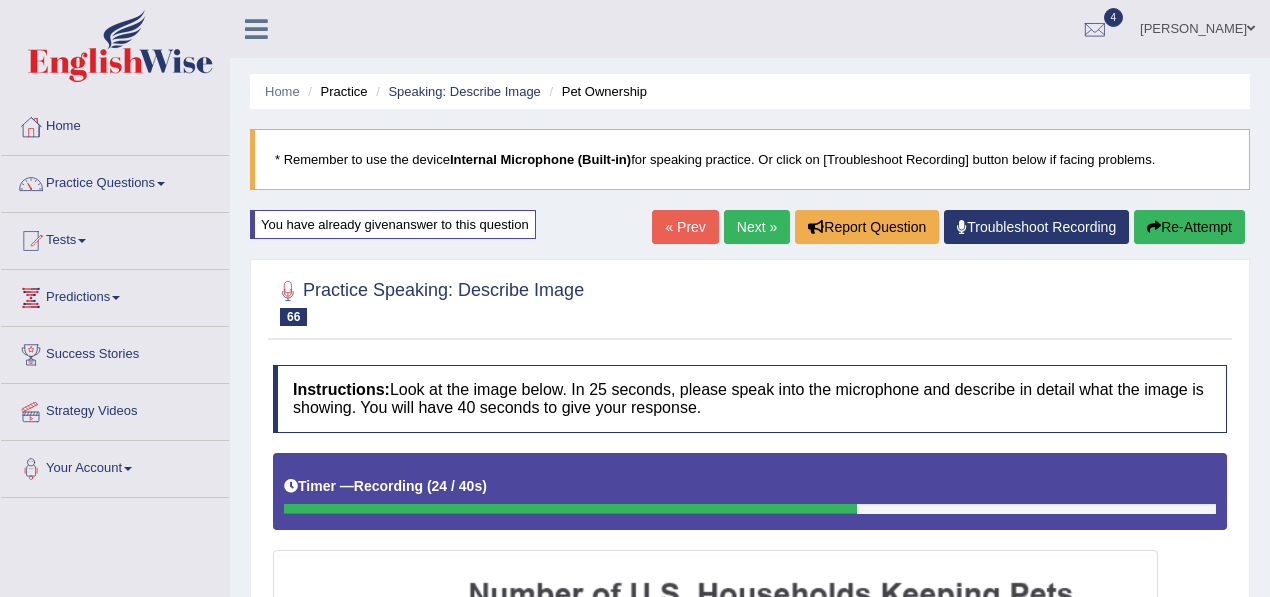 click on "Re-Attempt" at bounding box center (1189, 227) 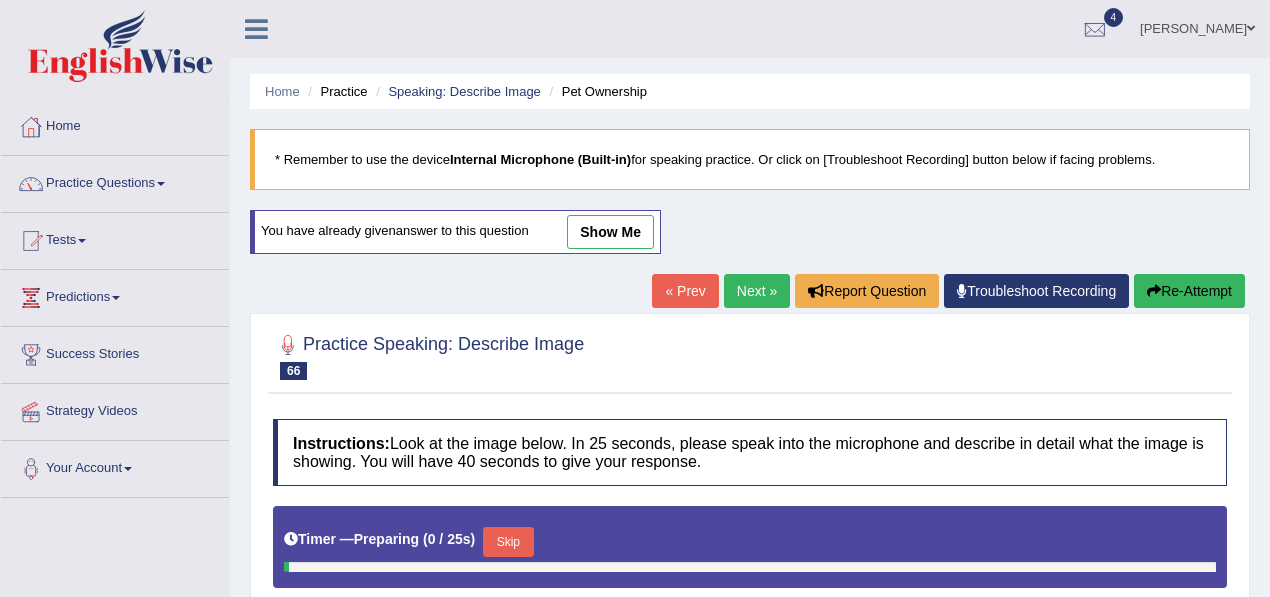 scroll, scrollTop: 214, scrollLeft: 0, axis: vertical 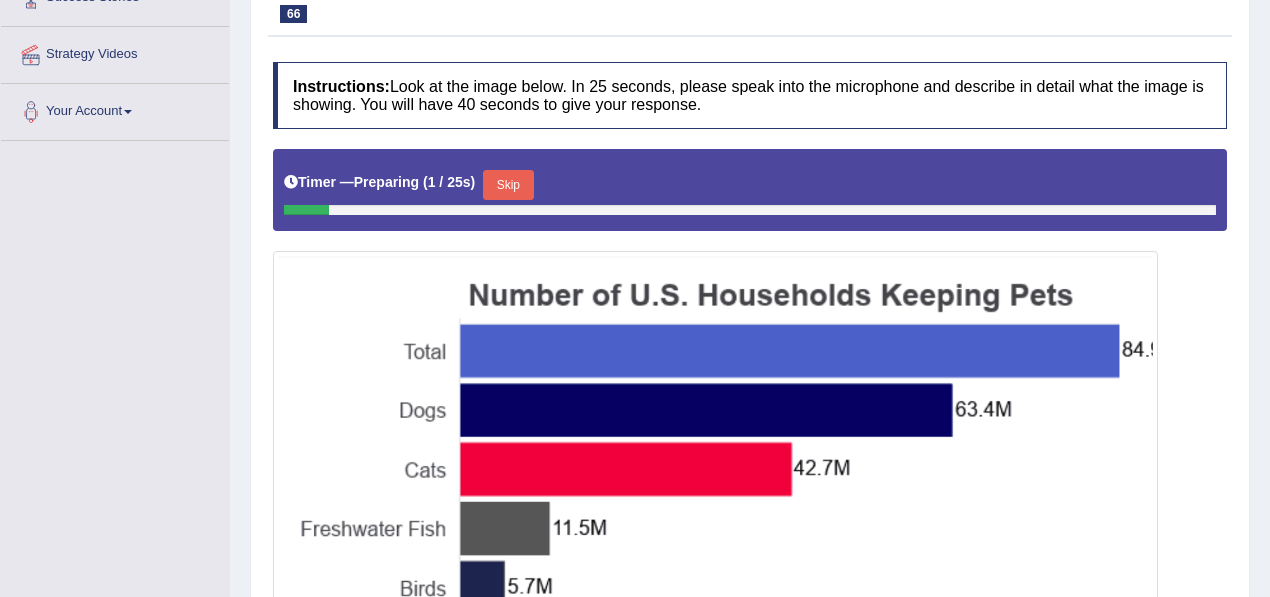 click on "Skip" at bounding box center [508, 185] 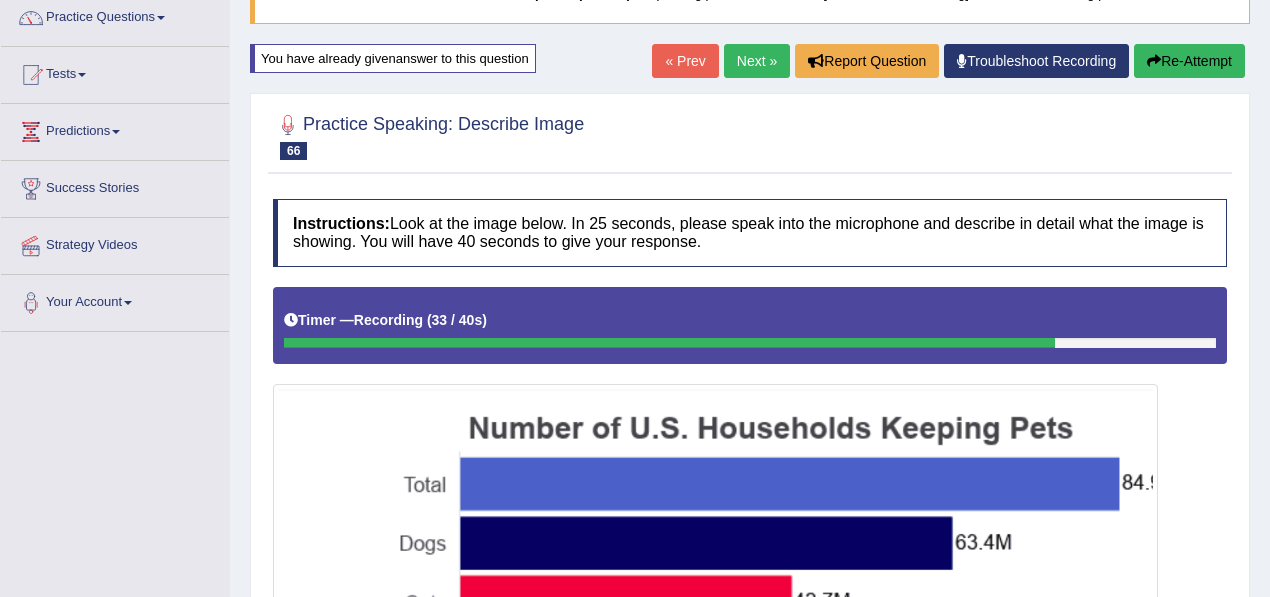 scroll, scrollTop: 172, scrollLeft: 0, axis: vertical 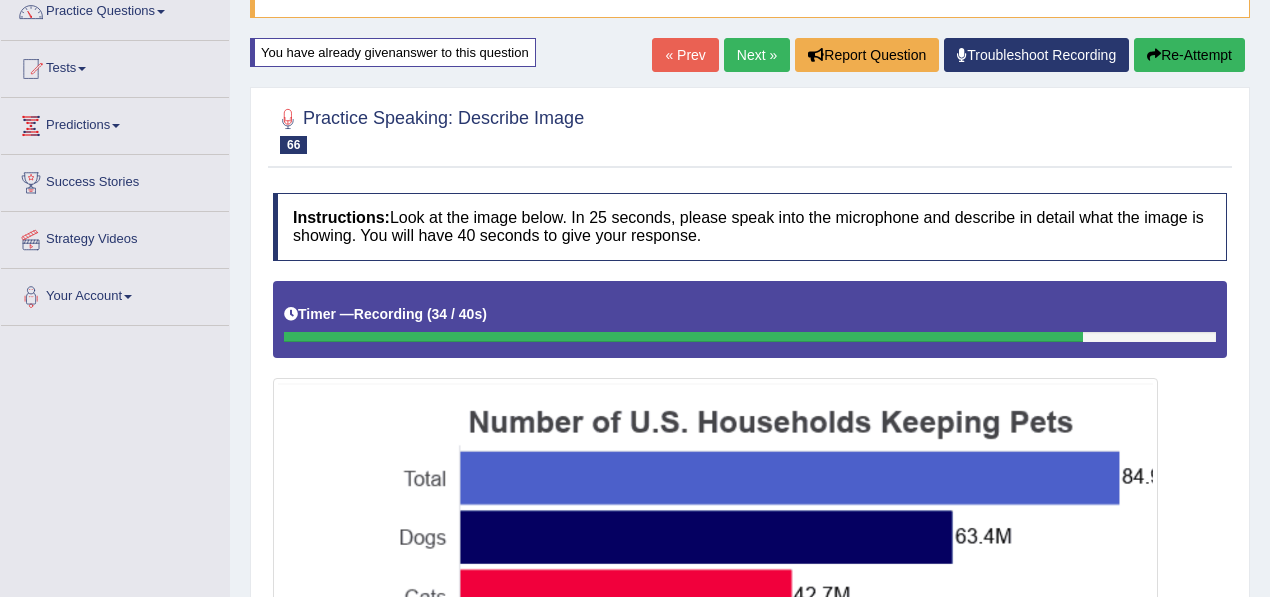 click on "Re-Attempt" at bounding box center (1189, 55) 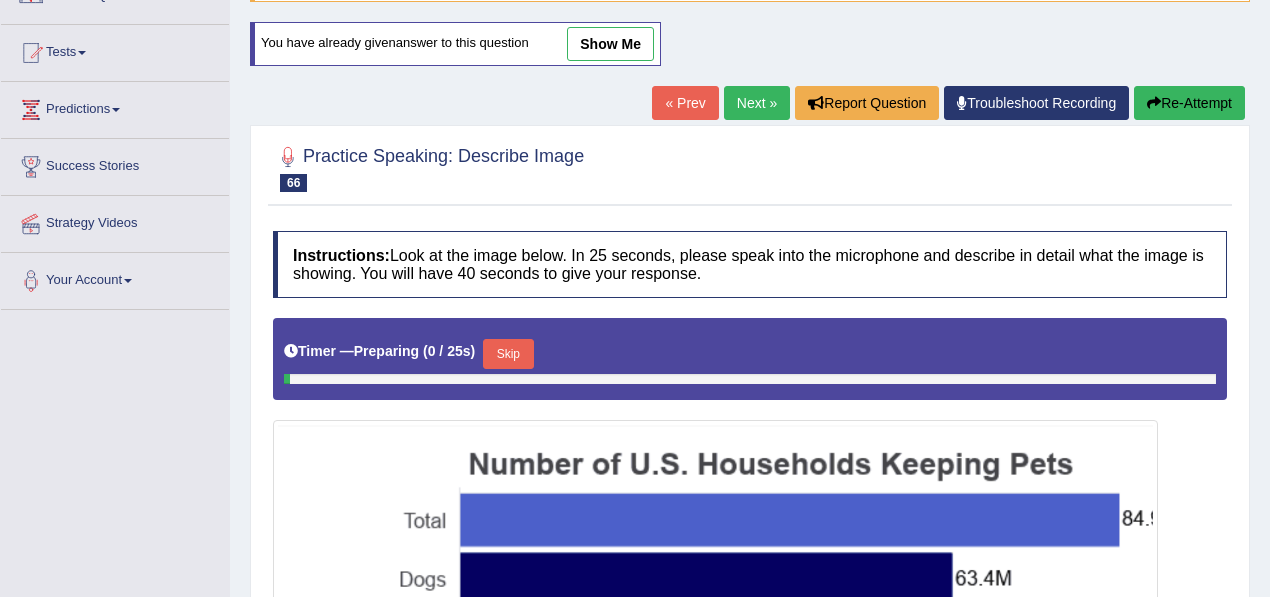 scroll, scrollTop: 172, scrollLeft: 0, axis: vertical 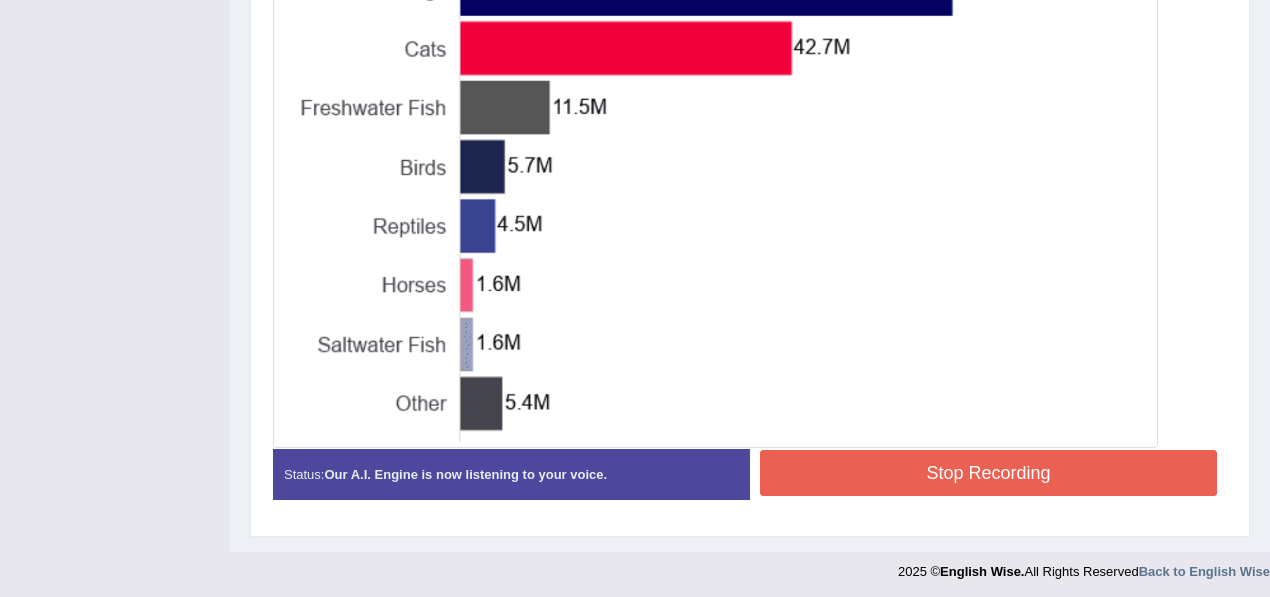 click on "Stop Recording" at bounding box center [988, 473] 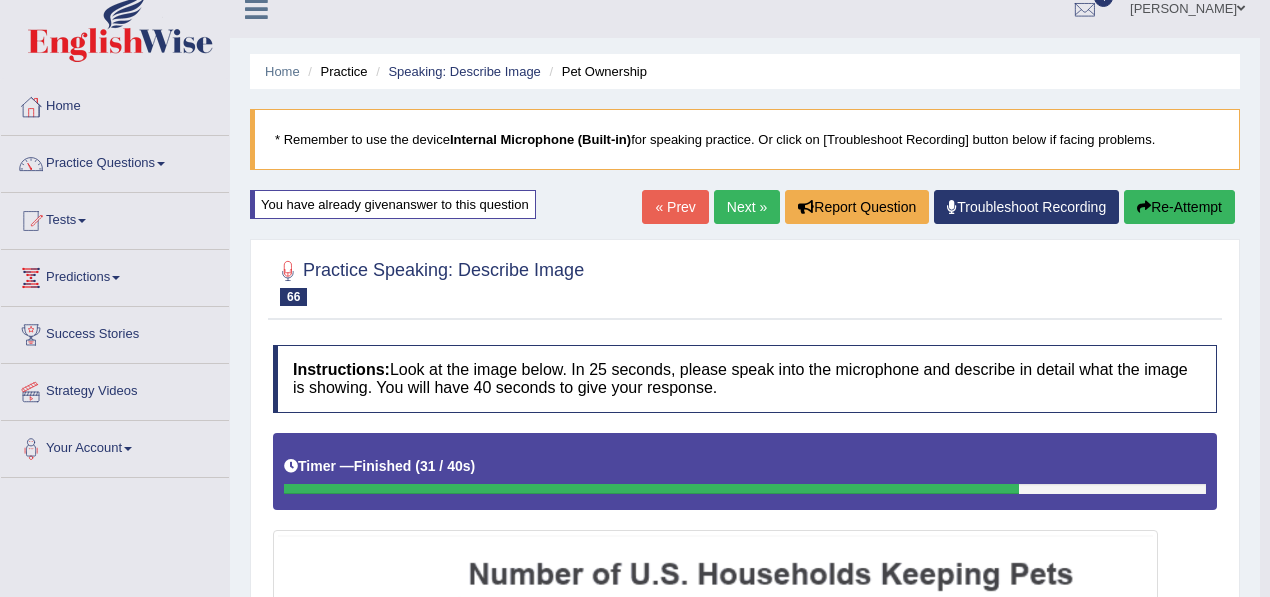 scroll, scrollTop: 14, scrollLeft: 0, axis: vertical 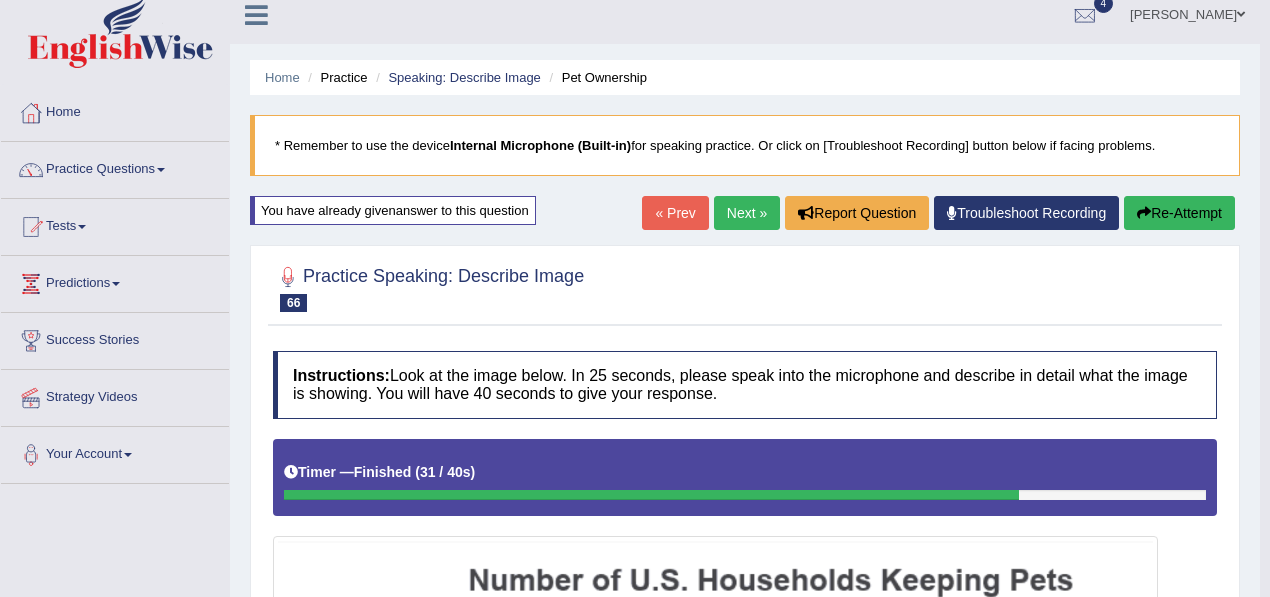 click on "Re-Attempt" at bounding box center (1179, 213) 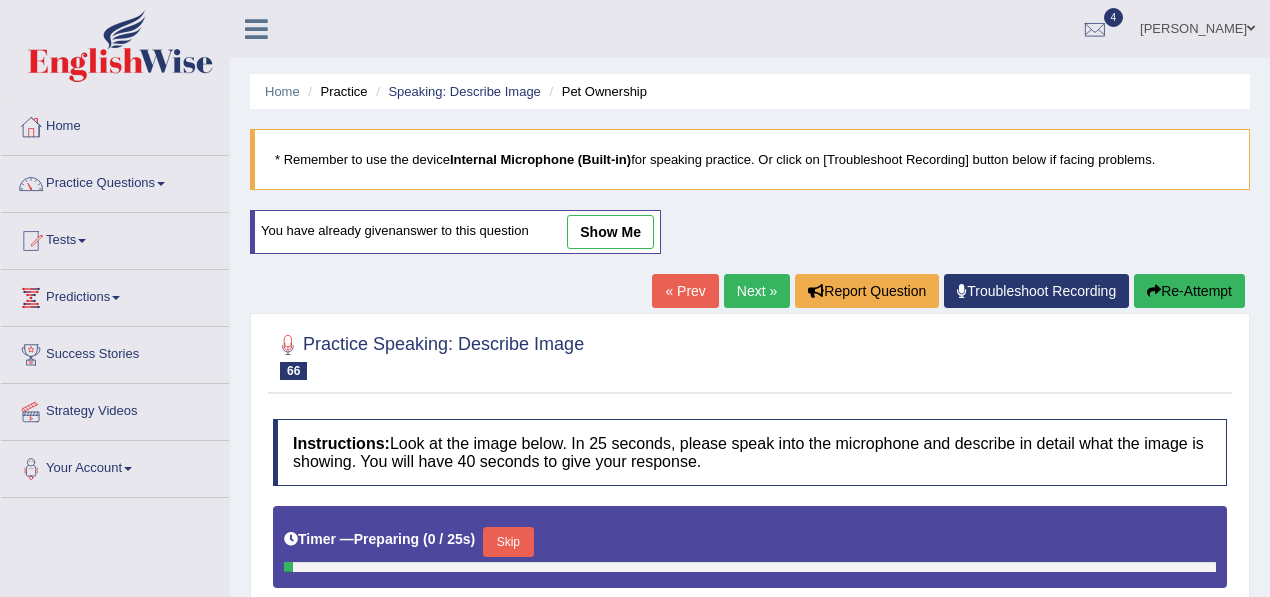 scroll, scrollTop: 14, scrollLeft: 0, axis: vertical 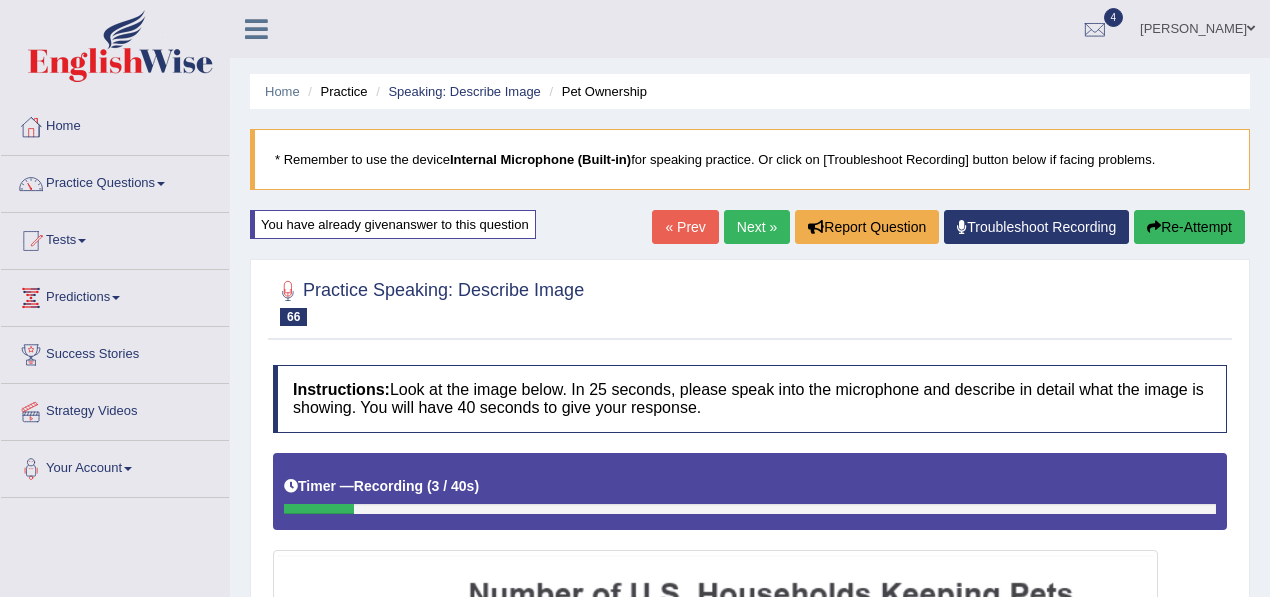 click on "Re-Attempt" at bounding box center (1189, 227) 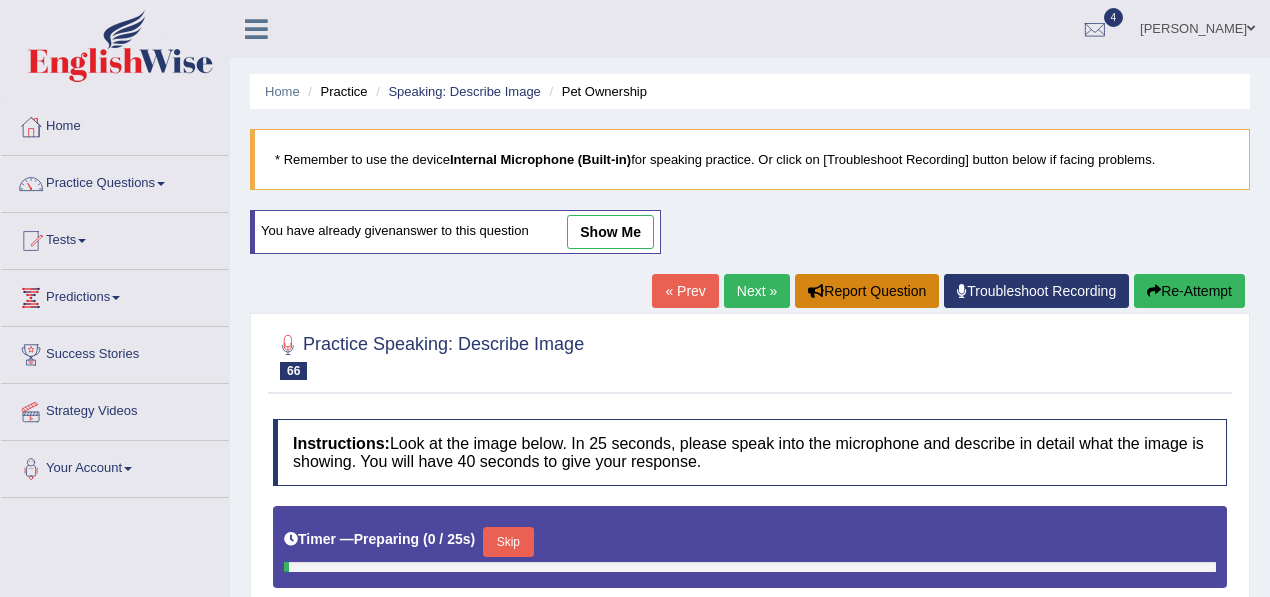 scroll, scrollTop: 171, scrollLeft: 0, axis: vertical 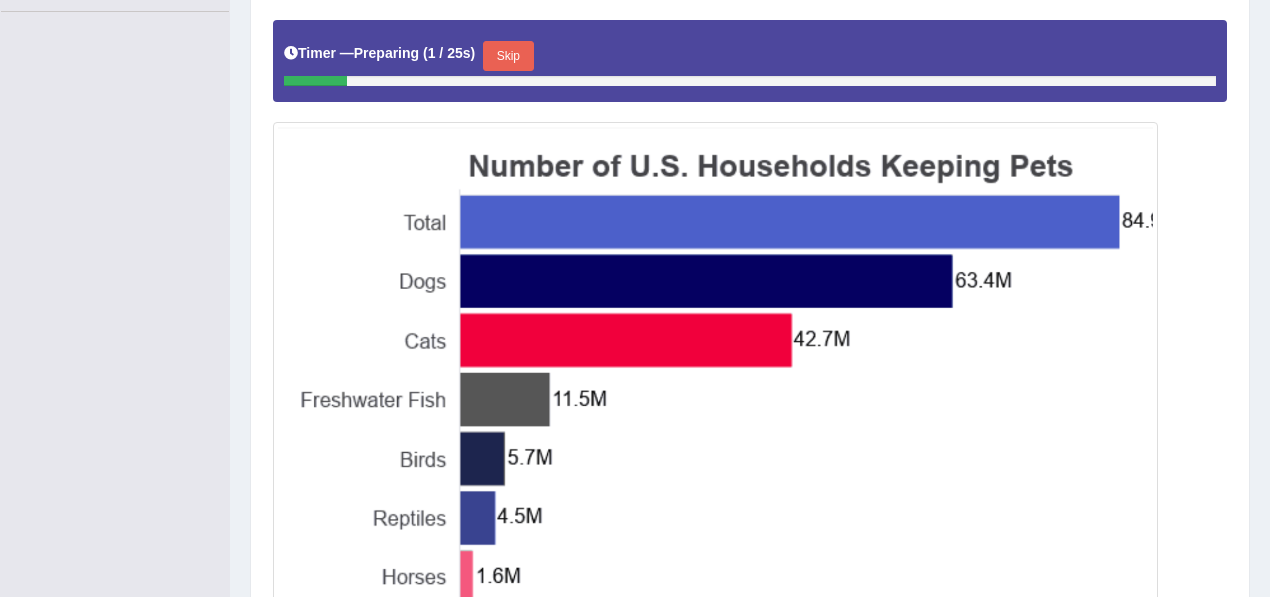 click on "Skip" at bounding box center [508, 56] 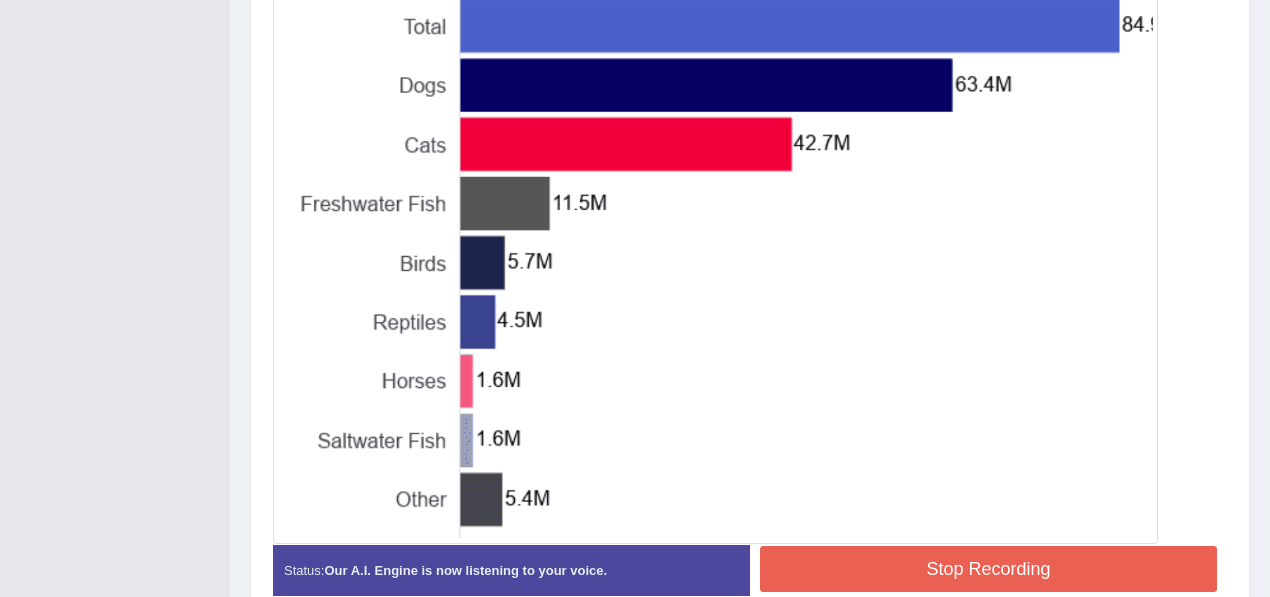 scroll, scrollTop: 720, scrollLeft: 0, axis: vertical 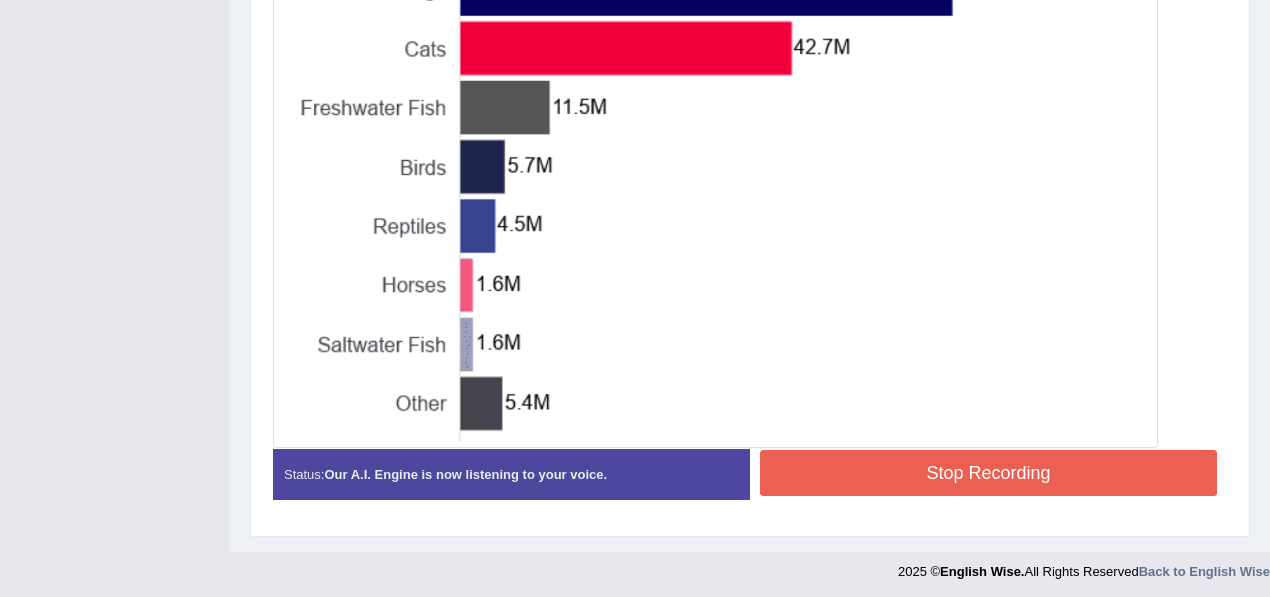 click on "Stop Recording" at bounding box center (988, 473) 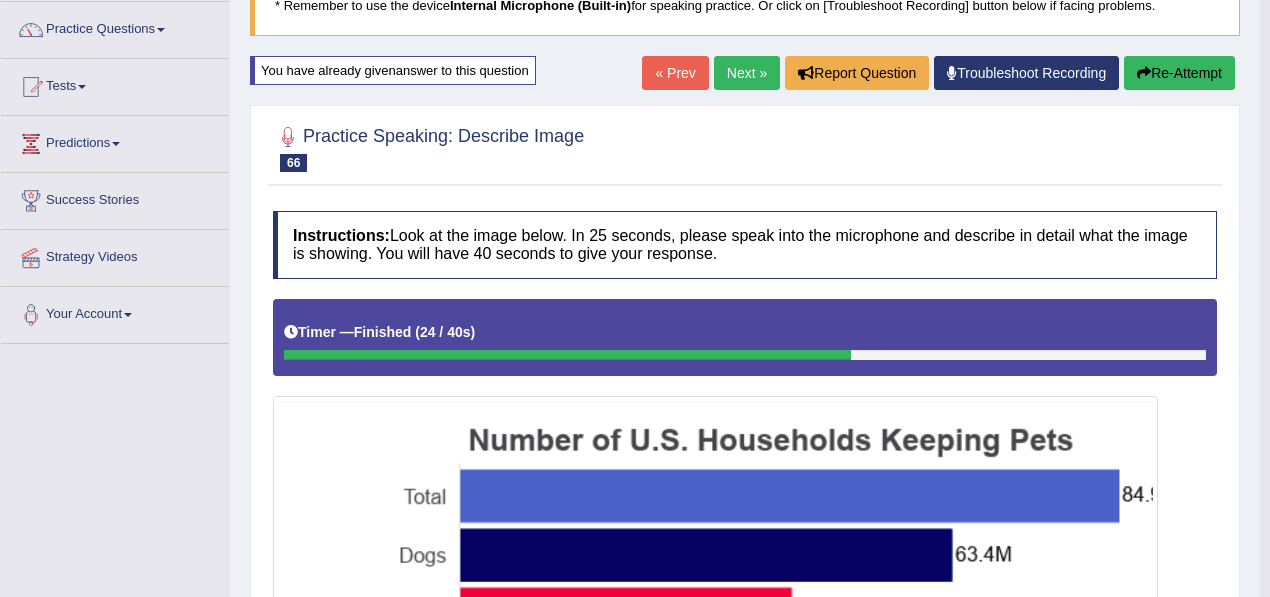 scroll, scrollTop: 54, scrollLeft: 0, axis: vertical 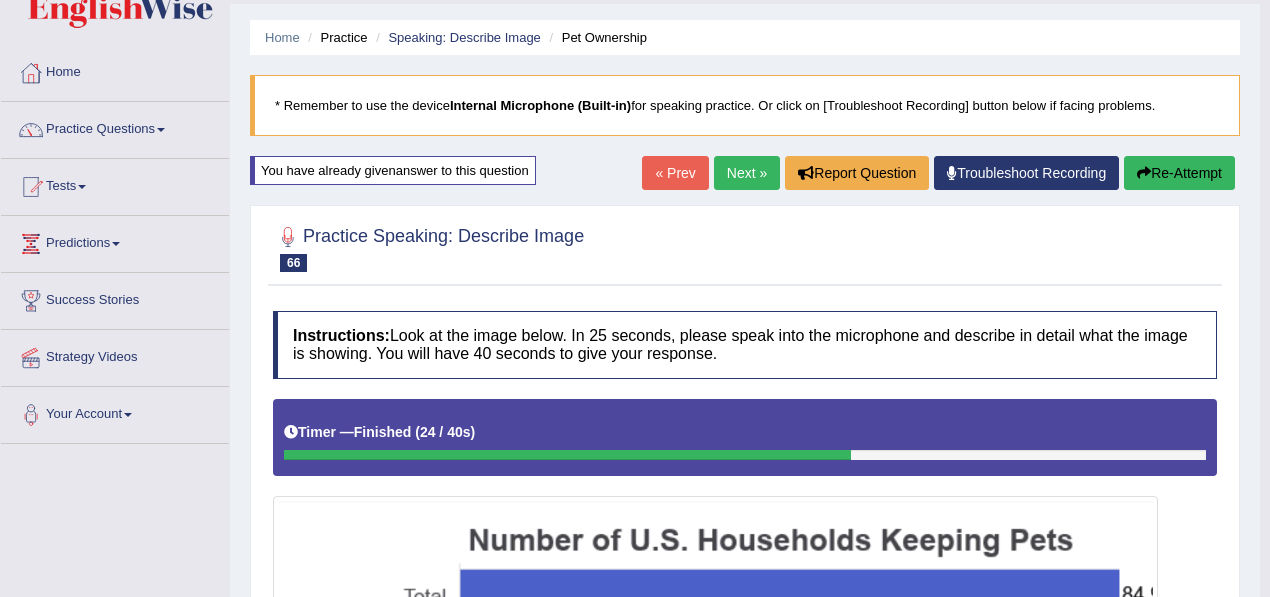click on "Next »" at bounding box center [747, 173] 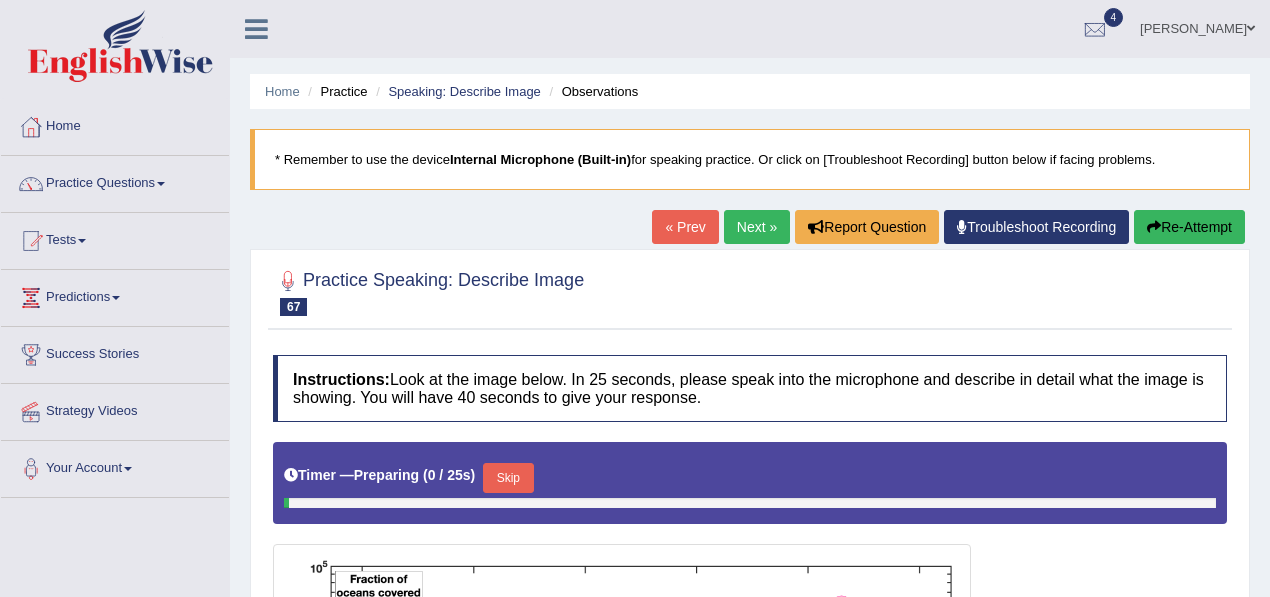 scroll, scrollTop: 132, scrollLeft: 0, axis: vertical 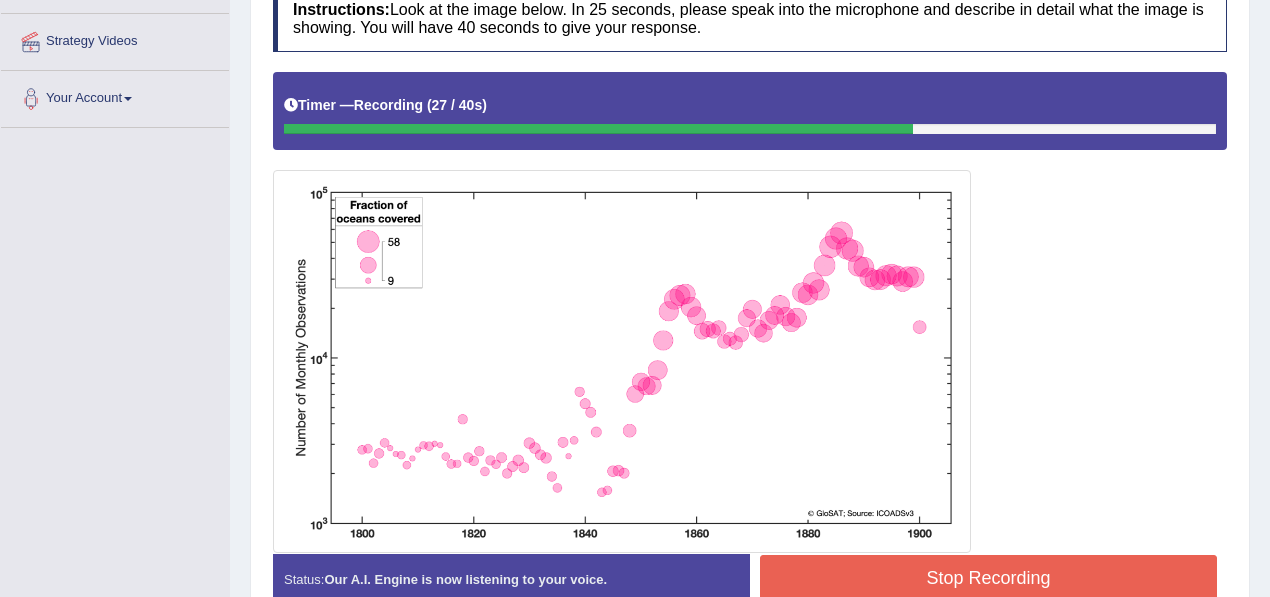 click on "Stop Recording" at bounding box center [988, 578] 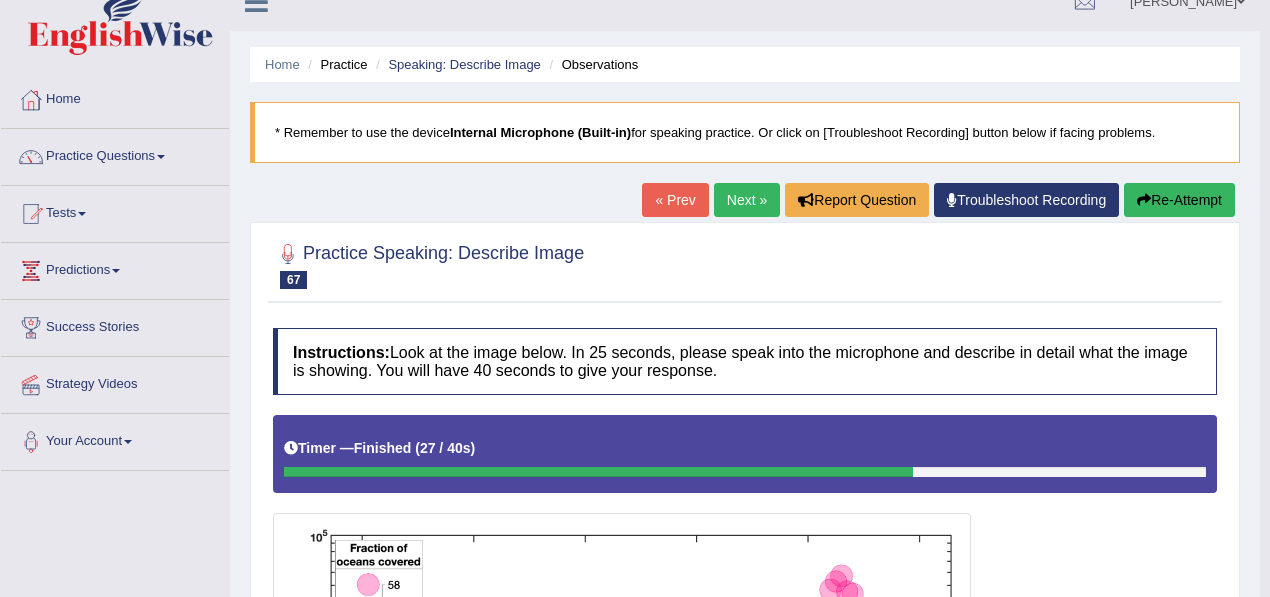 scroll, scrollTop: 18, scrollLeft: 0, axis: vertical 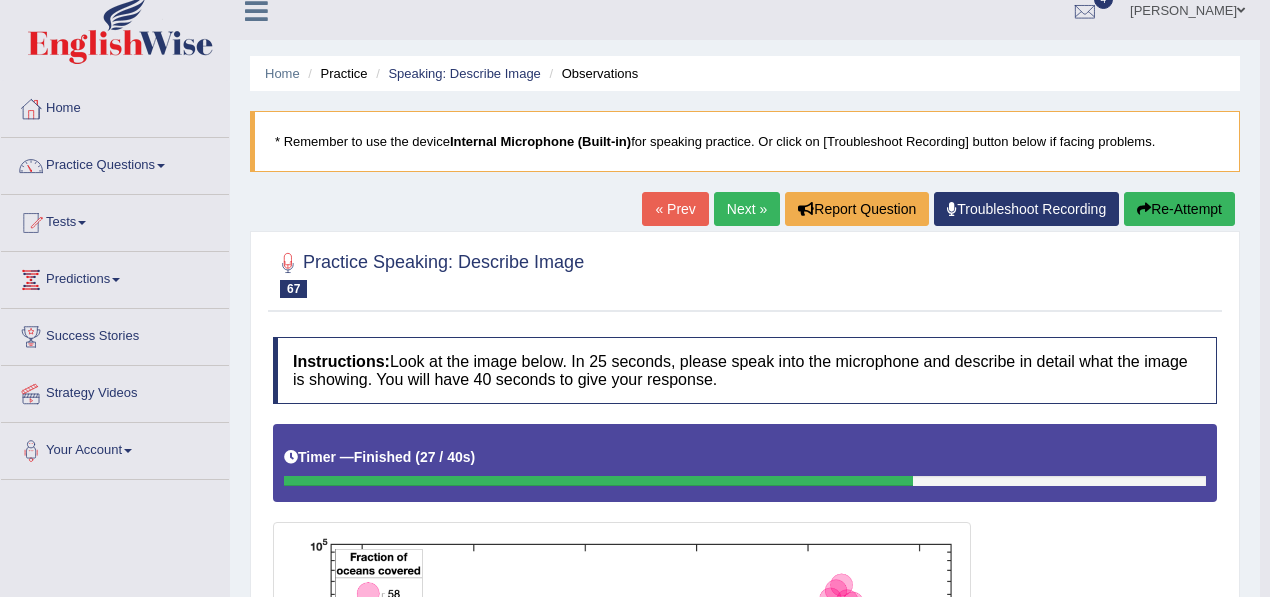 click on "Re-Attempt" at bounding box center [1179, 209] 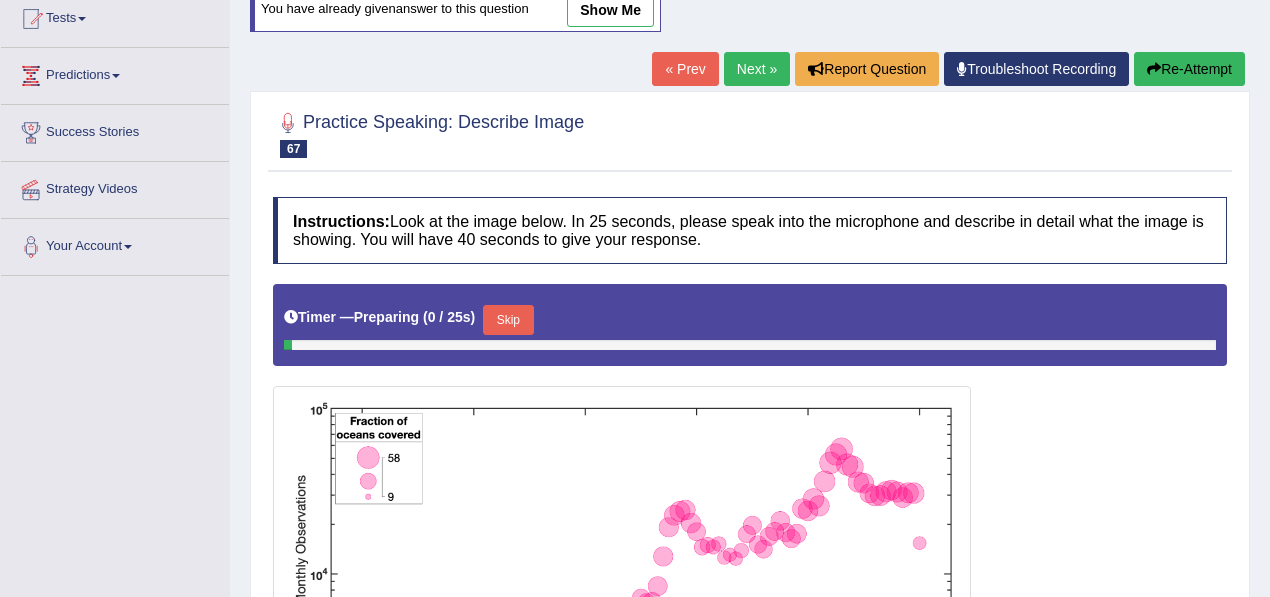 scroll, scrollTop: 0, scrollLeft: 0, axis: both 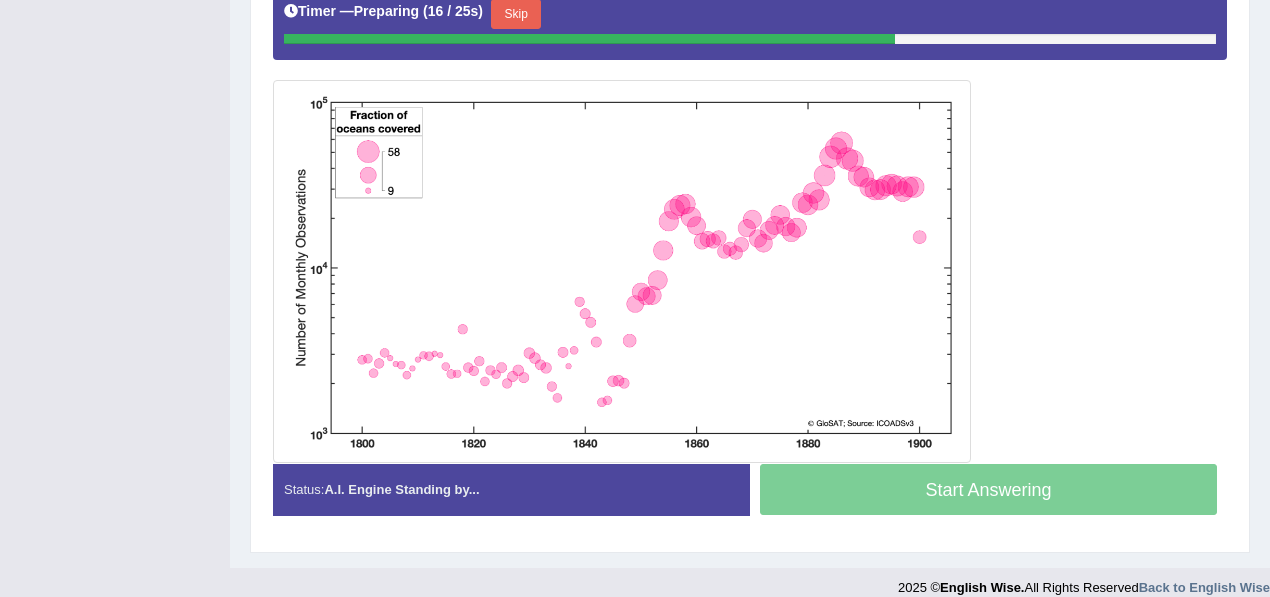 click on "Skip" at bounding box center [516, 14] 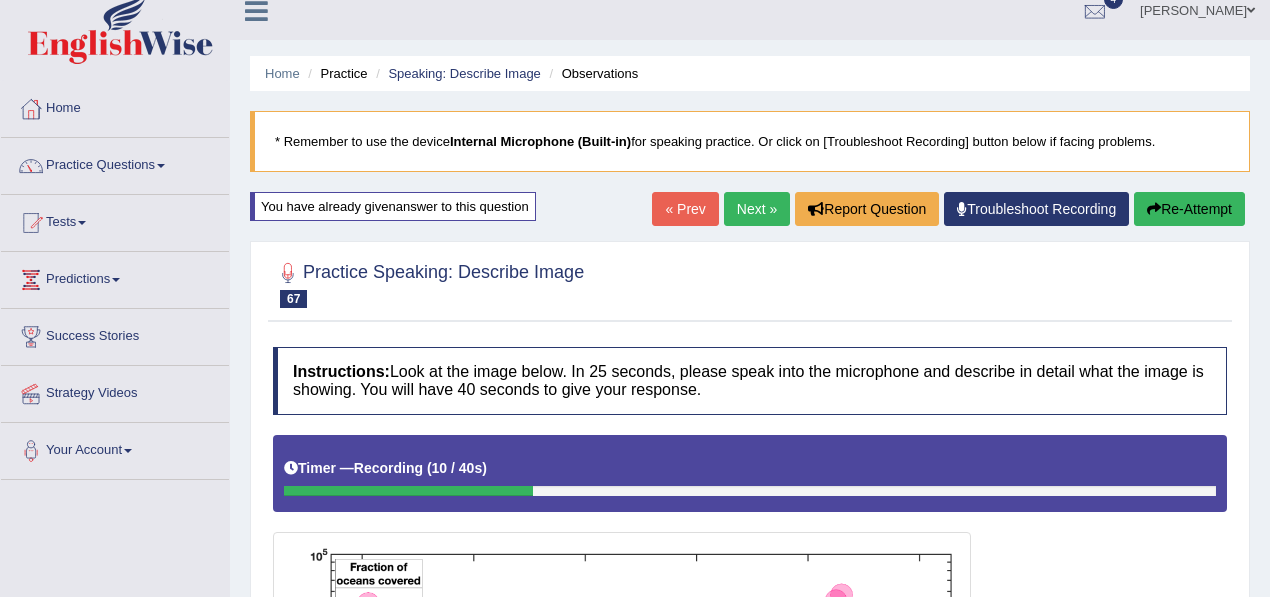 scroll, scrollTop: 16, scrollLeft: 0, axis: vertical 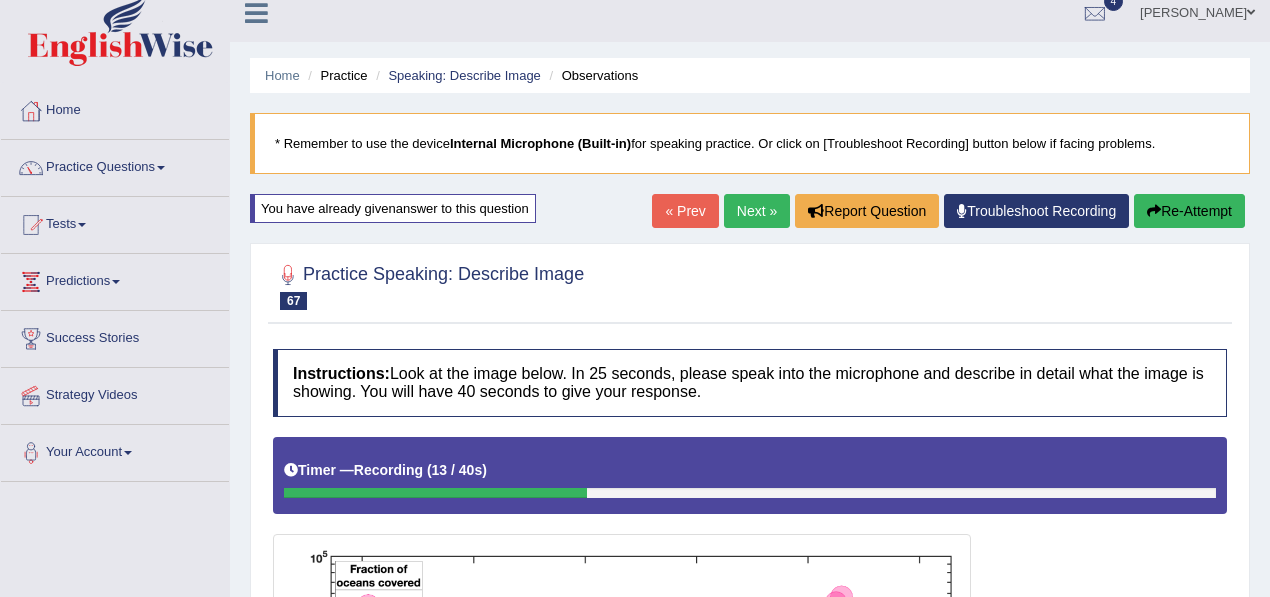 click on "Re-Attempt" at bounding box center [1189, 211] 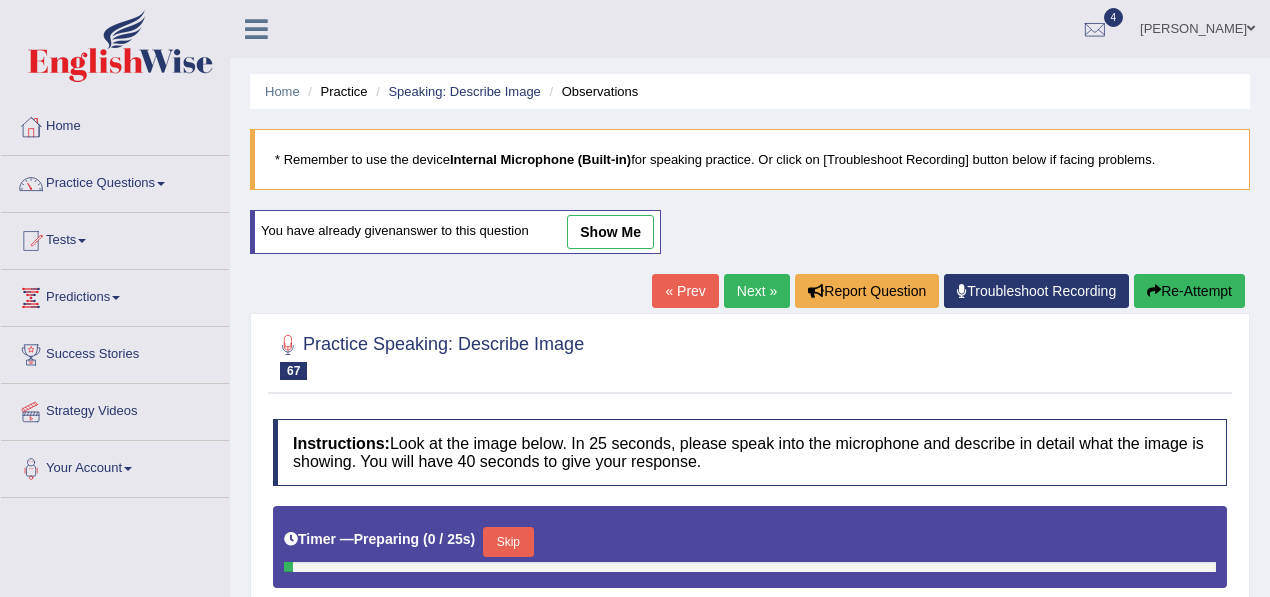 scroll, scrollTop: 107, scrollLeft: 0, axis: vertical 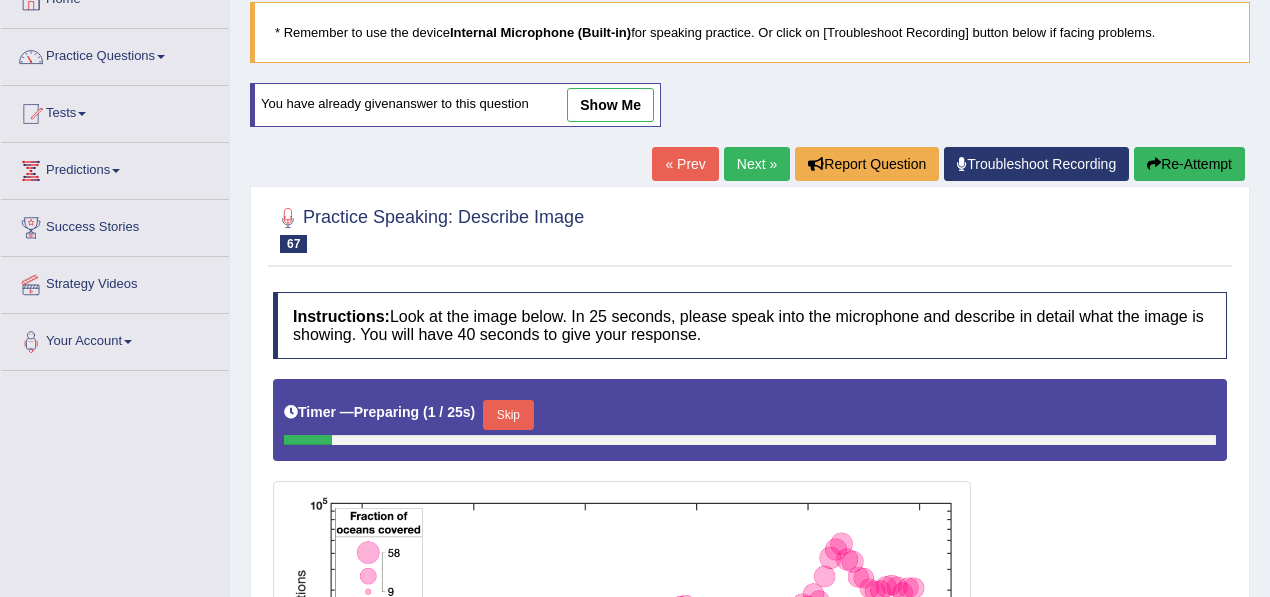 click on "Skip" at bounding box center (508, 415) 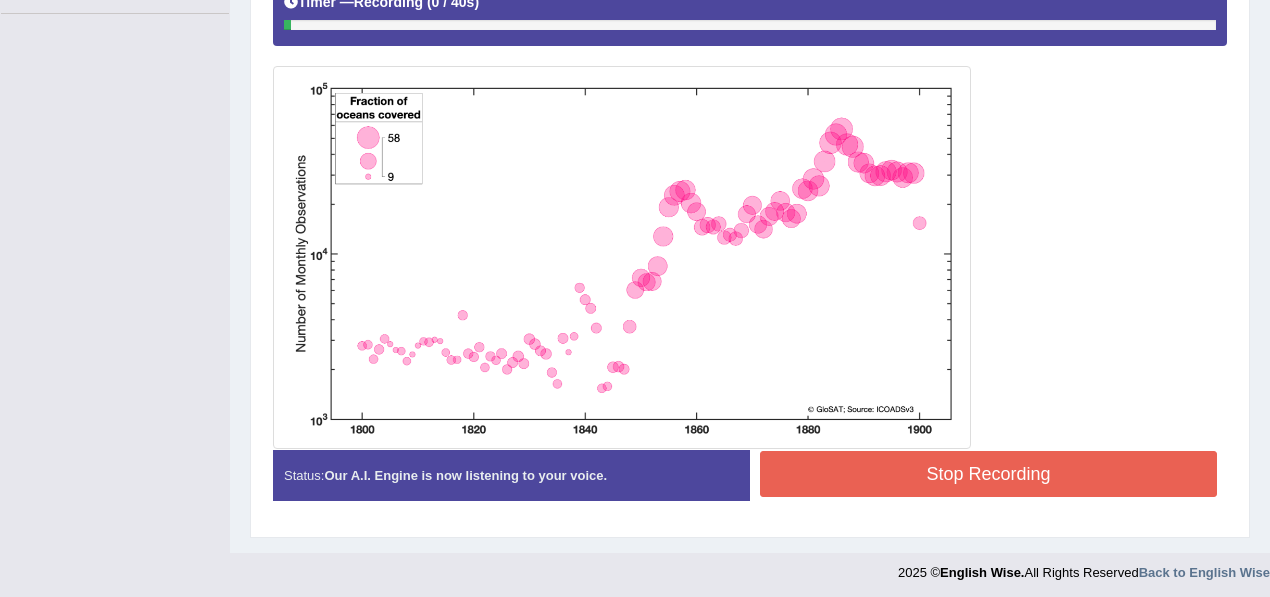 scroll, scrollTop: 485, scrollLeft: 0, axis: vertical 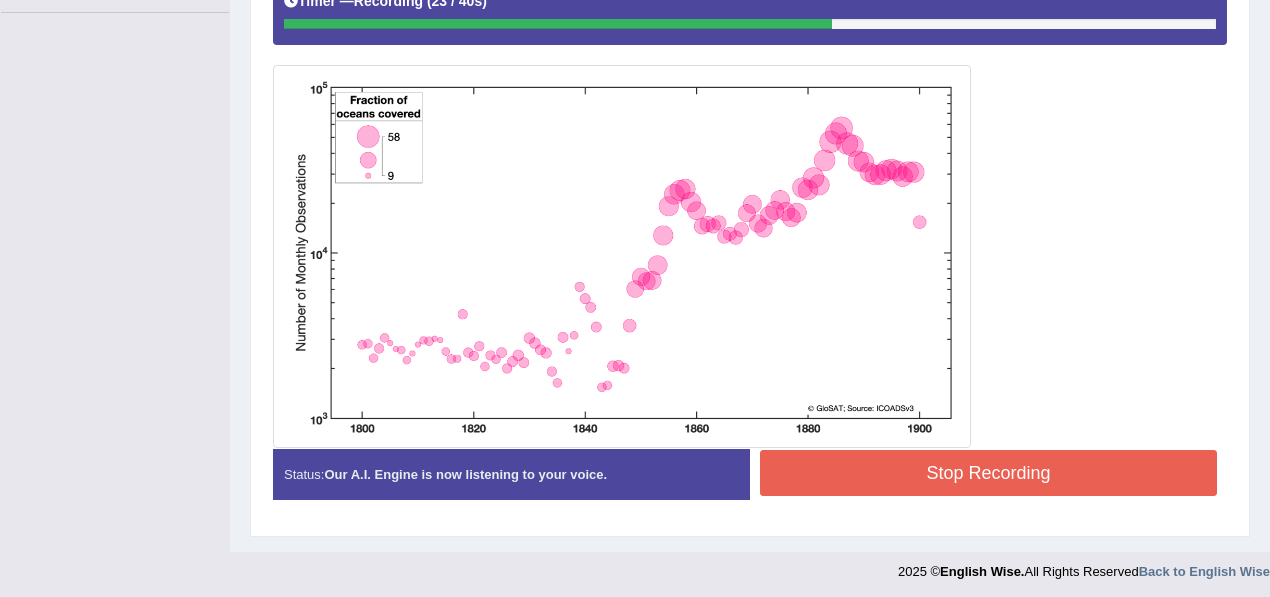 click on "Stop Recording" at bounding box center [988, 473] 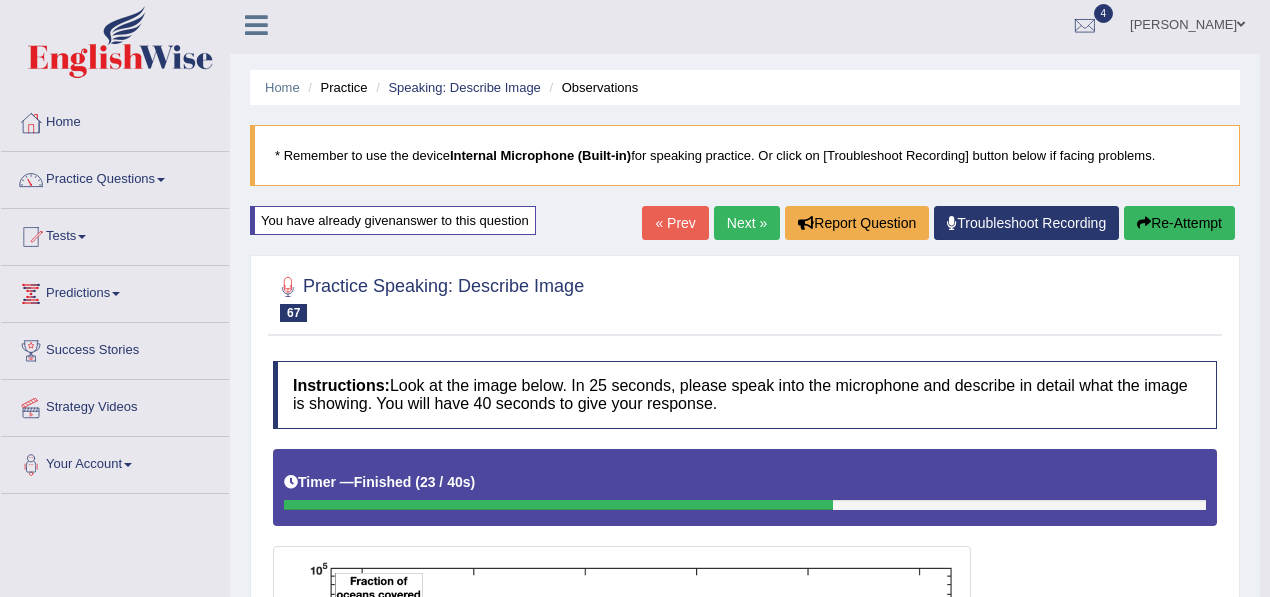 scroll, scrollTop: 0, scrollLeft: 0, axis: both 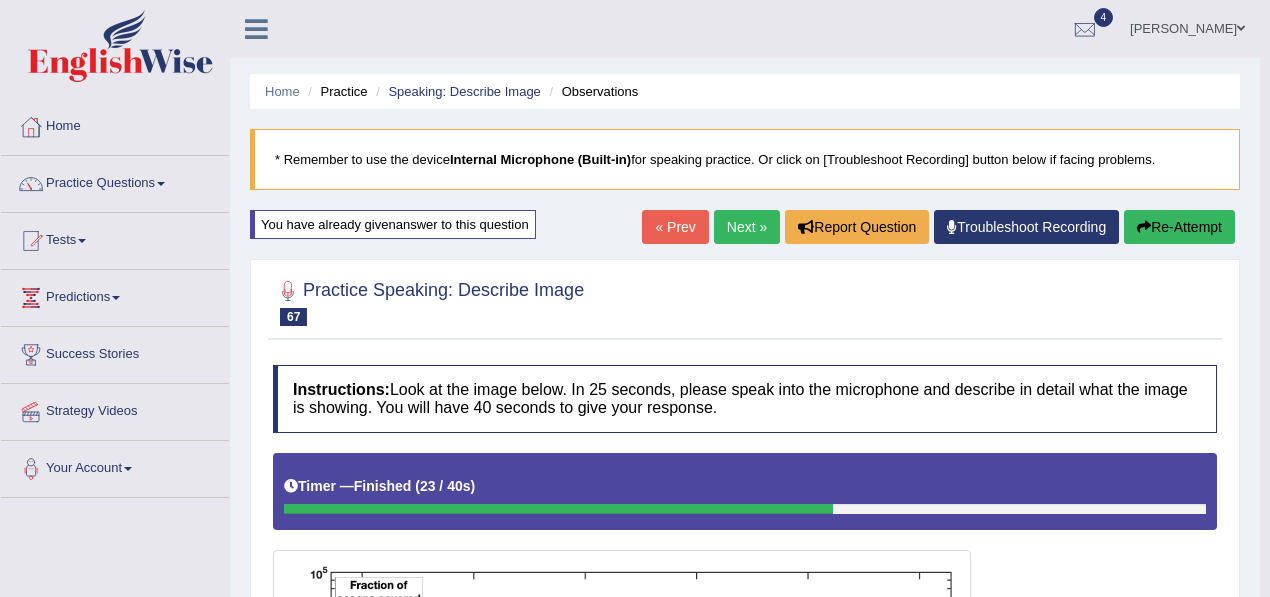 click on "Re-Attempt" at bounding box center (1179, 227) 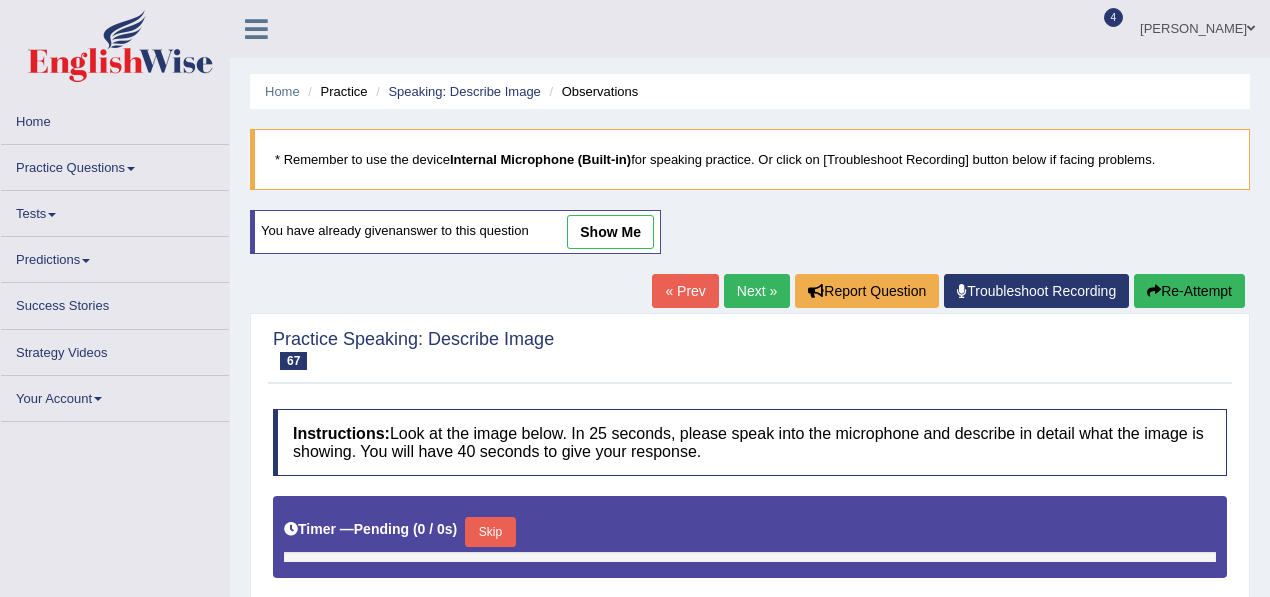 scroll, scrollTop: 0, scrollLeft: 0, axis: both 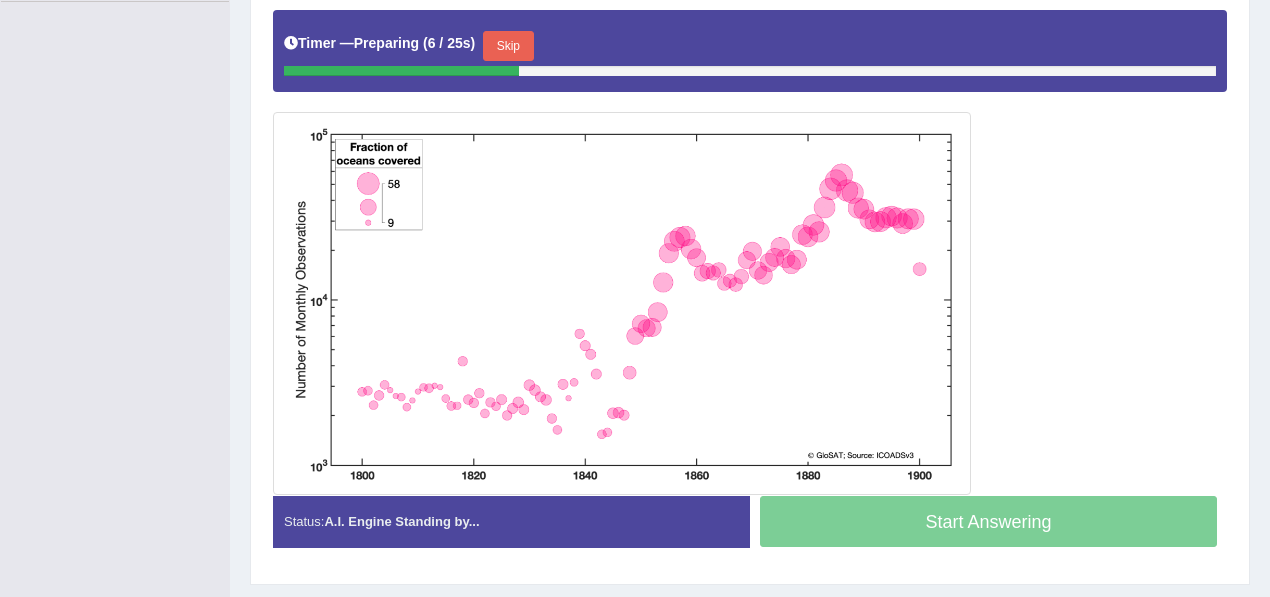 click on "Skip" at bounding box center [508, 46] 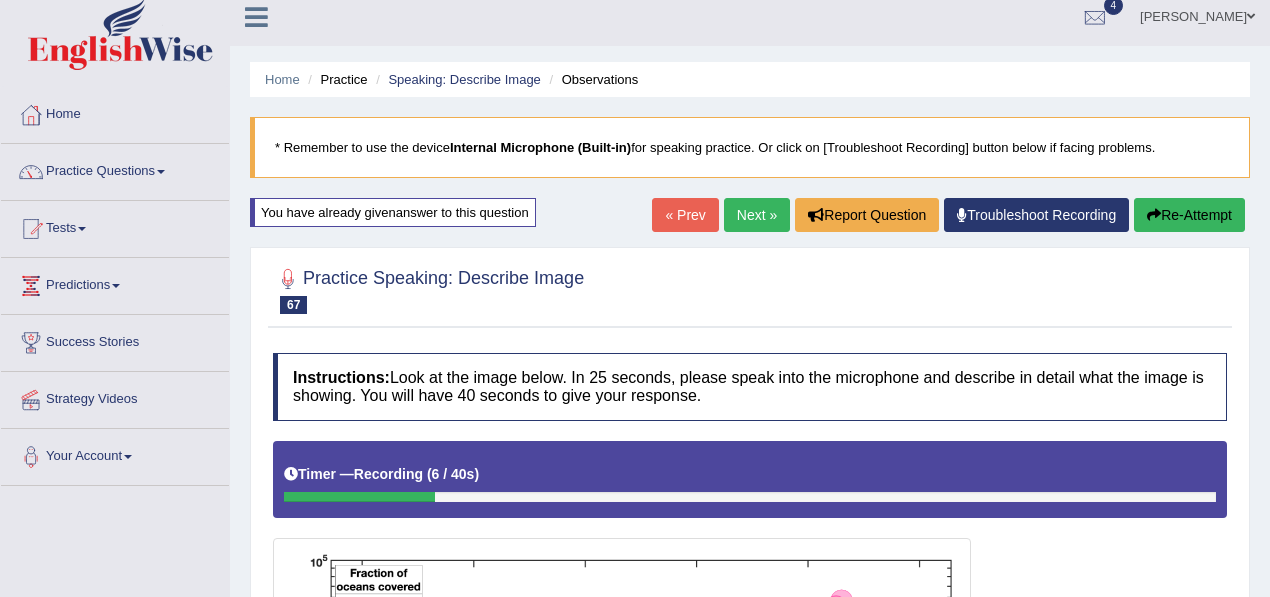 scroll, scrollTop: 0, scrollLeft: 0, axis: both 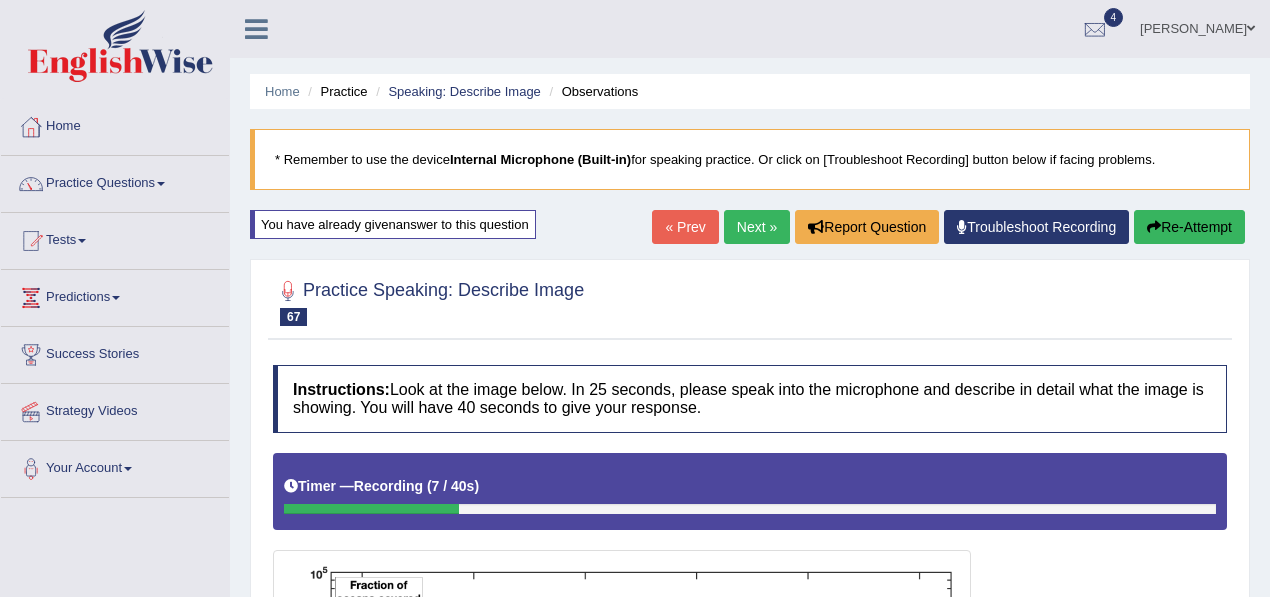 click on "Next »" at bounding box center [757, 227] 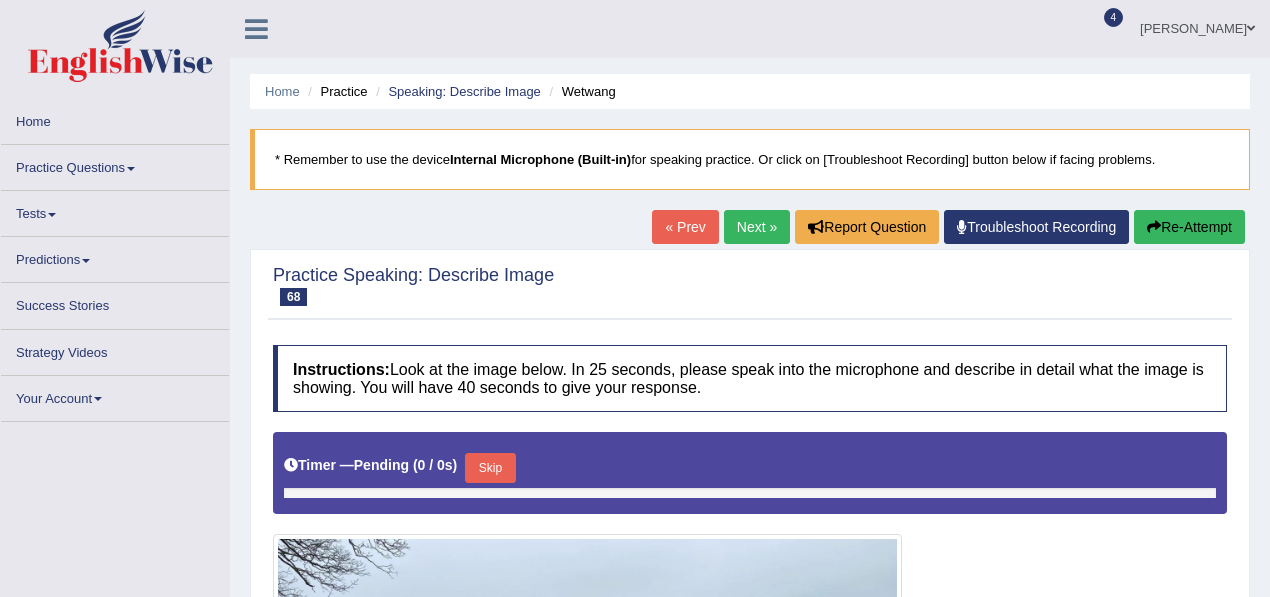 scroll, scrollTop: 0, scrollLeft: 0, axis: both 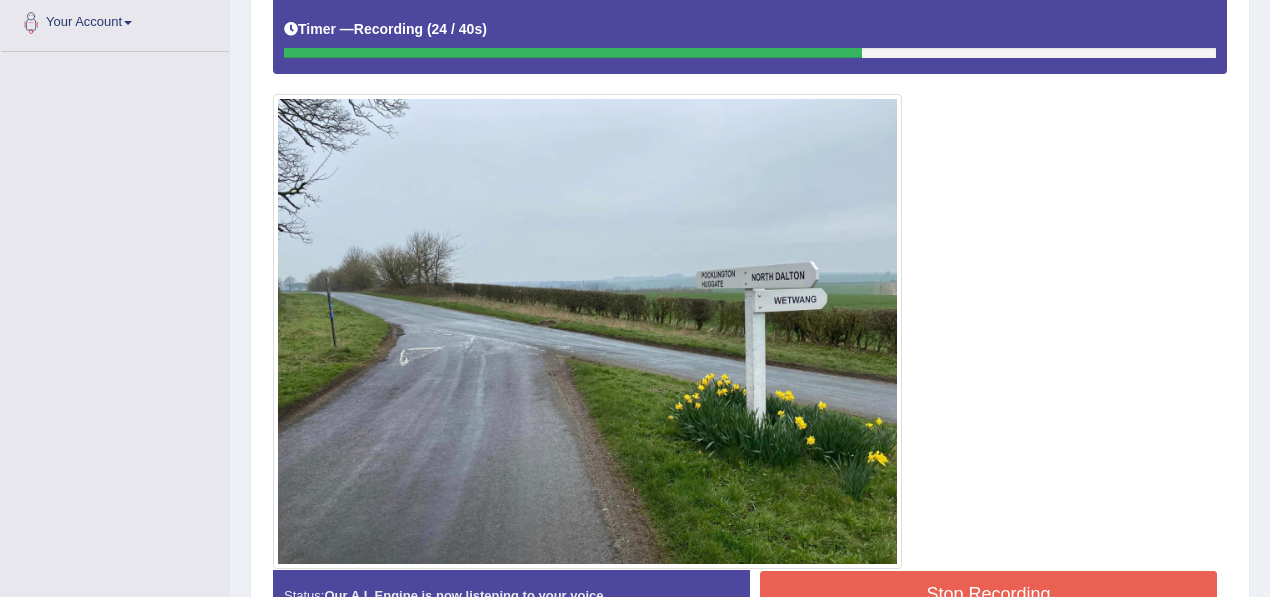 click on "Stop Recording" at bounding box center [988, 594] 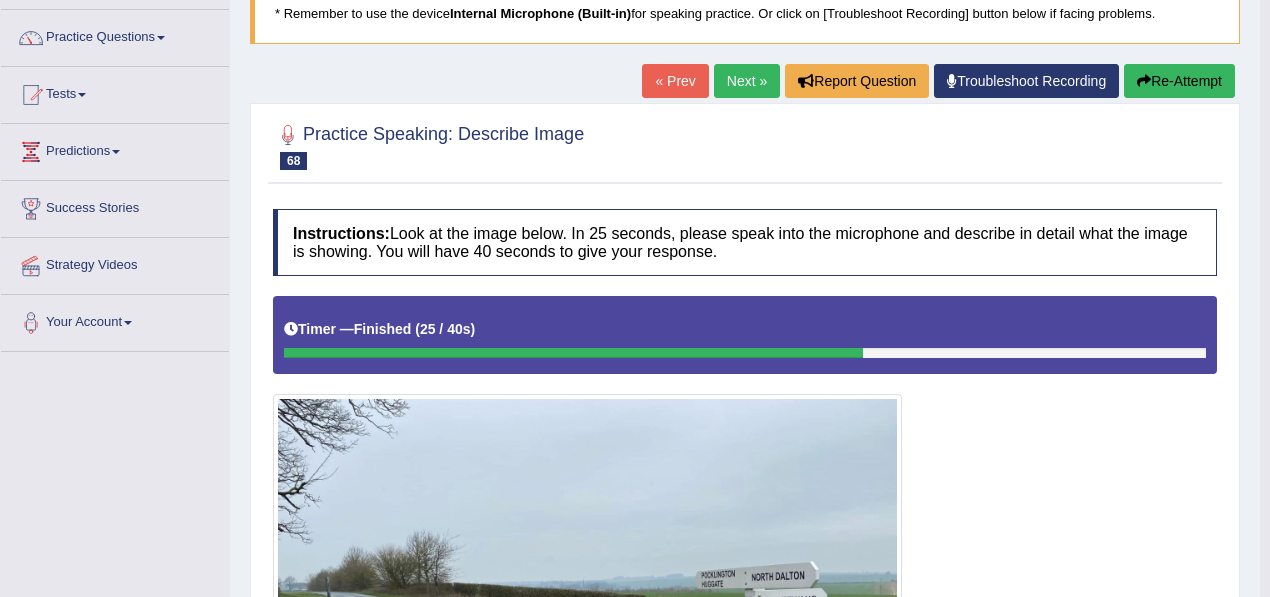 scroll, scrollTop: 124, scrollLeft: 0, axis: vertical 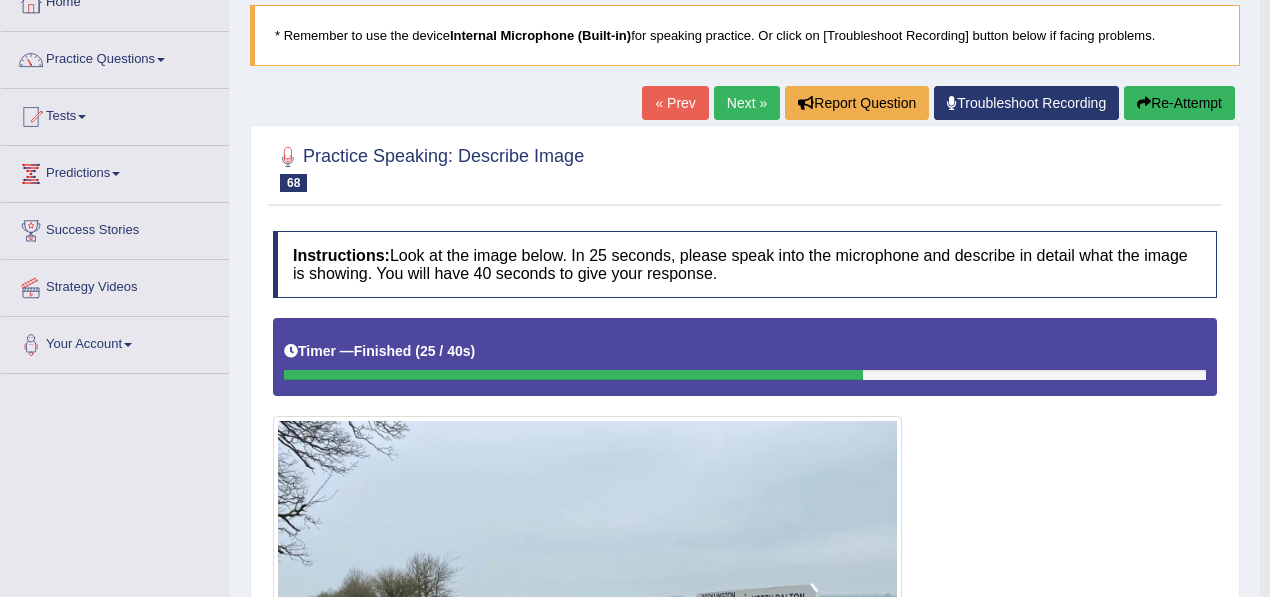 click on "Re-Attempt" at bounding box center (1179, 103) 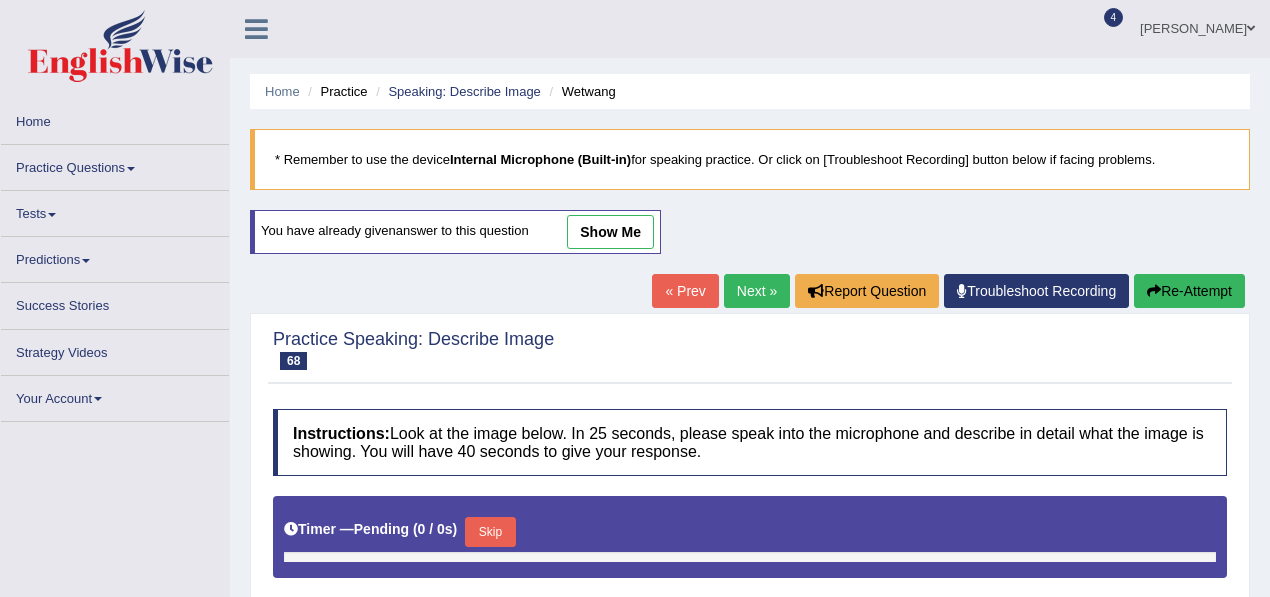 scroll, scrollTop: 276, scrollLeft: 0, axis: vertical 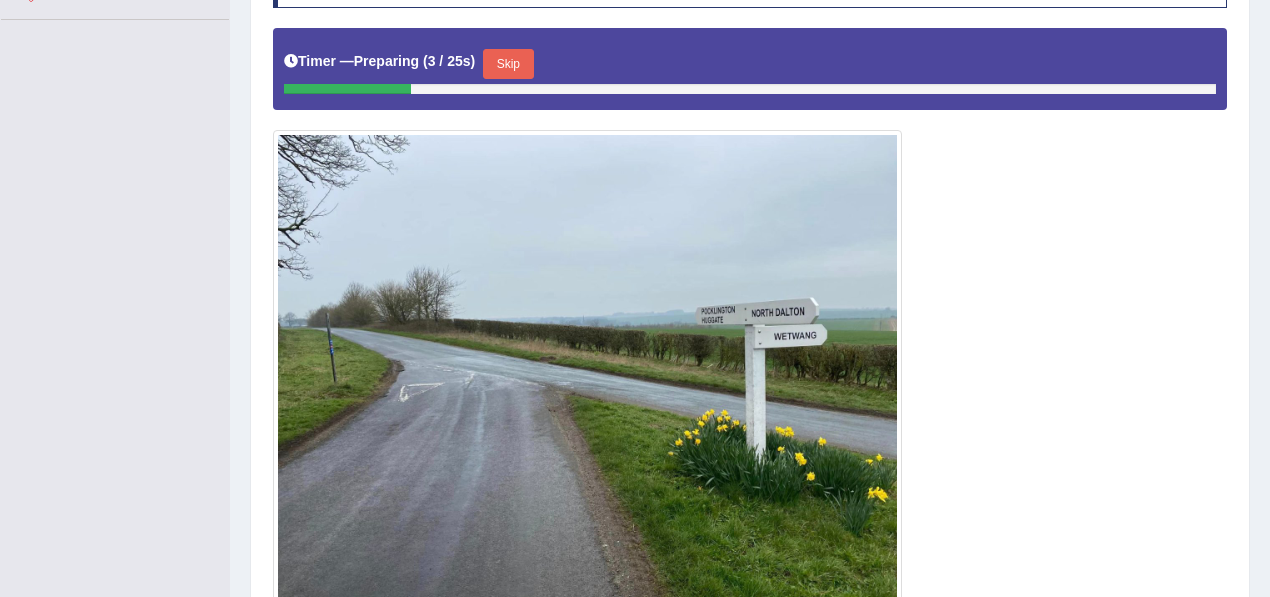 click on "Skip" at bounding box center (508, 64) 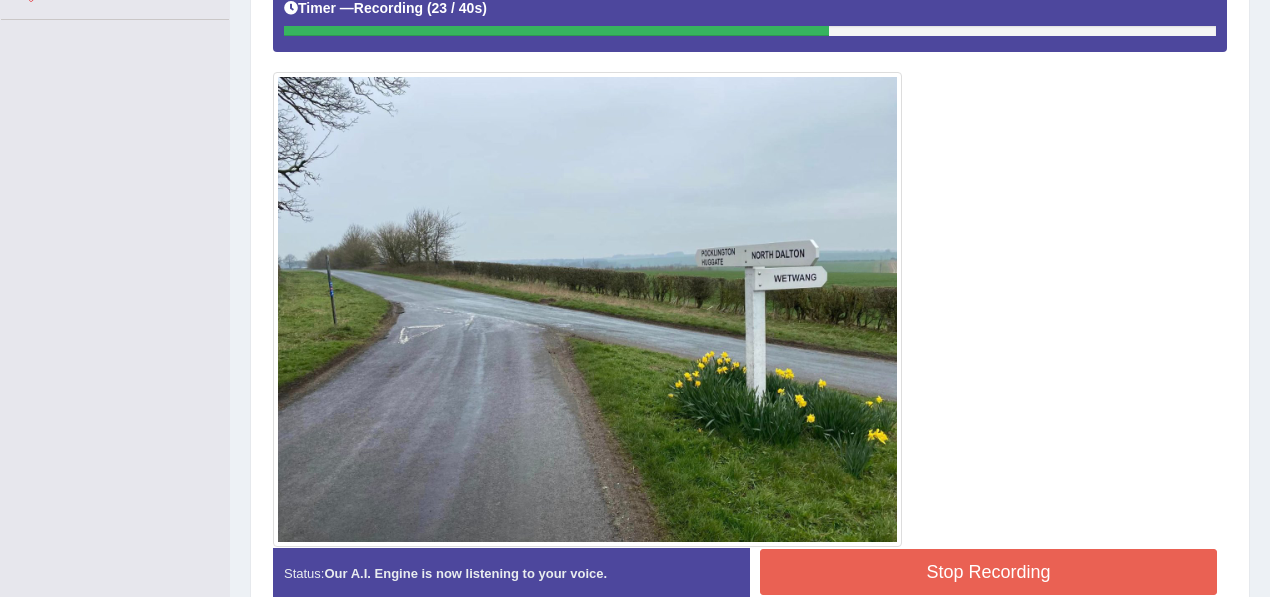 click on "Stop Recording" at bounding box center [988, 572] 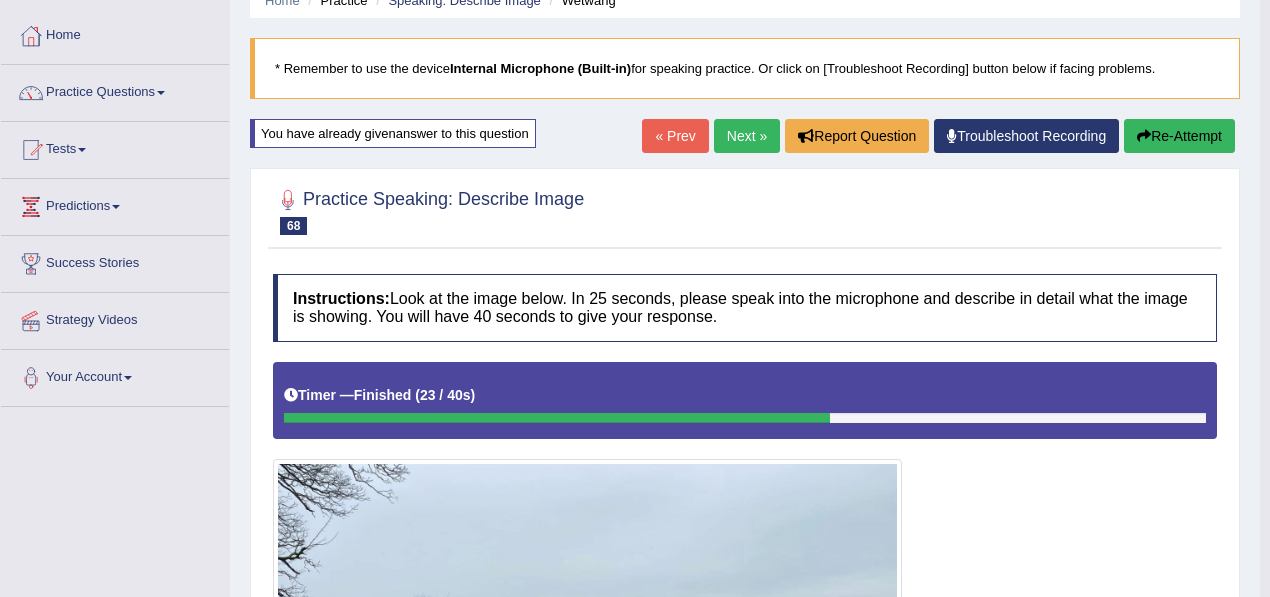 scroll, scrollTop: 80, scrollLeft: 0, axis: vertical 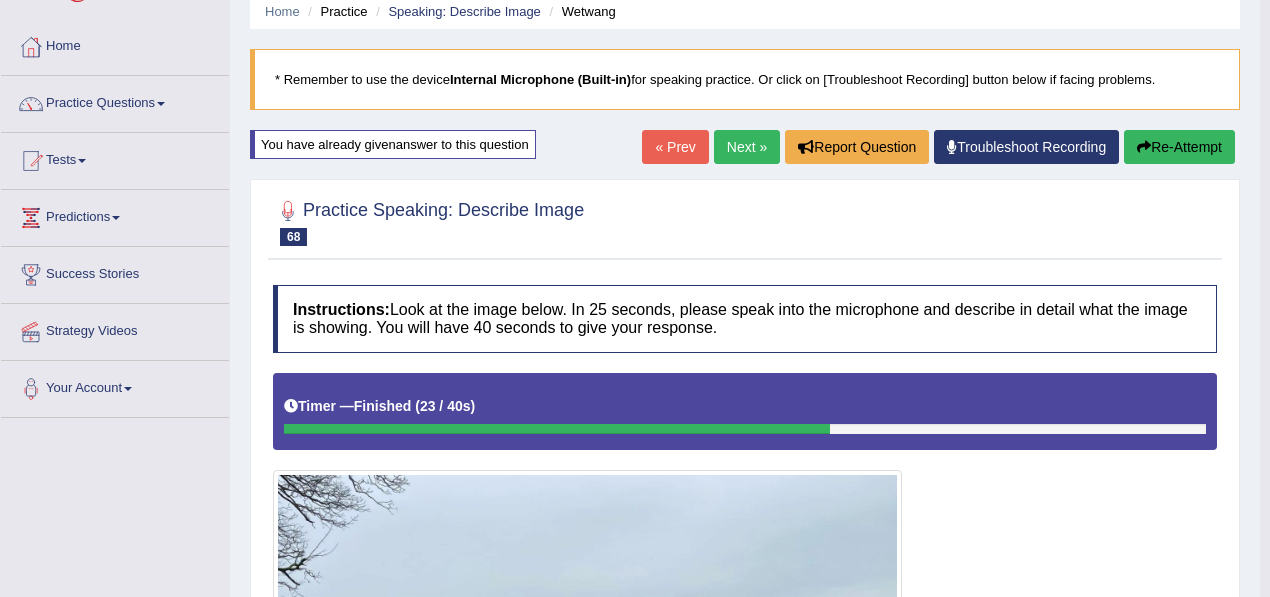 click on "Re-Attempt" at bounding box center [1179, 147] 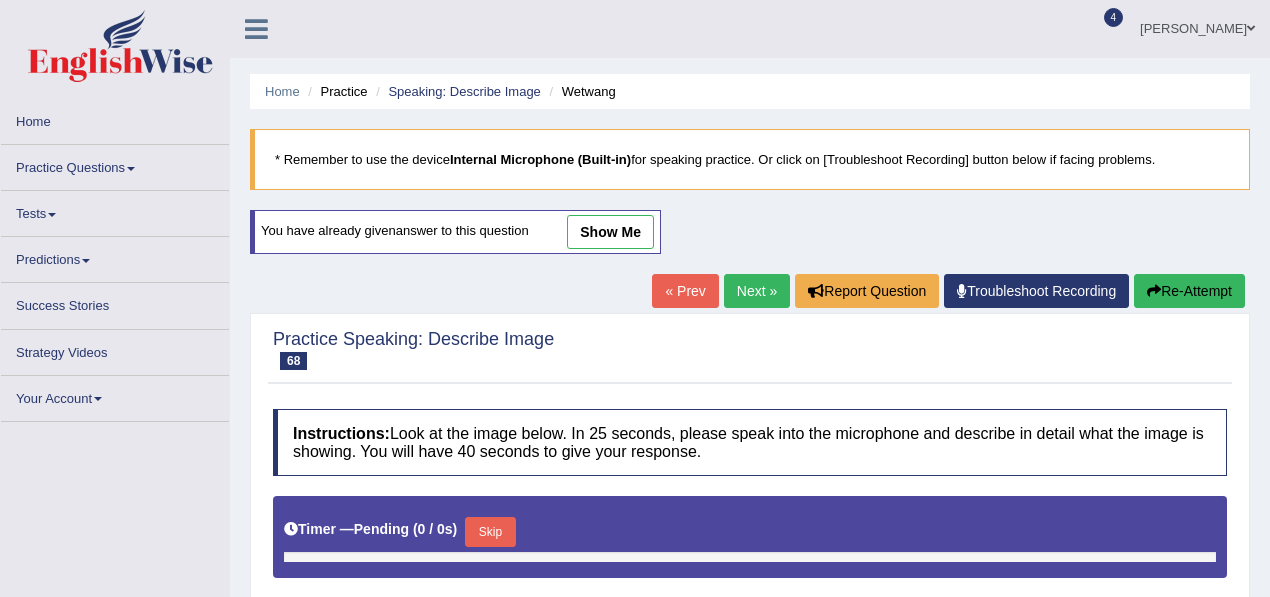 scroll, scrollTop: 340, scrollLeft: 0, axis: vertical 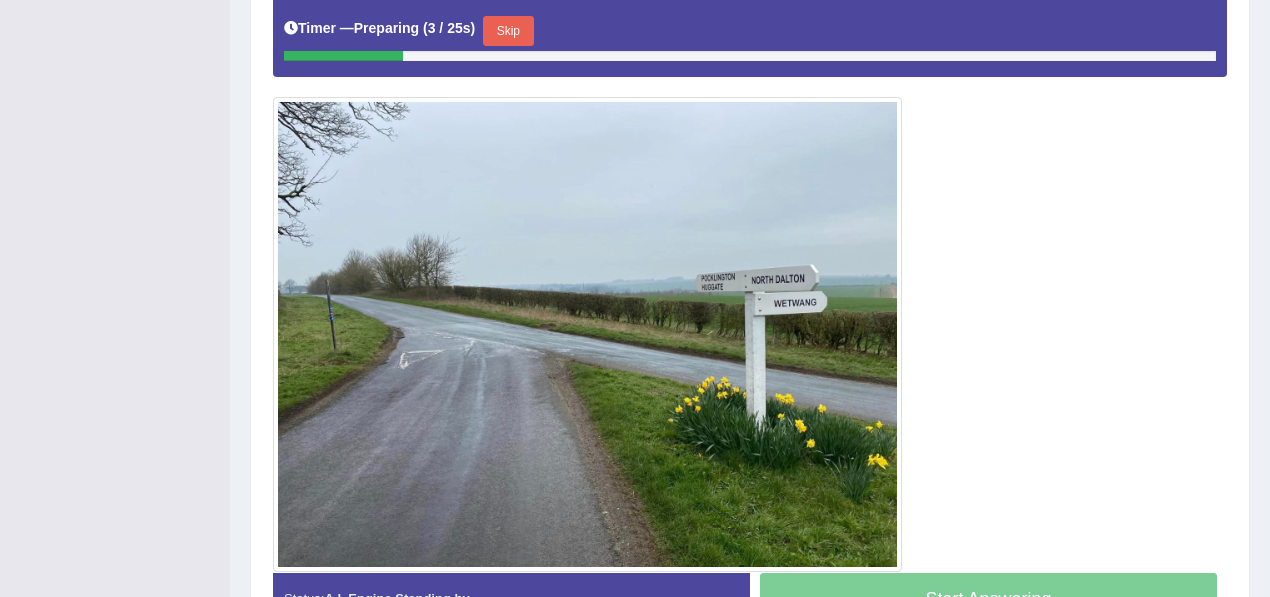click on "Skip" at bounding box center (508, 31) 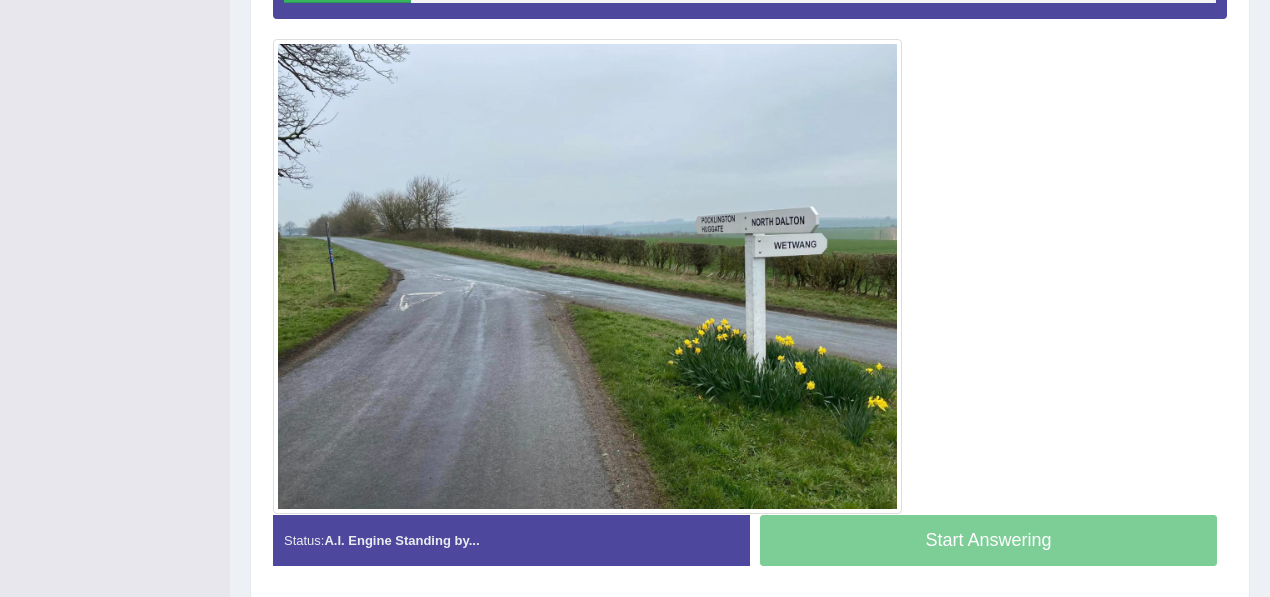 scroll, scrollTop: 458, scrollLeft: 0, axis: vertical 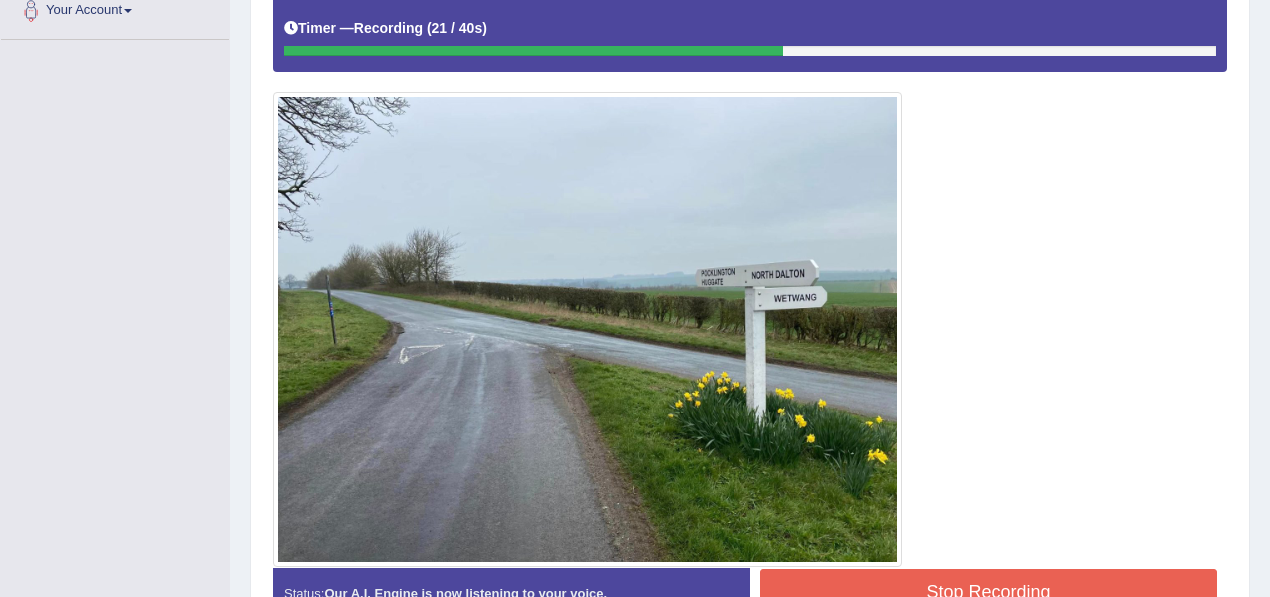 click on "Stop Recording" at bounding box center [988, 592] 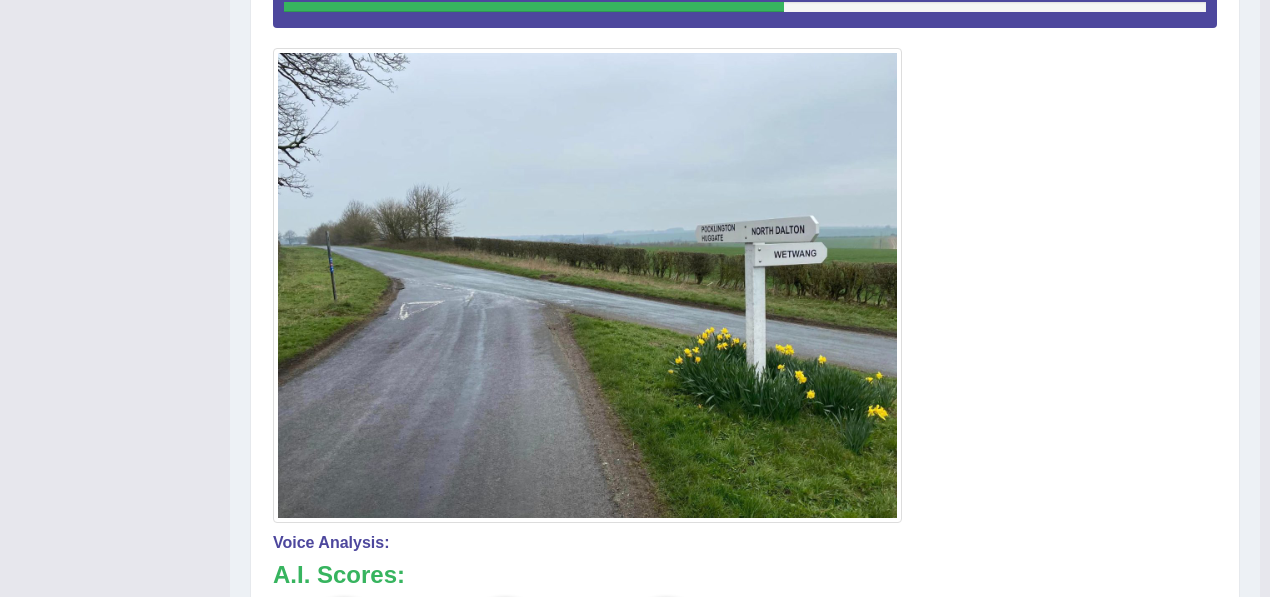 scroll, scrollTop: 513, scrollLeft: 0, axis: vertical 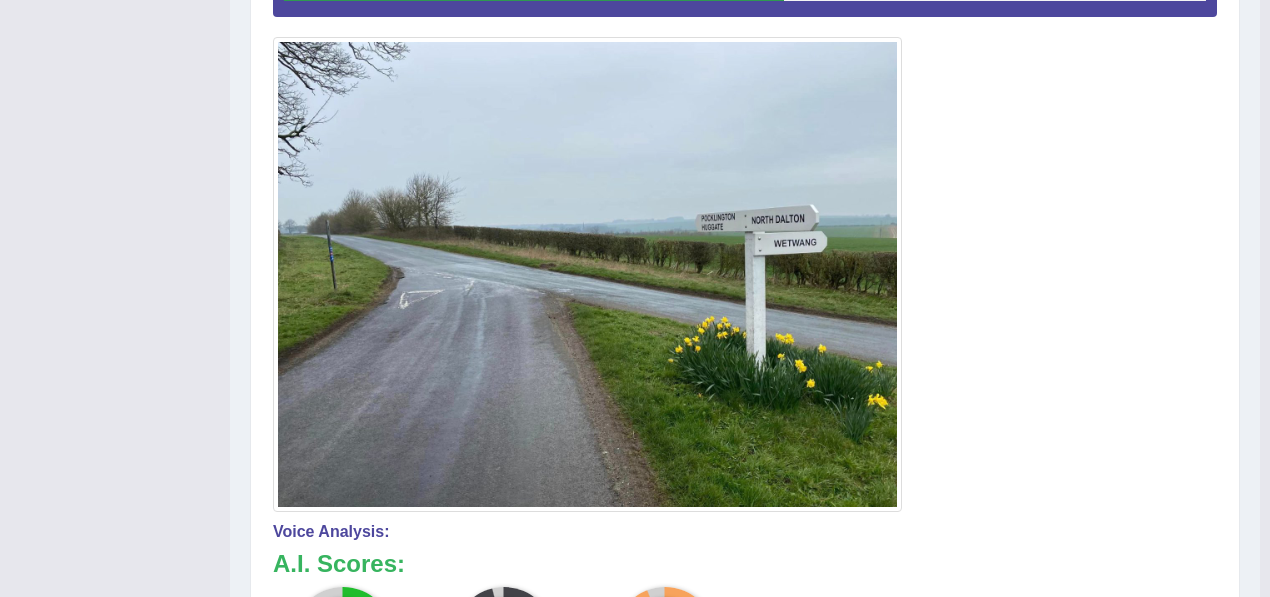 click at bounding box center [745, 226] 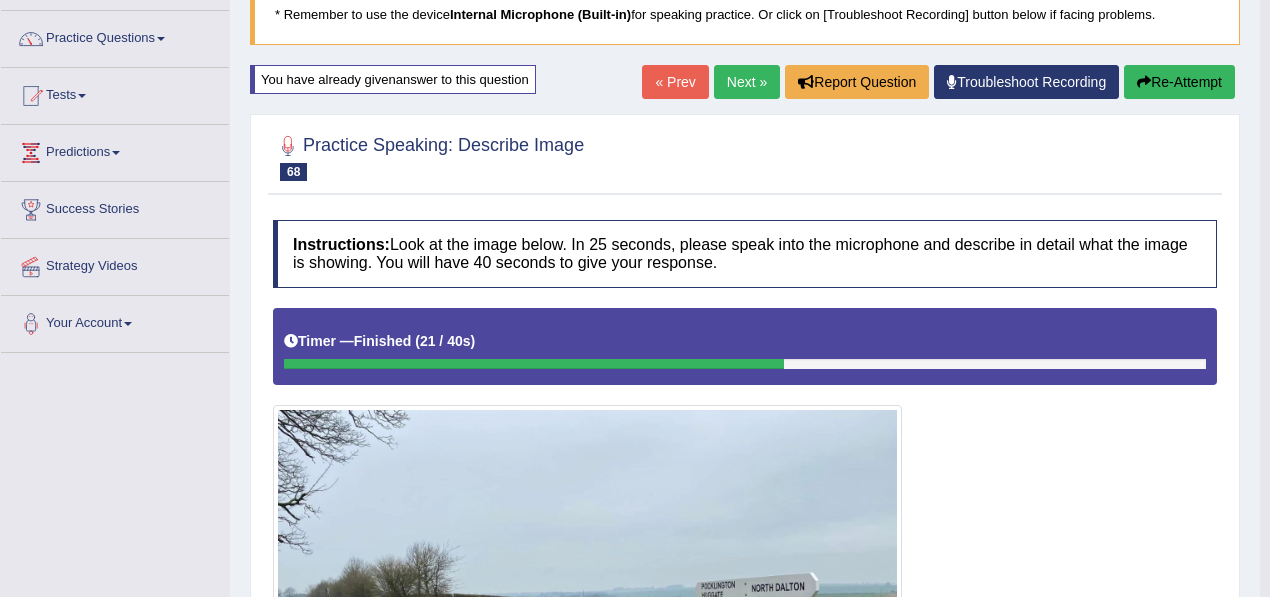 scroll, scrollTop: 144, scrollLeft: 0, axis: vertical 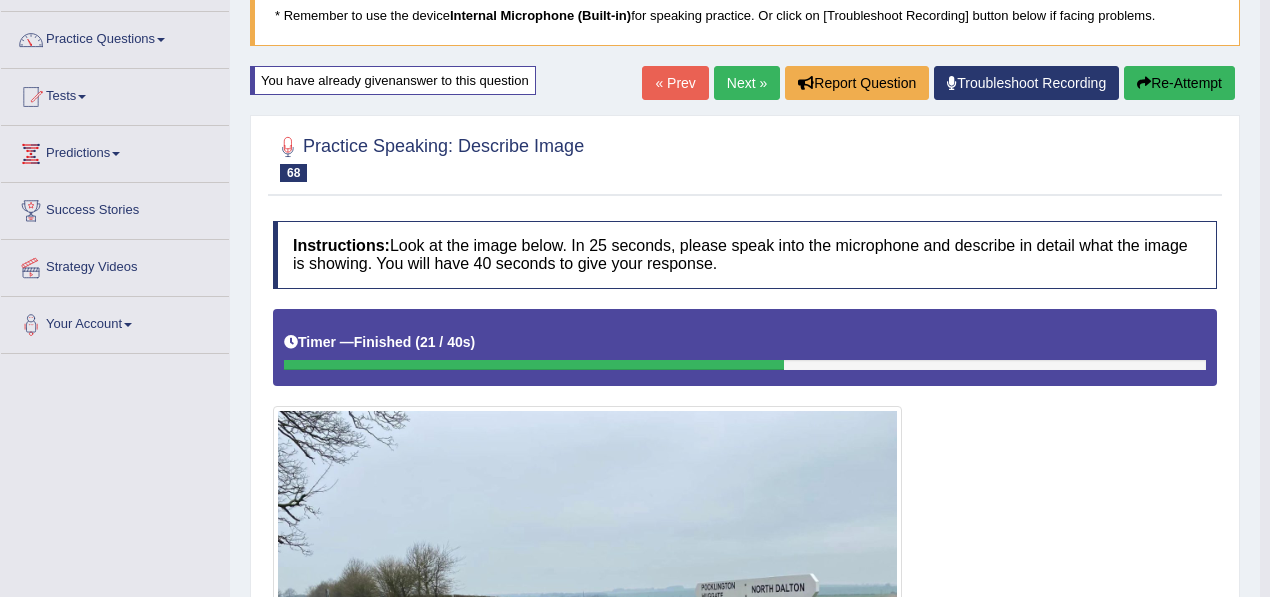 click on "Re-Attempt" at bounding box center [1179, 83] 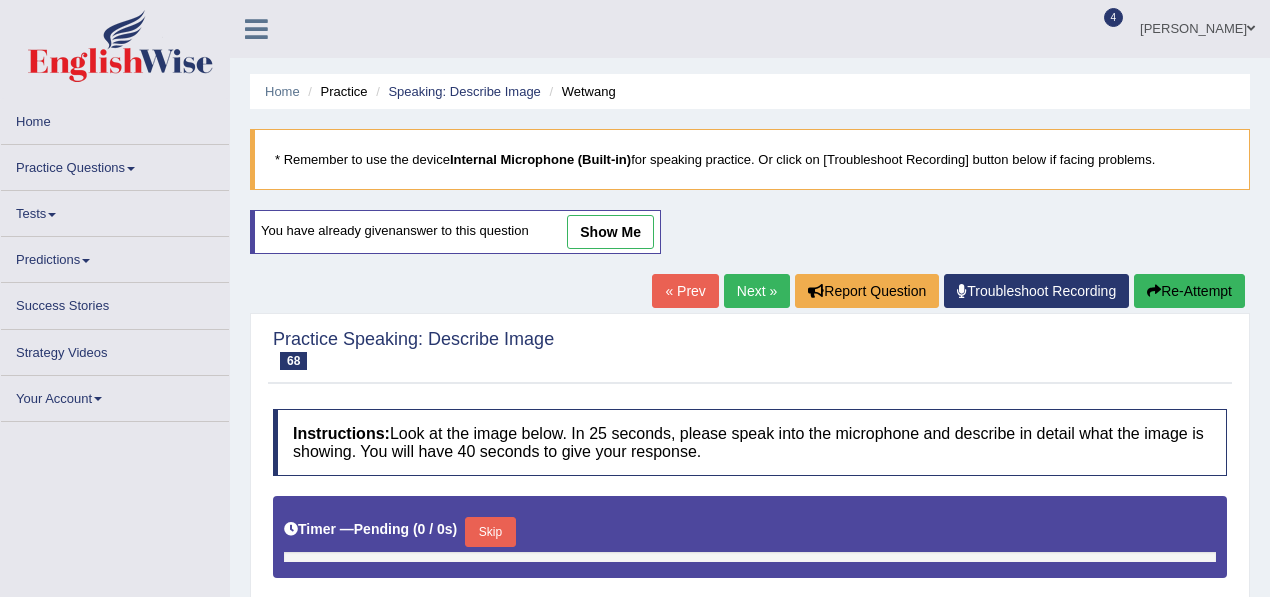 scroll, scrollTop: 248, scrollLeft: 0, axis: vertical 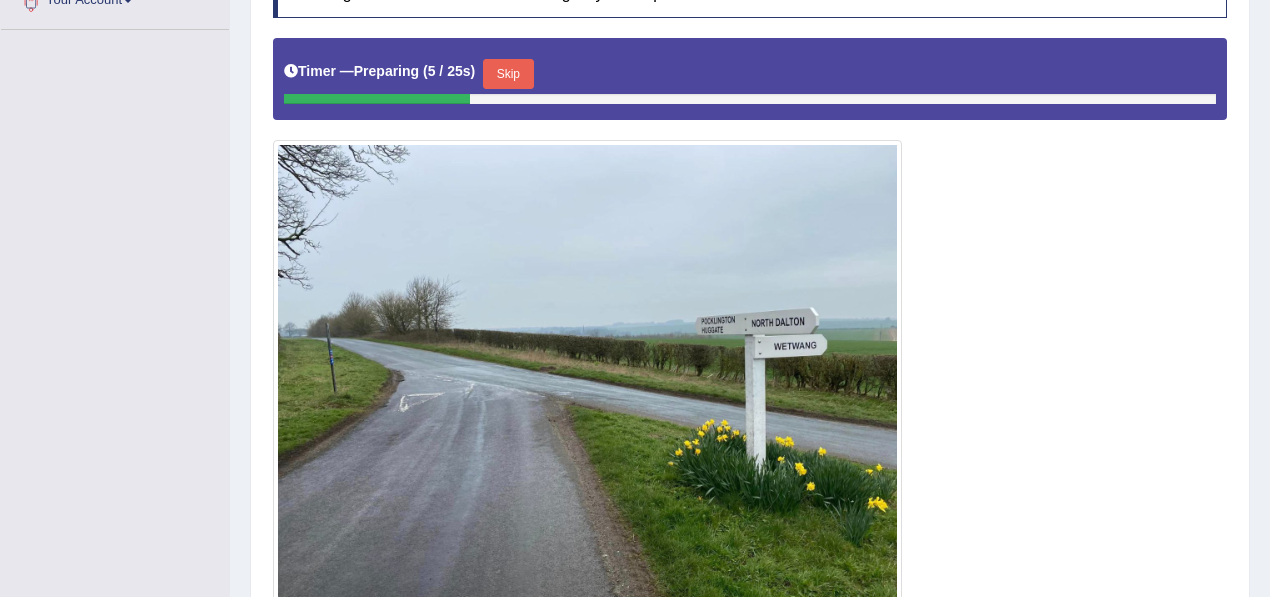 click on "Skip" at bounding box center (508, 74) 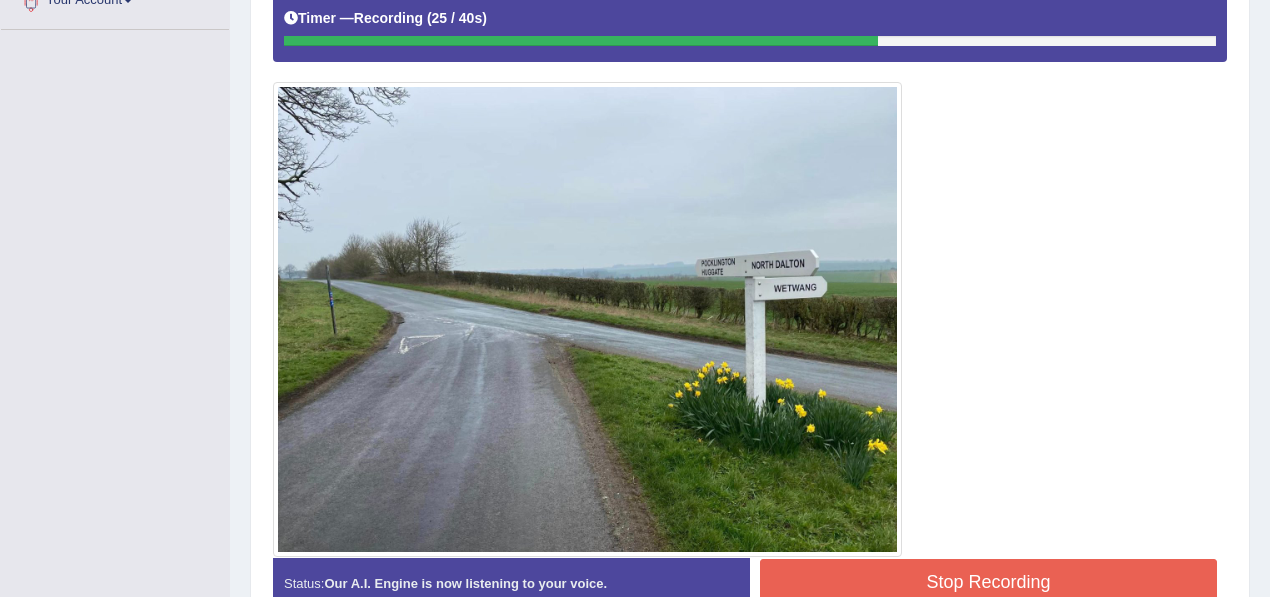 click on "Stop Recording" at bounding box center (988, 582) 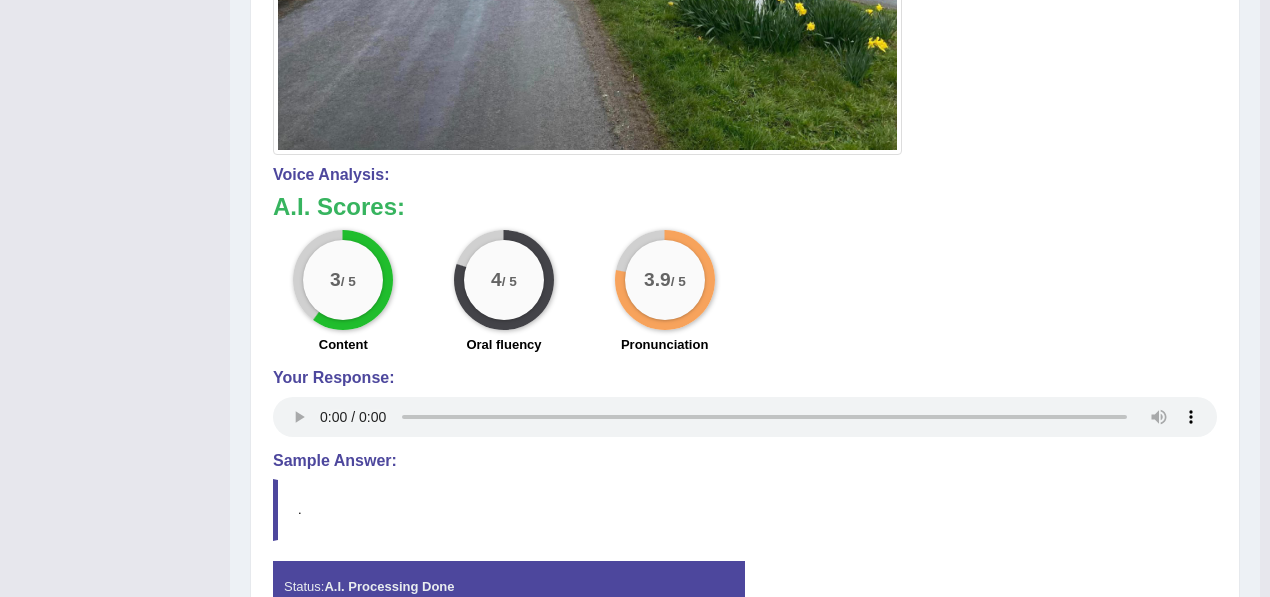 scroll, scrollTop: 876, scrollLeft: 0, axis: vertical 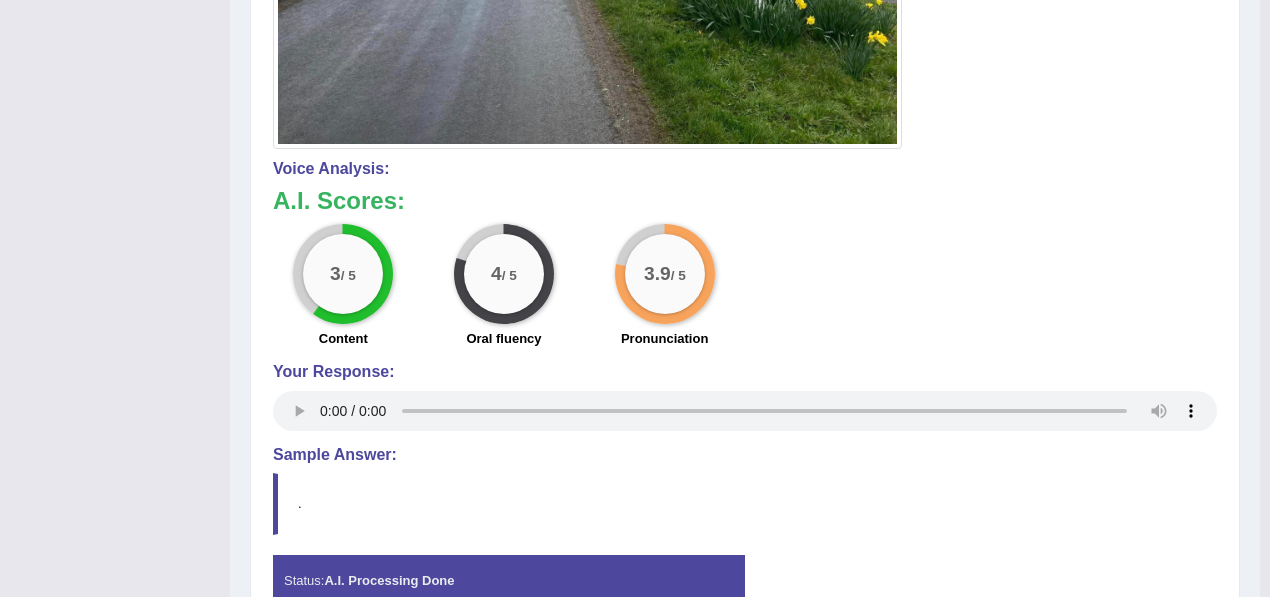 click on "Voice Analysis:" at bounding box center (745, 169) 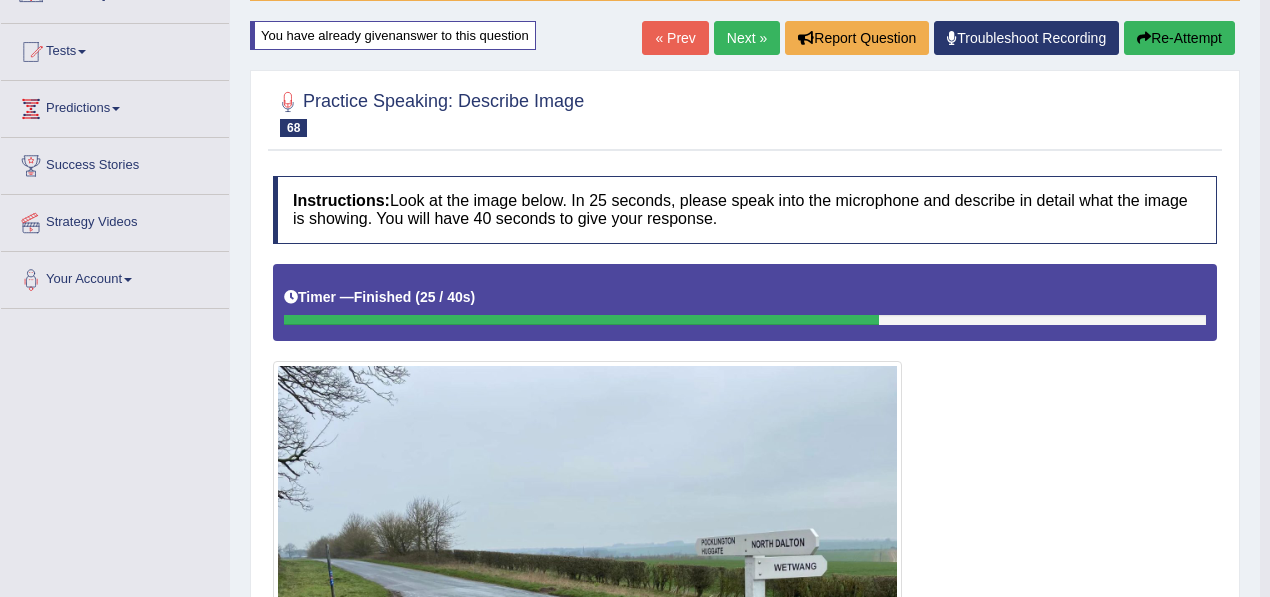 scroll, scrollTop: 0, scrollLeft: 0, axis: both 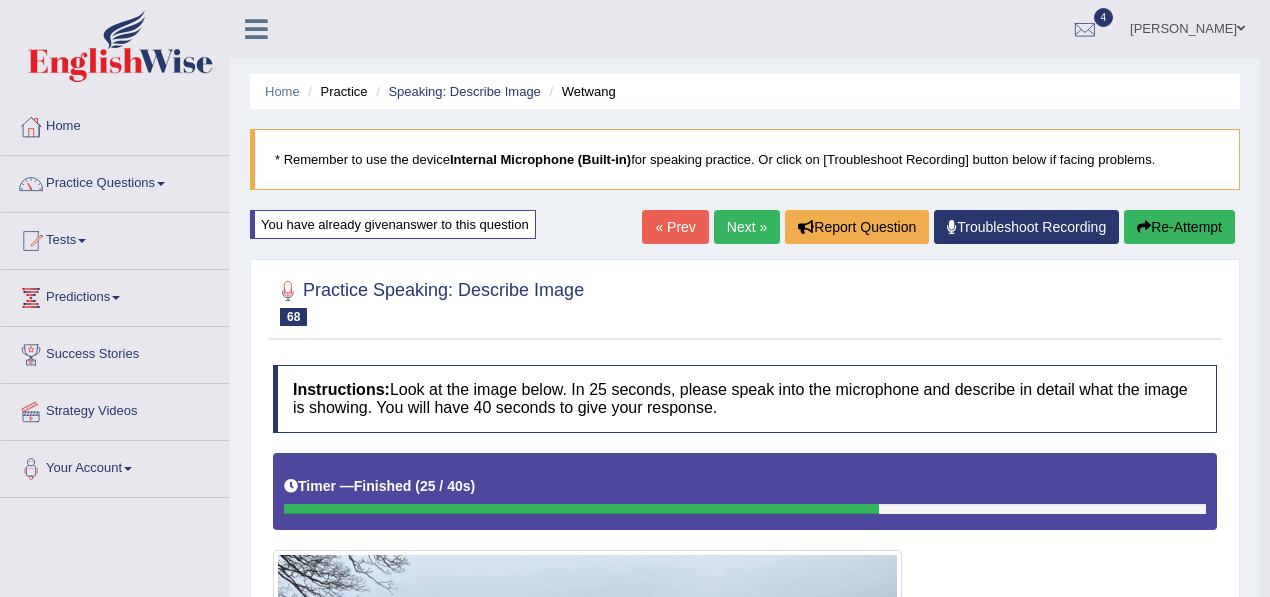 click on "Next »" at bounding box center (747, 227) 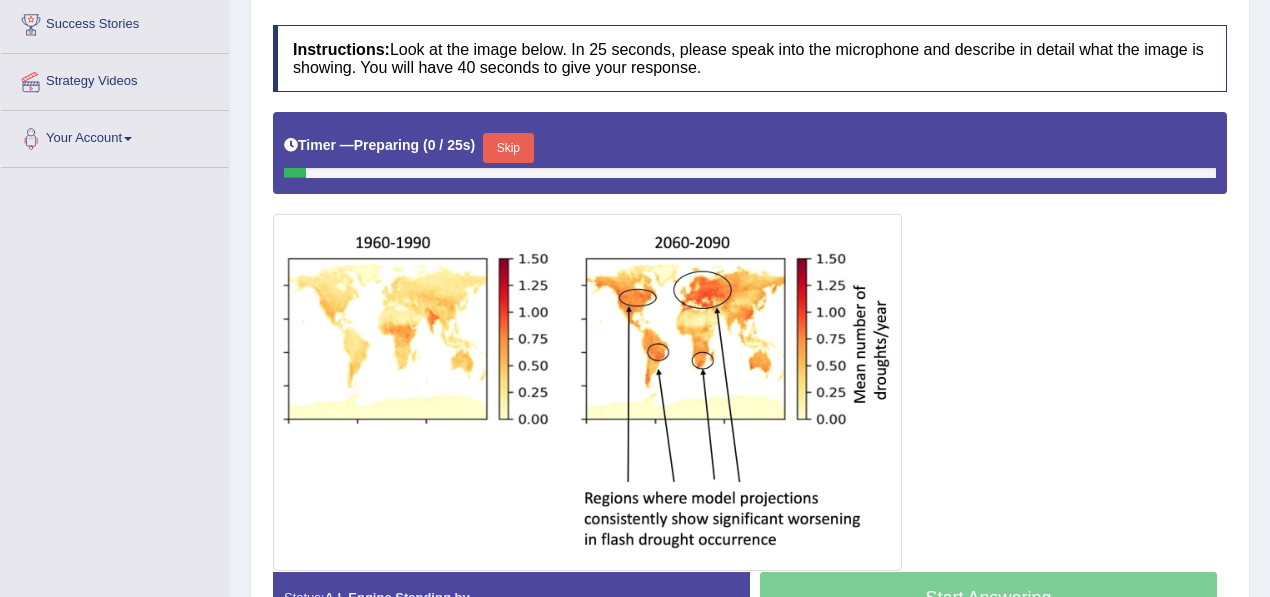 scroll, scrollTop: 0, scrollLeft: 0, axis: both 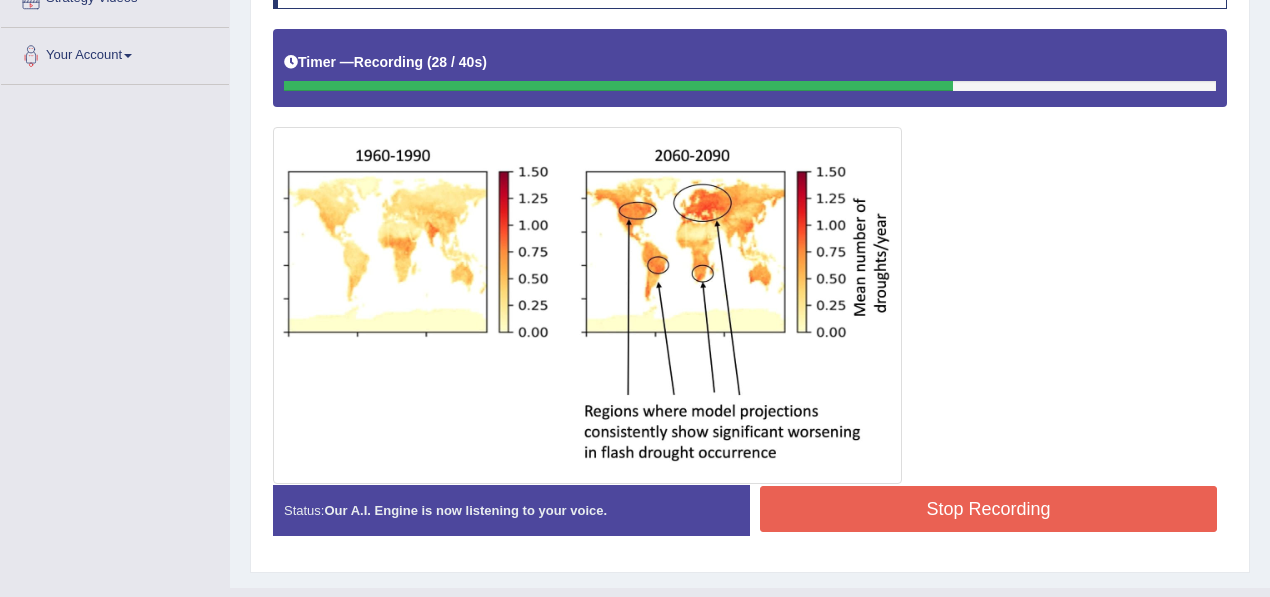 click on "Stop Recording" at bounding box center (988, 509) 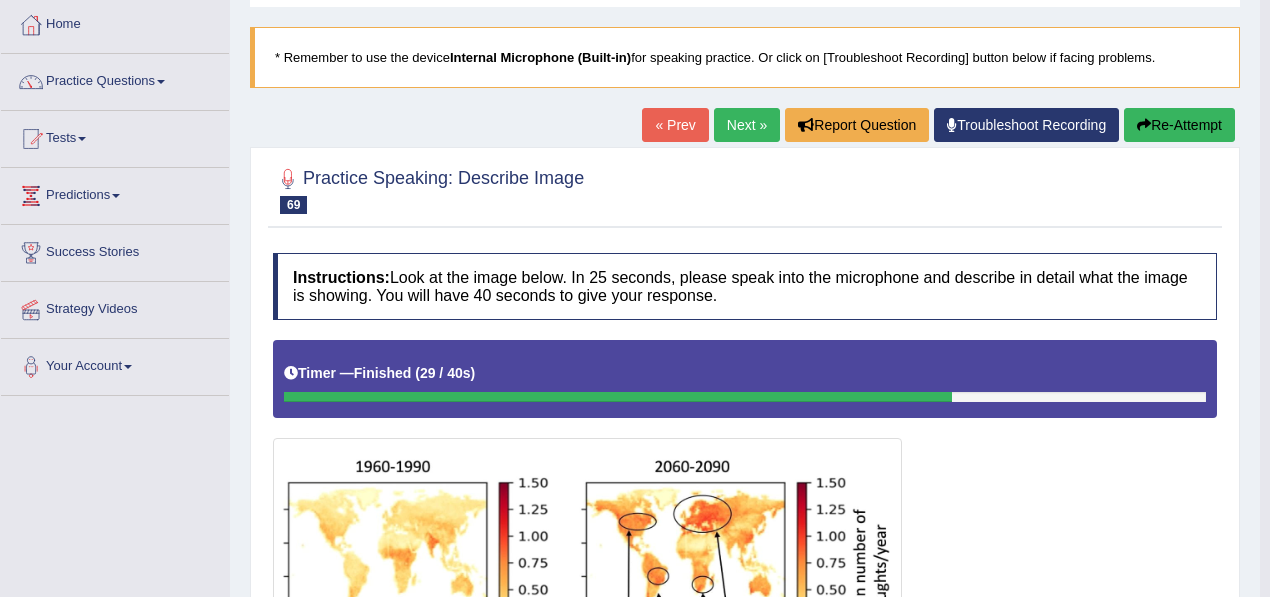 scroll, scrollTop: 100, scrollLeft: 0, axis: vertical 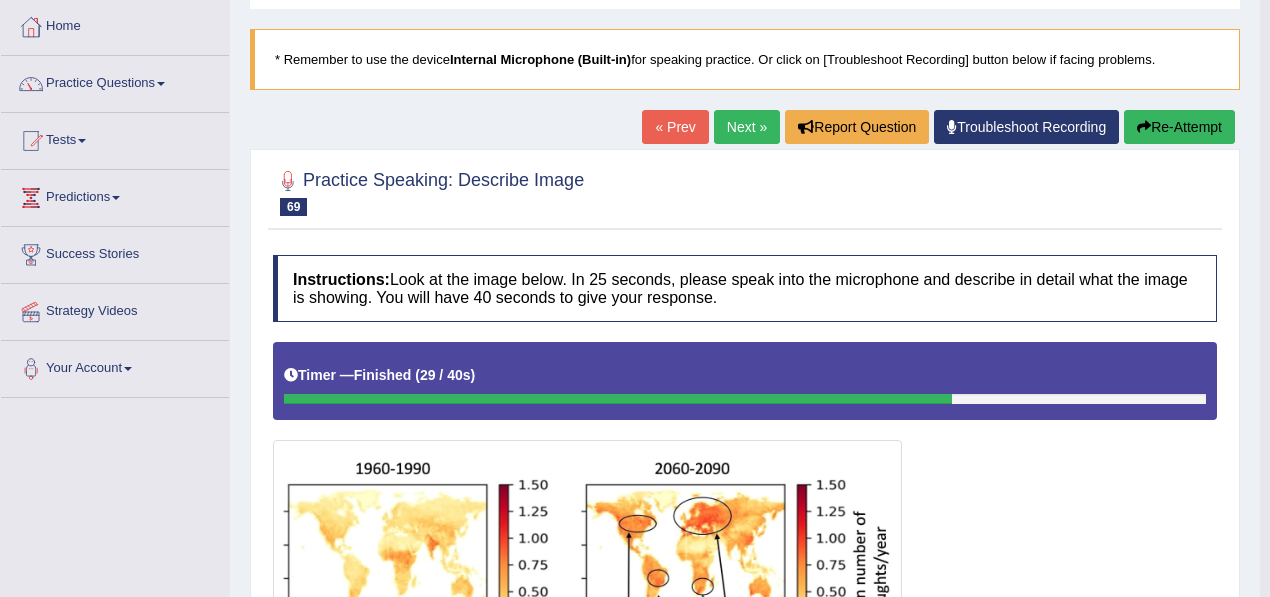 click on "Re-Attempt" at bounding box center (1179, 127) 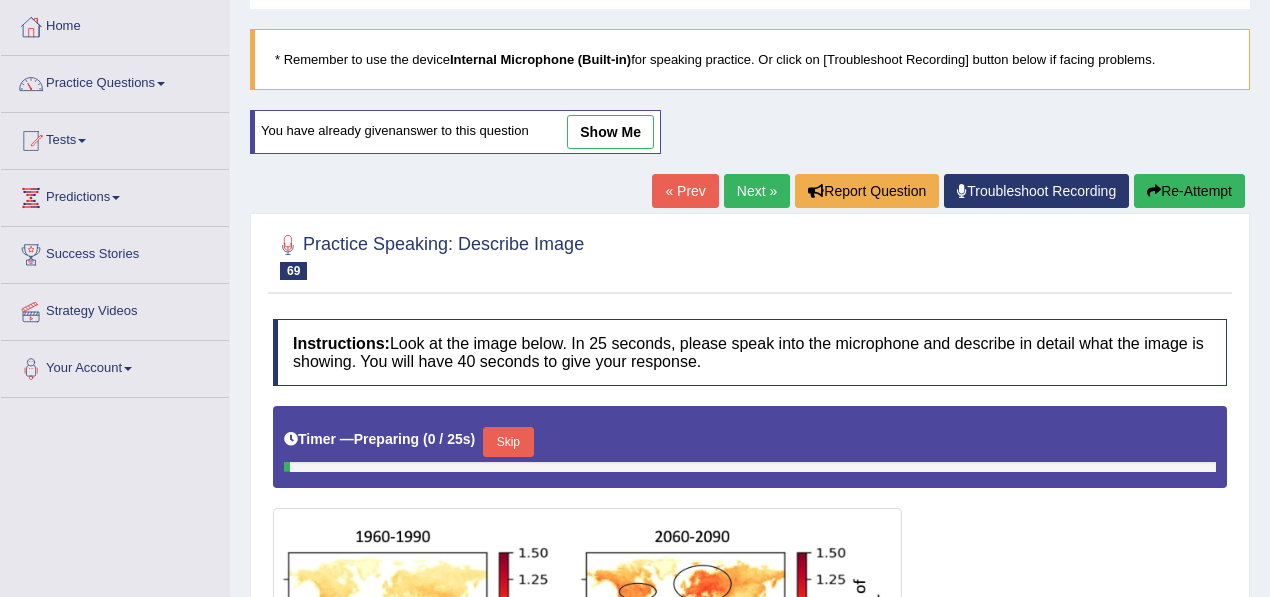 scroll, scrollTop: 253, scrollLeft: 0, axis: vertical 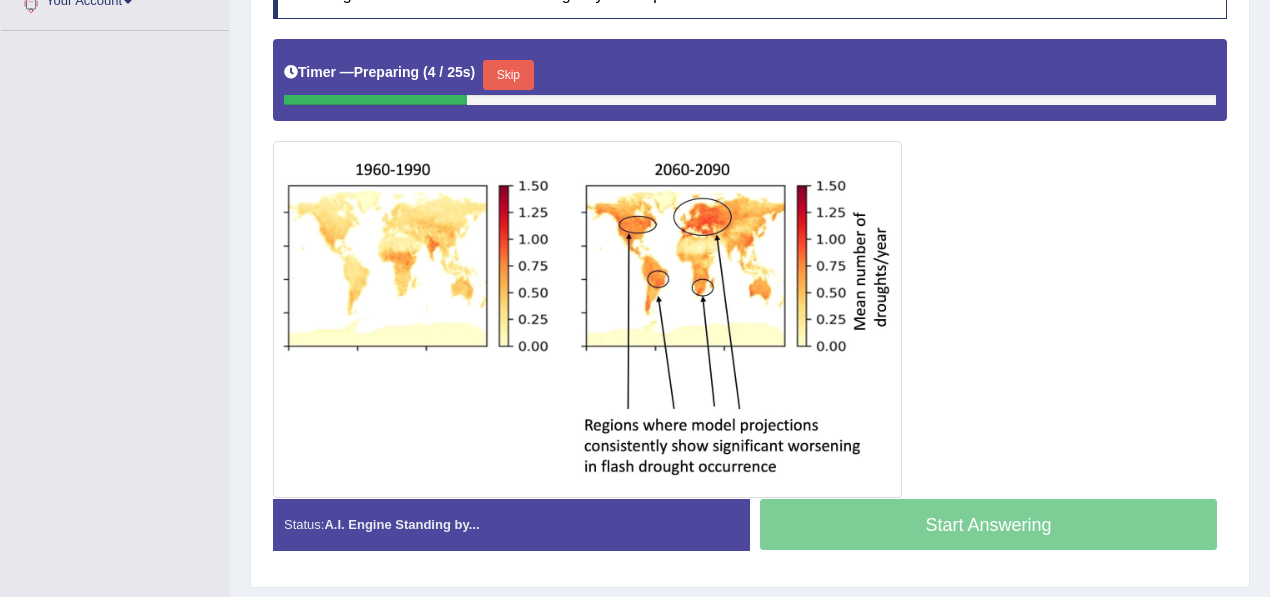 click on "Skip" at bounding box center [508, 75] 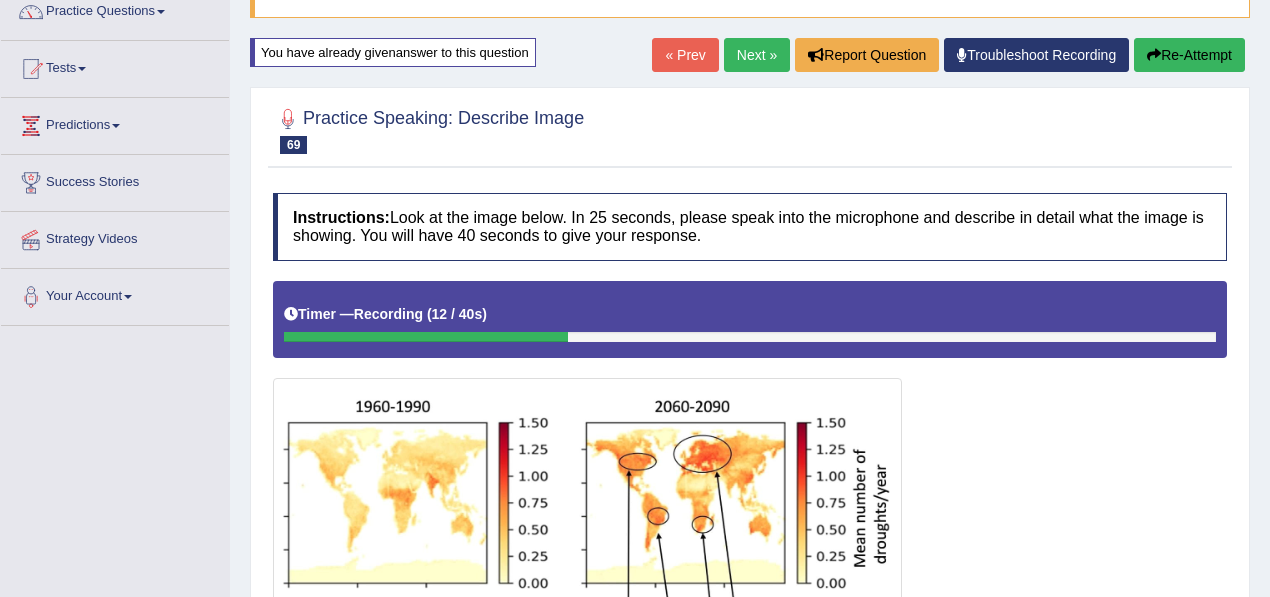 scroll, scrollTop: 169, scrollLeft: 0, axis: vertical 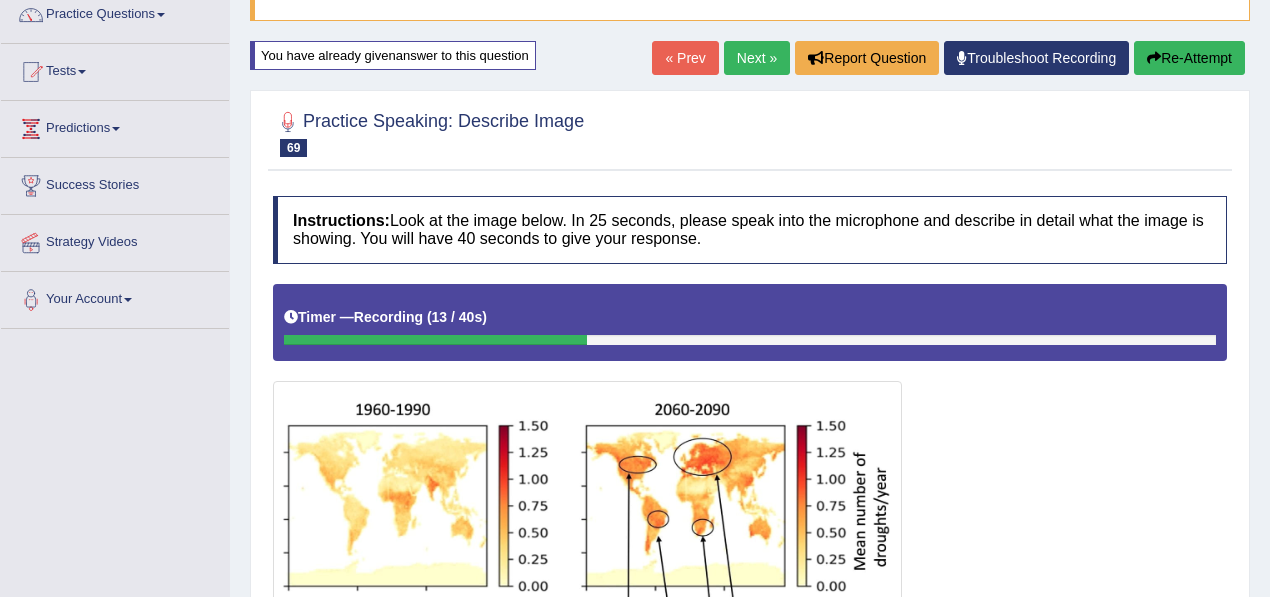 click on "Re-Attempt" at bounding box center [1189, 58] 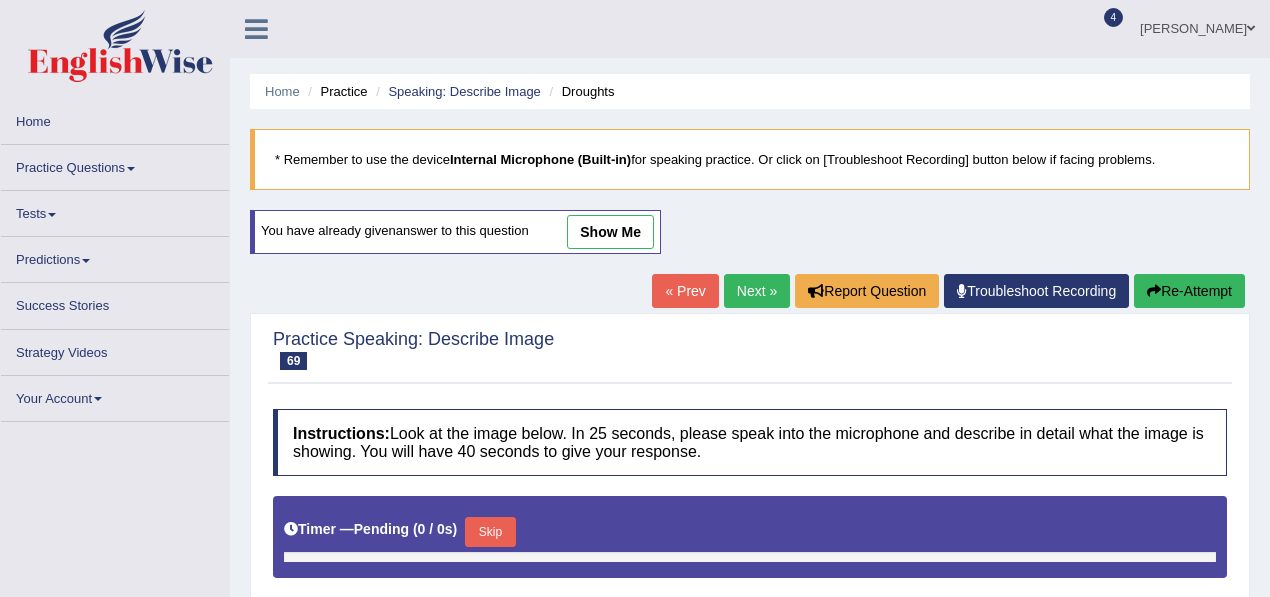 scroll, scrollTop: 169, scrollLeft: 0, axis: vertical 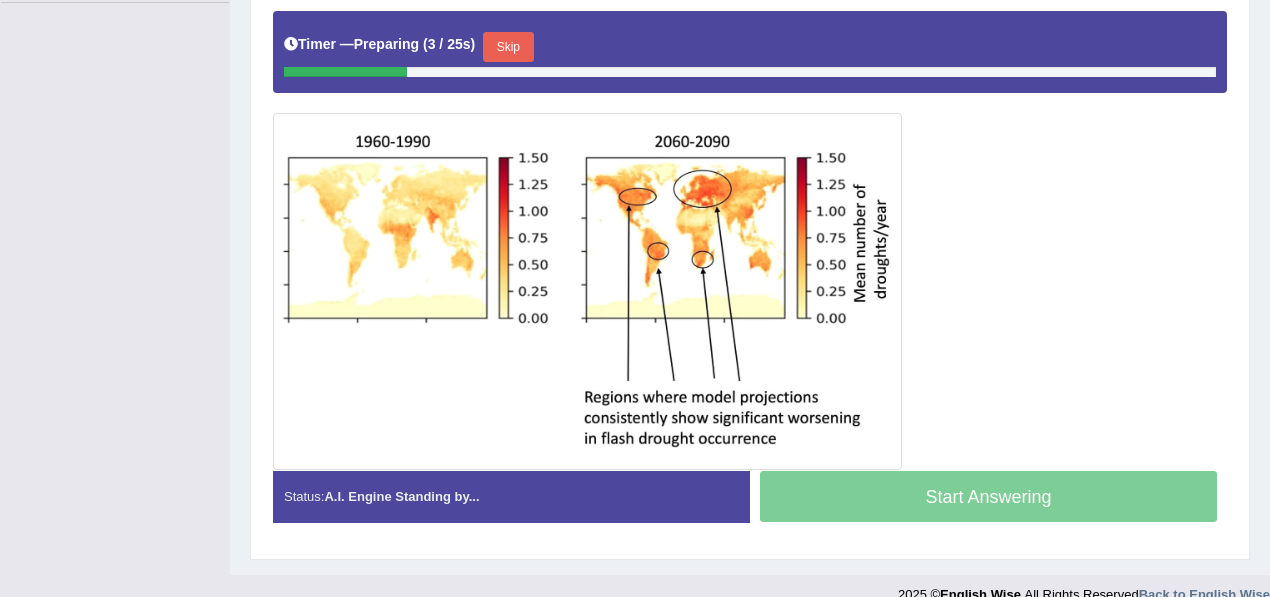 click on "Skip" at bounding box center [508, 47] 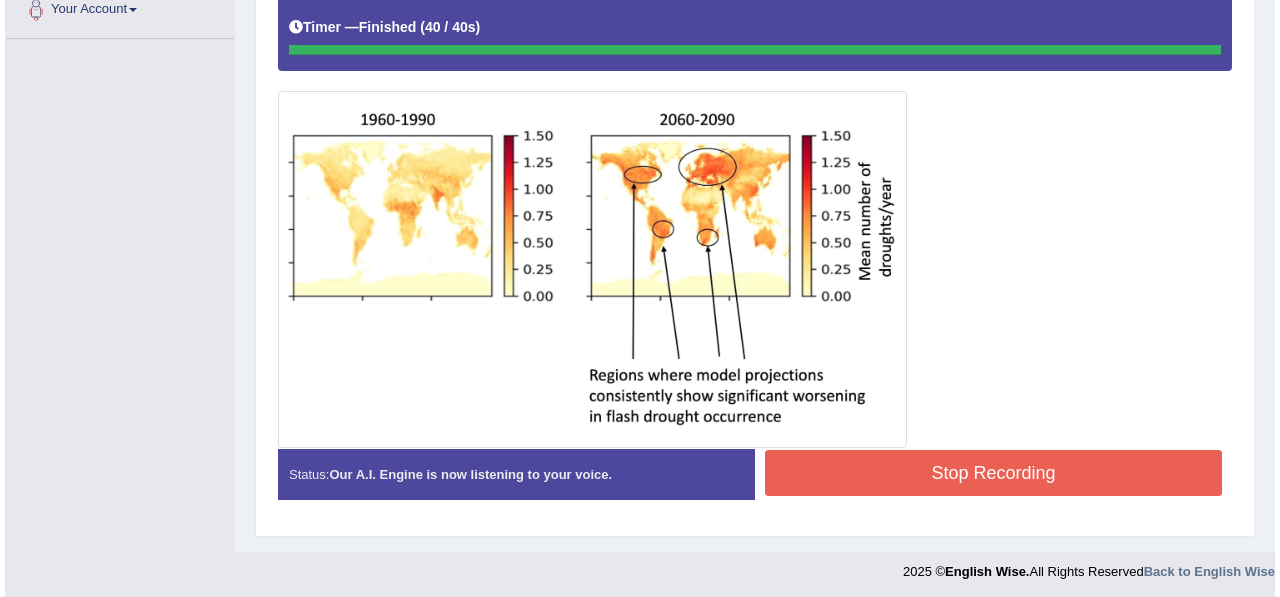 scroll, scrollTop: 495, scrollLeft: 0, axis: vertical 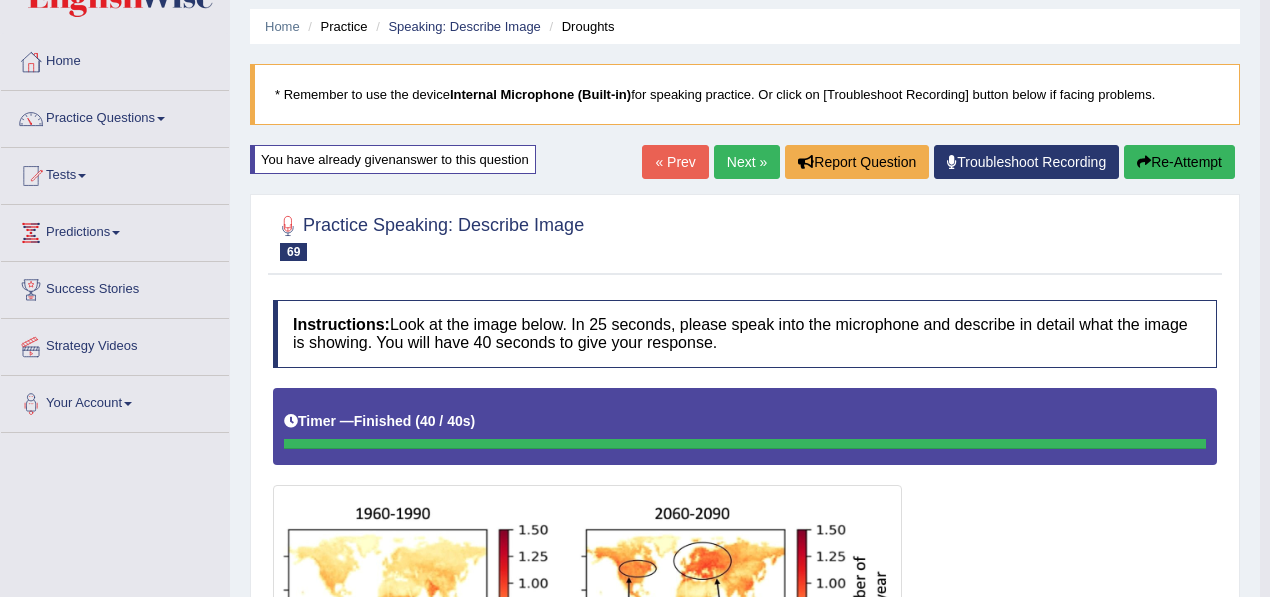 click on "Re-Attempt" at bounding box center [1179, 162] 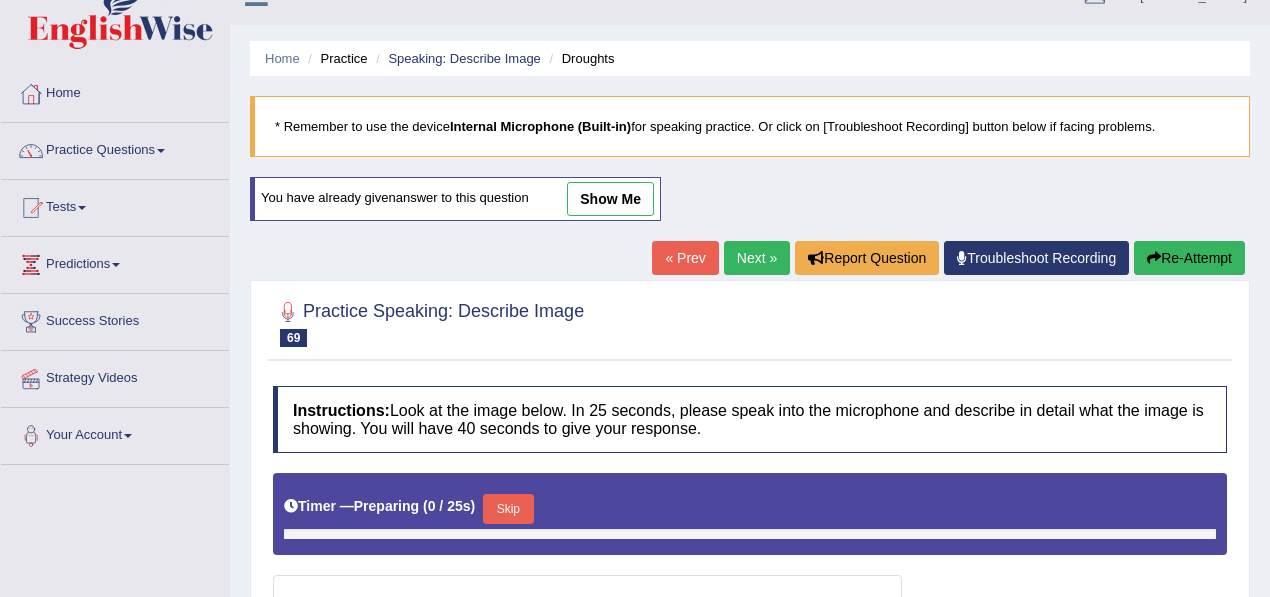 scroll, scrollTop: 0, scrollLeft: 0, axis: both 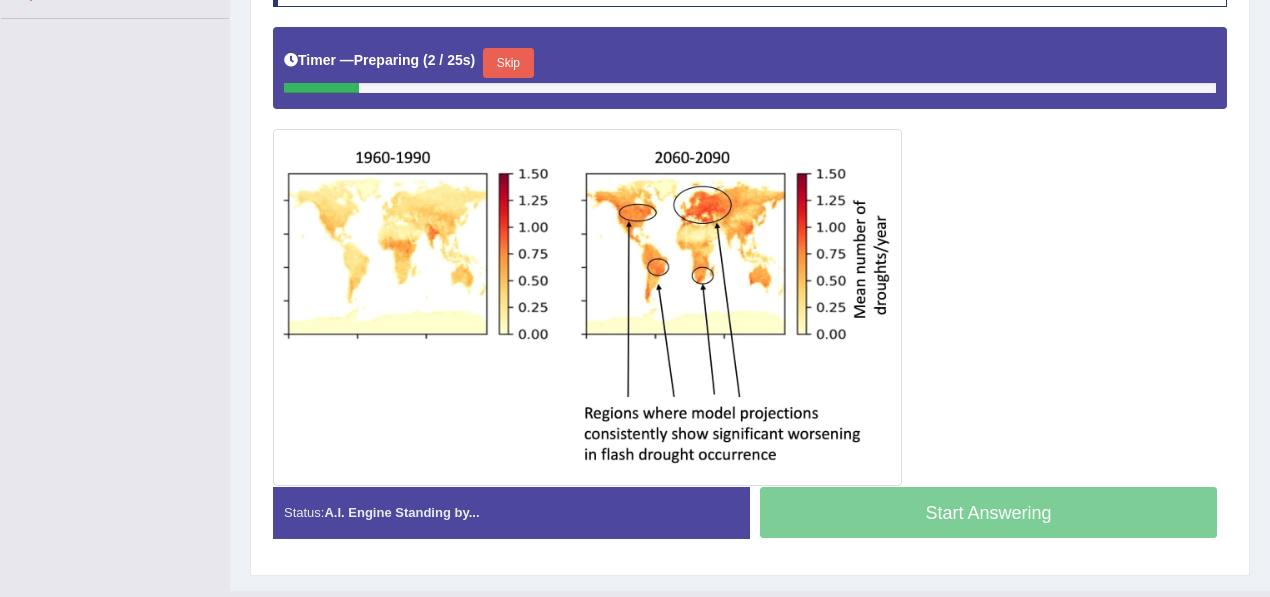 click on "Skip" at bounding box center [508, 63] 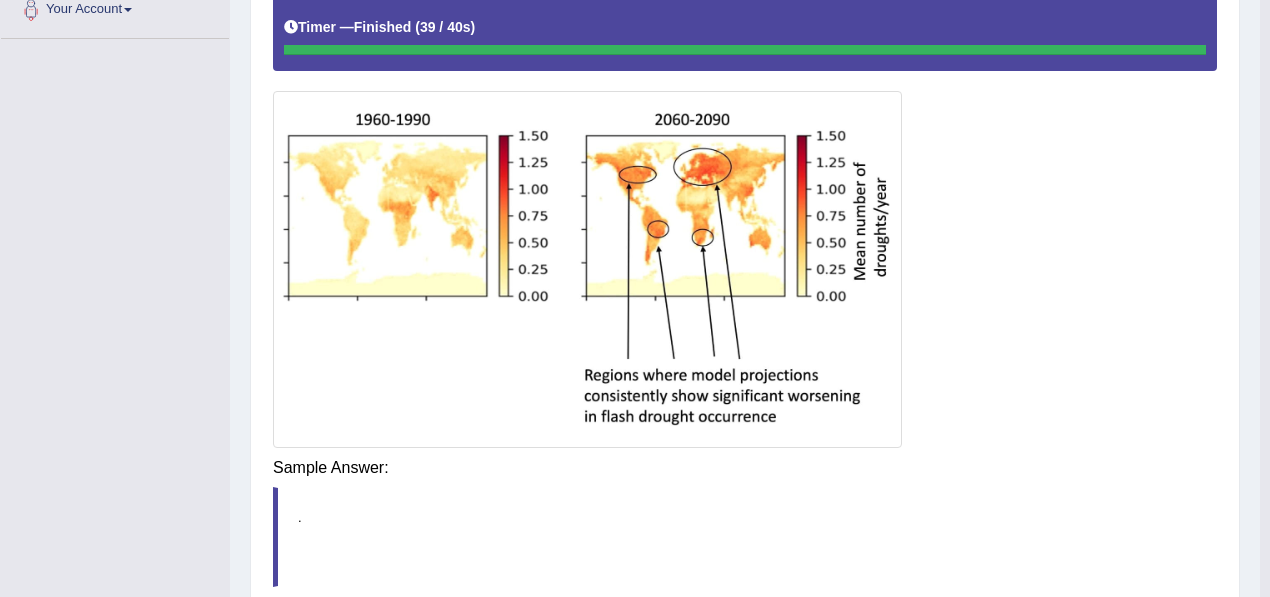 scroll, scrollTop: 479, scrollLeft: 0, axis: vertical 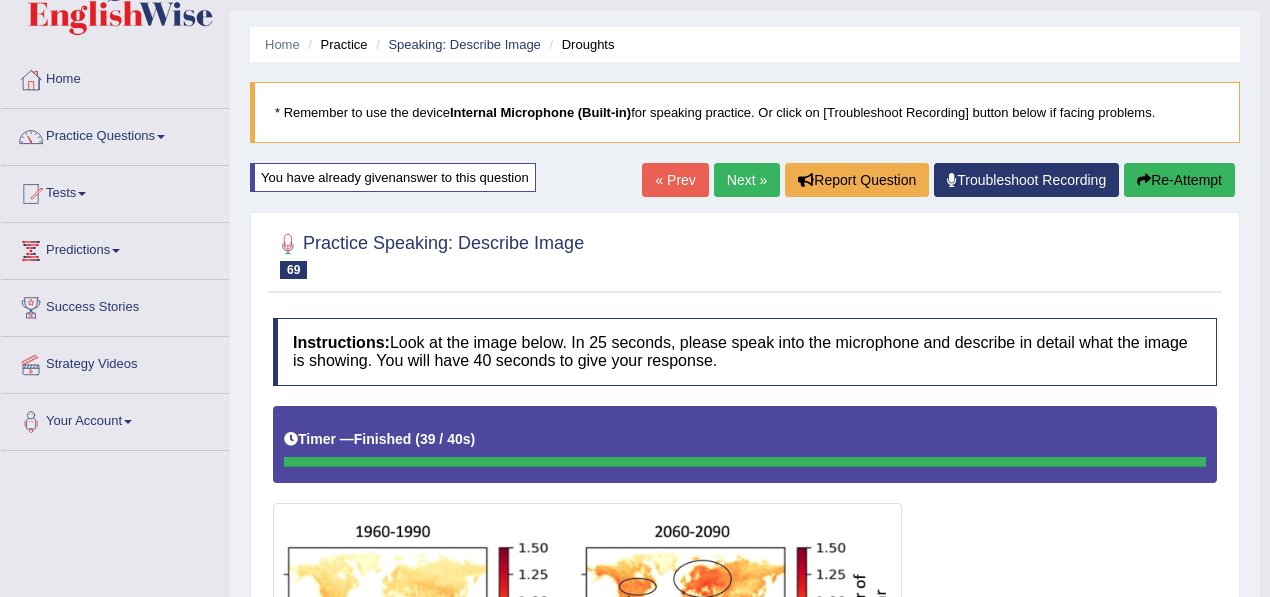 click on "Re-Attempt" at bounding box center (1179, 180) 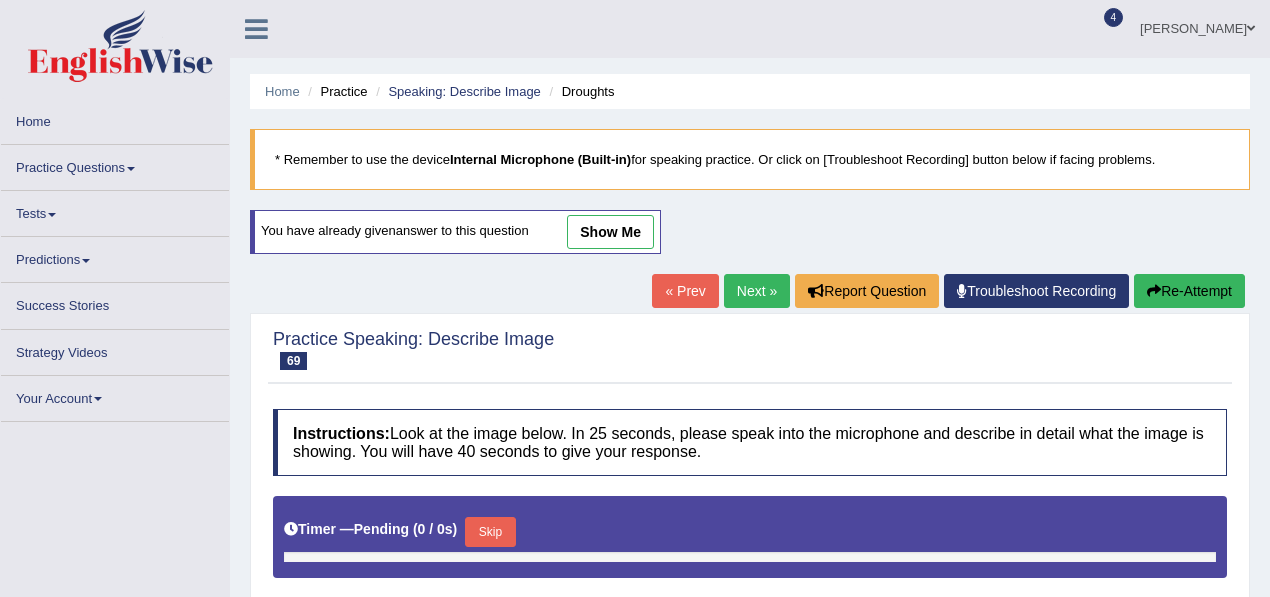 scroll, scrollTop: 218, scrollLeft: 0, axis: vertical 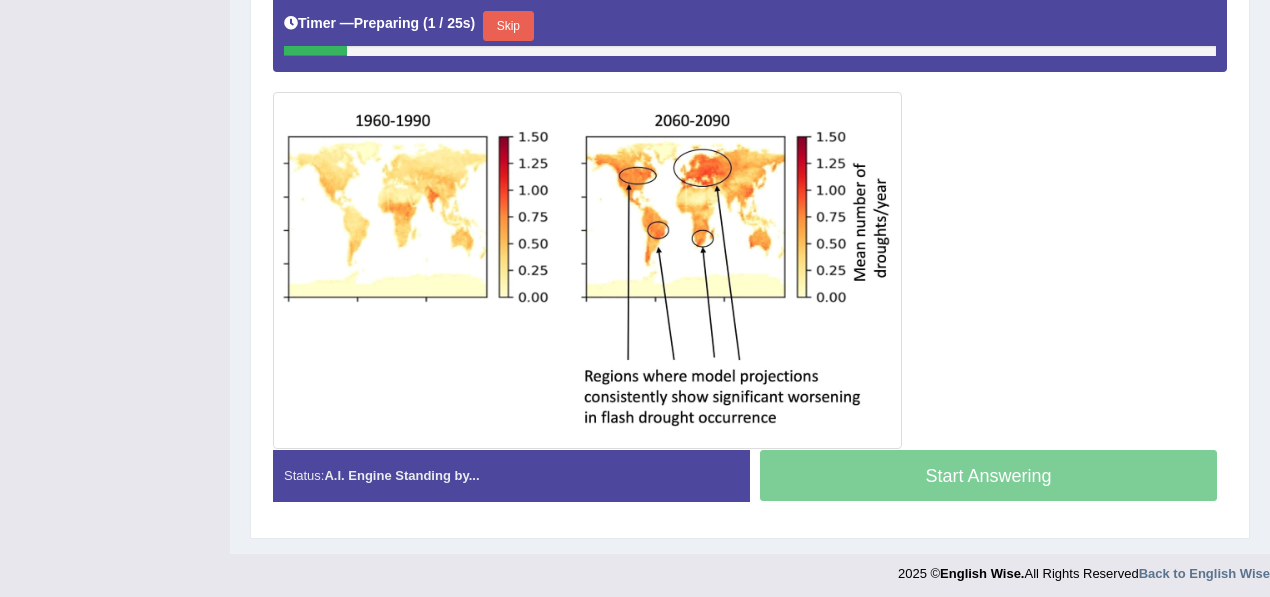 click on "Skip" at bounding box center (508, 26) 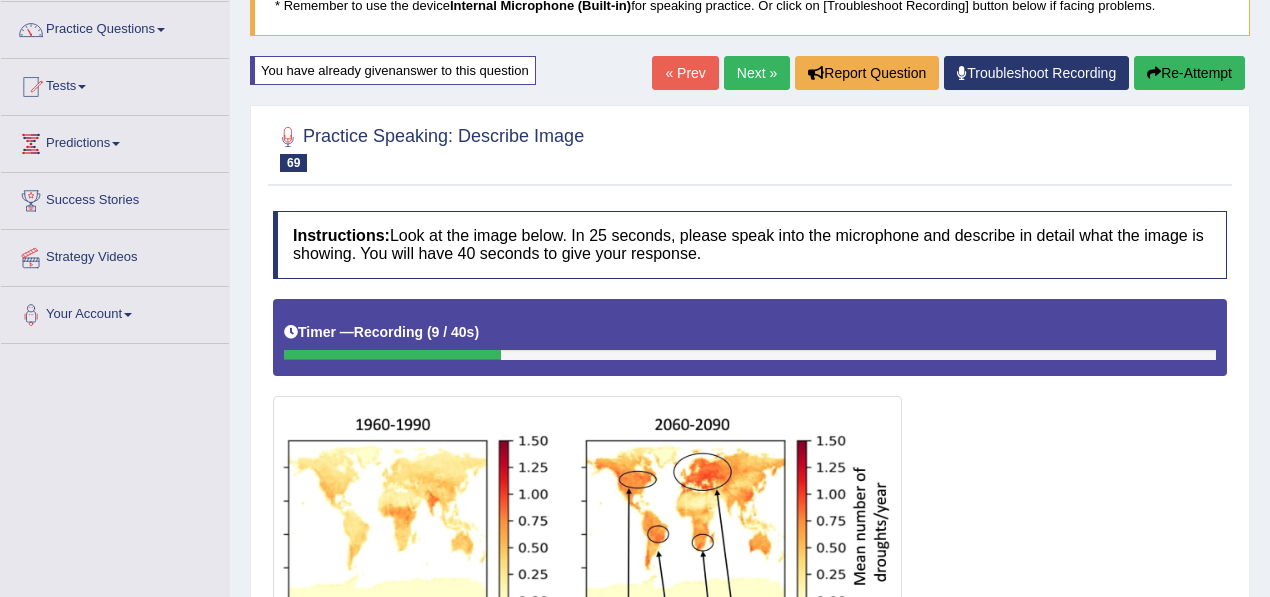 scroll, scrollTop: 153, scrollLeft: 0, axis: vertical 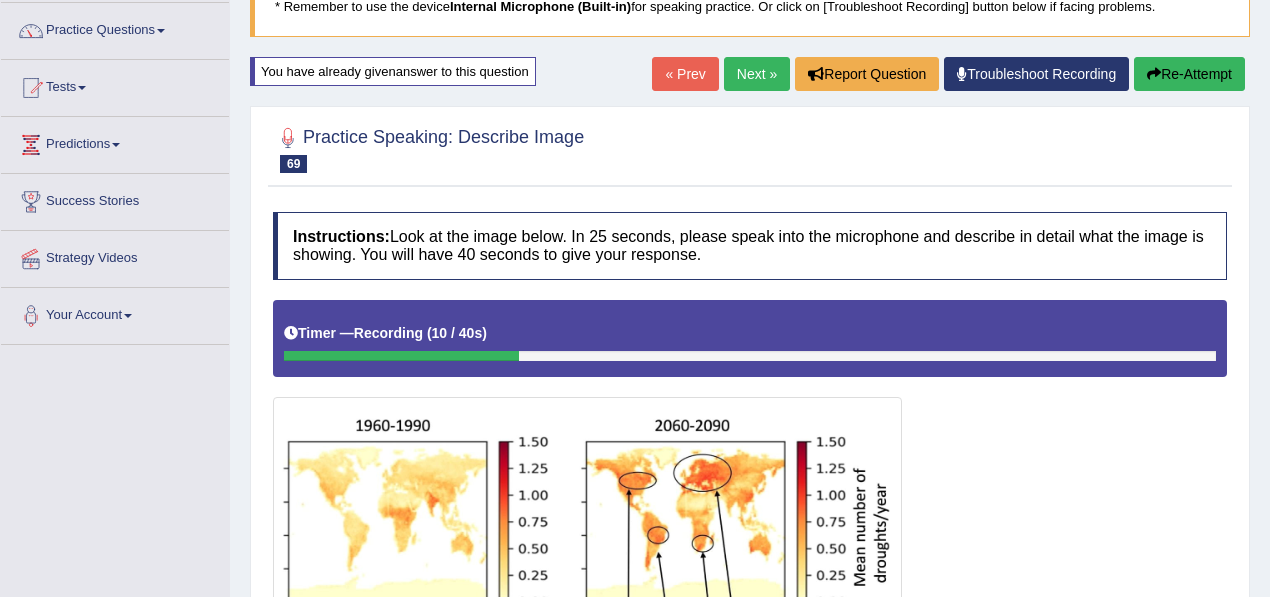 click on "Re-Attempt" at bounding box center [1189, 74] 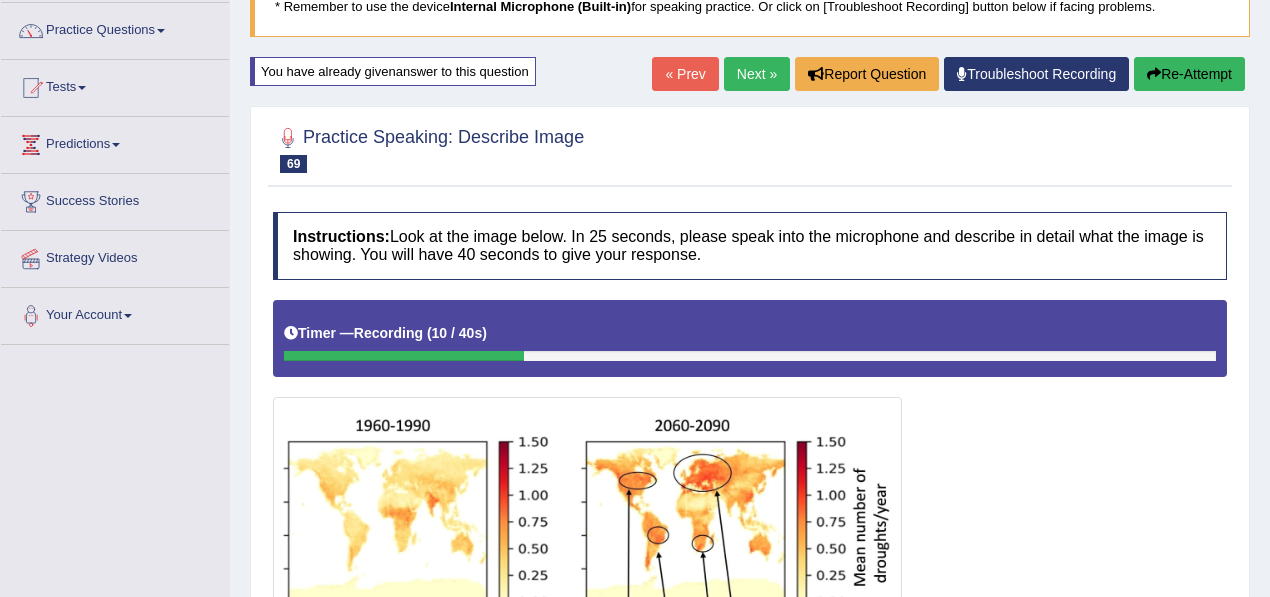 scroll, scrollTop: 154, scrollLeft: 0, axis: vertical 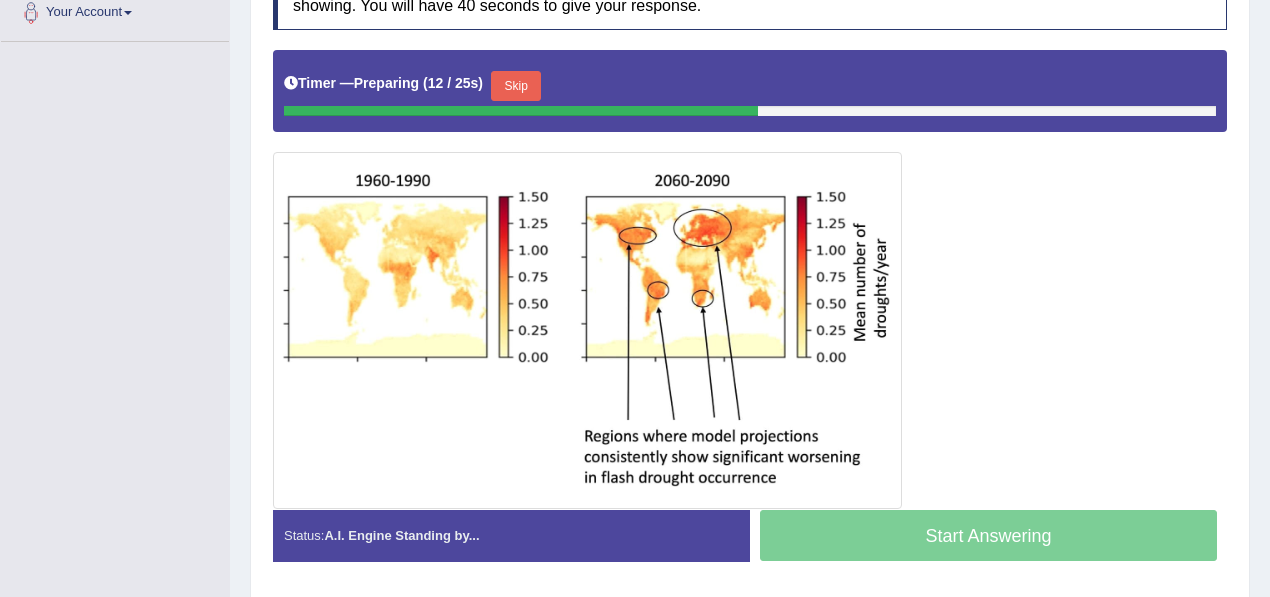 click on "Skip" at bounding box center [516, 86] 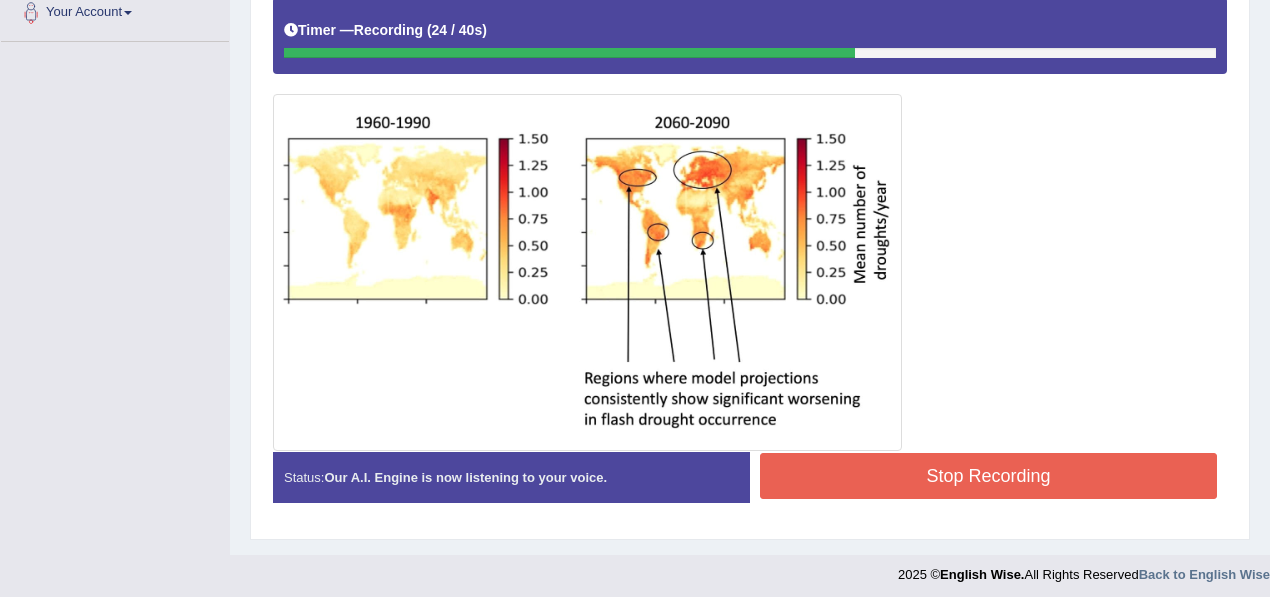 click on "Stop Recording" at bounding box center (988, 476) 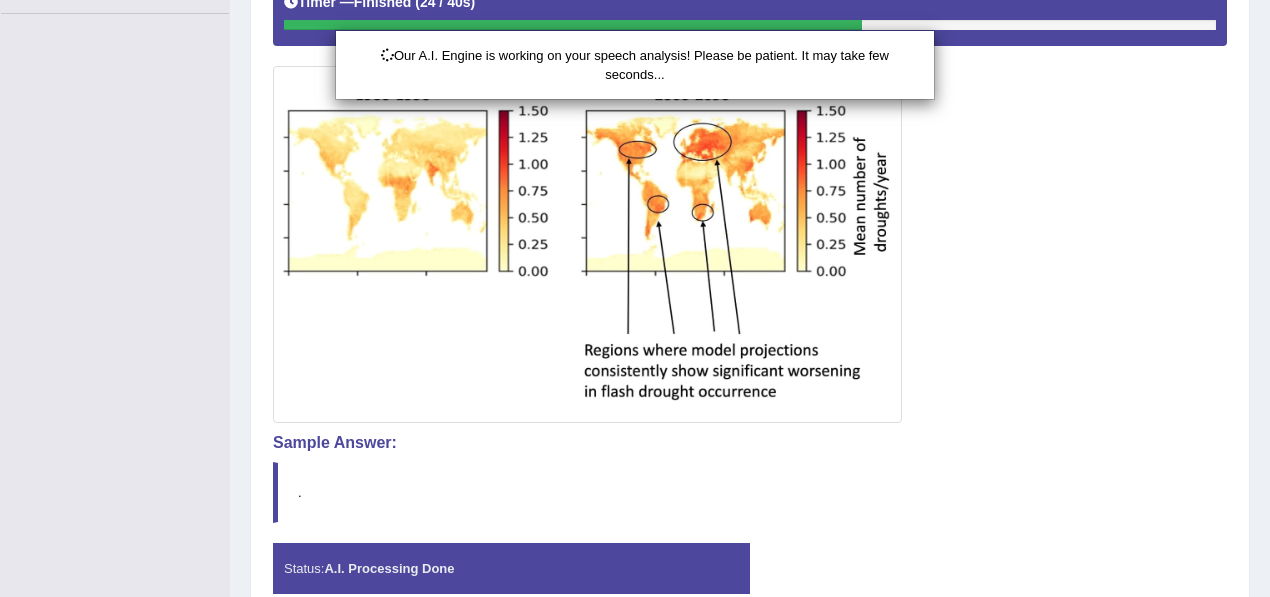 scroll, scrollTop: 490, scrollLeft: 0, axis: vertical 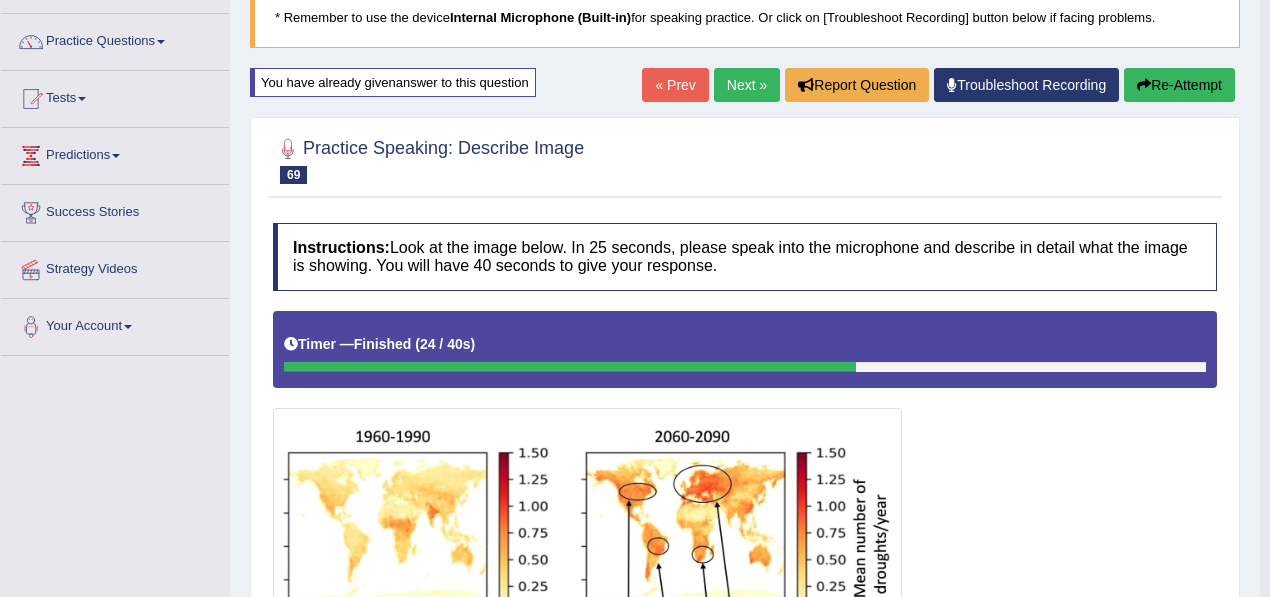 click on "Re-Attempt" at bounding box center [1179, 85] 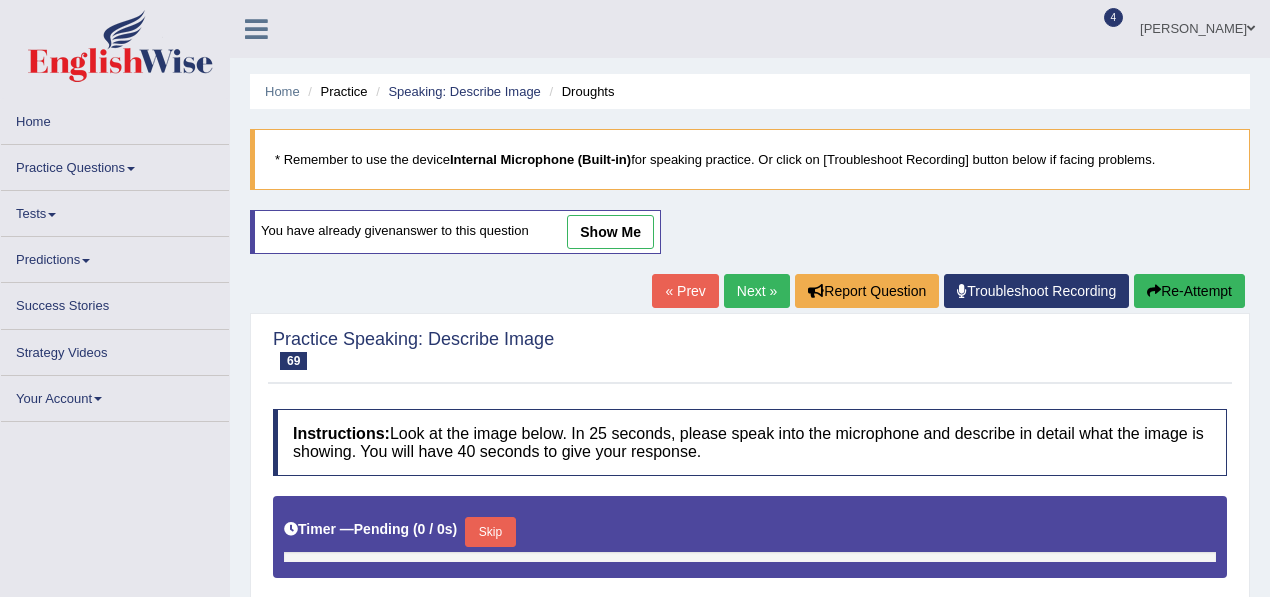scroll, scrollTop: 228, scrollLeft: 0, axis: vertical 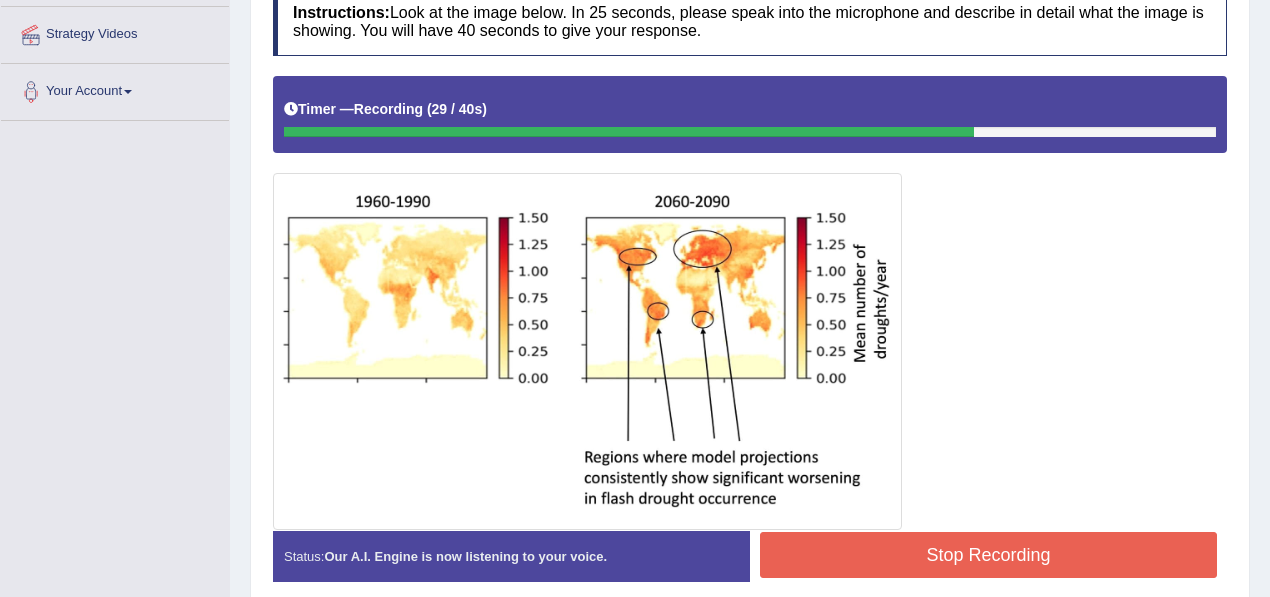 click on "Stop Recording" at bounding box center (988, 555) 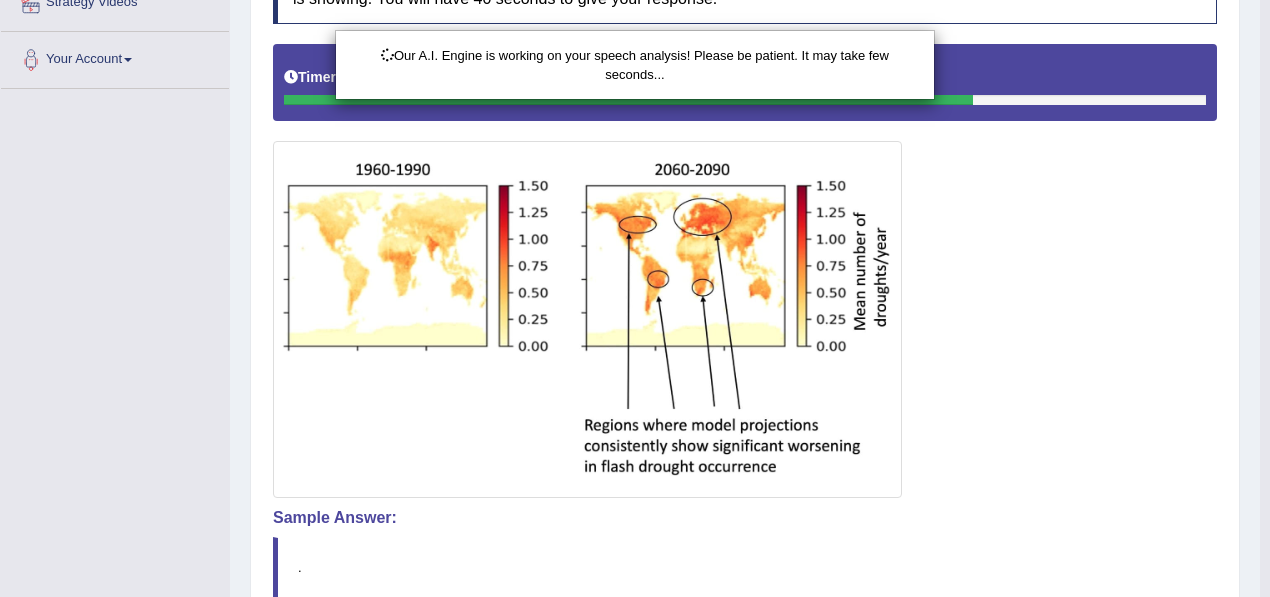 scroll, scrollTop: 419, scrollLeft: 0, axis: vertical 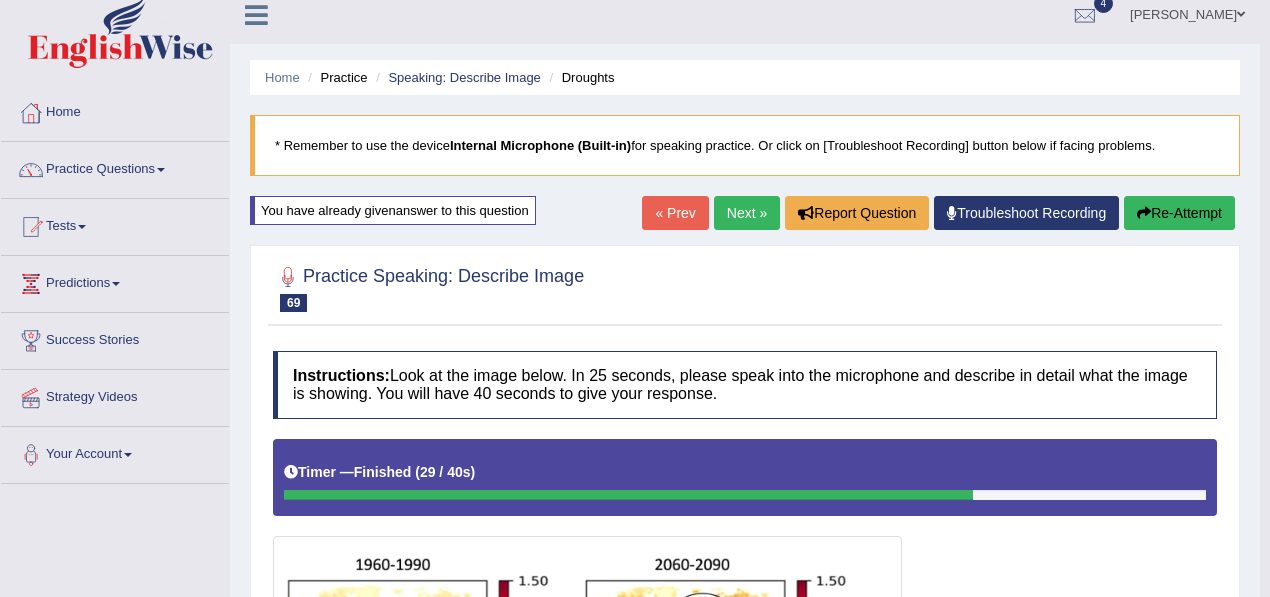 click on "Re-Attempt" at bounding box center (1179, 213) 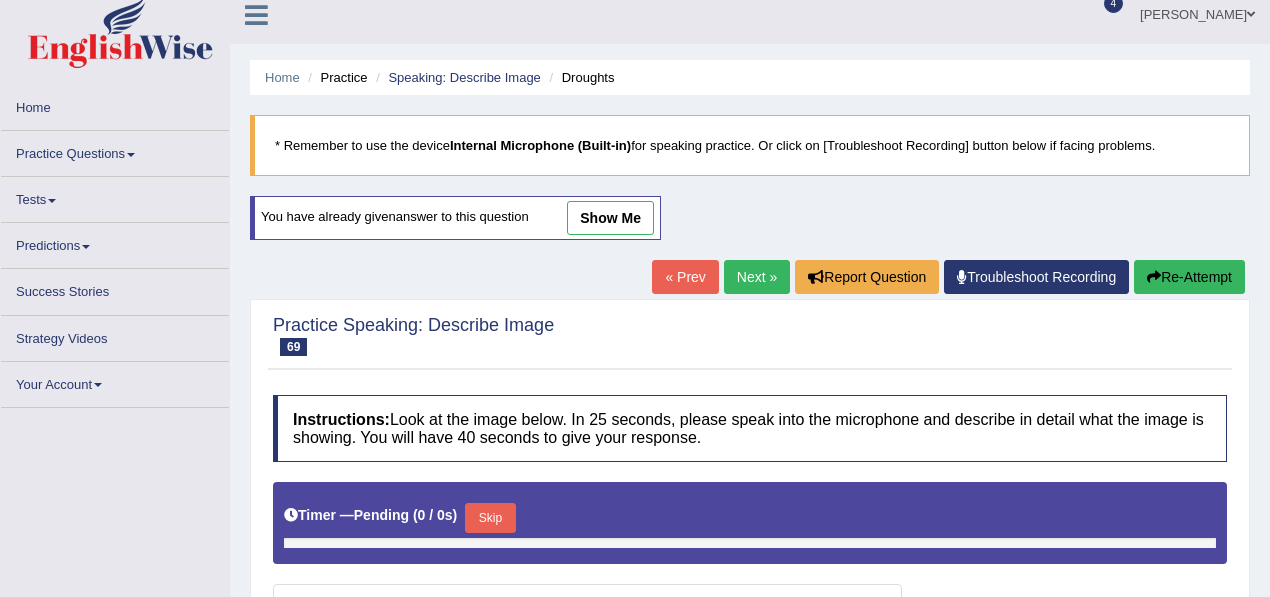 scroll, scrollTop: 14, scrollLeft: 0, axis: vertical 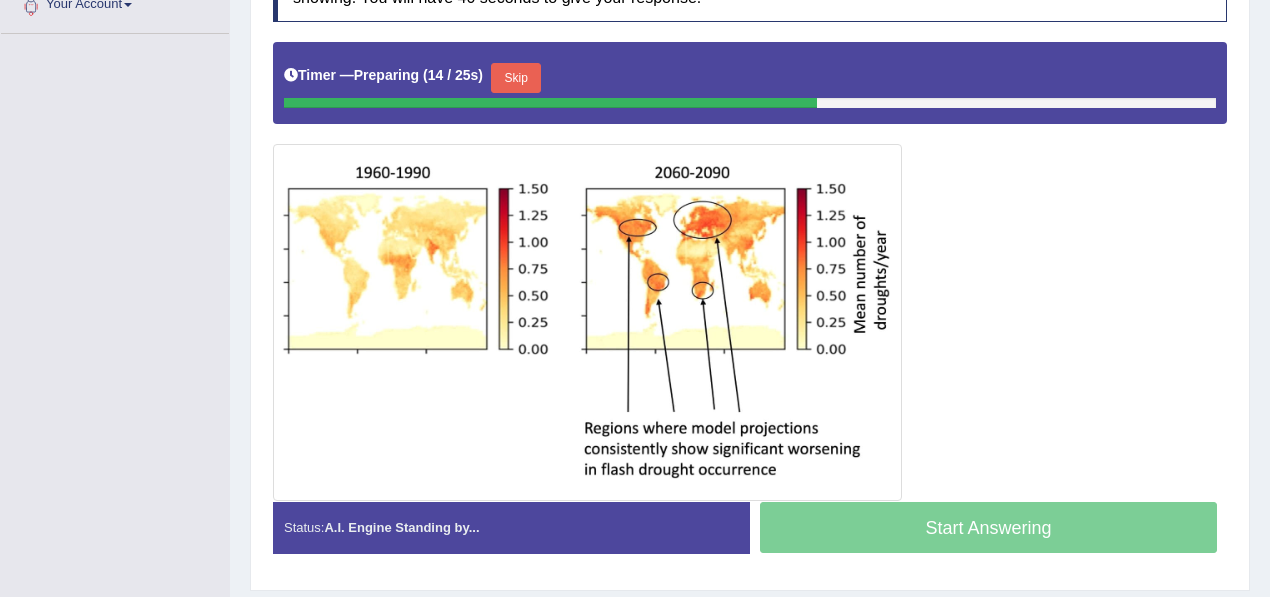 click on "Skip" at bounding box center (516, 78) 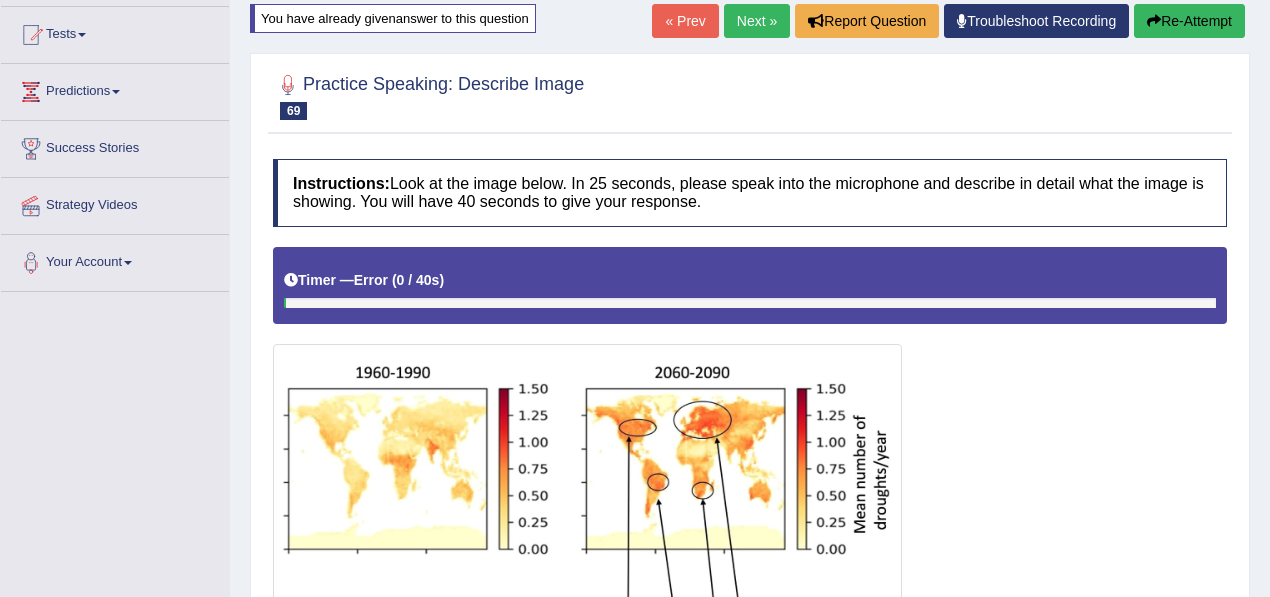 scroll, scrollTop: 194, scrollLeft: 0, axis: vertical 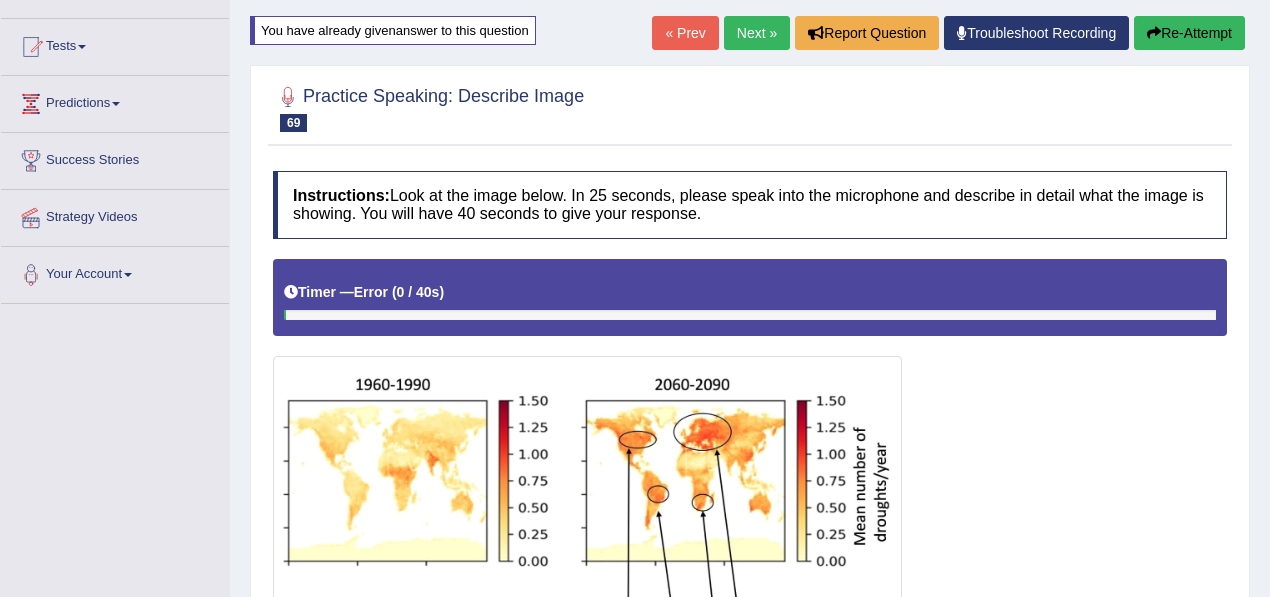 click on "Re-Attempt" at bounding box center (1189, 33) 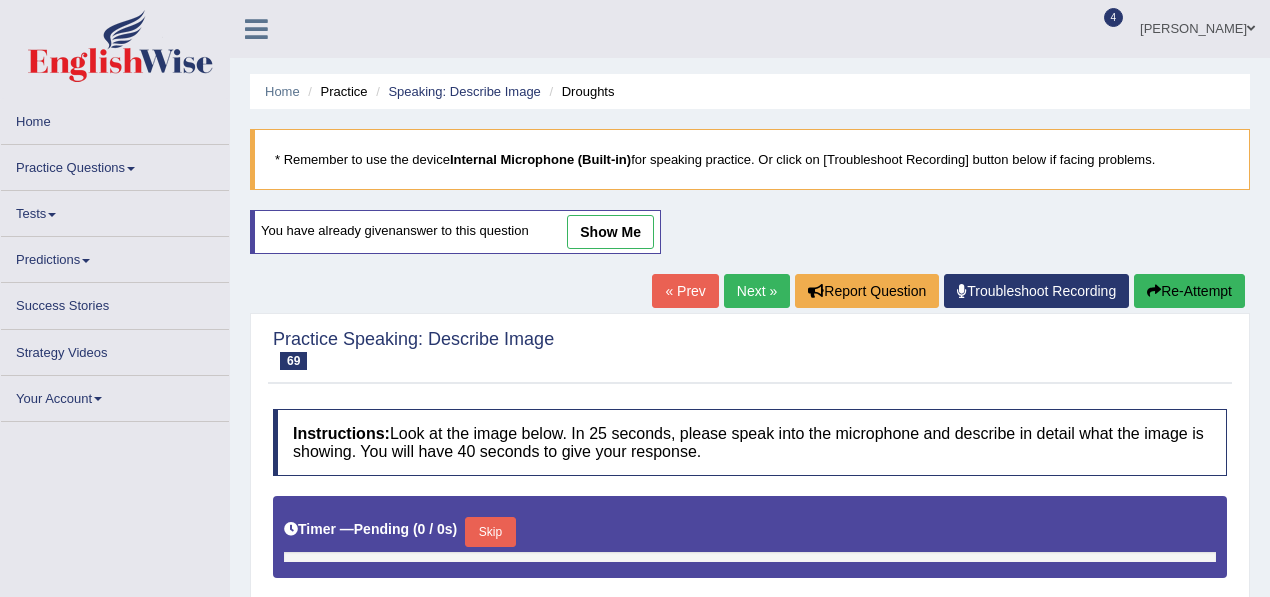 scroll, scrollTop: 220, scrollLeft: 0, axis: vertical 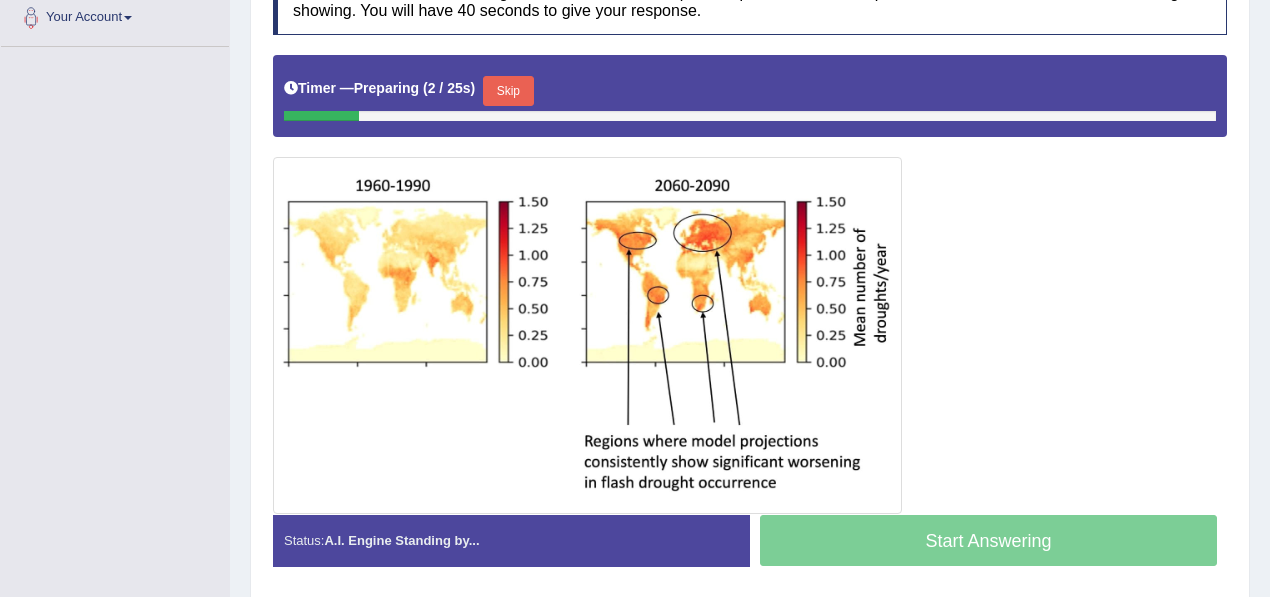 click on "Skip" at bounding box center [508, 91] 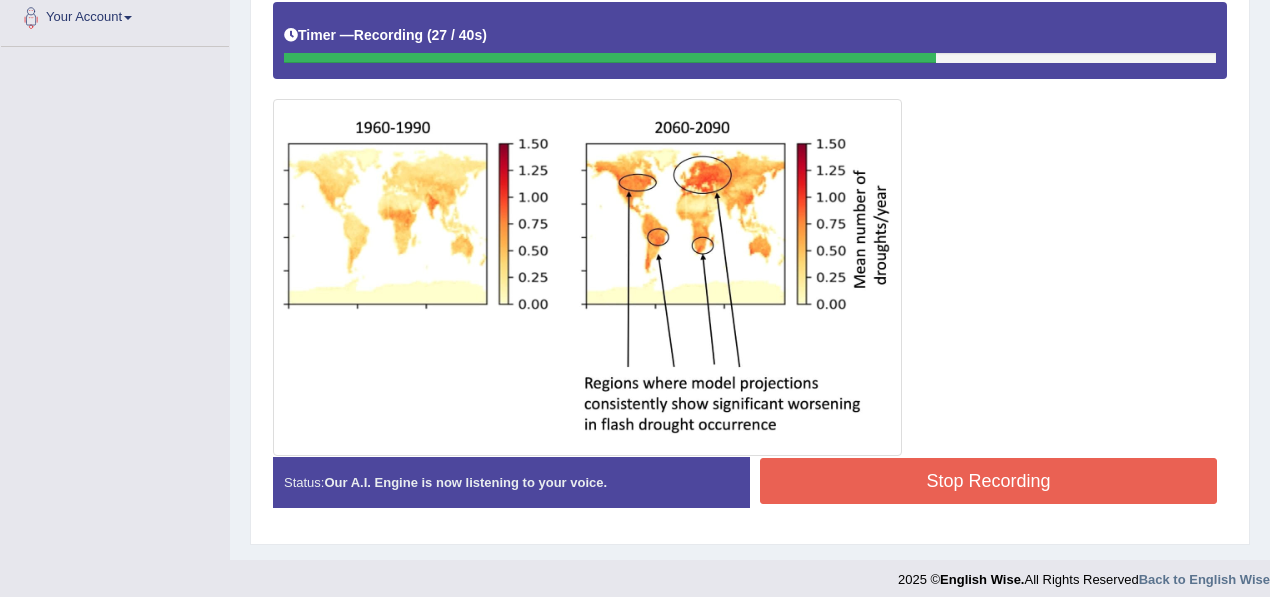 click on "Stop Recording" at bounding box center (988, 481) 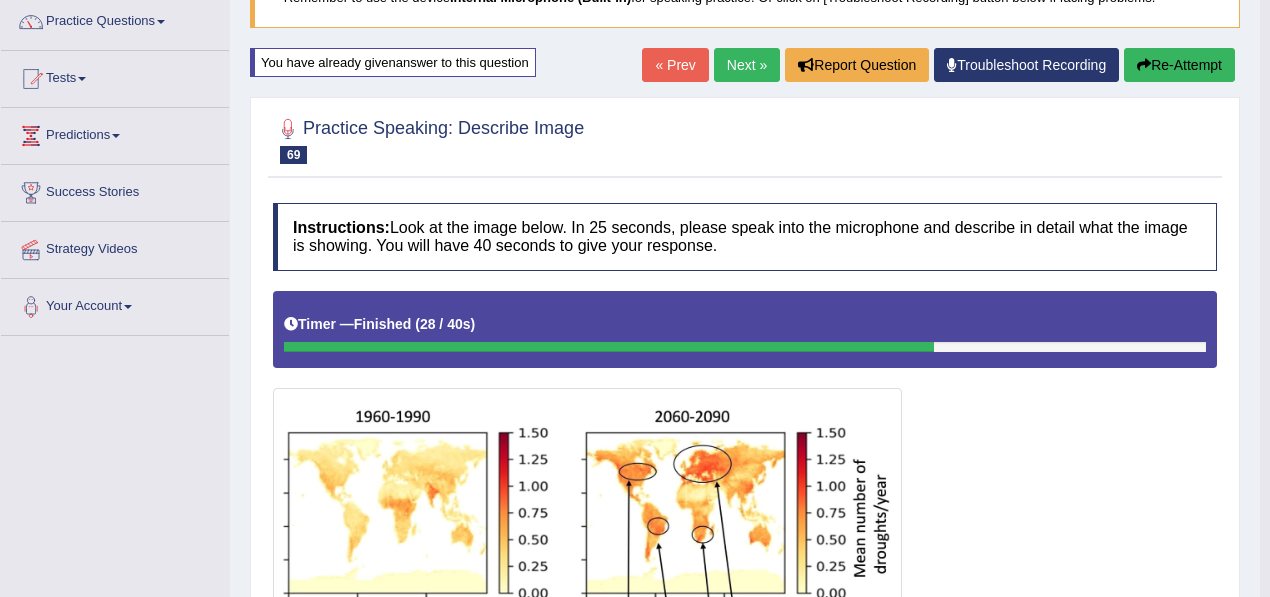 scroll, scrollTop: 132, scrollLeft: 0, axis: vertical 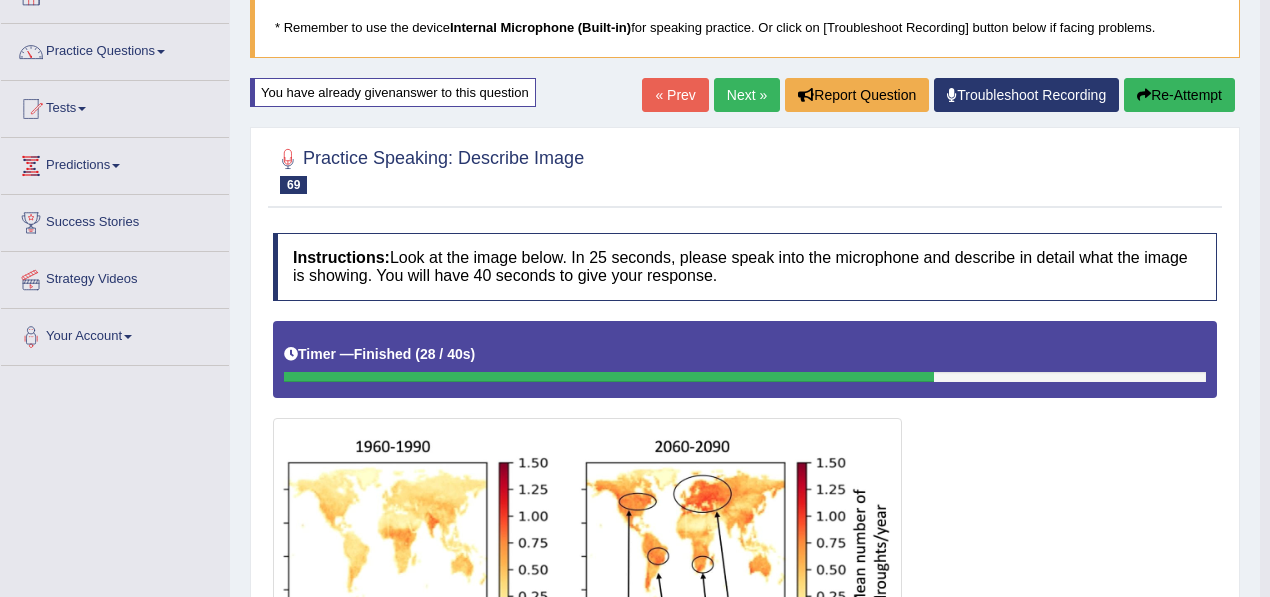click on "Re-Attempt" at bounding box center [1179, 95] 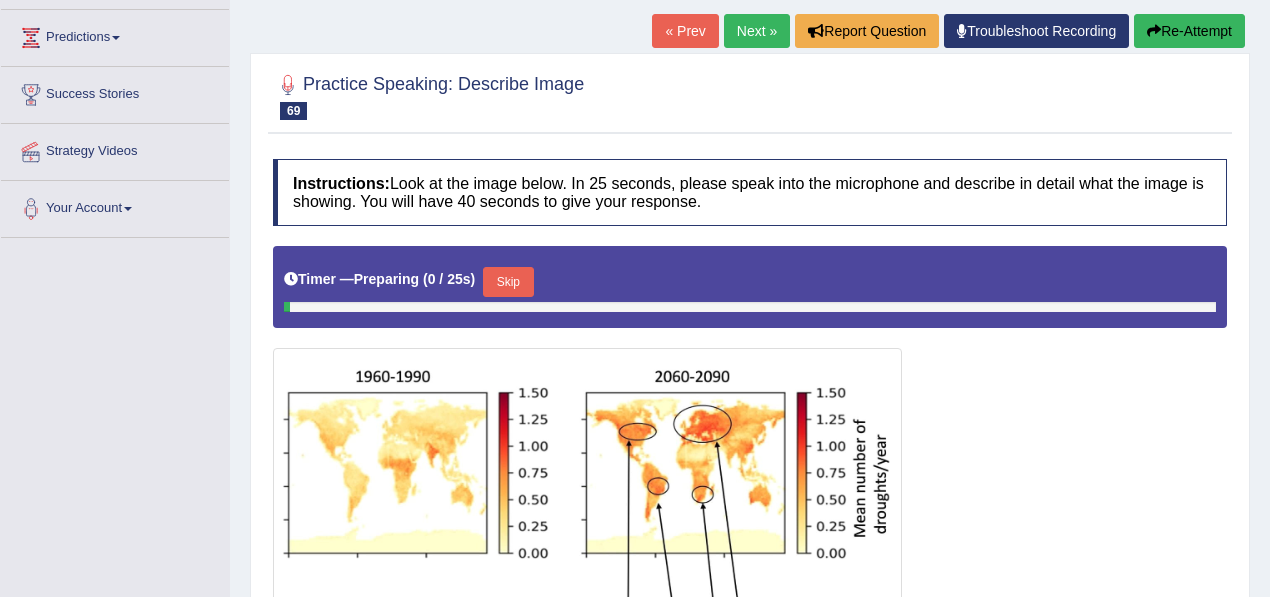 scroll, scrollTop: 0, scrollLeft: 0, axis: both 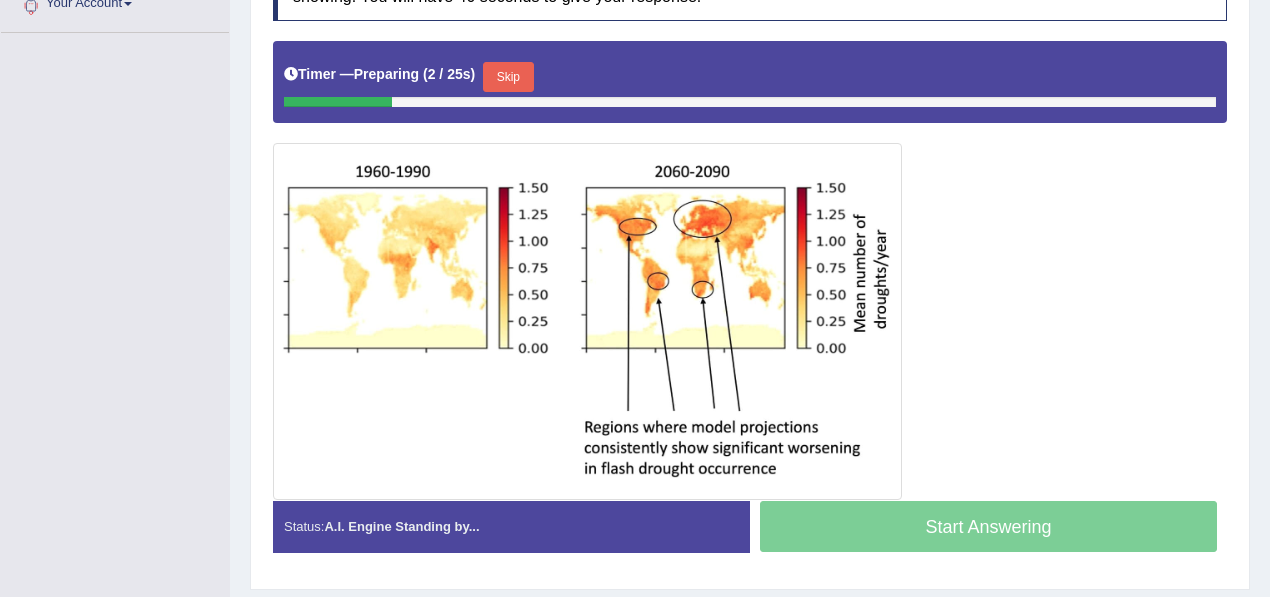 click on "Skip" at bounding box center [508, 77] 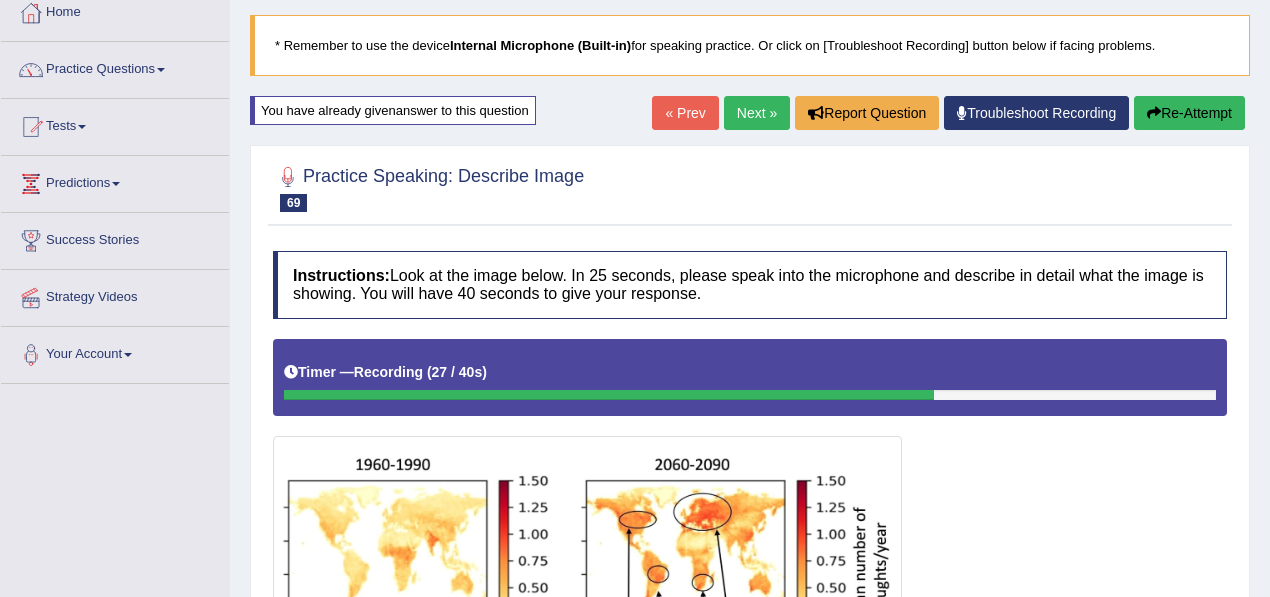 scroll, scrollTop: 114, scrollLeft: 0, axis: vertical 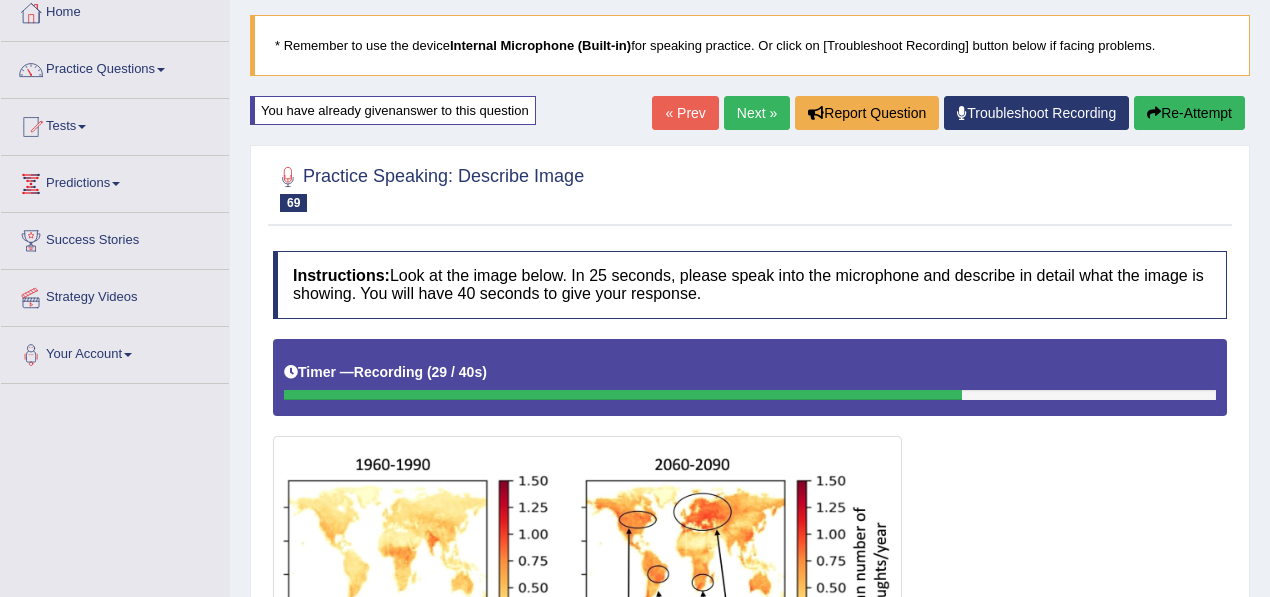 click on "Re-Attempt" at bounding box center (1189, 113) 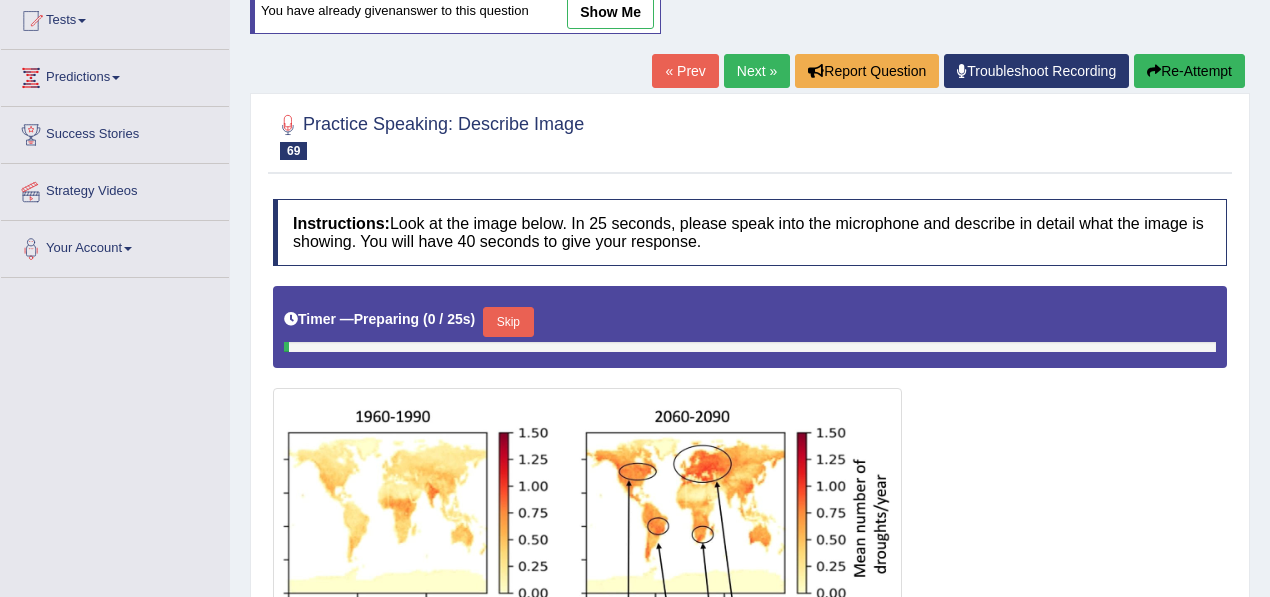 scroll, scrollTop: 516, scrollLeft: 0, axis: vertical 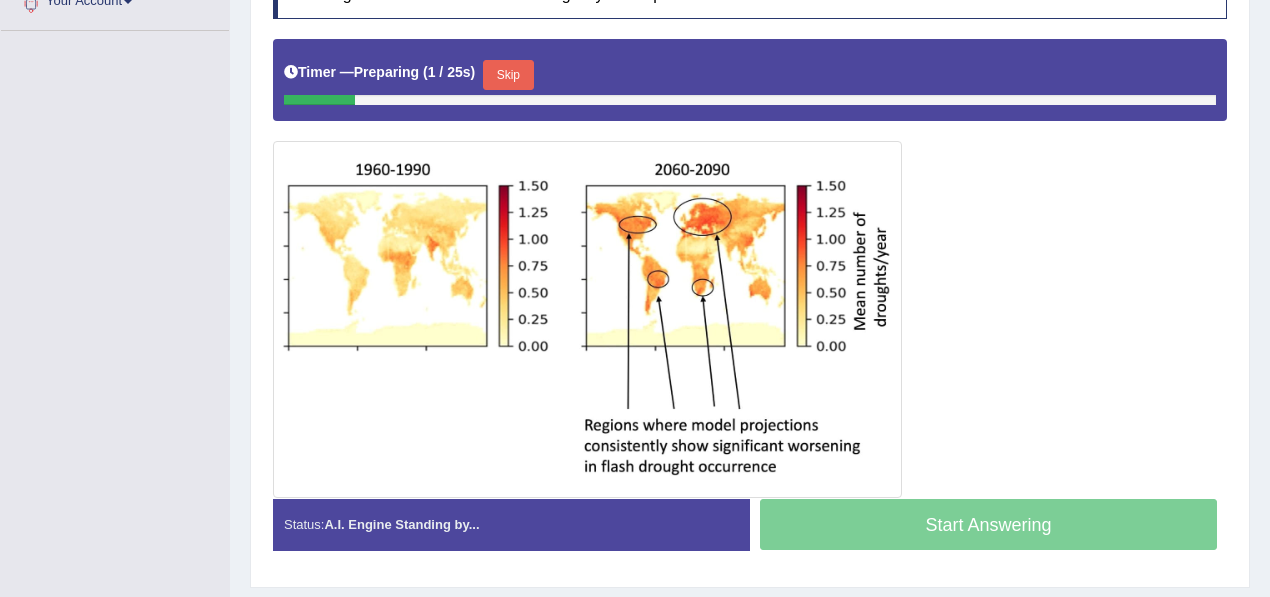 click on "Skip" at bounding box center (508, 75) 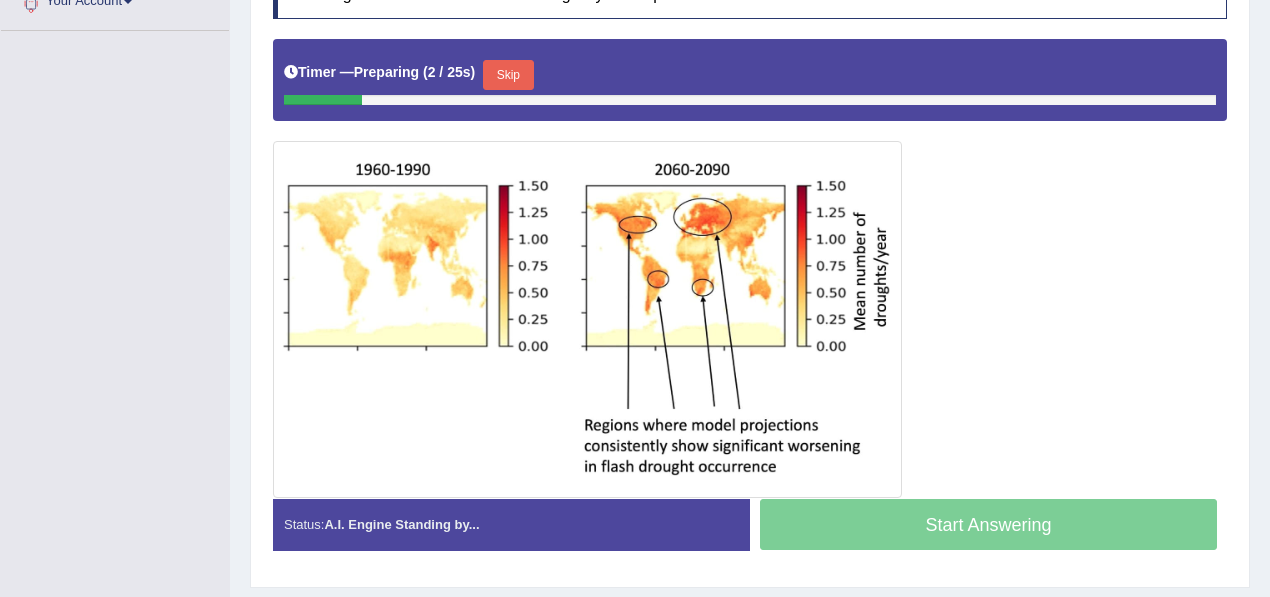 scroll, scrollTop: 459, scrollLeft: 0, axis: vertical 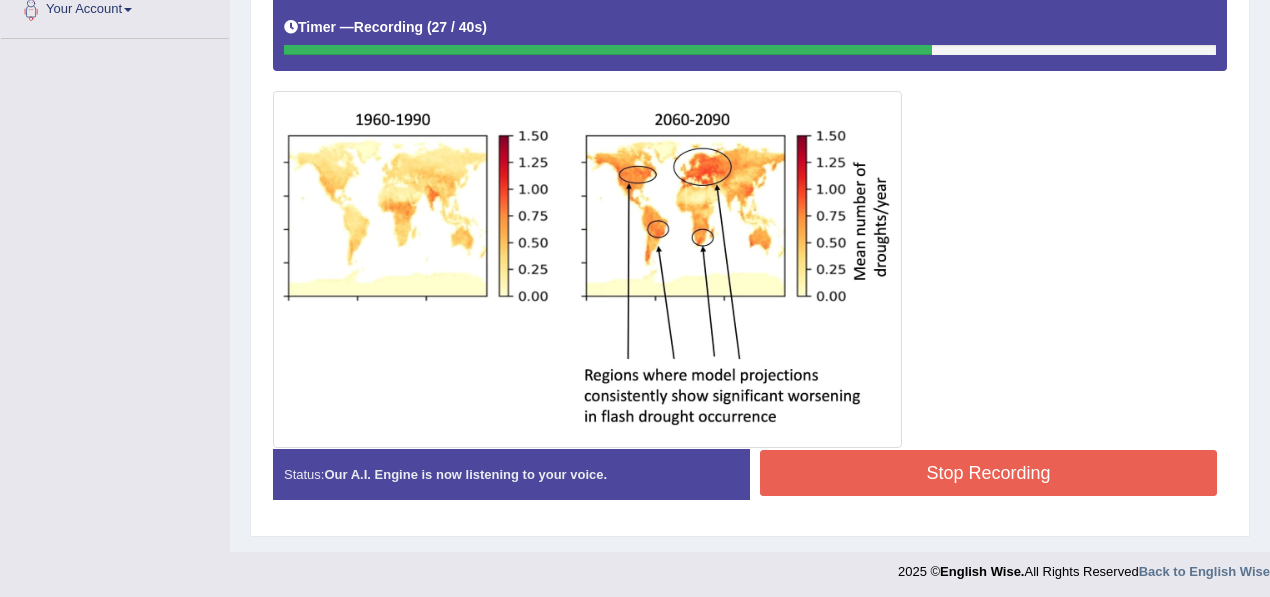 click on "Stop Recording" at bounding box center (988, 473) 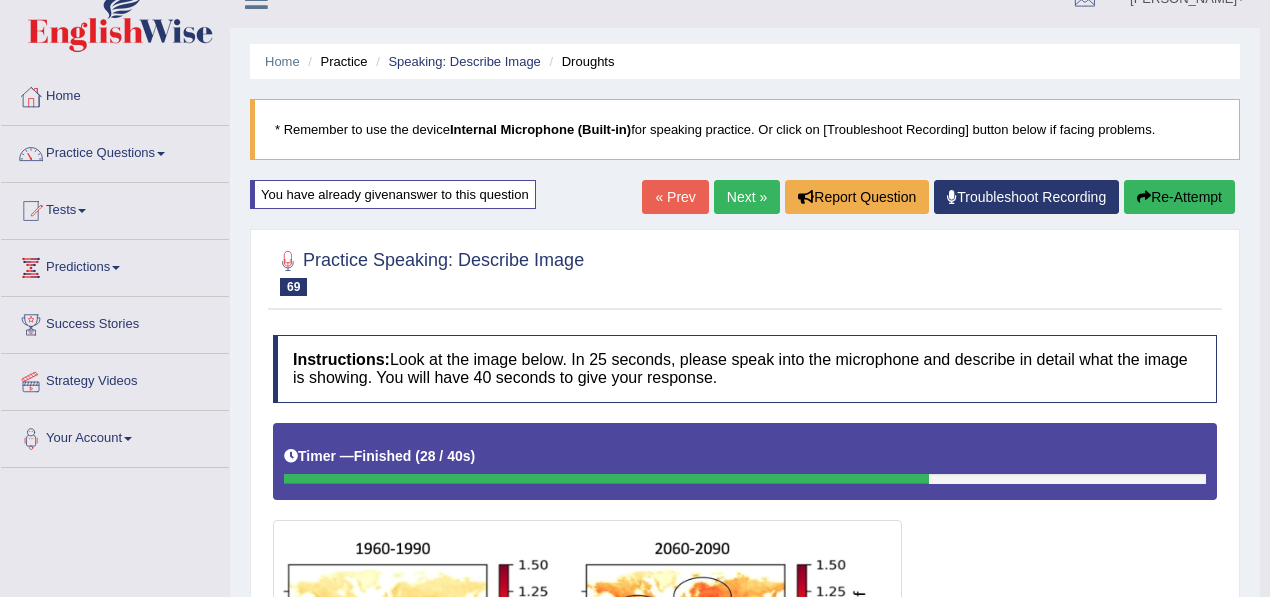scroll, scrollTop: 0, scrollLeft: 0, axis: both 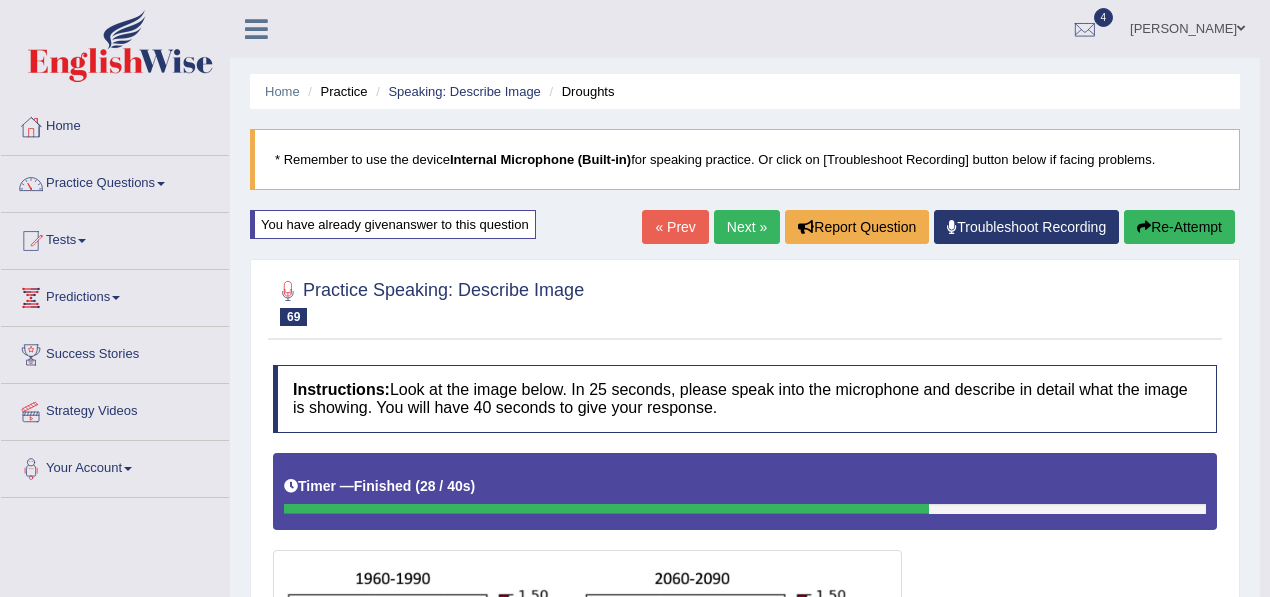 click on "Next »" at bounding box center (747, 227) 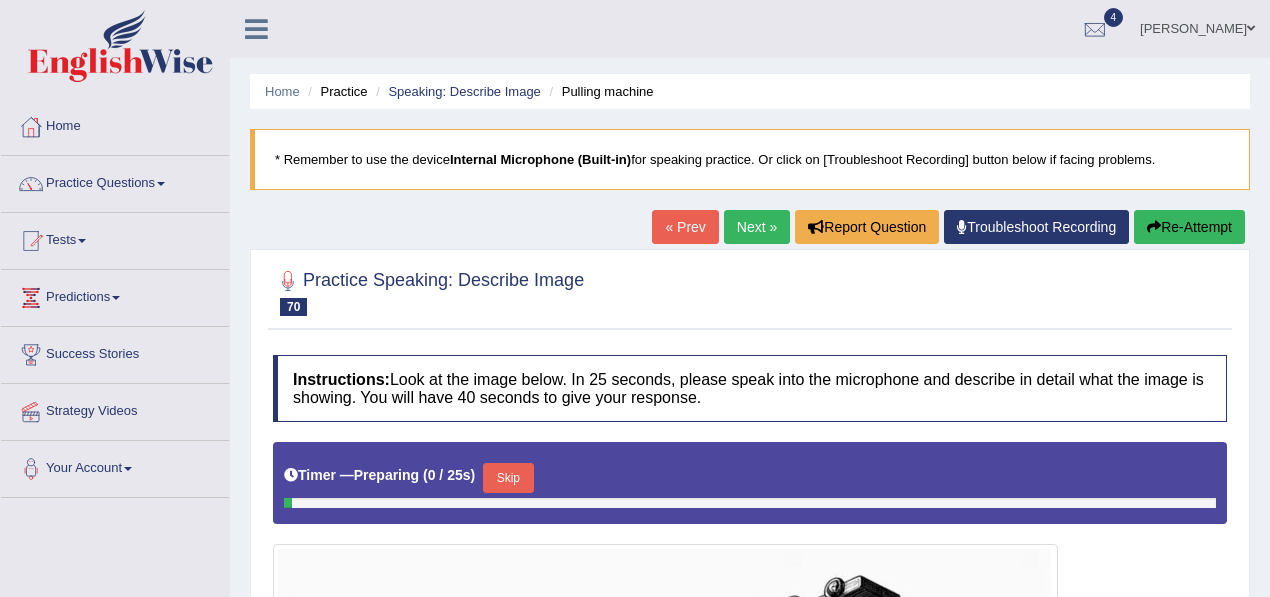 scroll, scrollTop: 108, scrollLeft: 0, axis: vertical 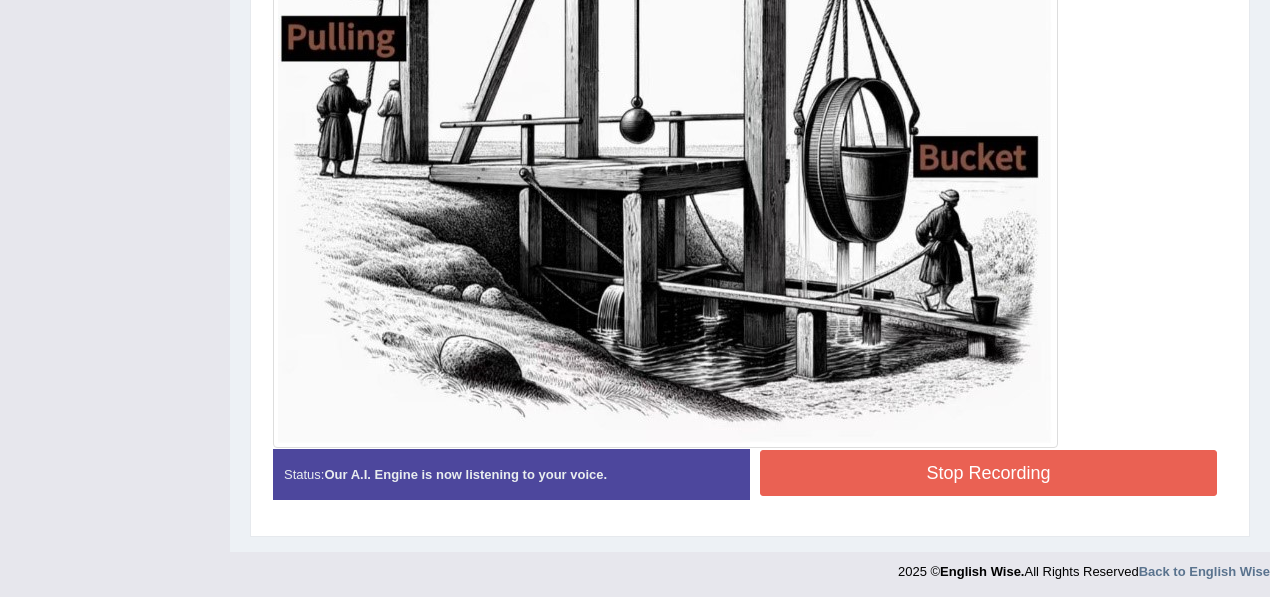 click on "Stop Recording" at bounding box center [988, 473] 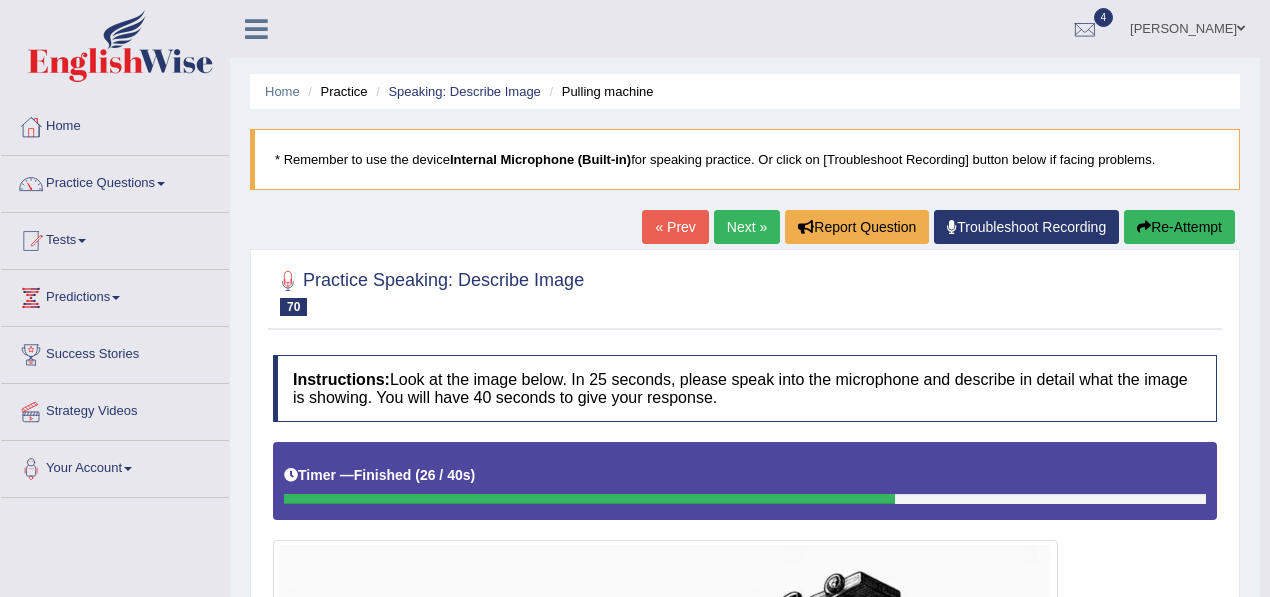 scroll, scrollTop: 0, scrollLeft: 0, axis: both 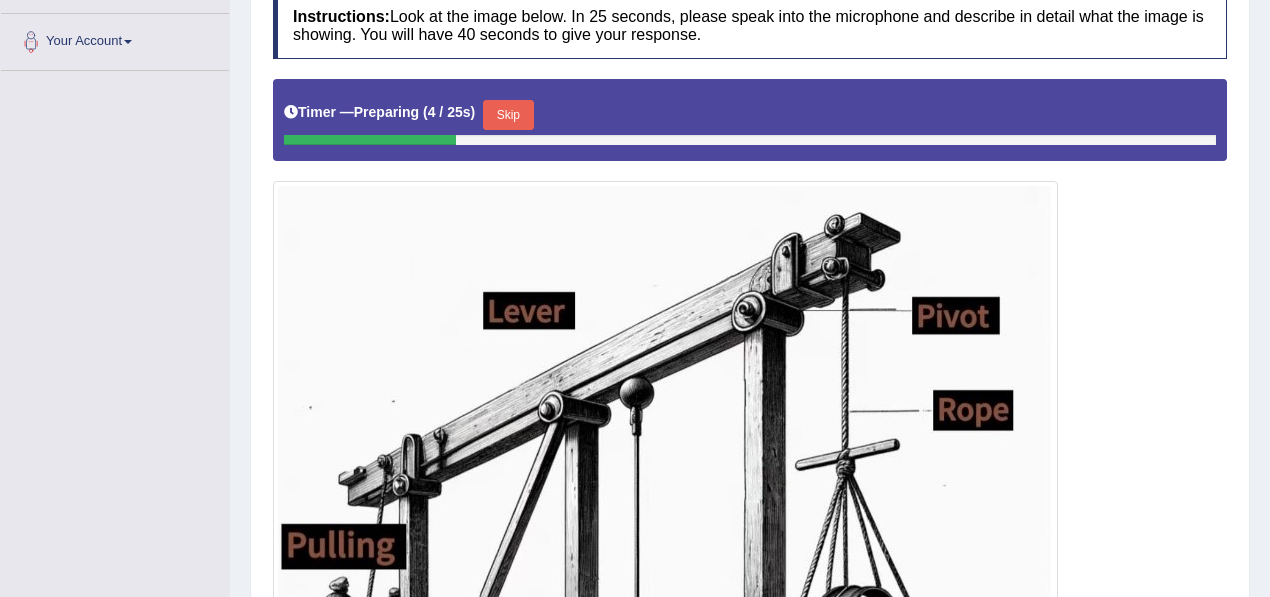 click on "Skip" at bounding box center (508, 115) 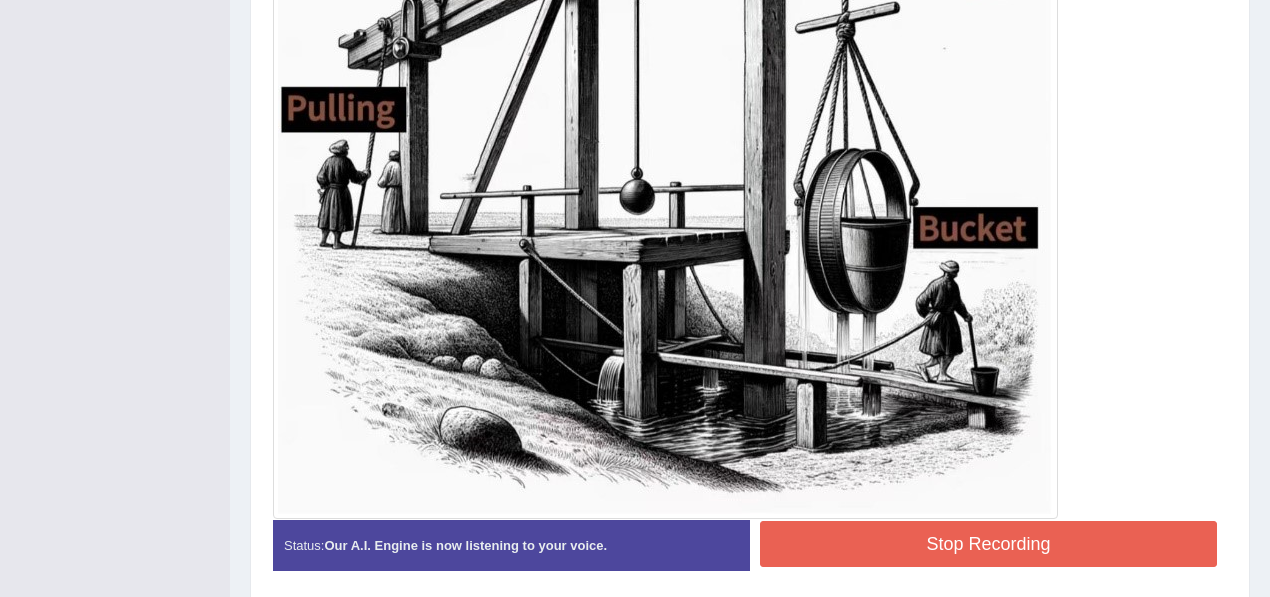 scroll, scrollTop: 806, scrollLeft: 0, axis: vertical 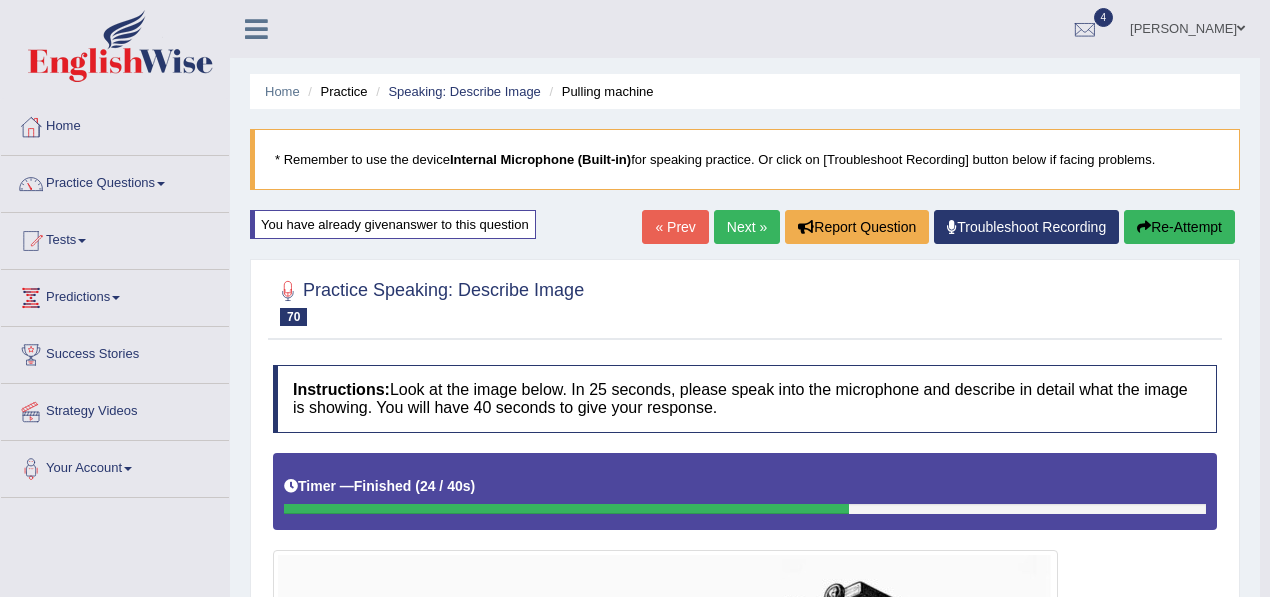 click on "Re-Attempt" at bounding box center [1179, 227] 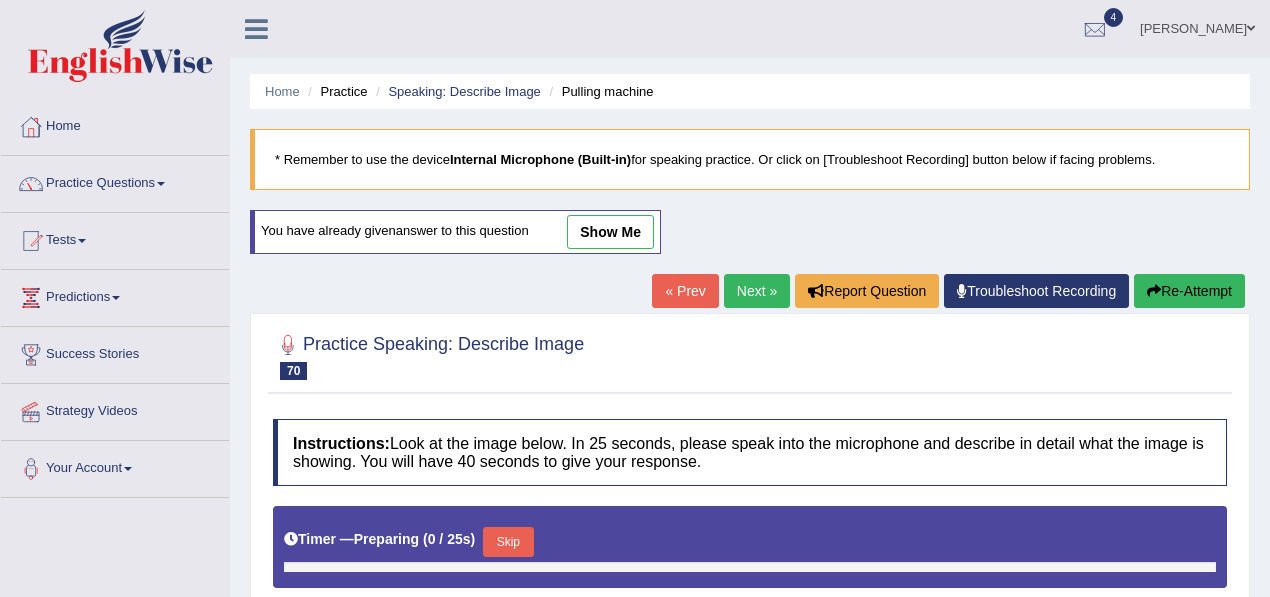 scroll, scrollTop: 590, scrollLeft: 0, axis: vertical 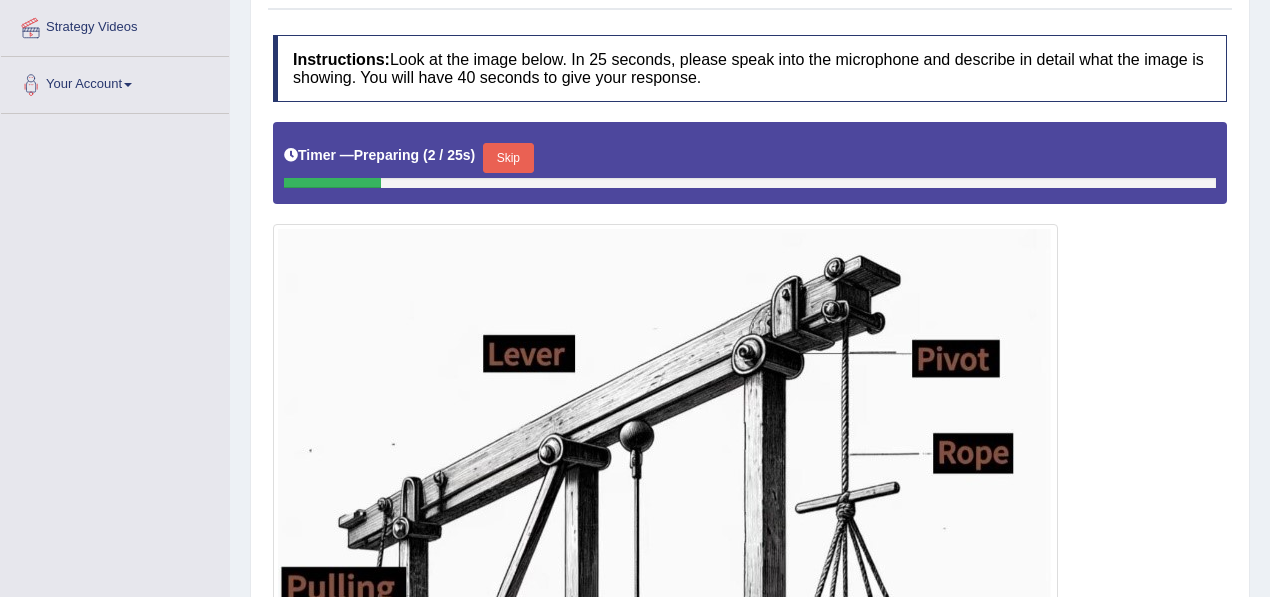 click on "Skip" at bounding box center (508, 158) 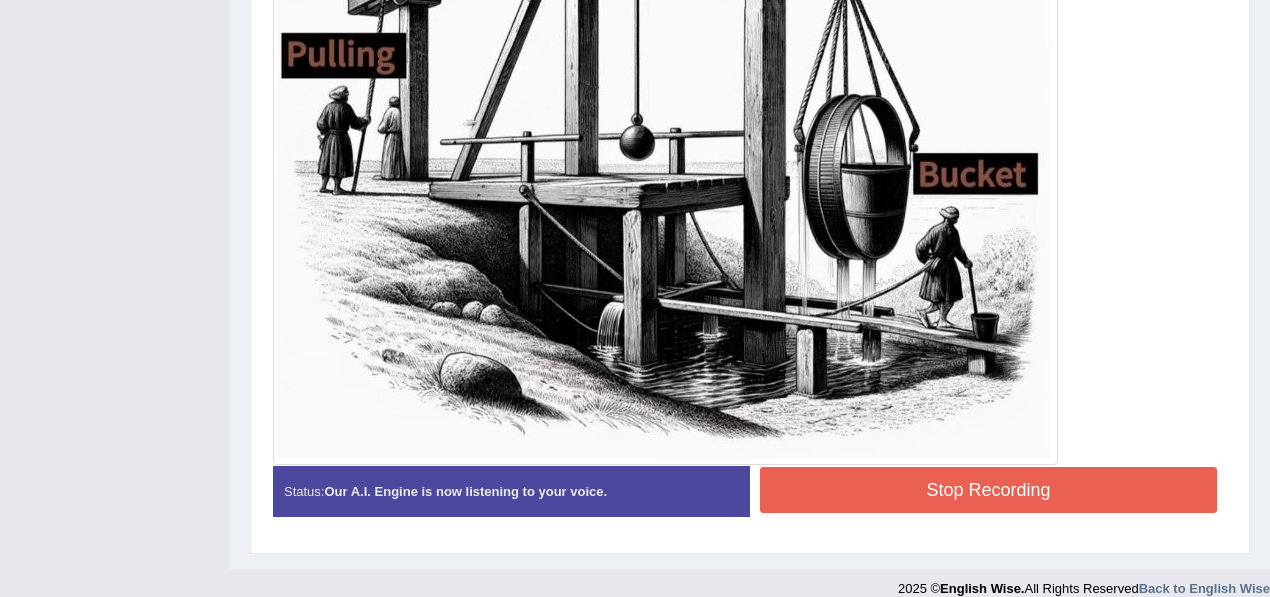 scroll, scrollTop: 873, scrollLeft: 0, axis: vertical 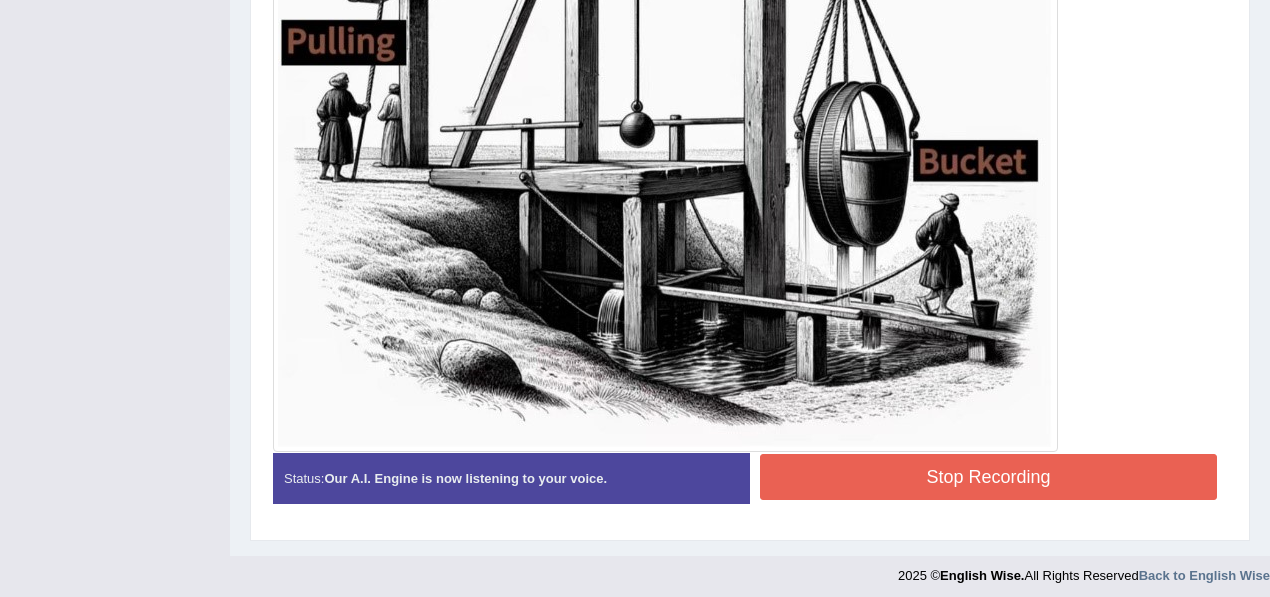 click on "Stop Recording" at bounding box center [988, 477] 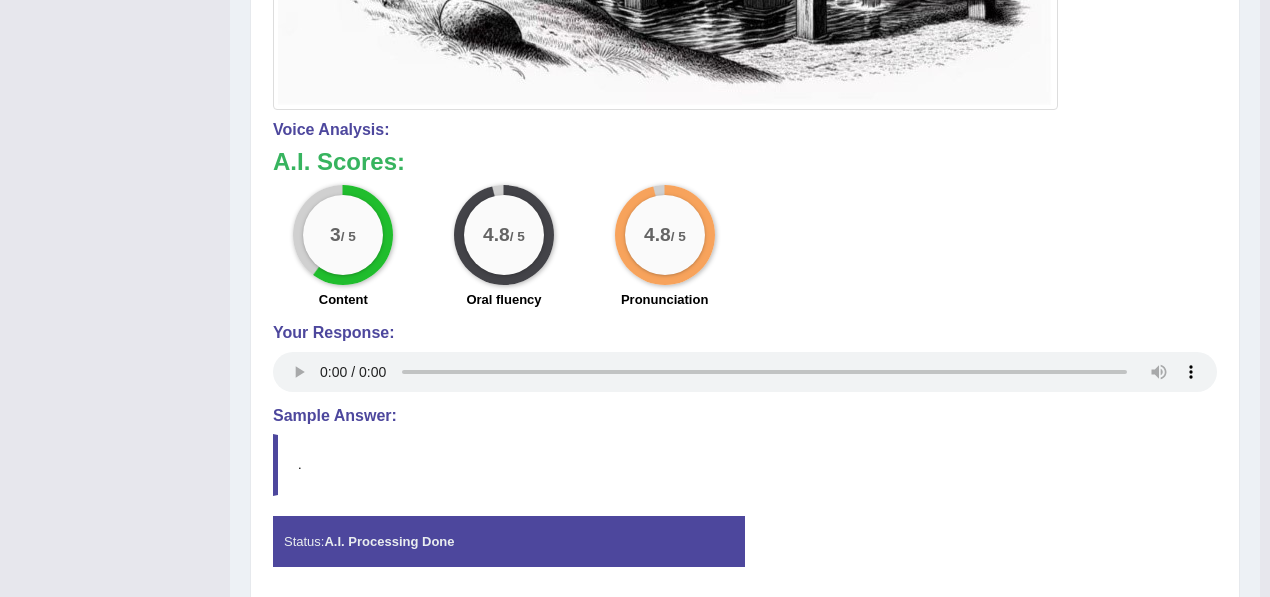 scroll, scrollTop: 1217, scrollLeft: 0, axis: vertical 